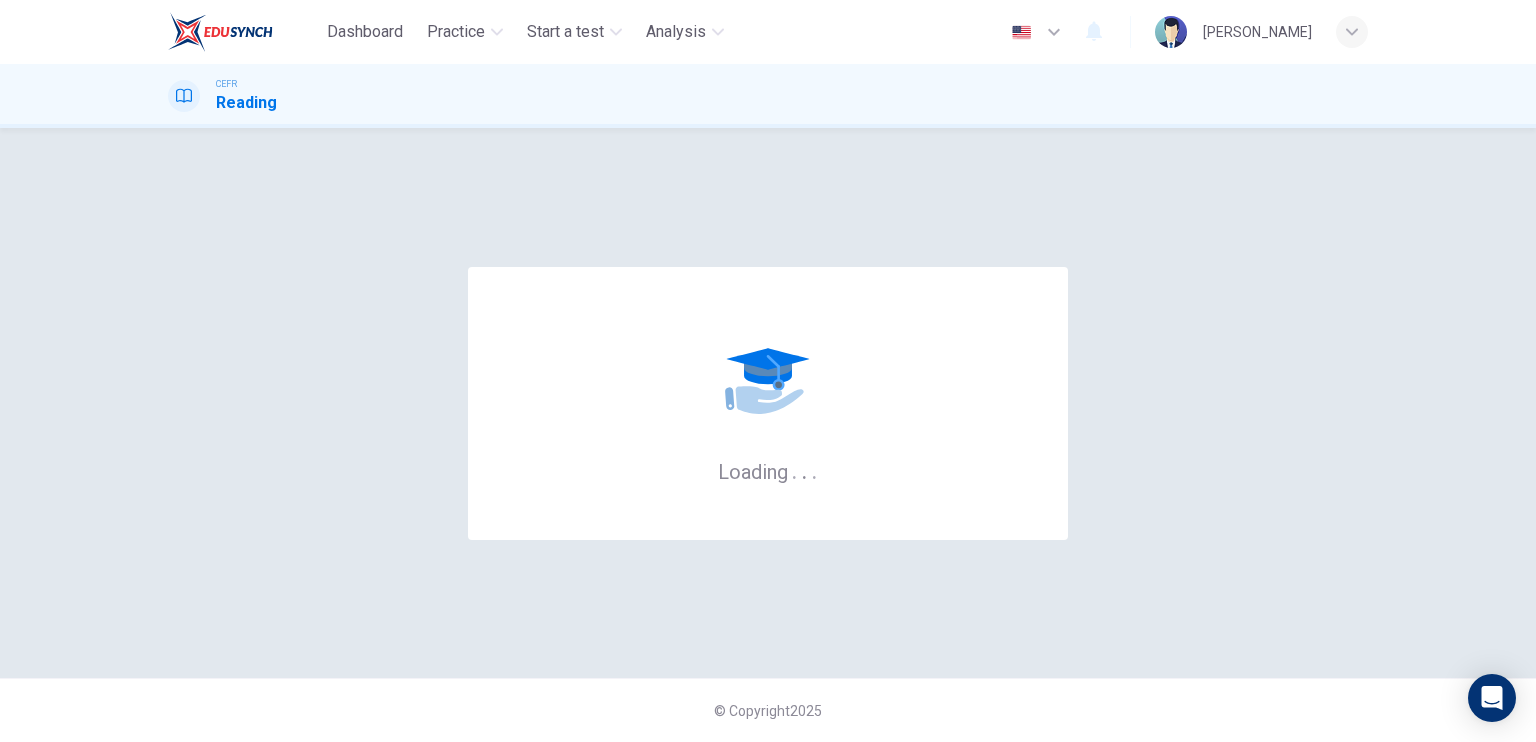 scroll, scrollTop: 0, scrollLeft: 0, axis: both 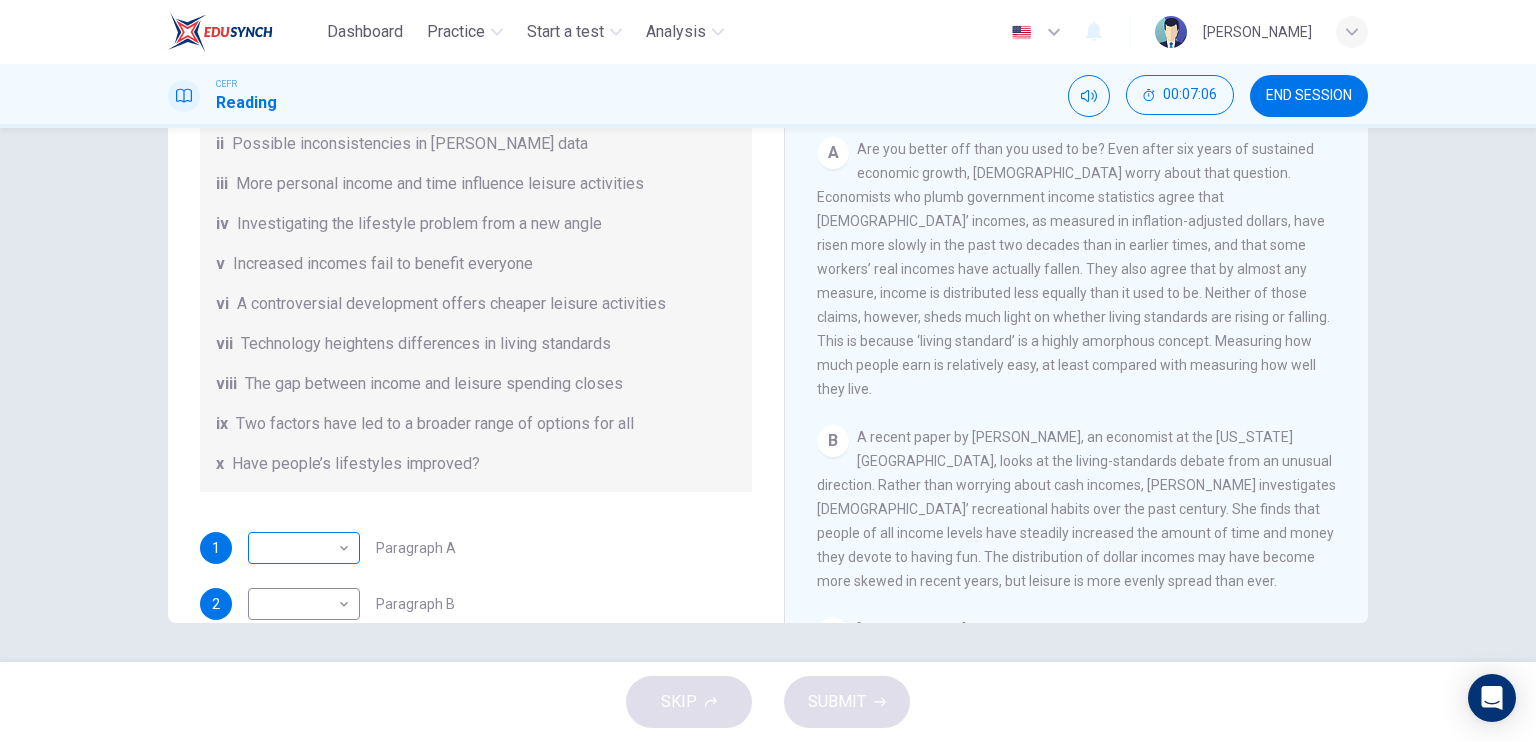 click on "Dashboard Practice Start a test Analysis English en ​ [PERSON_NAME] BIN SAUDI CEFR Reading 00:07:06 END SESSION Questions 1 - 7 The Reading Passage has nine paragraphs A-I.
From the list of headings below choose the most suitable heading for each paragraph.
Write the appropriate numbers (i-x) in the boxes below. List of Headings i Wide differences in leisure activities according to income ii Possible inconsistencies in [PERSON_NAME] data iii More personal income and time influence leisure activities iv Investigating the lifestyle problem from a new angle v Increased incomes fail to benefit everyone vi A controversial development offers cheaper leisure activities vii Technology heightens differences in living standards viii The gap between income and leisure spending closes ix Two factors have led to a broader range of options for all x Have people’s lifestyles improved? 1 ​ ​ Paragraph A 2 ​ ​ Paragraph B 3 ​ ​ Paragraph C 4 ​ ​ Paragraph D 5 ​ ​ Paragraph F 6 ​ ​ 7 ​ A" at bounding box center [768, 371] 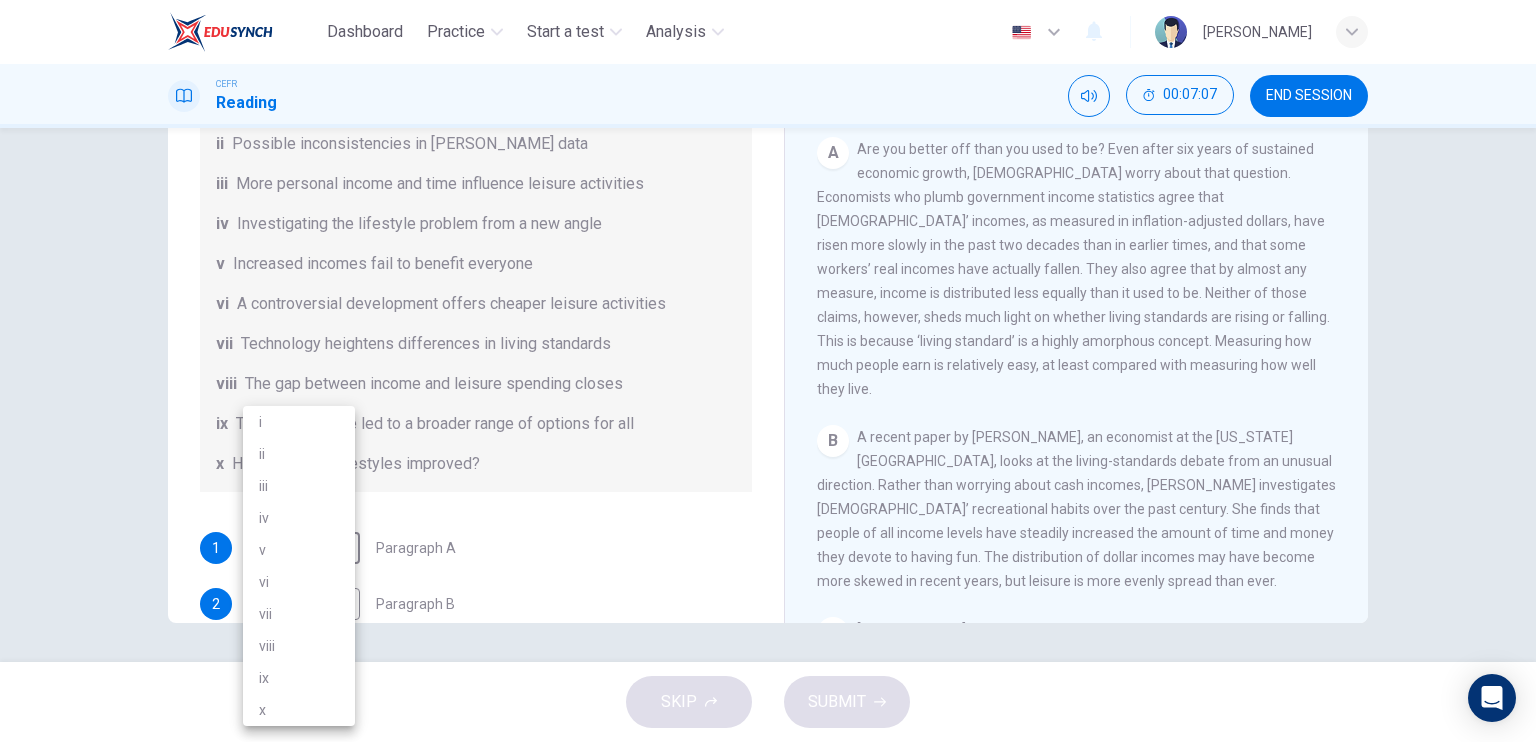 click at bounding box center [768, 371] 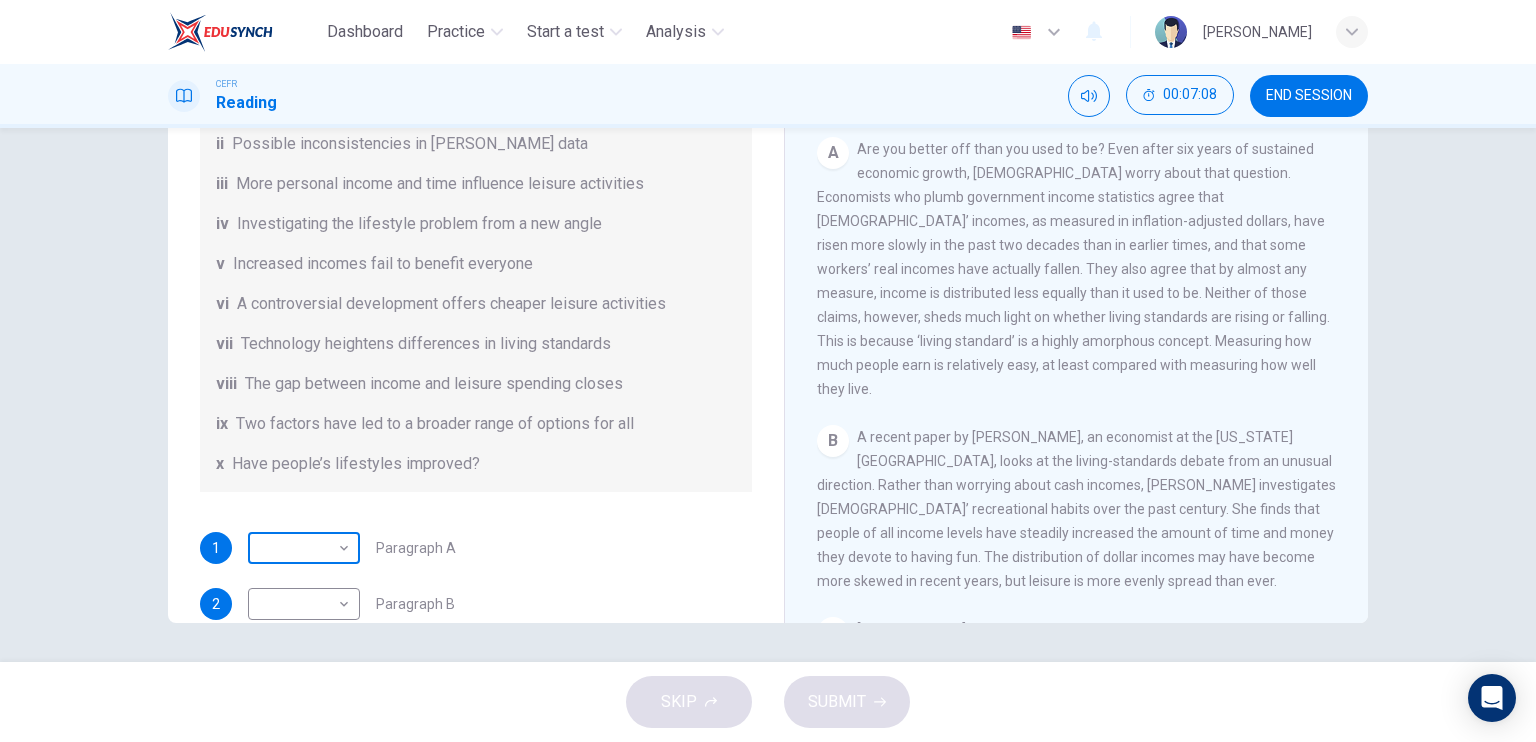 click on "Dashboard Practice Start a test Analysis English en ​ [PERSON_NAME] BIN SAUDI CEFR Reading 00:07:08 END SESSION Questions 1 - 7 The Reading Passage has nine paragraphs A-I.
From the list of headings below choose the most suitable heading for each paragraph.
Write the appropriate numbers (i-x) in the boxes below. List of Headings i Wide differences in leisure activities according to income ii Possible inconsistencies in [PERSON_NAME] data iii More personal income and time influence leisure activities iv Investigating the lifestyle problem from a new angle v Increased incomes fail to benefit everyone vi A controversial development offers cheaper leisure activities vii Technology heightens differences in living standards viii The gap between income and leisure spending closes ix Two factors have led to a broader range of options for all x Have people’s lifestyles improved? 1 ​ ​ Paragraph A 2 ​ ​ Paragraph B 3 ​ ​ Paragraph C 4 ​ ​ Paragraph D 5 ​ ​ Paragraph F 6 ​ ​ 7 ​ A" at bounding box center (768, 371) 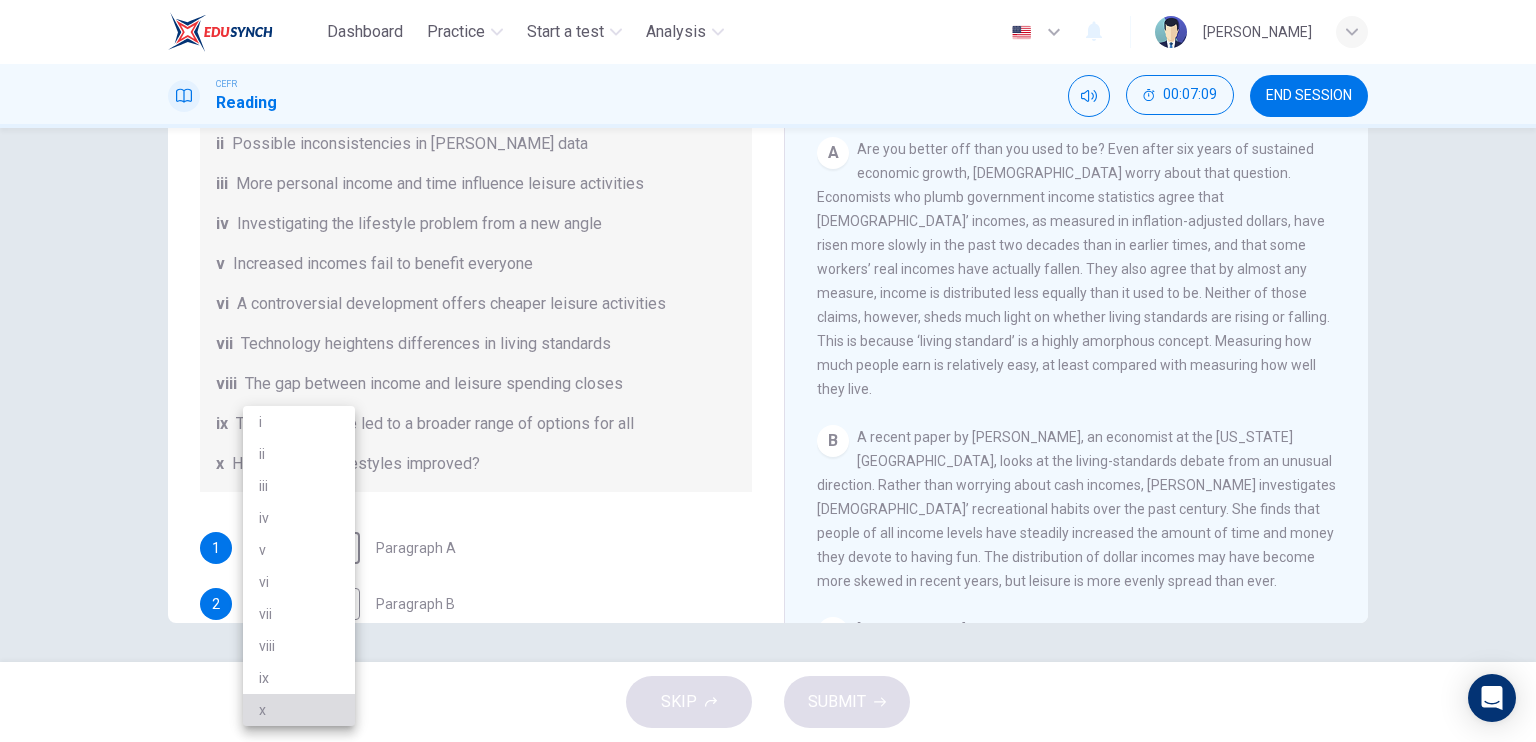 click on "x" at bounding box center (299, 710) 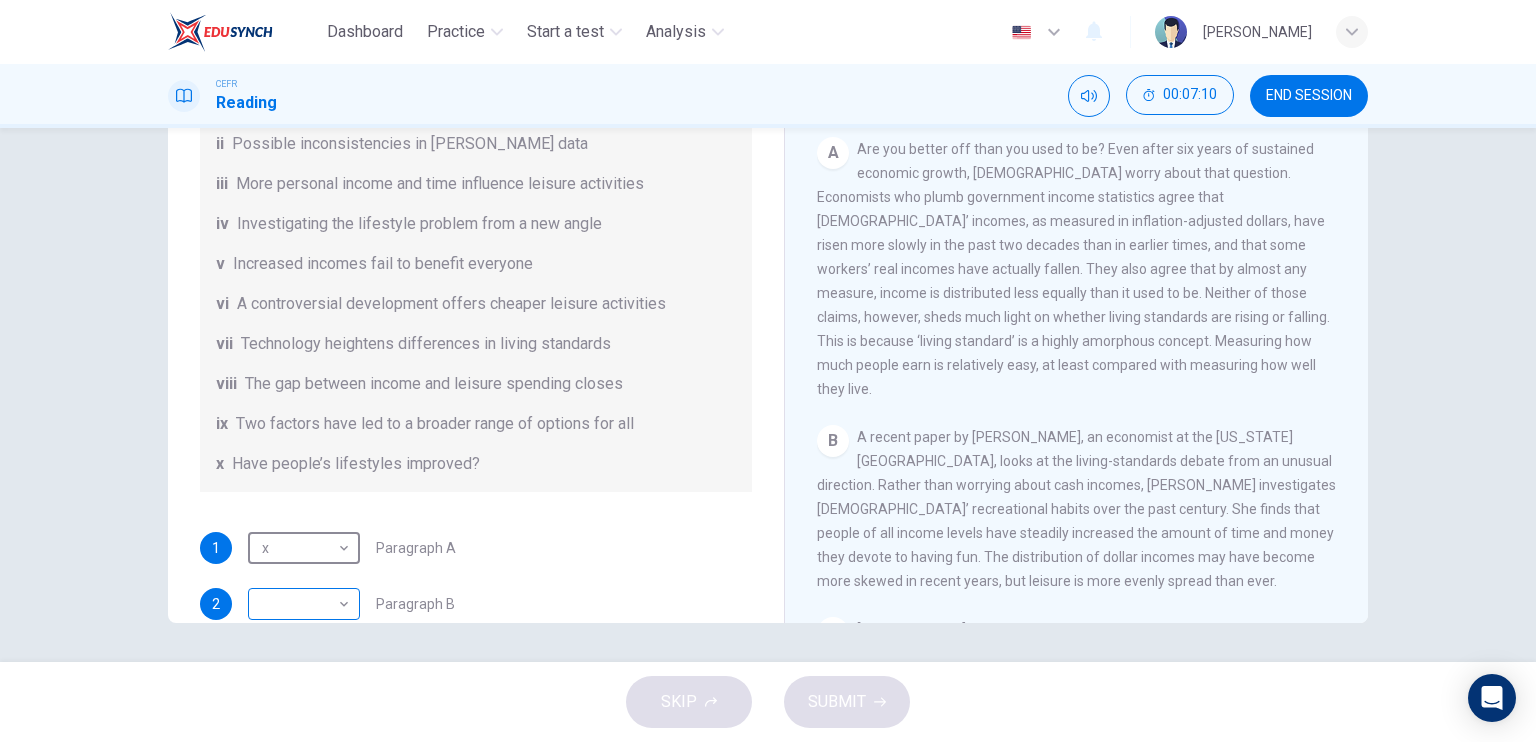 scroll, scrollTop: 109, scrollLeft: 0, axis: vertical 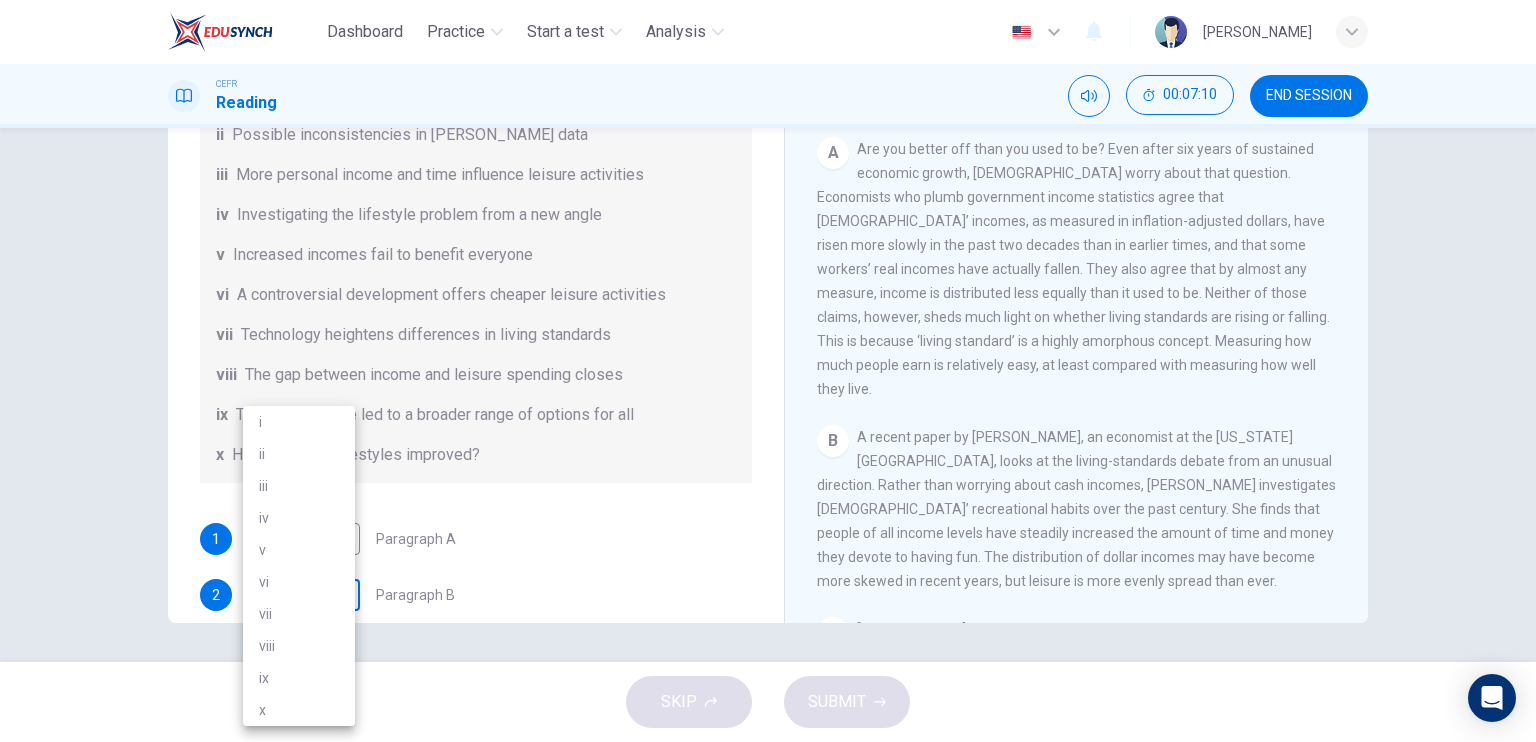 click on "Dashboard Practice Start a test Analysis English en ​ [PERSON_NAME] BIN SAUDI CEFR Reading 00:07:10 END SESSION Questions 1 - 7 The Reading Passage has nine paragraphs A-I.
From the list of headings below choose the most suitable heading for each paragraph.
Write the appropriate numbers (i-x) in the boxes below. List of Headings i Wide differences in leisure activities according to income ii Possible inconsistencies in [PERSON_NAME] data iii More personal income and time influence leisure activities iv Investigating the lifestyle problem from a new angle v Increased incomes fail to benefit everyone vi A controversial development offers cheaper leisure activities vii Technology heightens differences in living standards viii The gap between income and leisure spending closes ix Two factors have led to a broader range of options for all x Have people’s lifestyles improved? 1 x x ​ Paragraph A 2 ​ ​ Paragraph B 3 ​ ​ Paragraph C 4 ​ ​ Paragraph D 5 ​ ​ Paragraph F 6 ​ ​ 7 ​ A" at bounding box center (768, 371) 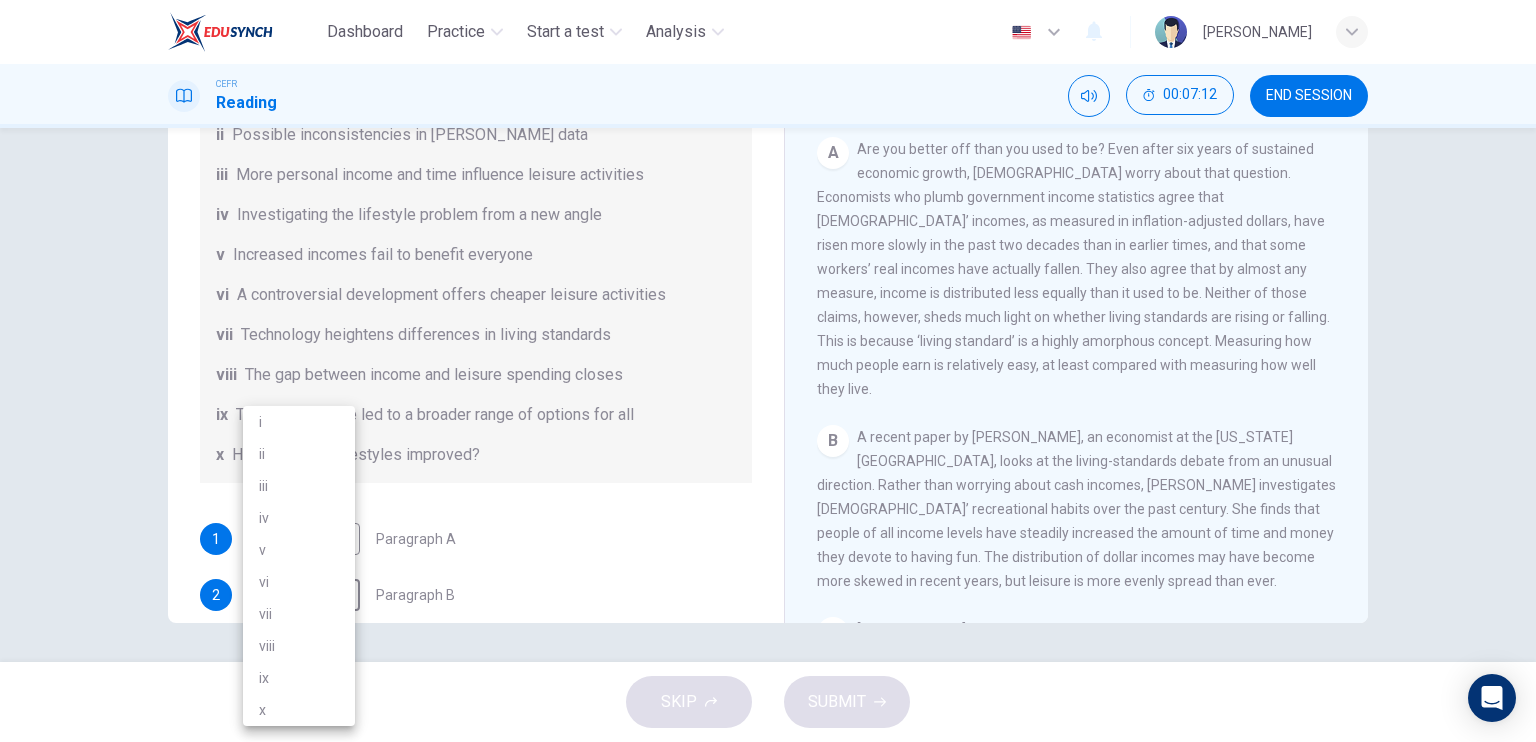 click at bounding box center (768, 371) 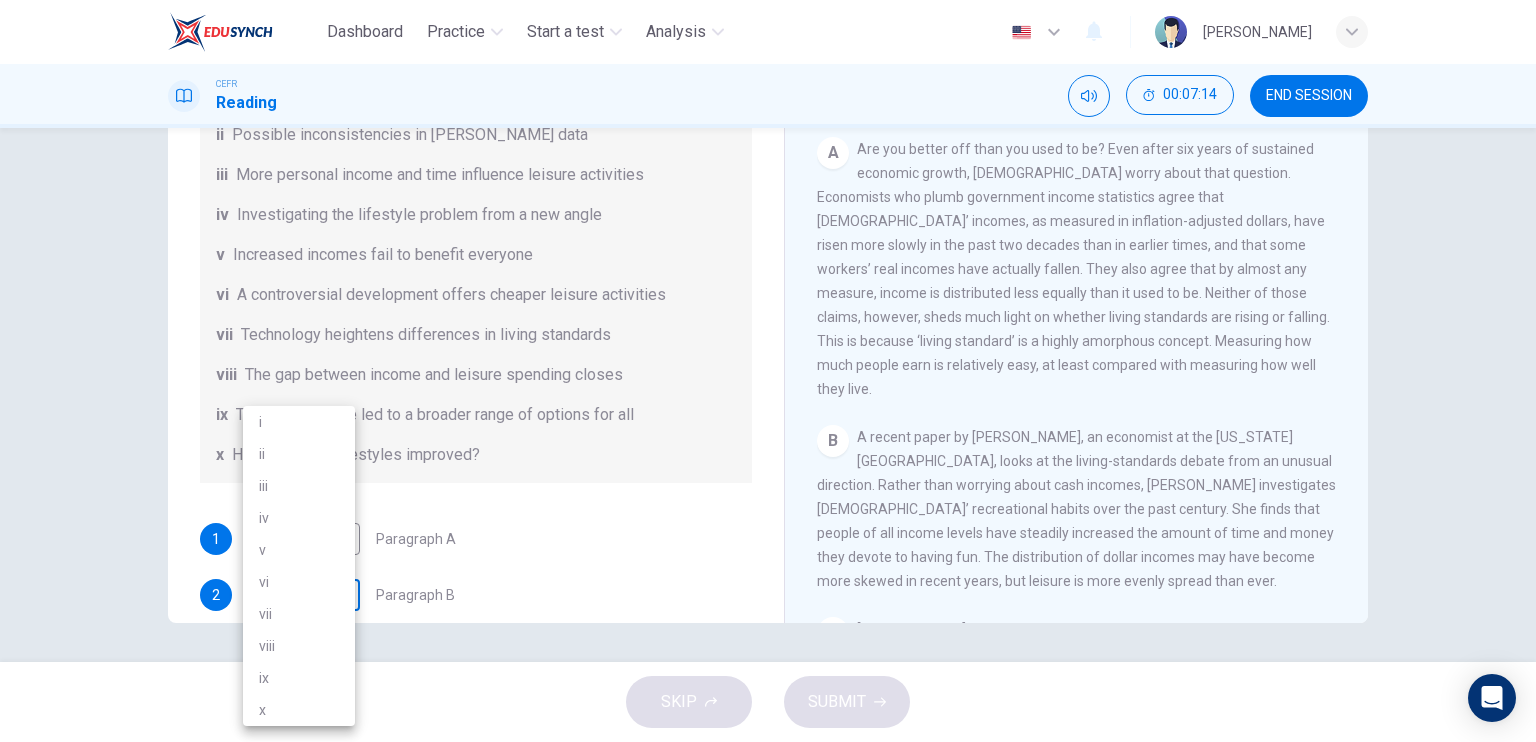 click on "Dashboard Practice Start a test Analysis English en ​ [PERSON_NAME] BIN SAUDI CEFR Reading 00:07:14 END SESSION Questions 1 - 7 The Reading Passage has nine paragraphs A-I.
From the list of headings below choose the most suitable heading for each paragraph.
Write the appropriate numbers (i-x) in the boxes below. List of Headings i Wide differences in leisure activities according to income ii Possible inconsistencies in [PERSON_NAME] data iii More personal income and time influence leisure activities iv Investigating the lifestyle problem from a new angle v Increased incomes fail to benefit everyone vi A controversial development offers cheaper leisure activities vii Technology heightens differences in living standards viii The gap between income and leisure spending closes ix Two factors have led to a broader range of options for all x Have people’s lifestyles improved? 1 x x ​ Paragraph A 2 ​ ​ Paragraph B 3 ​ ​ Paragraph C 4 ​ ​ Paragraph D 5 ​ ​ Paragraph F 6 ​ ​ 7 ​ A" at bounding box center [768, 371] 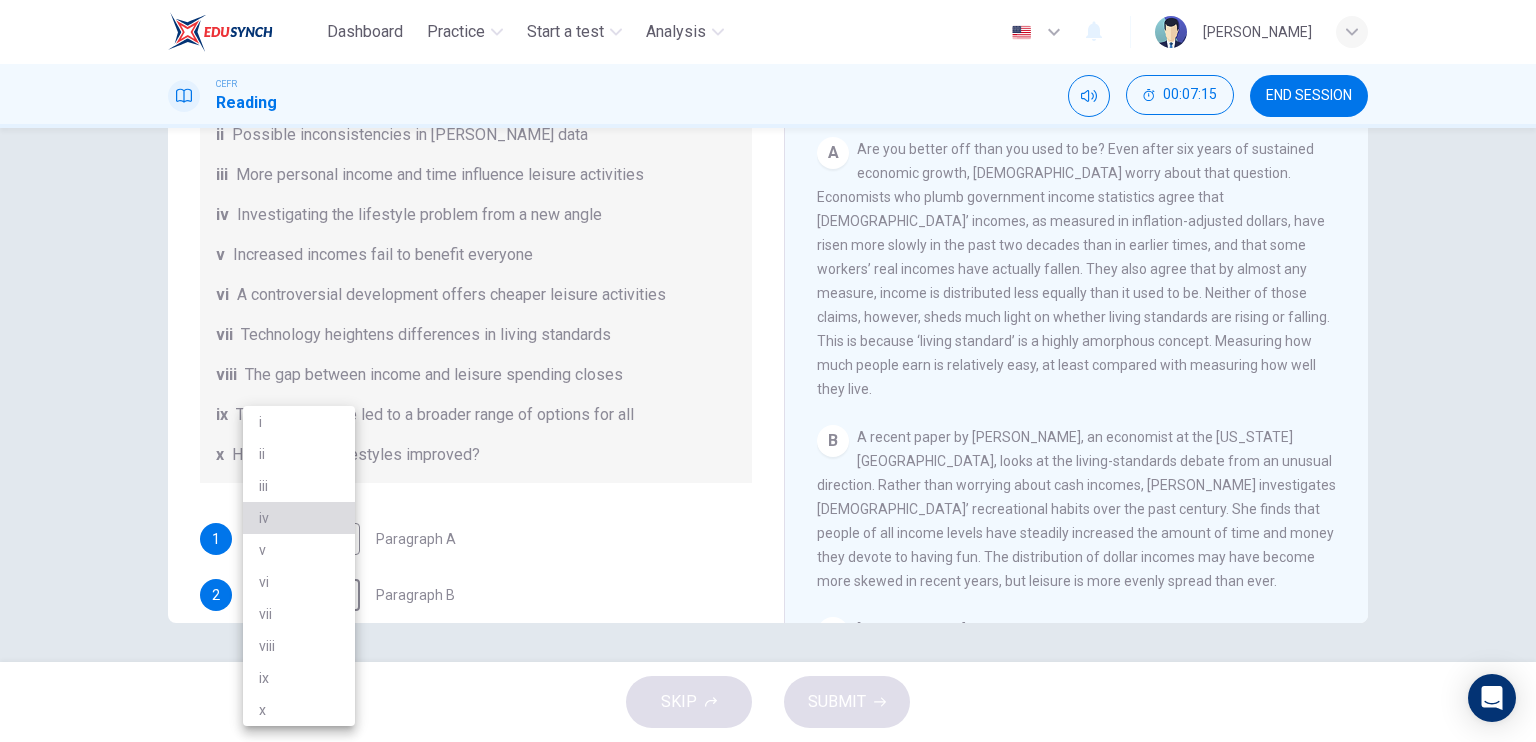 click on "iv" at bounding box center (299, 518) 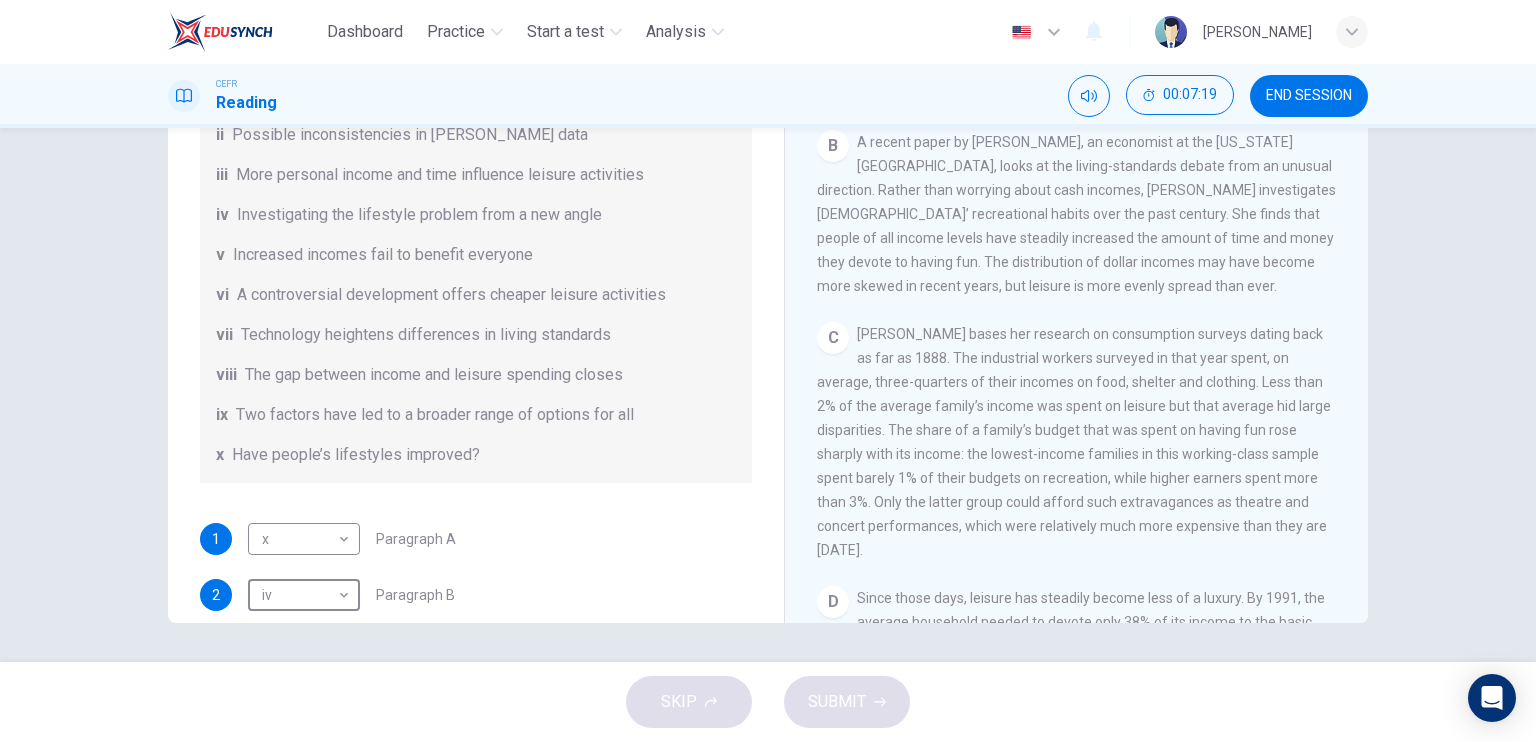 scroll, scrollTop: 600, scrollLeft: 0, axis: vertical 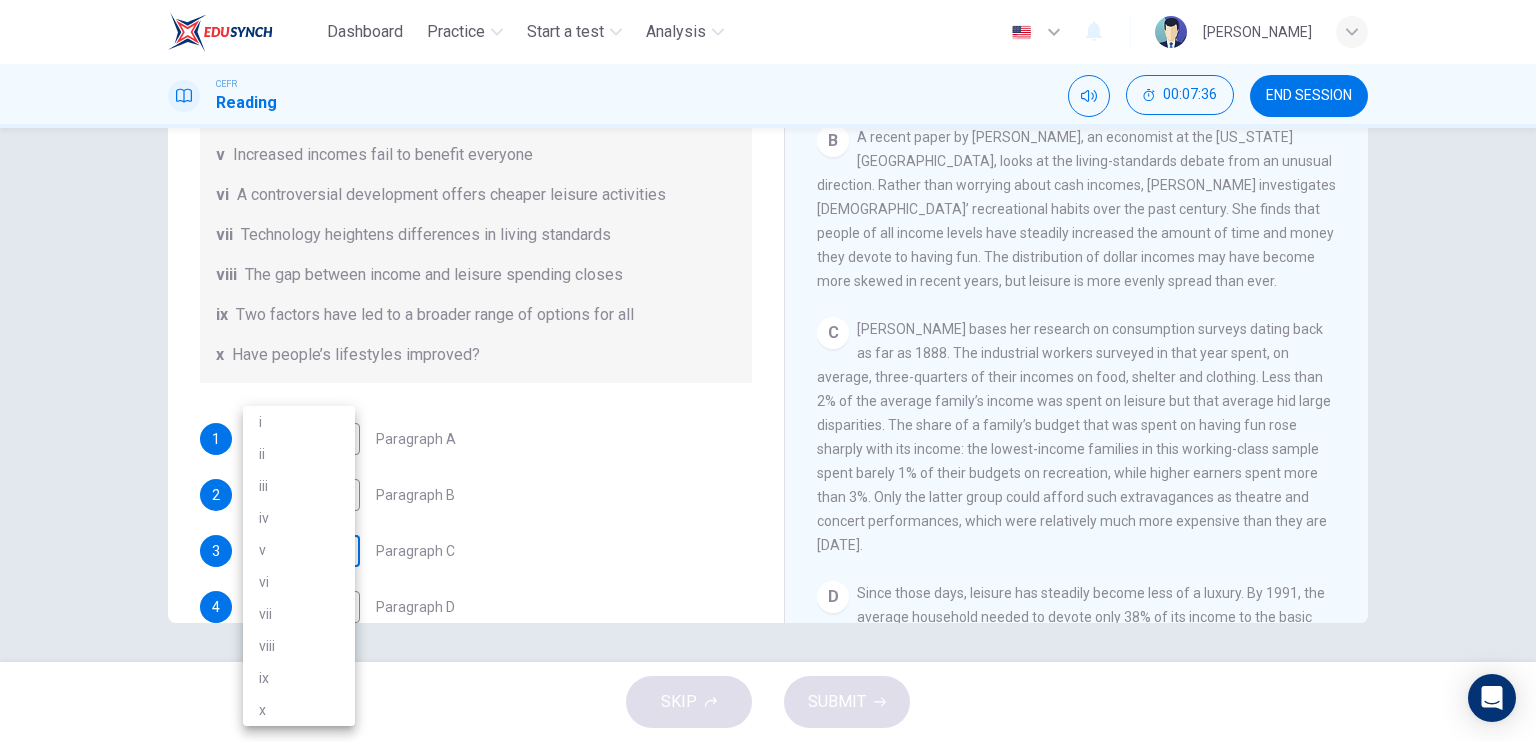 click on "Dashboard Practice Start a test Analysis English en ​ [PERSON_NAME] BIN SAUDI CEFR Reading 00:07:36 END SESSION Questions 1 - 7 The Reading Passage has nine paragraphs A-I.
From the list of headings below choose the most suitable heading for each paragraph.
Write the appropriate numbers (i-x) in the boxes below. List of Headings i Wide differences in leisure activities according to income ii Possible inconsistencies in [PERSON_NAME] data iii More personal income and time influence leisure activities iv Investigating the lifestyle problem from a new angle v Increased incomes fail to benefit everyone vi A controversial development offers cheaper leisure activities vii Technology heightens differences in living standards viii The gap between income and leisure spending closes ix Two factors have led to a broader range of options for all x Have people’s lifestyles improved? 1 x x ​ Paragraph A 2 iv iv ​ Paragraph B 3 ​ ​ Paragraph C 4 ​ ​ Paragraph D 5 ​ ​ Paragraph F 6 ​ ​ 7 ​" at bounding box center [768, 371] 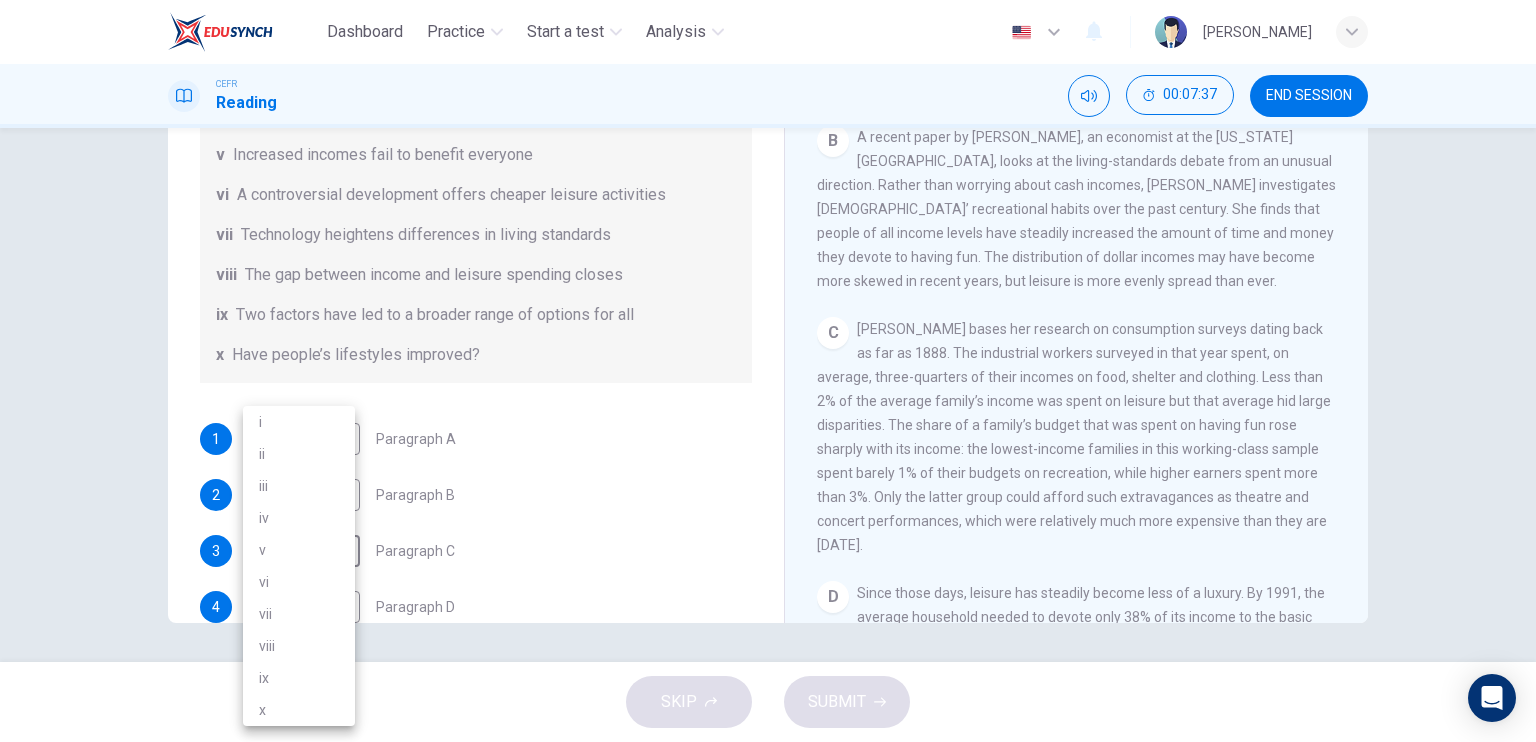 click on "i" at bounding box center [299, 422] 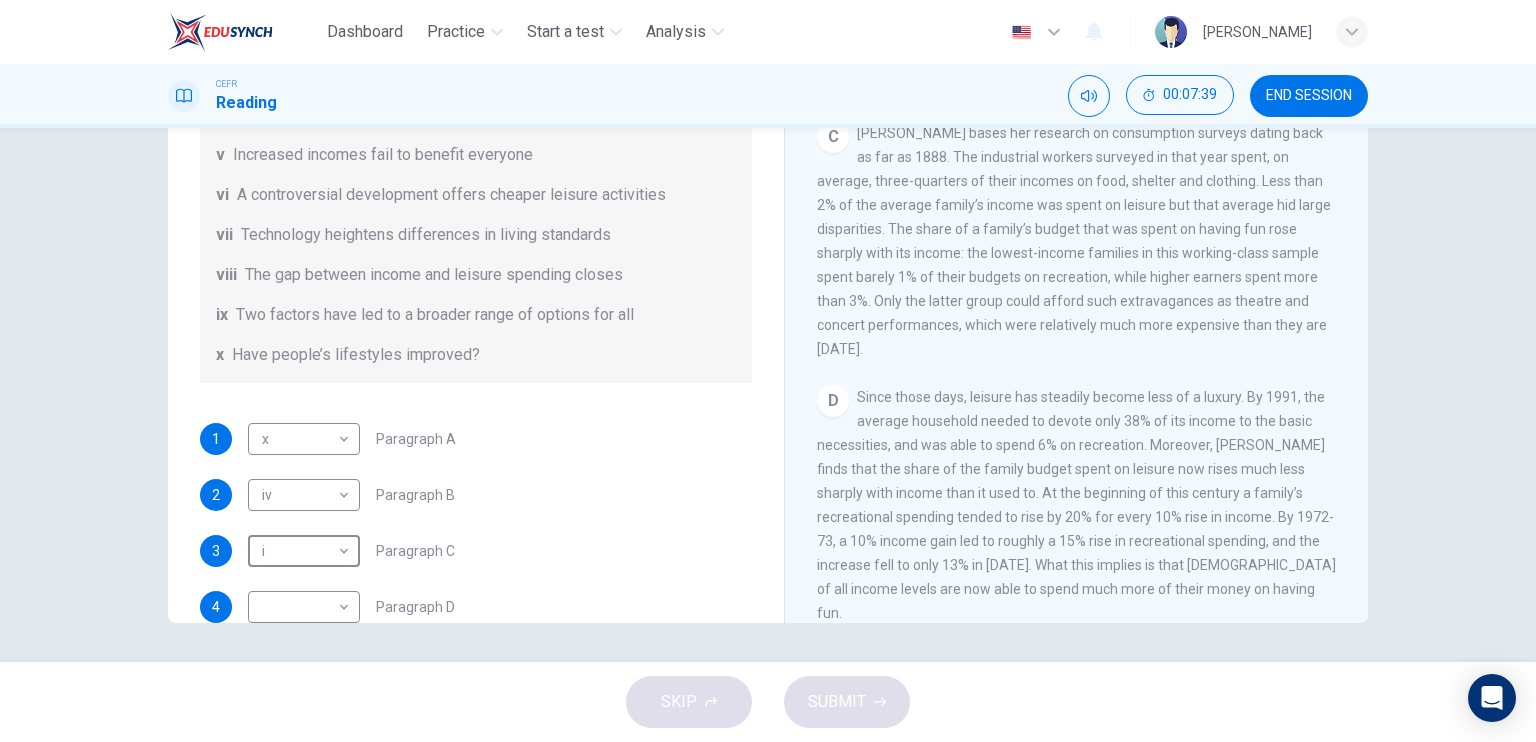 scroll, scrollTop: 800, scrollLeft: 0, axis: vertical 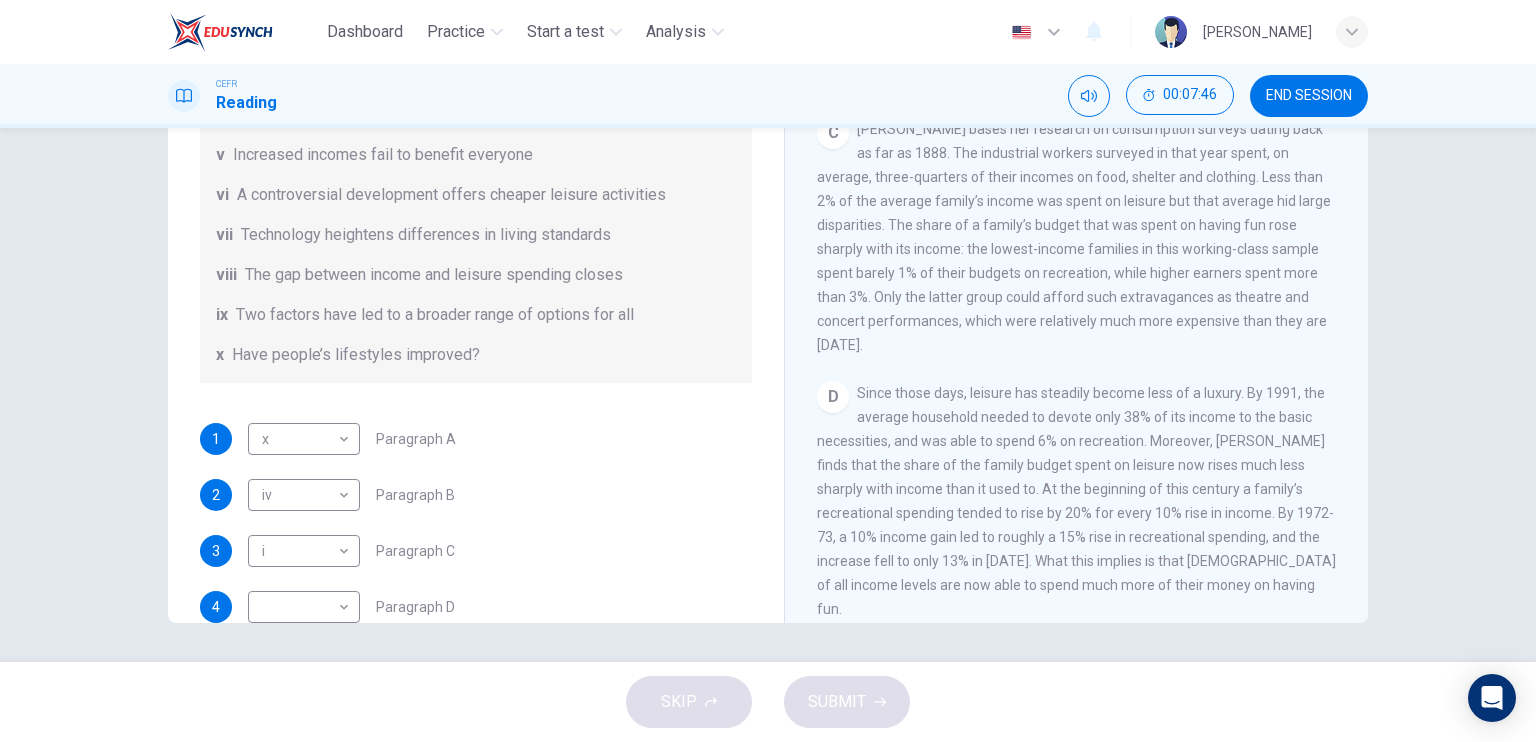 drag, startPoint x: 1008, startPoint y: 487, endPoint x: 1196, endPoint y: 509, distance: 189.28285 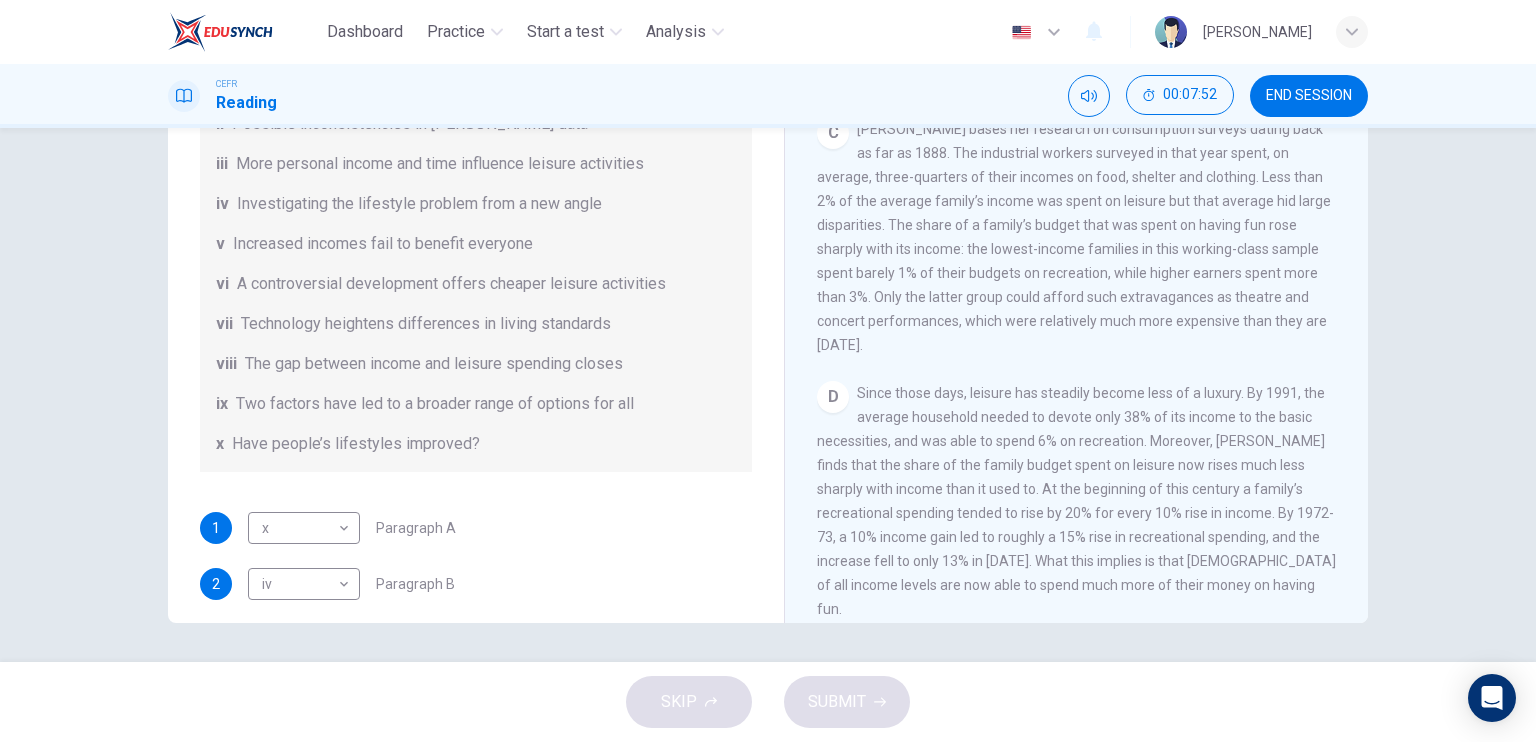 scroll, scrollTop: 109, scrollLeft: 0, axis: vertical 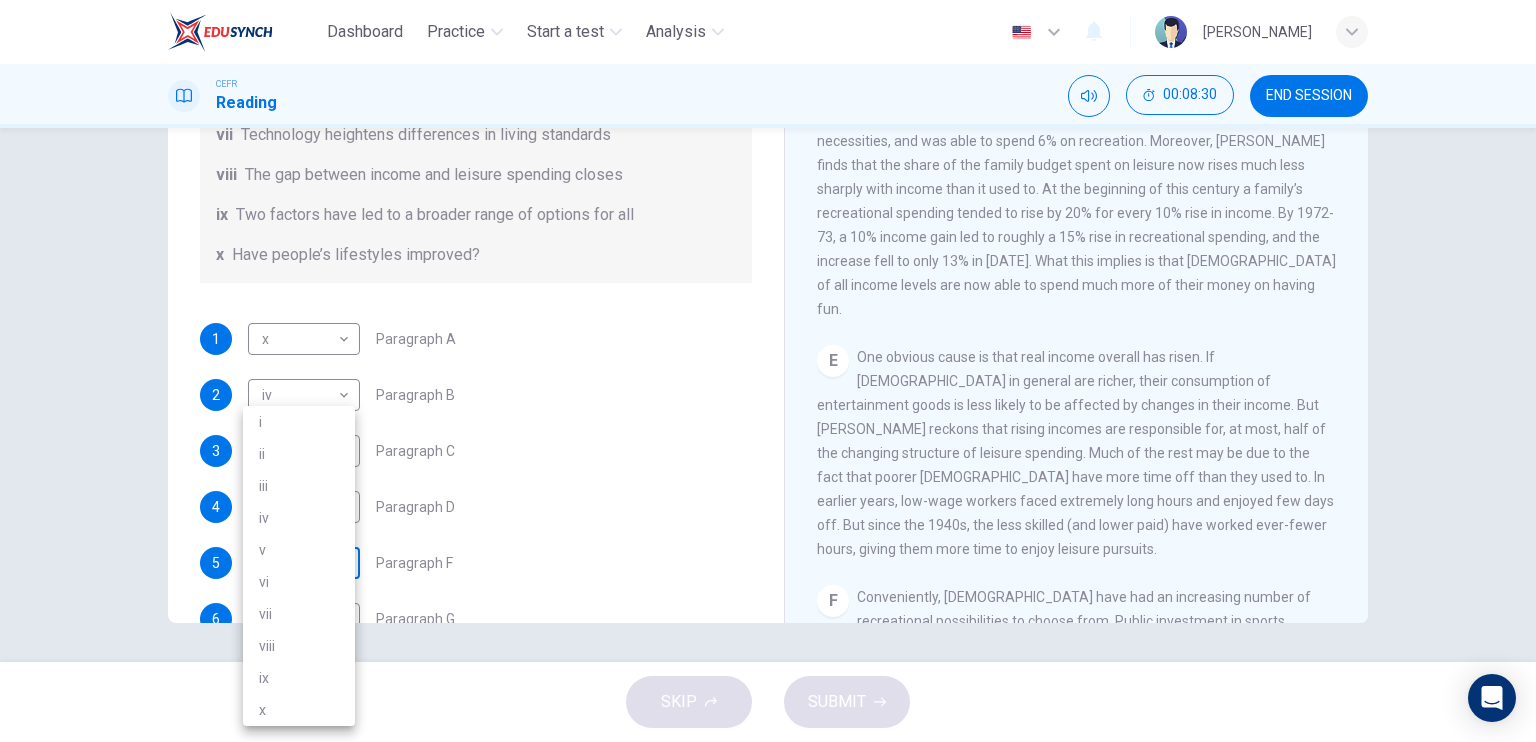 click on "Dashboard Practice Start a test Analysis English en ​ [PERSON_NAME] BIN SAUDI CEFR Reading 00:08:30 END SESSION Questions 1 - 7 The Reading Passage has nine paragraphs A-I.
From the list of headings below choose the most suitable heading for each paragraph.
Write the appropriate numbers (i-x) in the boxes below. List of Headings i Wide differences in leisure activities according to income ii Possible inconsistencies in [PERSON_NAME] data iii More personal income and time influence leisure activities iv Investigating the lifestyle problem from a new angle v Increased incomes fail to benefit everyone vi A controversial development offers cheaper leisure activities vii Technology heightens differences in living standards viii The gap between income and leisure spending closes ix Two factors have led to a broader range of options for all x Have people’s lifestyles improved? 1 x x ​ Paragraph A 2 iv iv ​ Paragraph B 3 i i ​ Paragraph C 4 ​ ​ Paragraph D 5 ​ ​ Paragraph F 6 ​ ​ 7 ​" at bounding box center (768, 371) 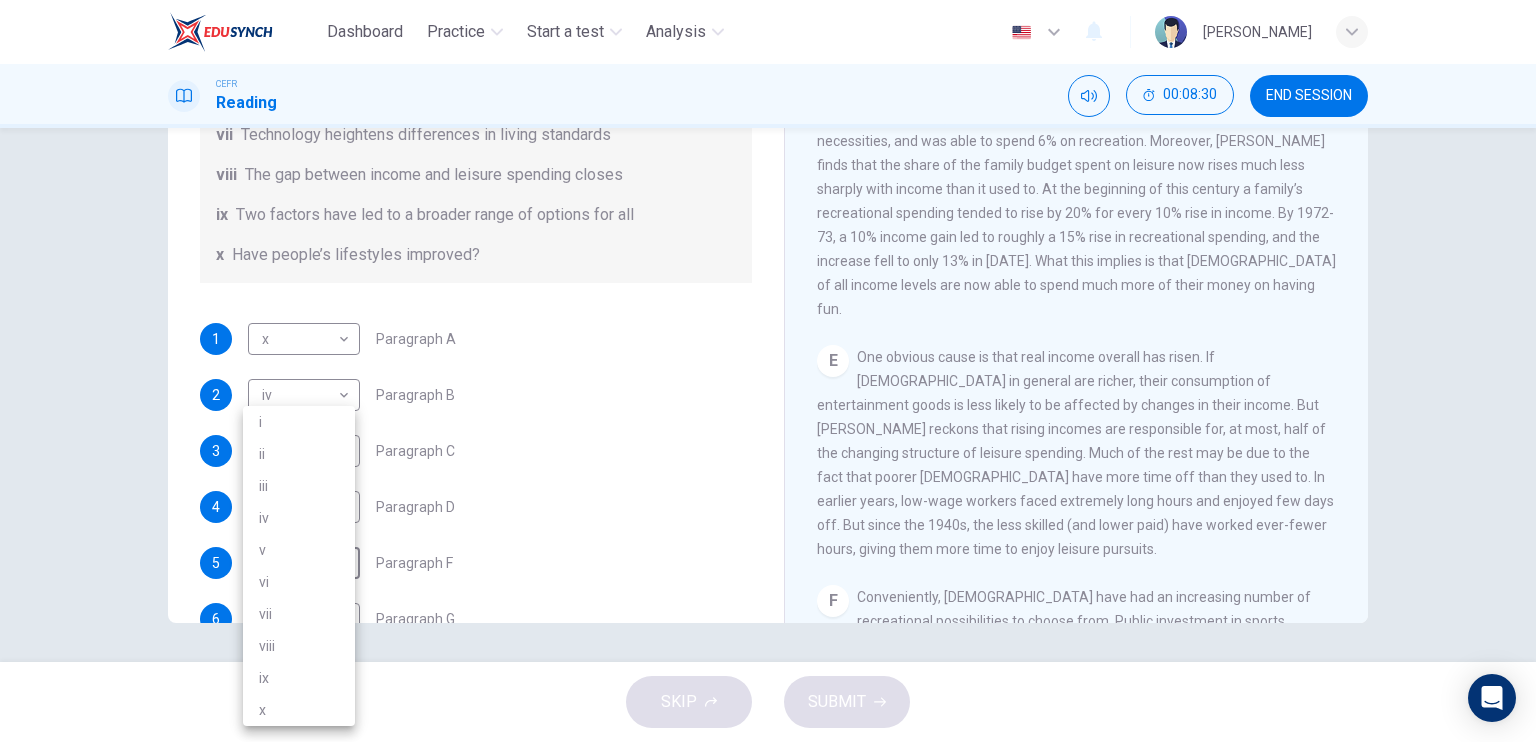 click at bounding box center [768, 371] 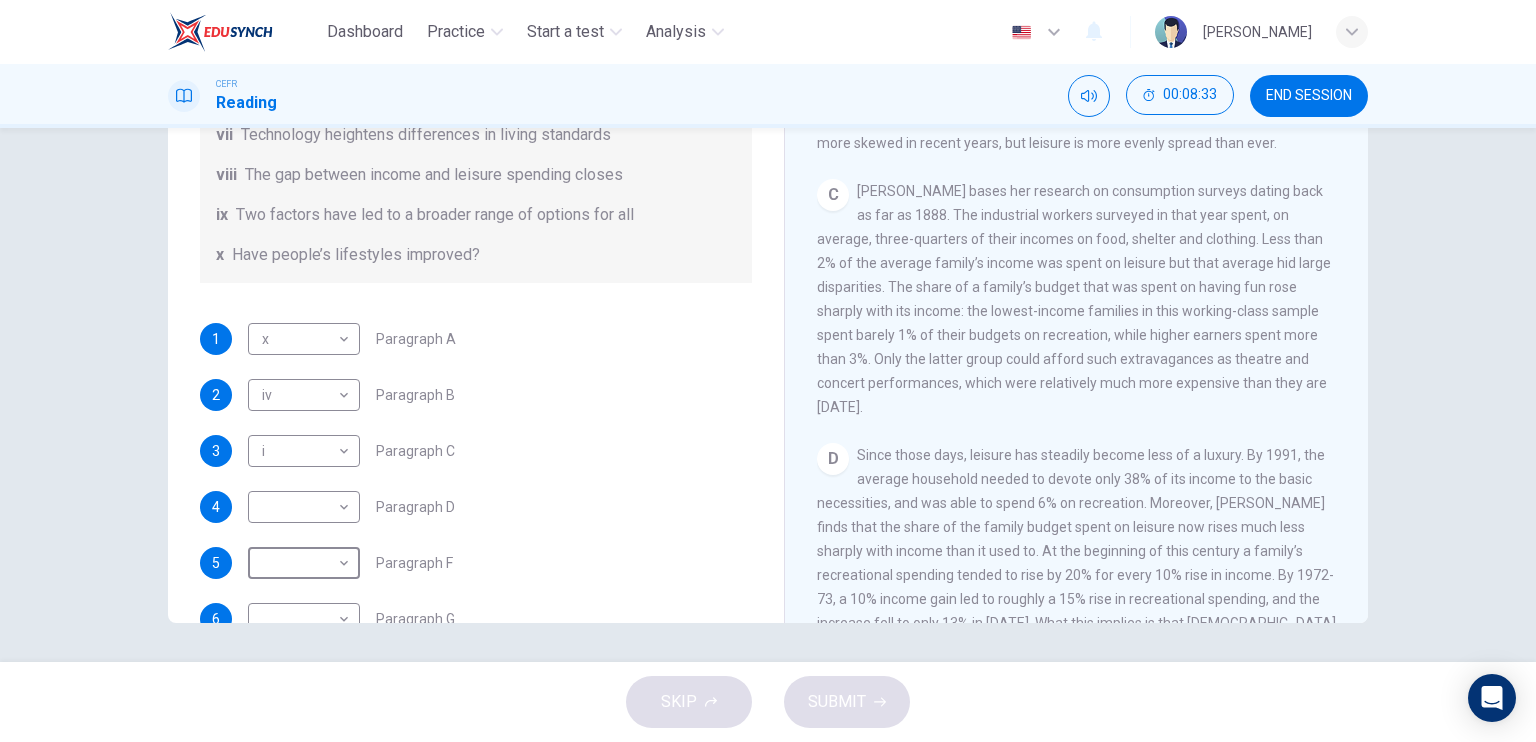 scroll, scrollTop: 700, scrollLeft: 0, axis: vertical 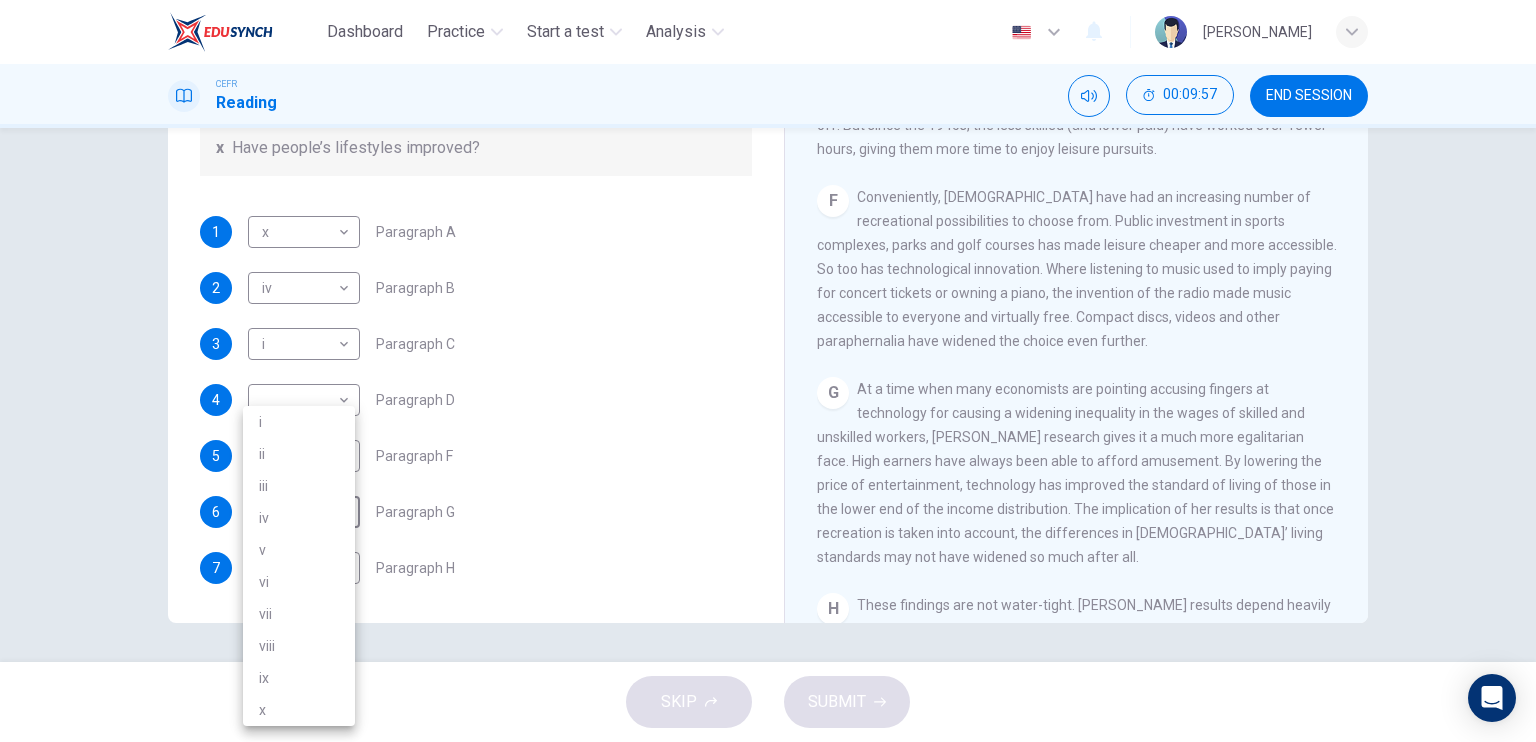 drag, startPoint x: 306, startPoint y: 508, endPoint x: 432, endPoint y: 468, distance: 132.19682 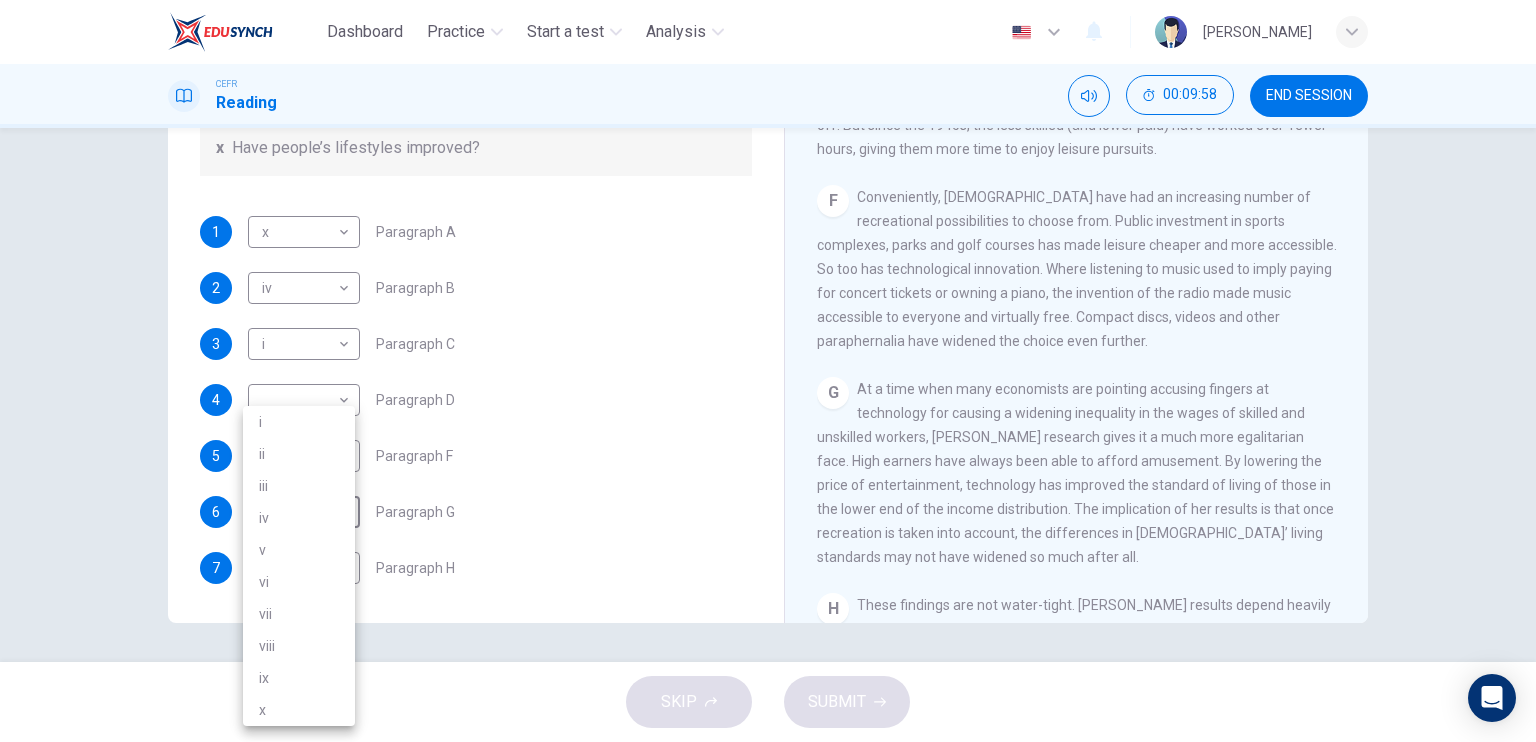click at bounding box center (768, 371) 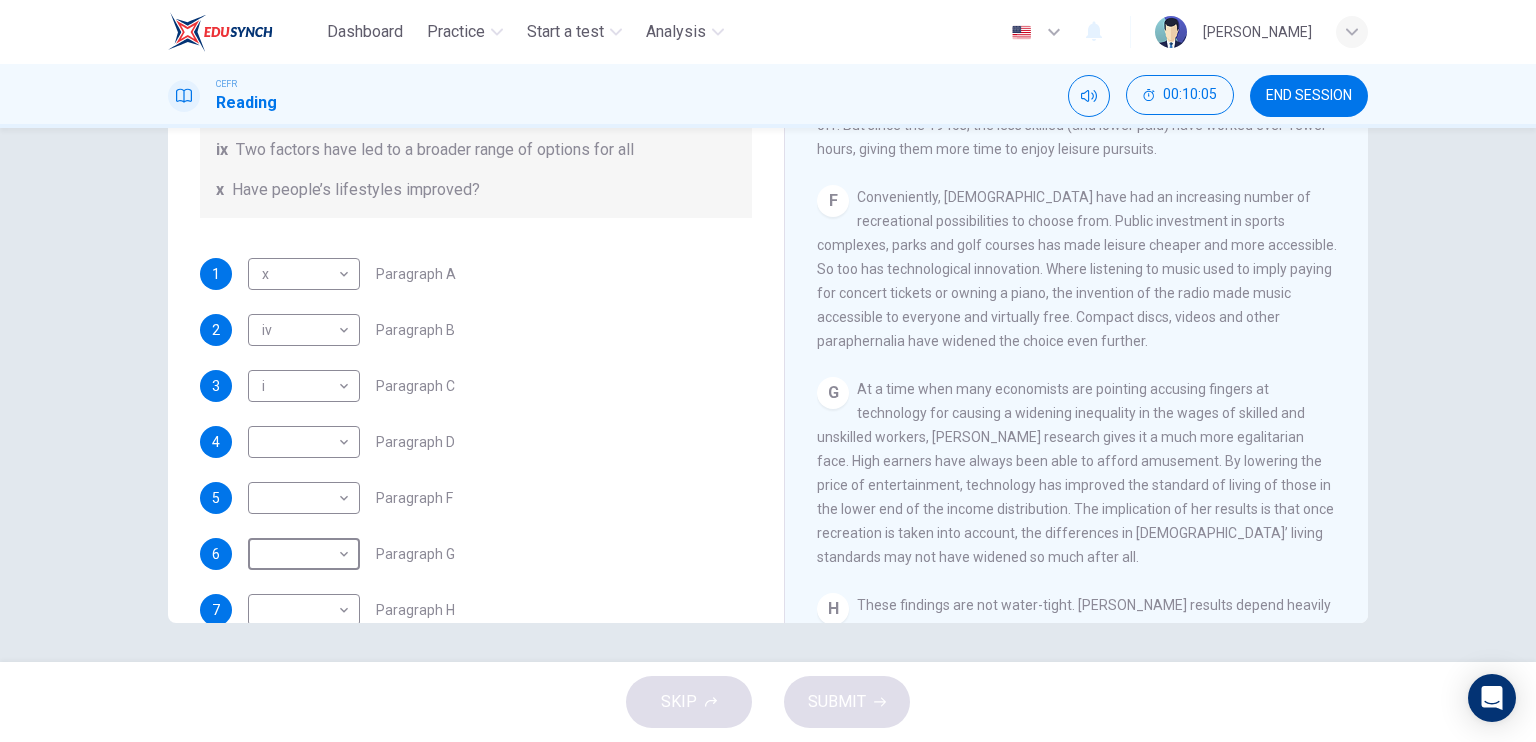 scroll, scrollTop: 416, scrollLeft: 0, axis: vertical 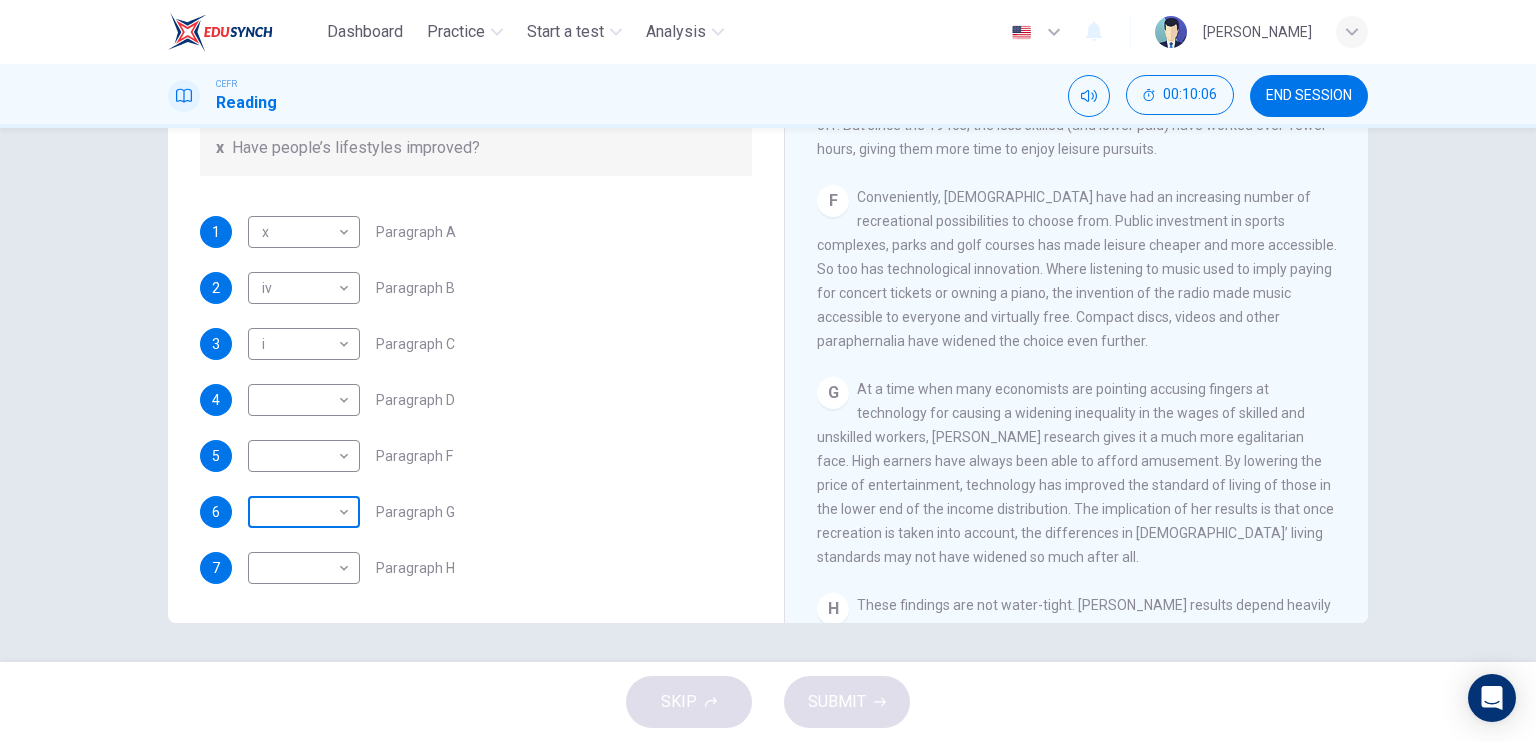 click on "Dashboard Practice Start a test Analysis English en ​ [PERSON_NAME] BIN SAUDI CEFR Reading 00:10:06 END SESSION Questions 1 - 7 The Reading Passage has nine paragraphs A-I.
From the list of headings below choose the most suitable heading for each paragraph.
Write the appropriate numbers (i-x) in the boxes below. List of Headings i Wide differences in leisure activities according to income ii Possible inconsistencies in [PERSON_NAME] data iii More personal income and time influence leisure activities iv Investigating the lifestyle problem from a new angle v Increased incomes fail to benefit everyone vi A controversial development offers cheaper leisure activities vii Technology heightens differences in living standards viii The gap between income and leisure spending closes ix Two factors have led to a broader range of options for all x Have people’s lifestyles improved? 1 x x ​ Paragraph A 2 iv iv ​ Paragraph B 3 i i ​ Paragraph C 4 ​ ​ Paragraph D 5 ​ ​ Paragraph F 6 ​ ​ 7 ​" at bounding box center [768, 371] 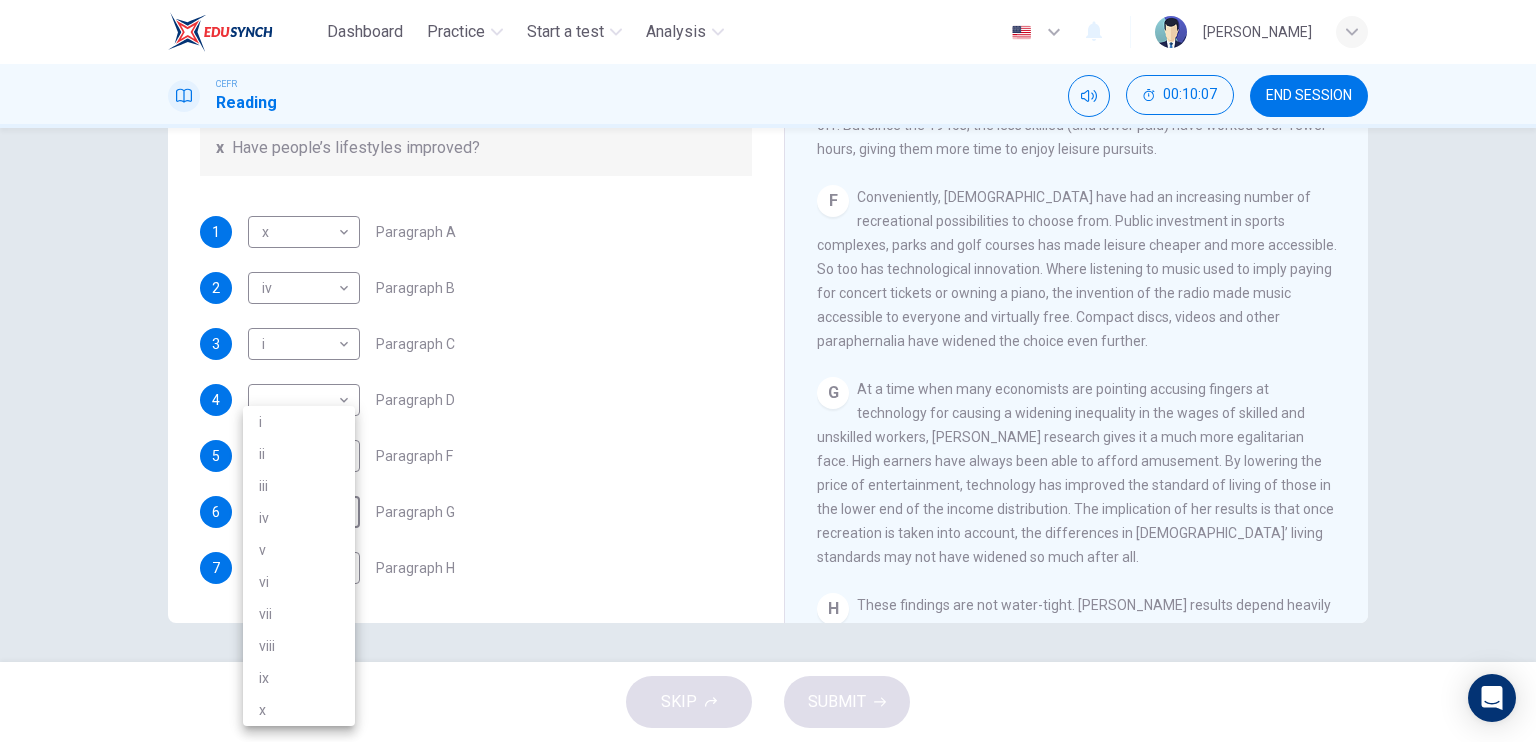 click on "vi" at bounding box center (299, 582) 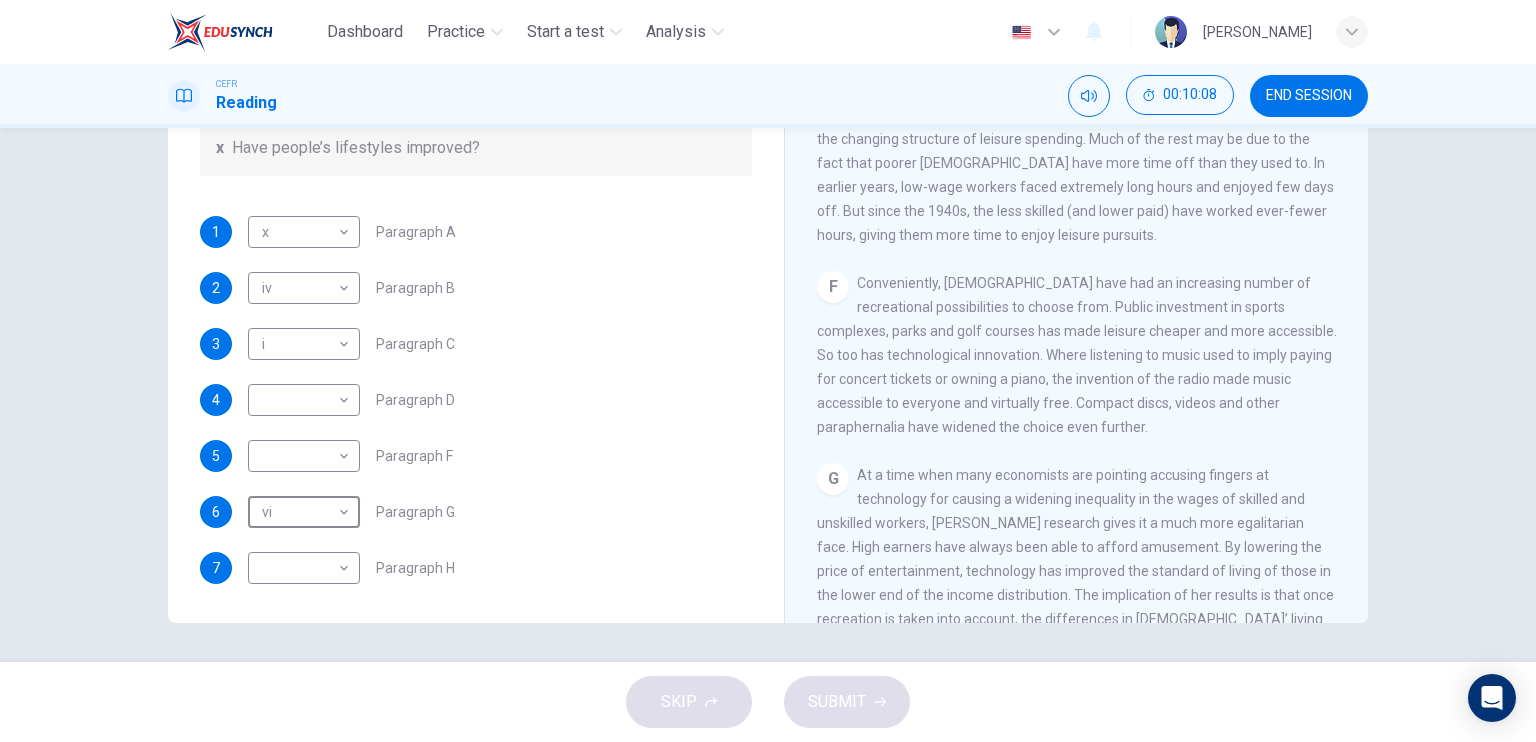scroll, scrollTop: 1400, scrollLeft: 0, axis: vertical 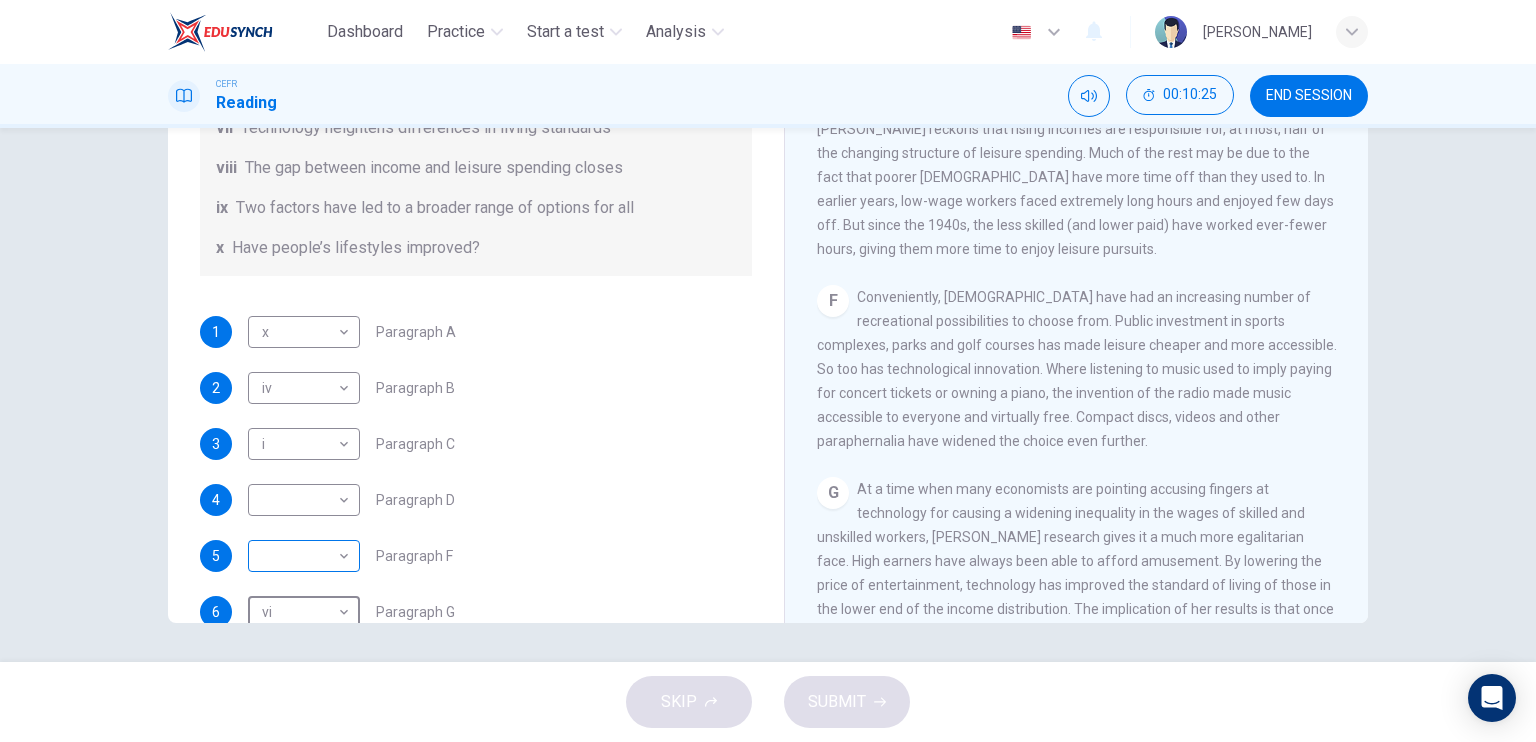 click on "Dashboard Practice Start a test Analysis English en ​ [PERSON_NAME] BIN SAUDI CEFR Reading 00:10:25 END SESSION Questions 1 - 7 The Reading Passage has nine paragraphs A-I.
From the list of headings below choose the most suitable heading for each paragraph.
Write the appropriate numbers (i-x) in the boxes below. List of Headings i Wide differences in leisure activities according to income ii Possible inconsistencies in [PERSON_NAME] data iii More personal income and time influence leisure activities iv Investigating the lifestyle problem from a new angle v Increased incomes fail to benefit everyone vi A controversial development offers cheaper leisure activities vii Technology heightens differences in living standards viii The gap between income and leisure spending closes ix Two factors have led to a broader range of options for all x Have people’s lifestyles improved? 1 x x ​ Paragraph A 2 iv iv ​ Paragraph B 3 i i ​ Paragraph C 4 ​ ​ Paragraph D 5 ​ ​ Paragraph F 6 vi vi ​ 7 A" at bounding box center (768, 371) 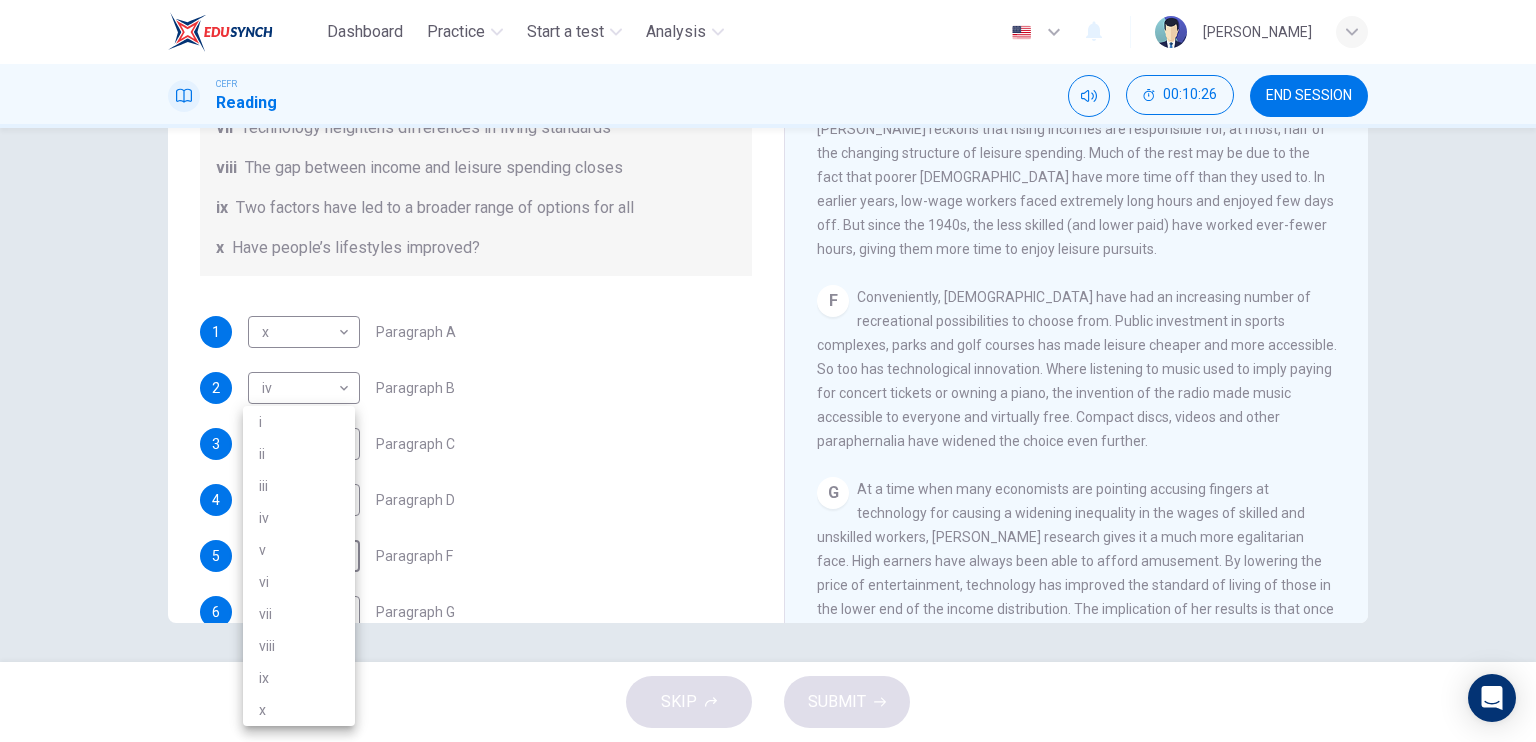 click on "vii" at bounding box center [299, 614] 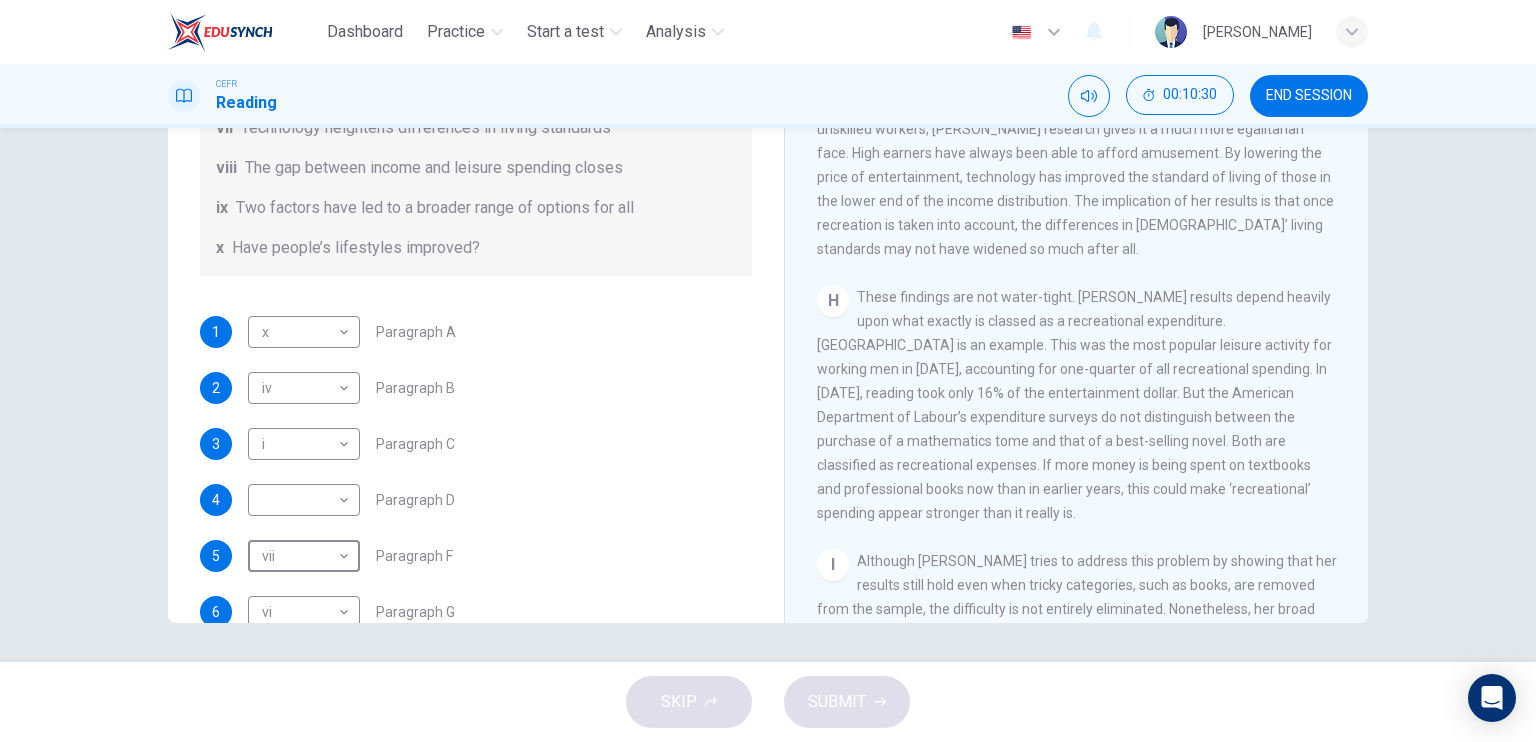 scroll, scrollTop: 1889, scrollLeft: 0, axis: vertical 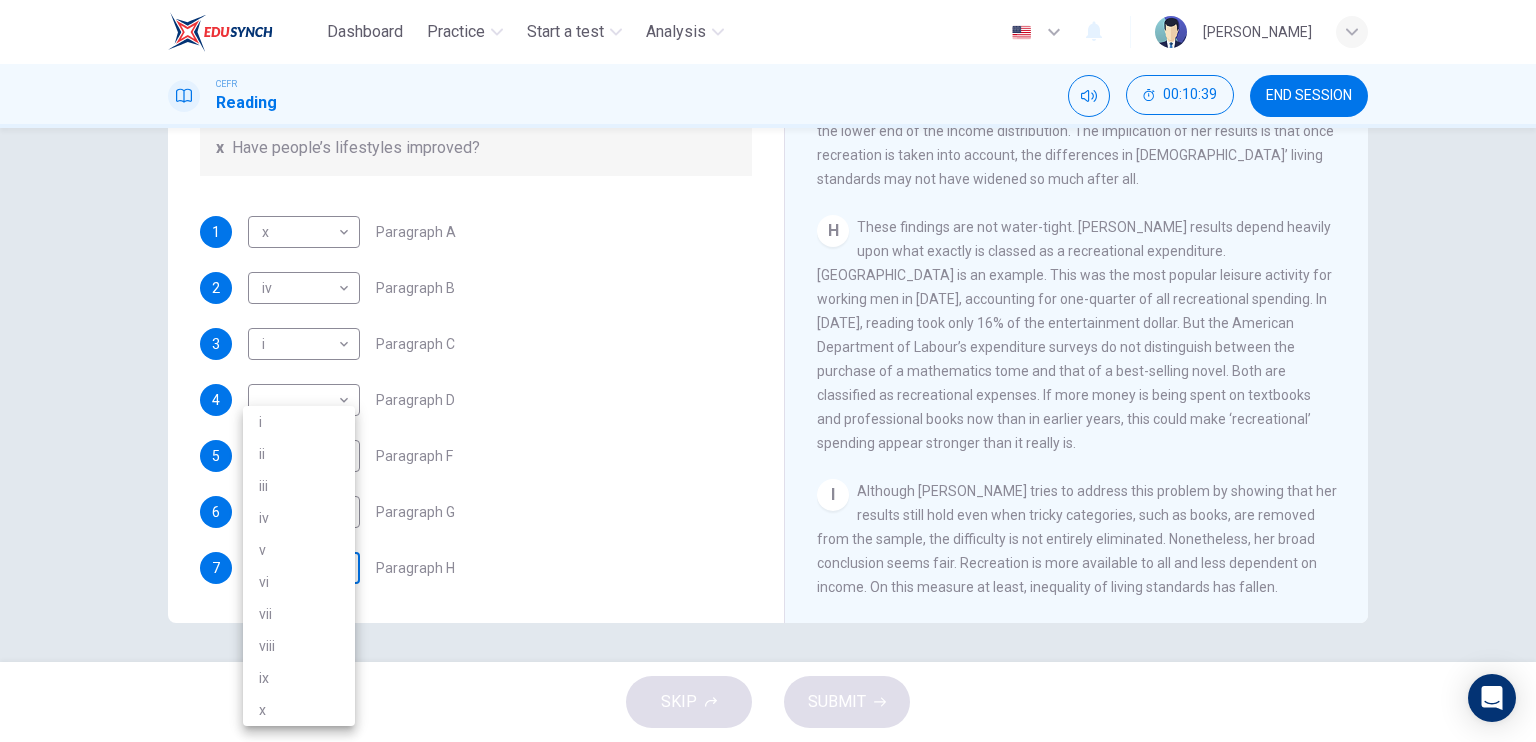 click on "Dashboard Practice Start a test Analysis English en ​ [PERSON_NAME] BIN SAUDI CEFR Reading 00:10:39 END SESSION Questions 1 - 7 The Reading Passage has nine paragraphs A-I.
From the list of headings below choose the most suitable heading for each paragraph.
Write the appropriate numbers (i-x) in the boxes below. List of Headings i Wide differences in leisure activities according to income ii Possible inconsistencies in [PERSON_NAME] data iii More personal income and time influence leisure activities iv Investigating the lifestyle problem from a new angle v Increased incomes fail to benefit everyone vi A controversial development offers cheaper leisure activities vii Technology heightens differences in living standards viii The gap between income and leisure spending closes ix Two factors have led to a broader range of options for all x Have people’s lifestyles improved? 1 x x ​ Paragraph A 2 iv iv ​ Paragraph B 3 i i ​ Paragraph C 4 ​ ​ Paragraph D 5 vii vii ​ Paragraph F 6 vi vi ​" at bounding box center [768, 371] 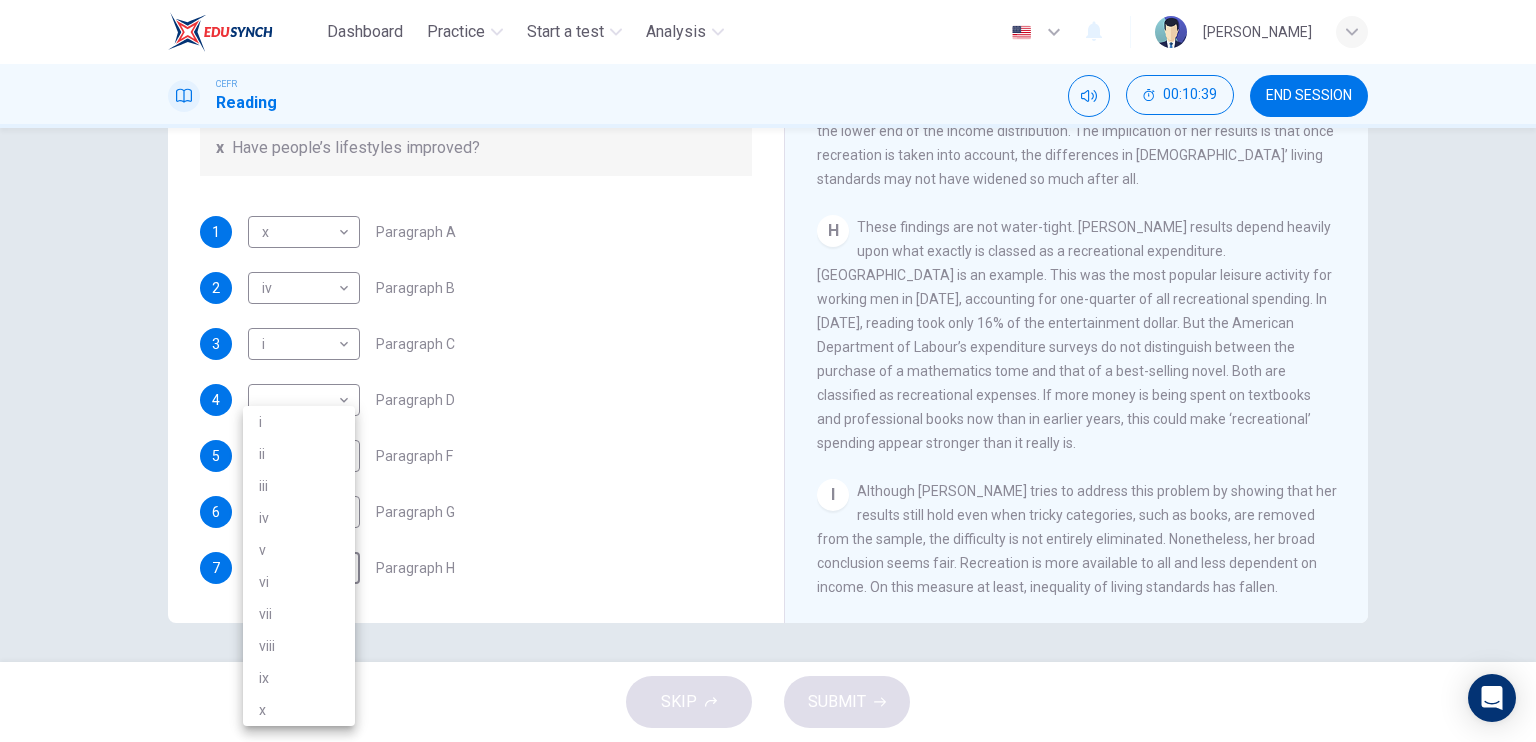 click on "ii" at bounding box center (299, 454) 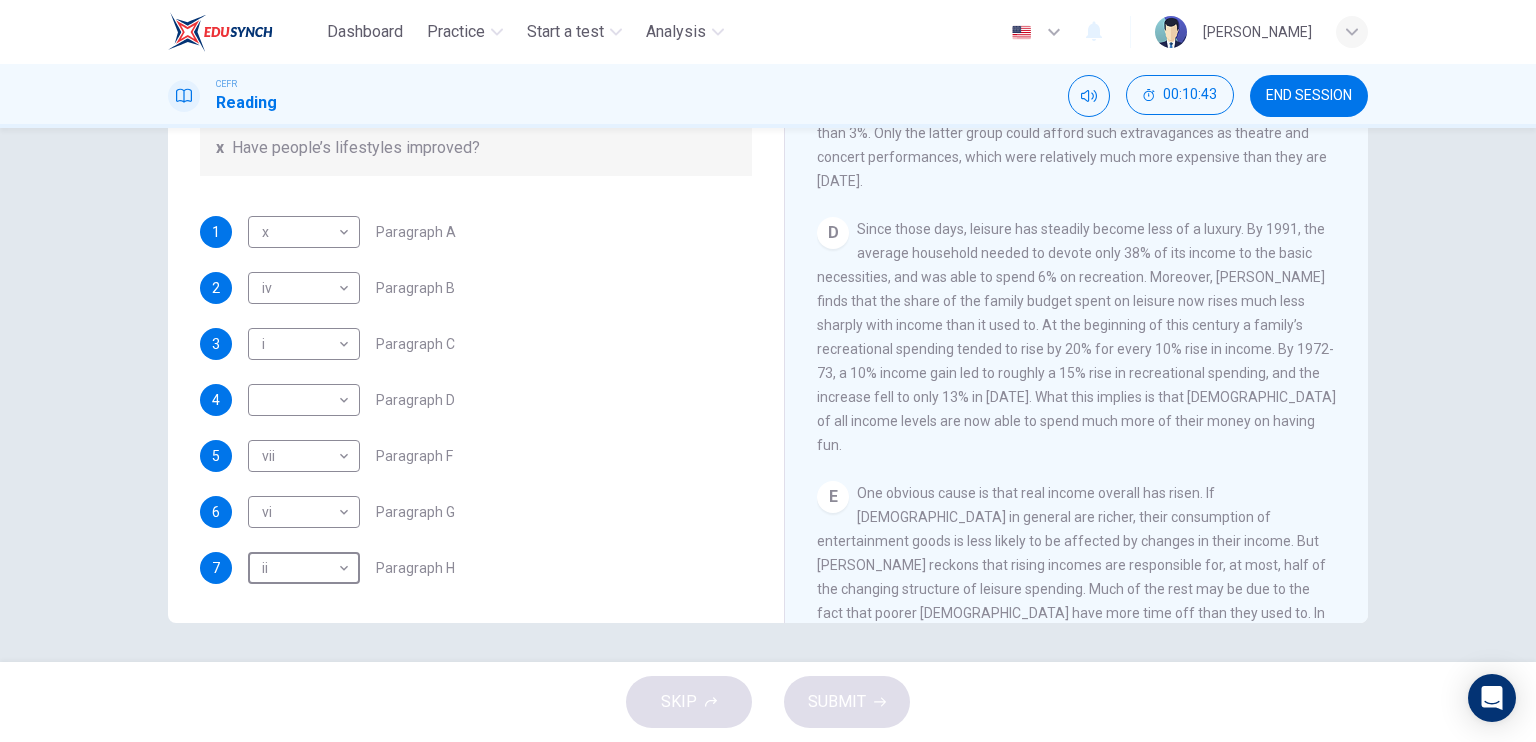 scroll, scrollTop: 889, scrollLeft: 0, axis: vertical 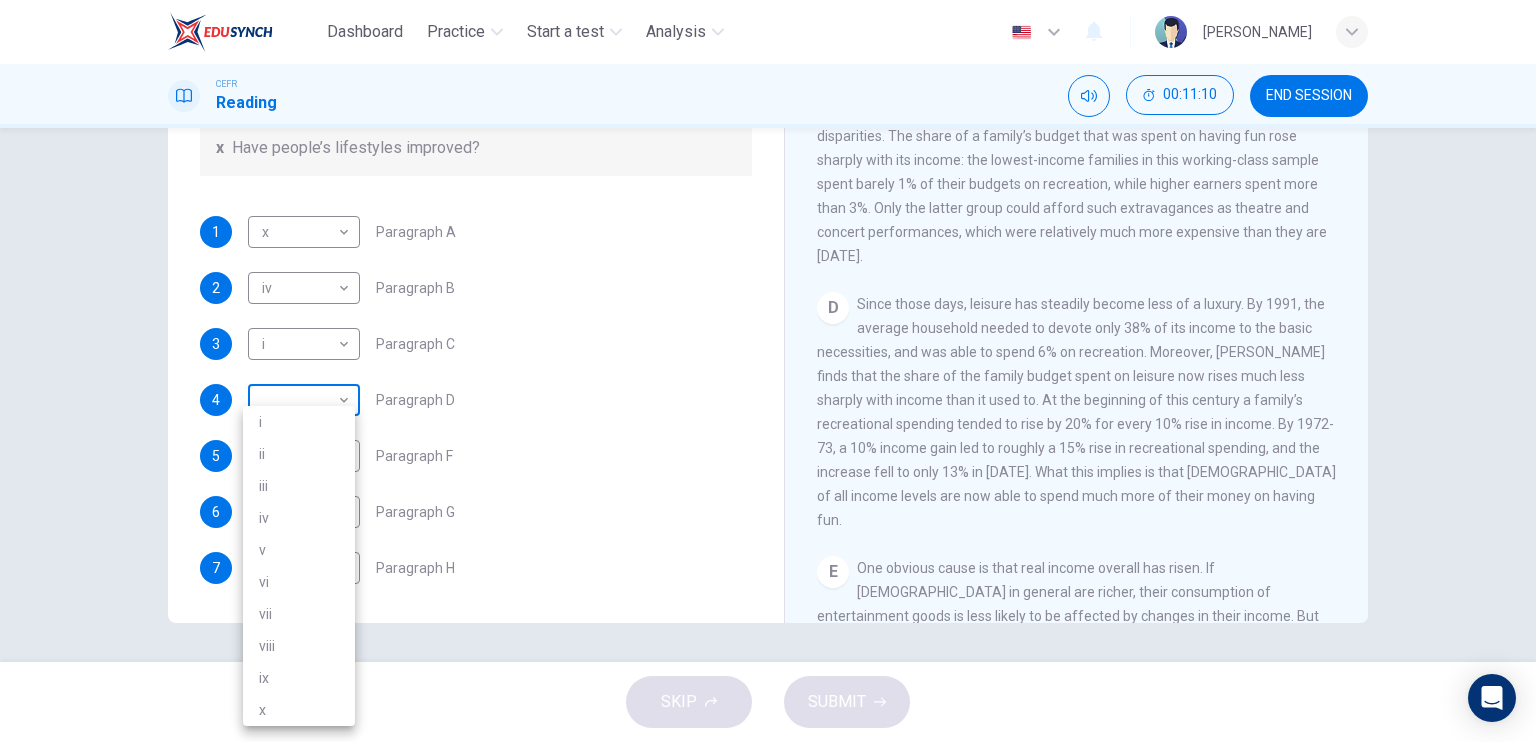 click on "Dashboard Practice Start a test Analysis English en ​ [PERSON_NAME] BIN SAUDI CEFR Reading 00:11:10 END SESSION Questions 1 - 7 The Reading Passage has nine paragraphs A-I.
From the list of headings below choose the most suitable heading for each paragraph.
Write the appropriate numbers (i-x) in the boxes below. List of Headings i Wide differences in leisure activities according to income ii Possible inconsistencies in [PERSON_NAME] data iii More personal income and time influence leisure activities iv Investigating the lifestyle problem from a new angle v Increased incomes fail to benefit everyone vi A controversial development offers cheaper leisure activities vii Technology heightens differences in living standards viii The gap between income and leisure spending closes ix Two factors have led to a broader range of options for all x Have people’s lifestyles improved? 1 x x ​ Paragraph A 2 iv iv ​ Paragraph B 3 i i ​ Paragraph C 4 ​ ​ Paragraph D 5 vii vii ​ Paragraph F 6 vi vi ​" at bounding box center [768, 371] 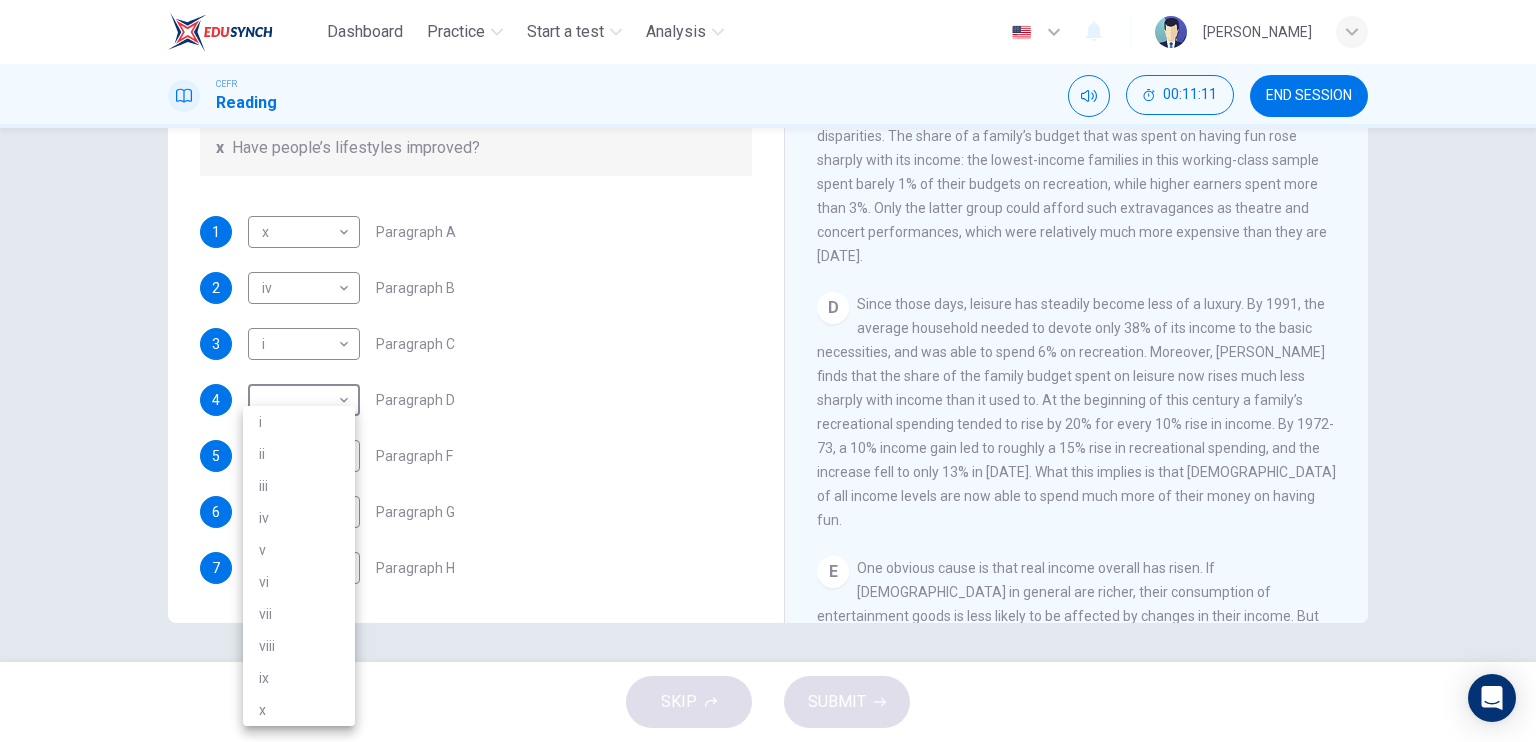 drag, startPoint x: 277, startPoint y: 642, endPoint x: 311, endPoint y: 639, distance: 34.132095 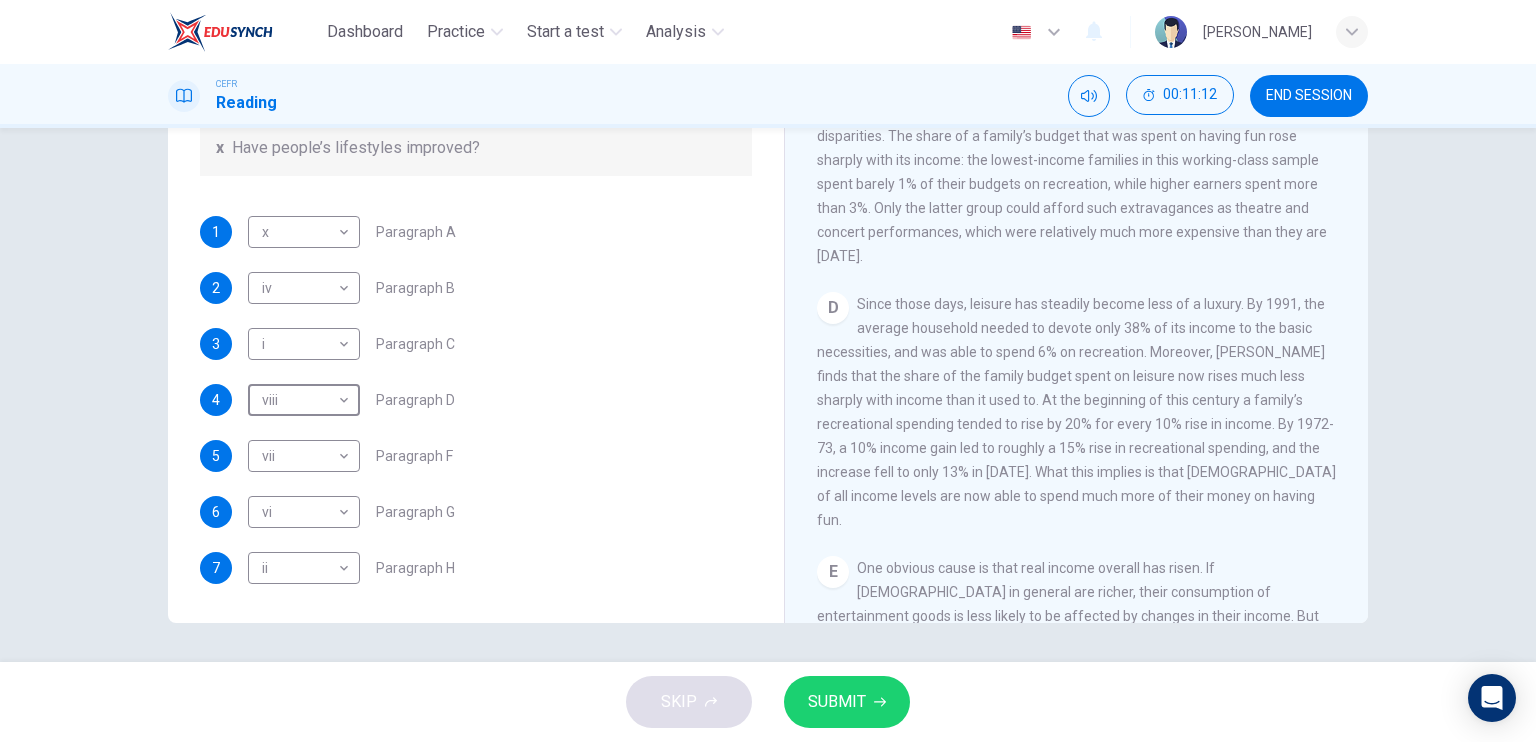 click on "SUBMIT" at bounding box center (847, 702) 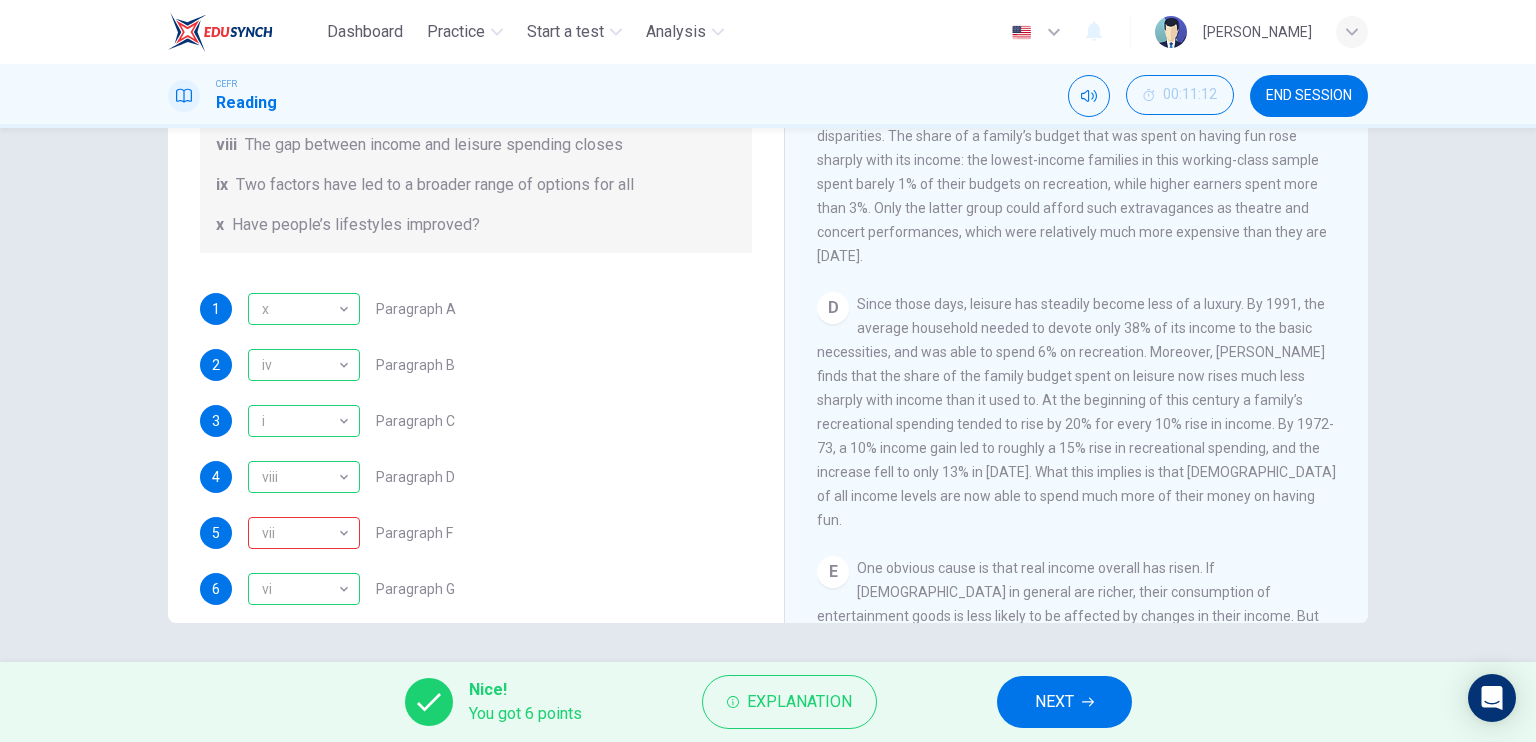 scroll, scrollTop: 416, scrollLeft: 0, axis: vertical 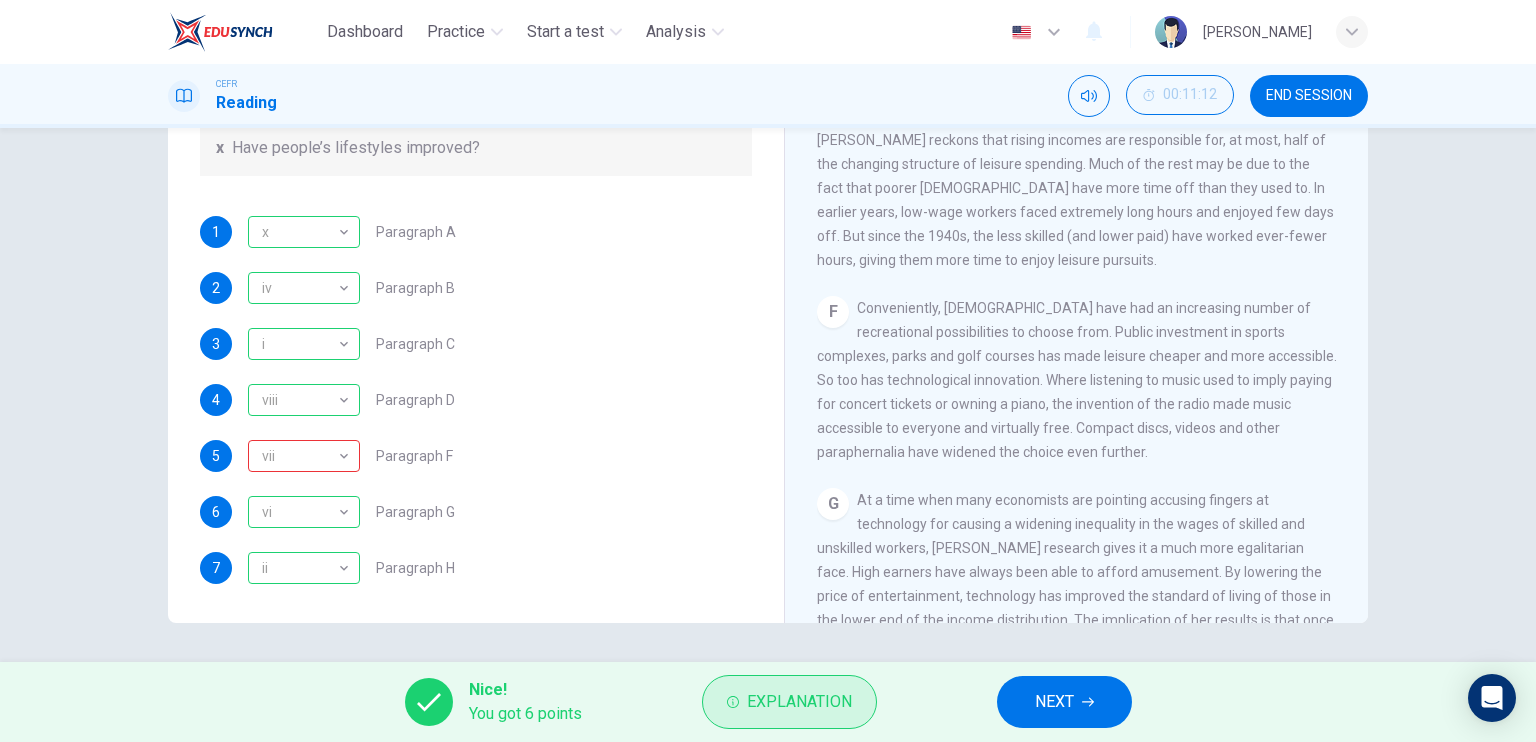 click on "Explanation" at bounding box center [799, 702] 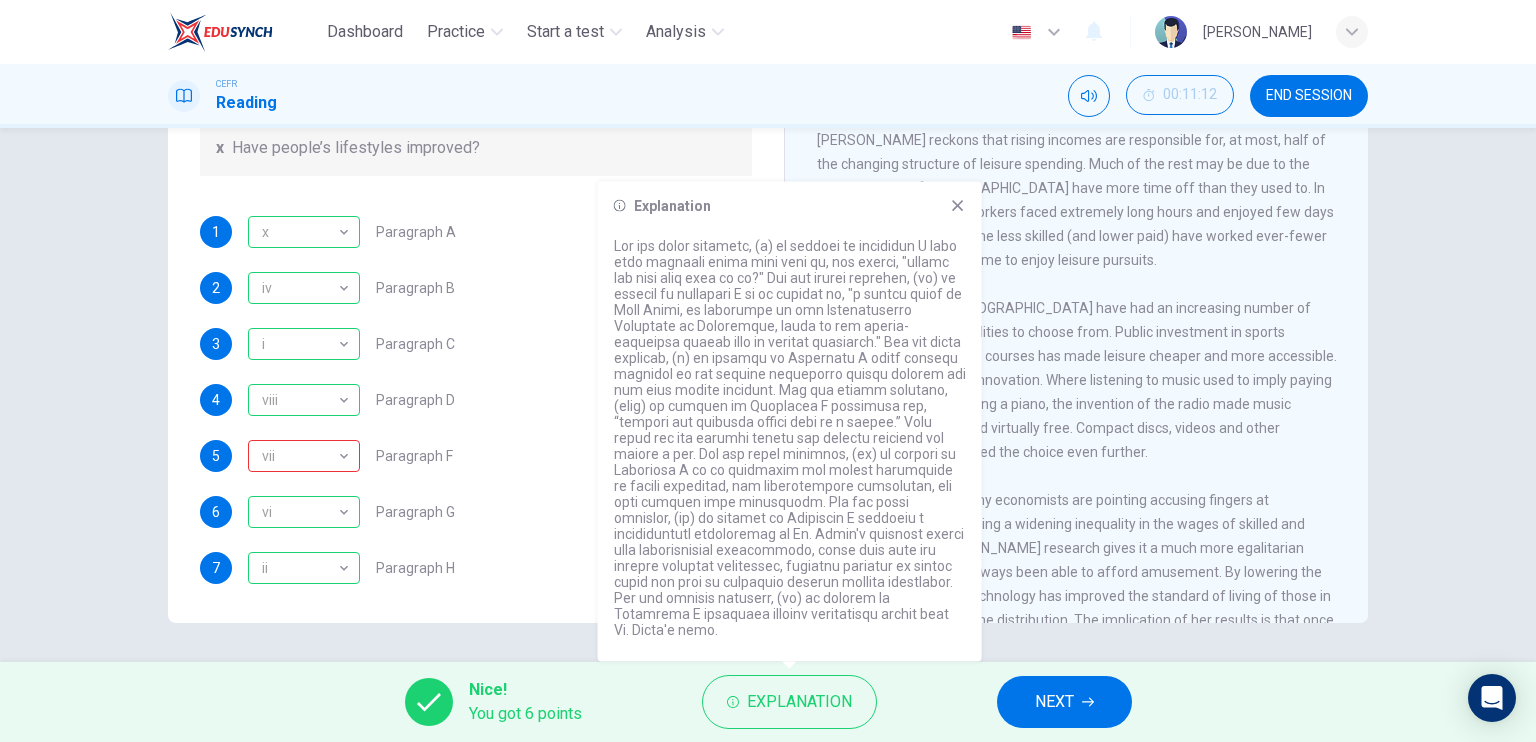 click 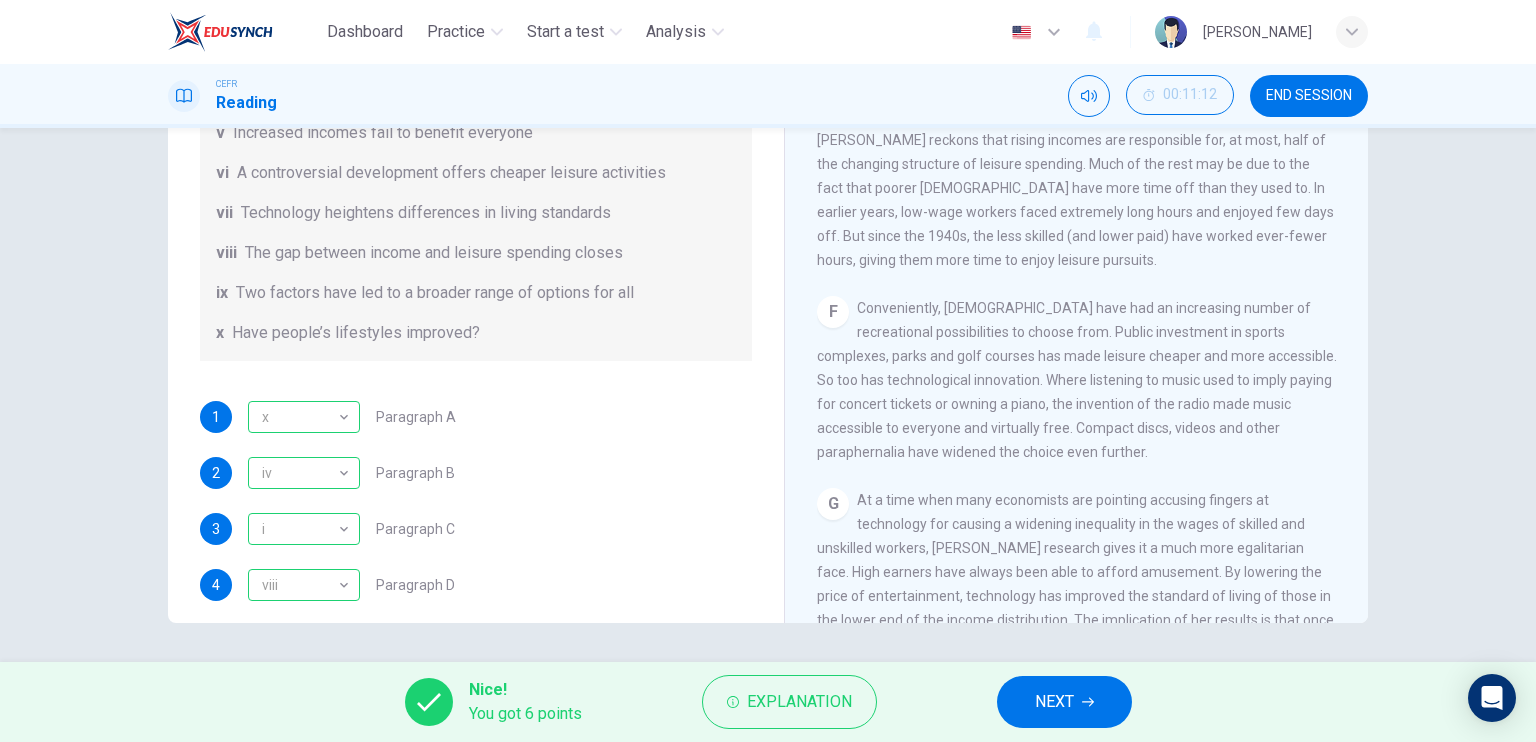 scroll, scrollTop: 416, scrollLeft: 0, axis: vertical 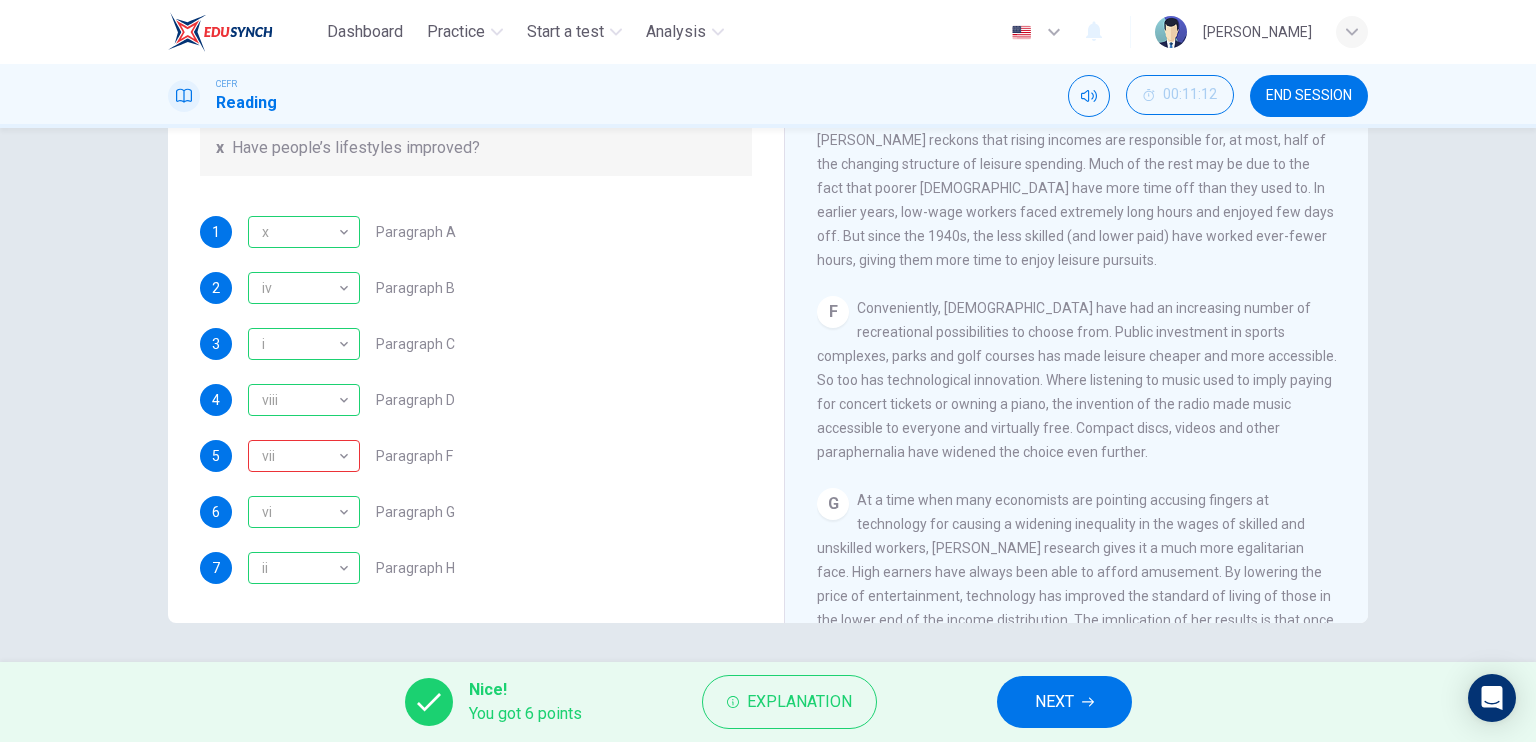 click 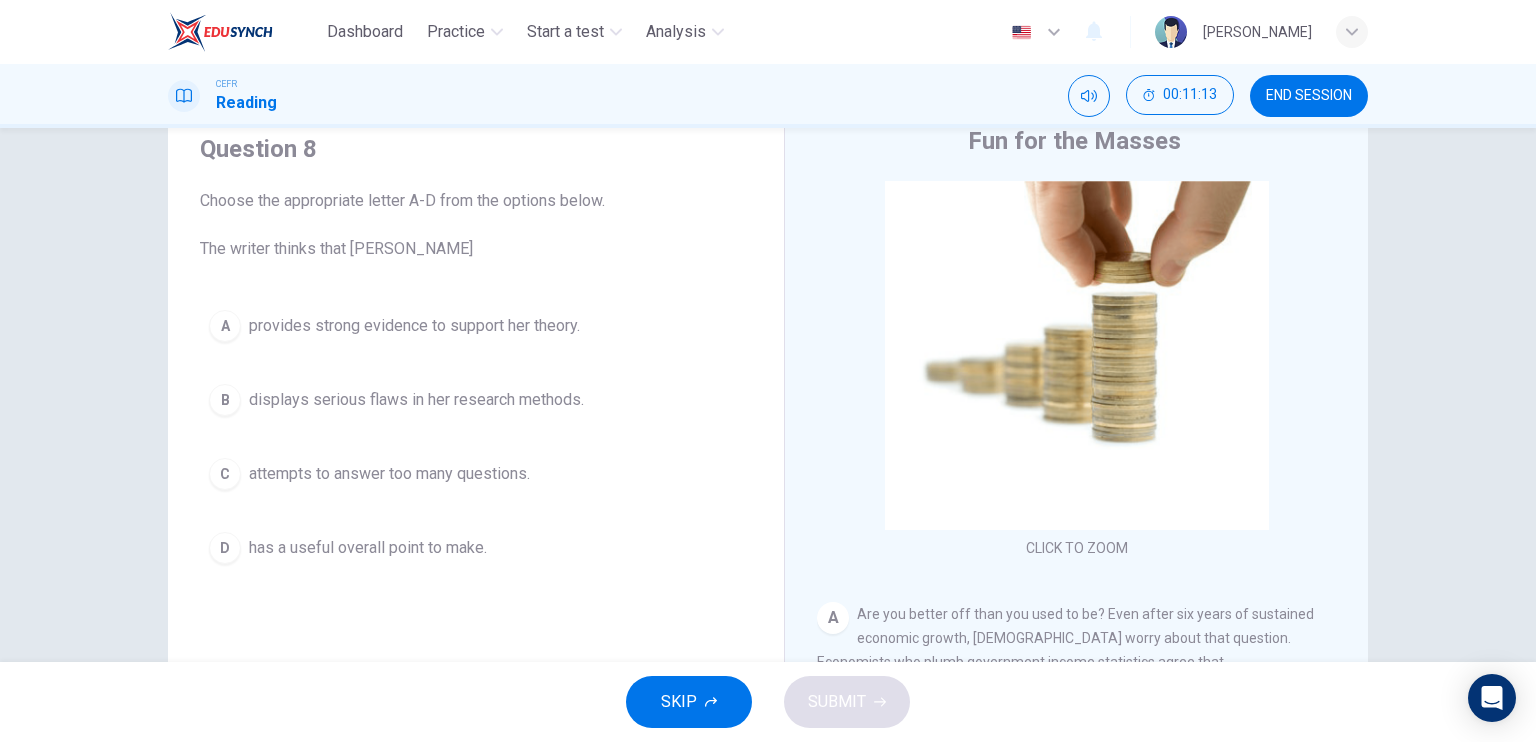 scroll, scrollTop: 40, scrollLeft: 0, axis: vertical 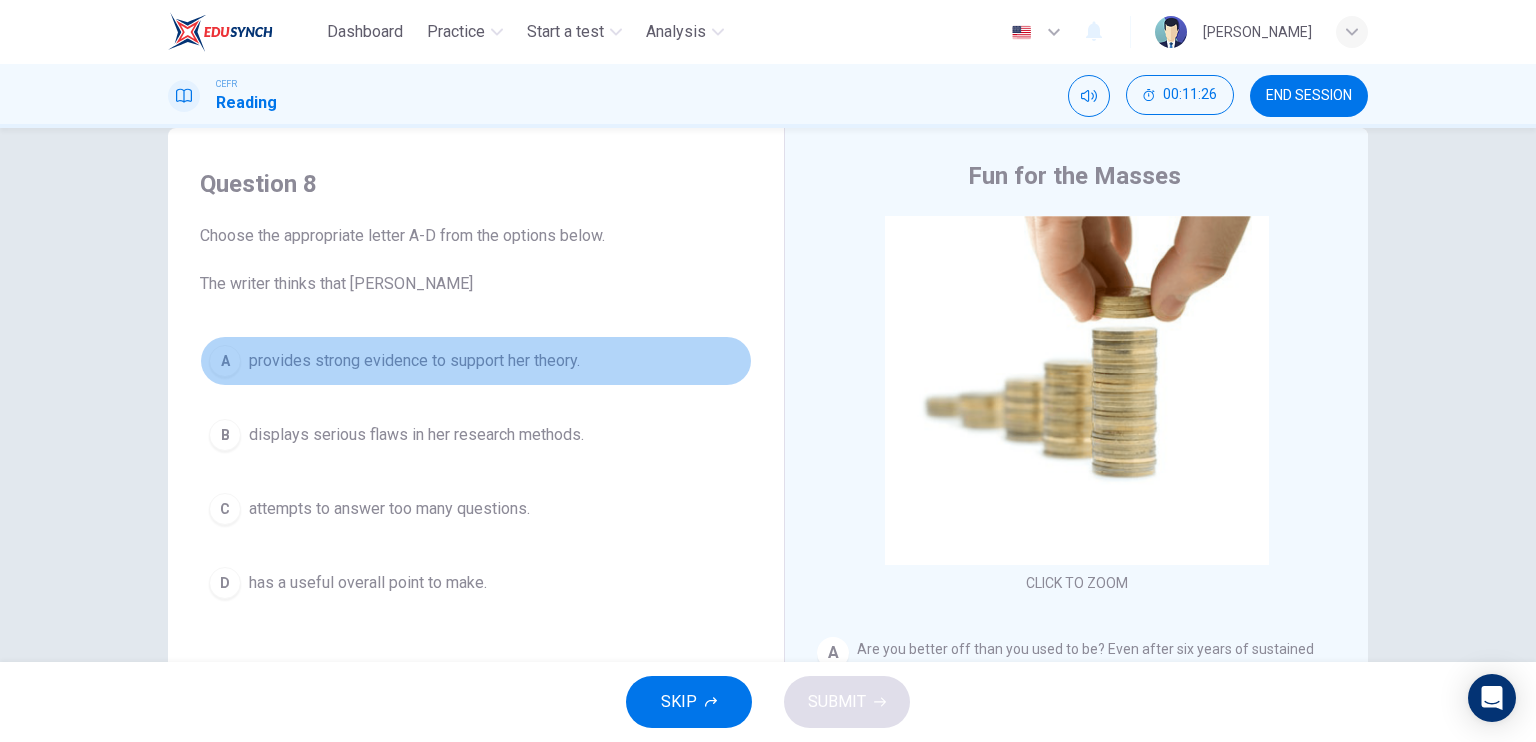 click on "provides strong evidence to support her theory." at bounding box center (414, 361) 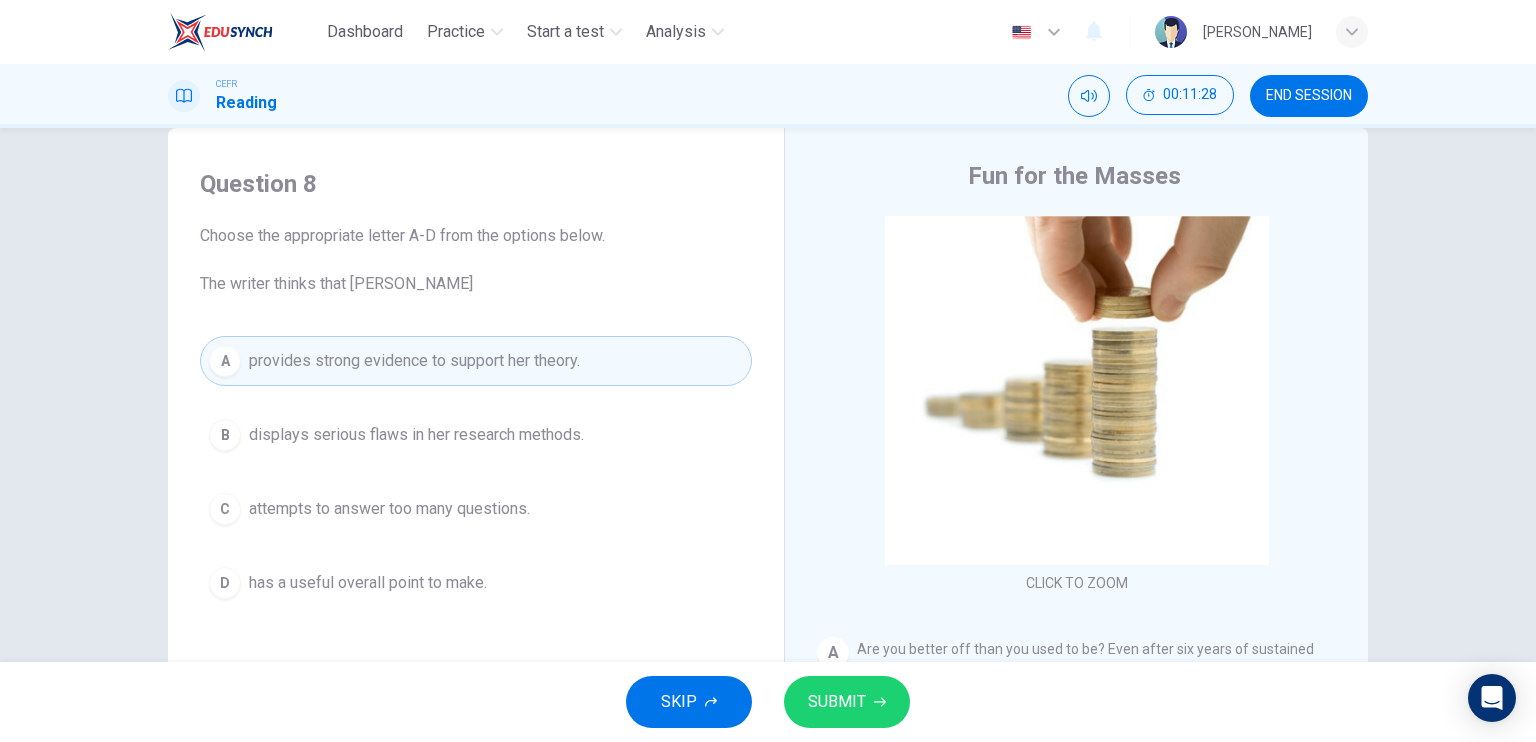 click on "SUBMIT" at bounding box center [837, 702] 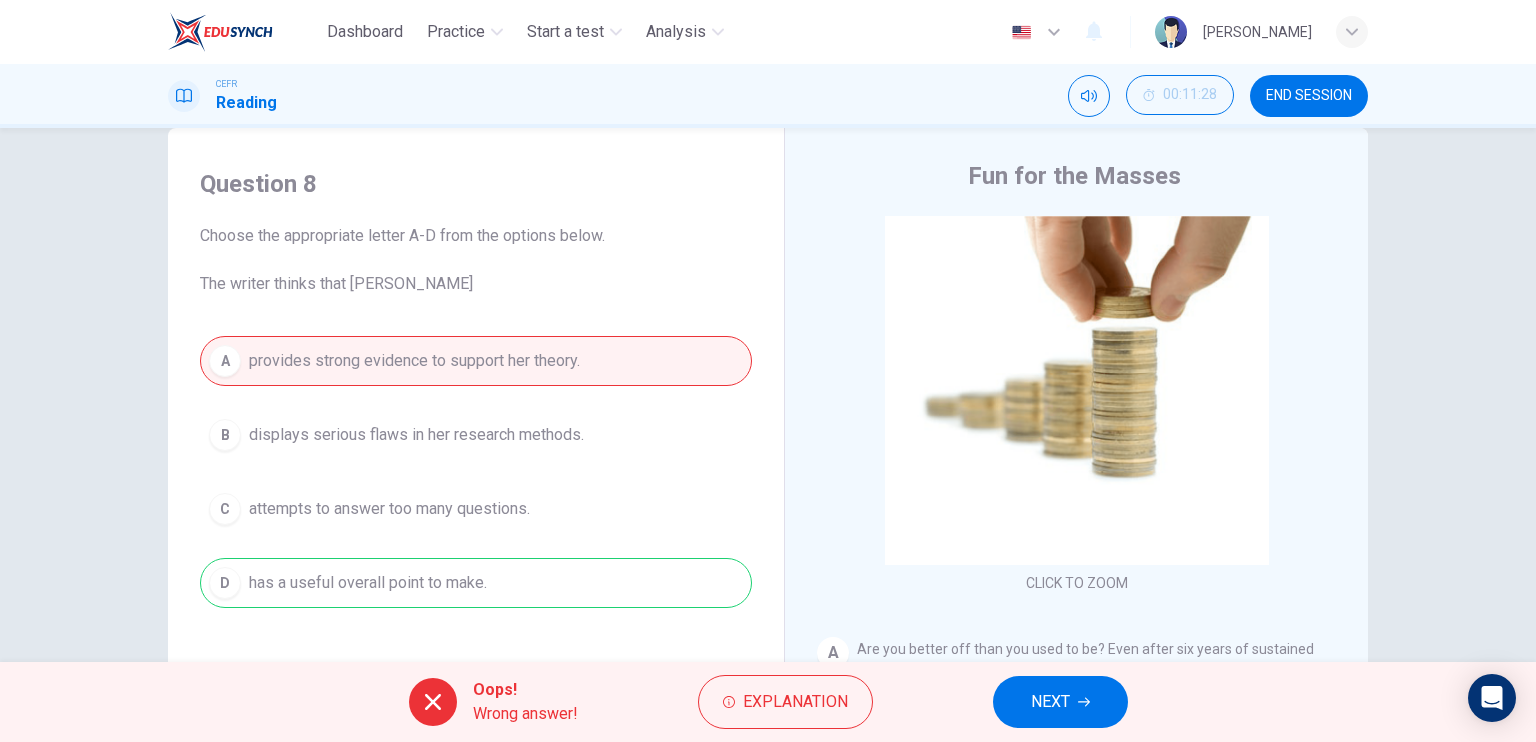 click on "NEXT" at bounding box center (1050, 702) 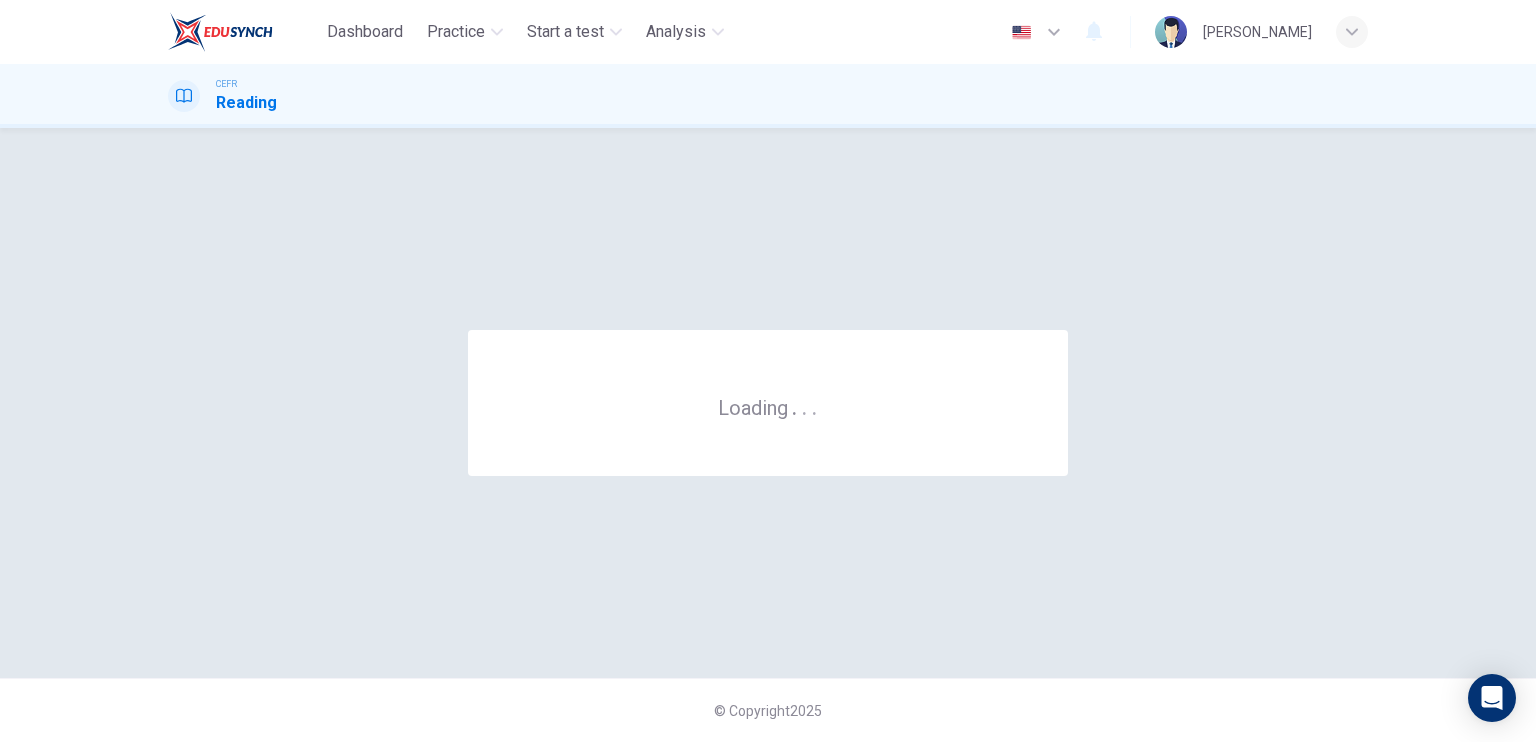 scroll, scrollTop: 0, scrollLeft: 0, axis: both 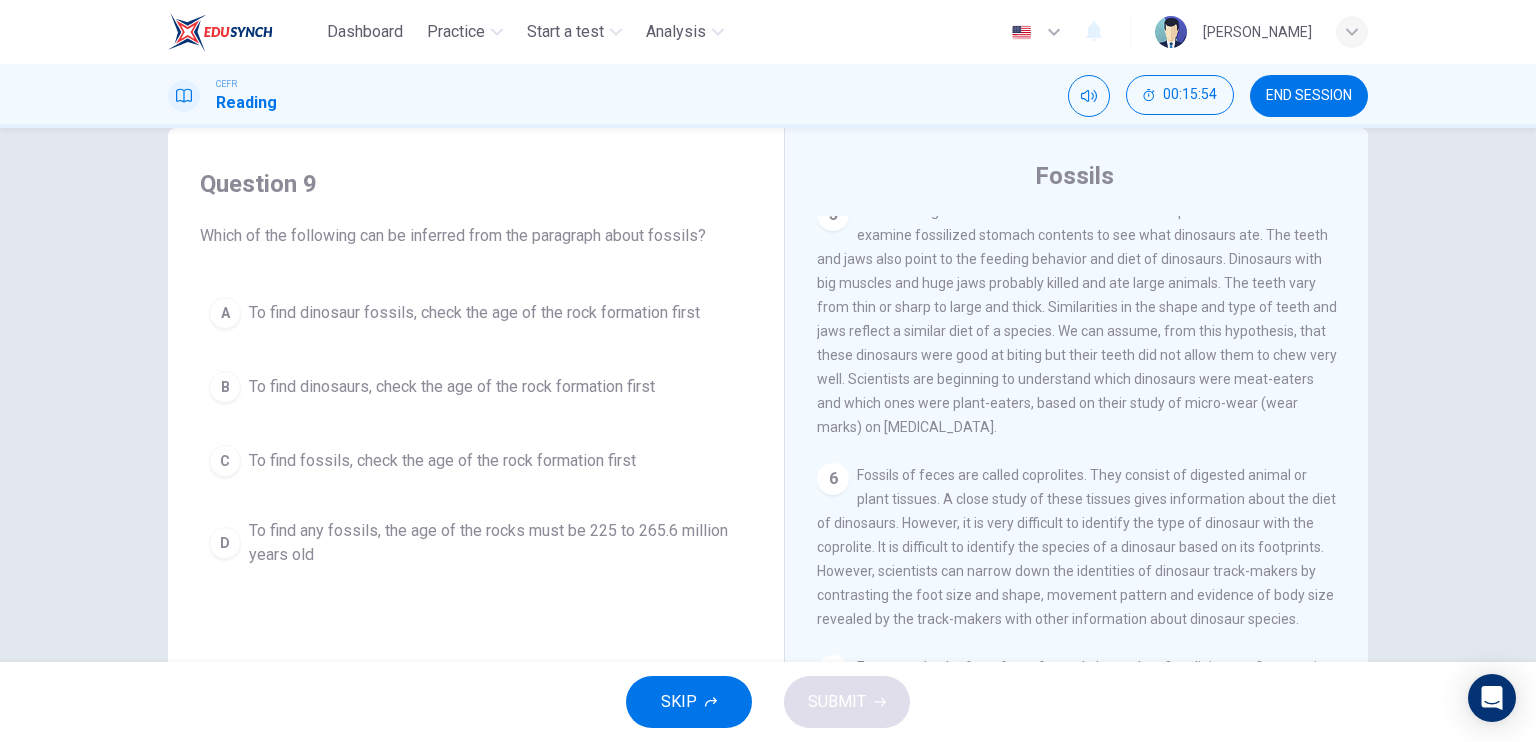 click on "C To find fossils, check the age of the rock formation first" at bounding box center (476, 461) 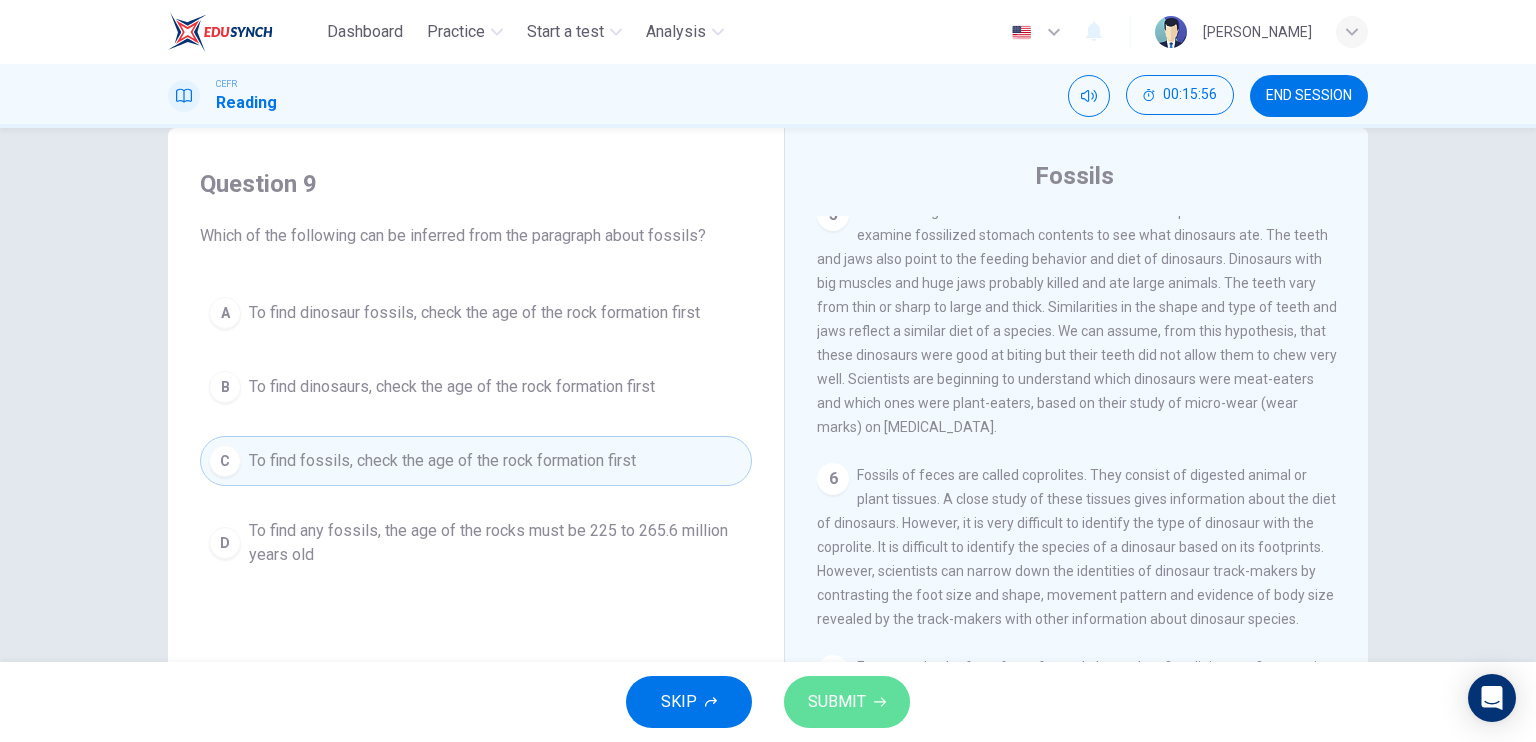 click on "SUBMIT" at bounding box center (847, 702) 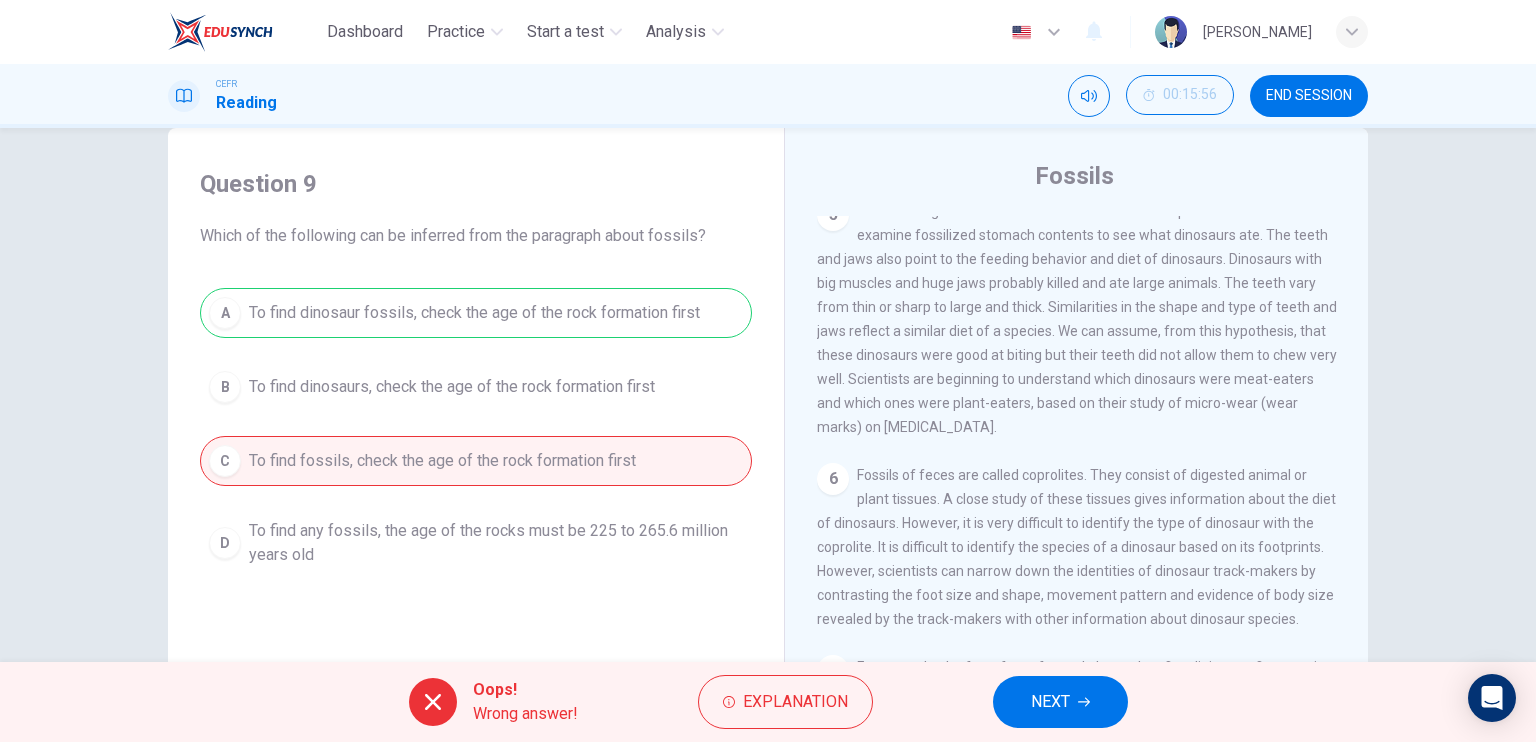click on "NEXT" at bounding box center [1050, 702] 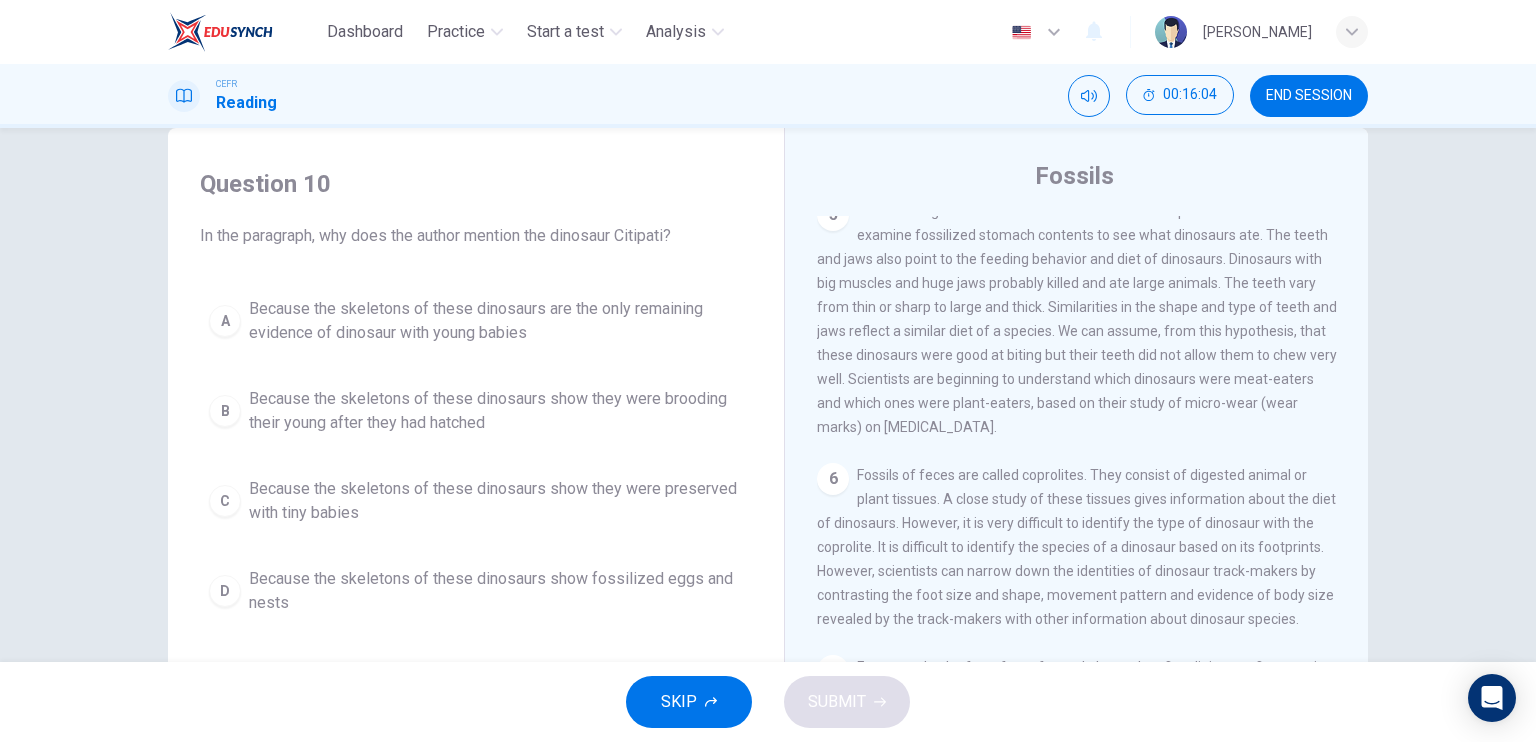 scroll, scrollTop: 825, scrollLeft: 0, axis: vertical 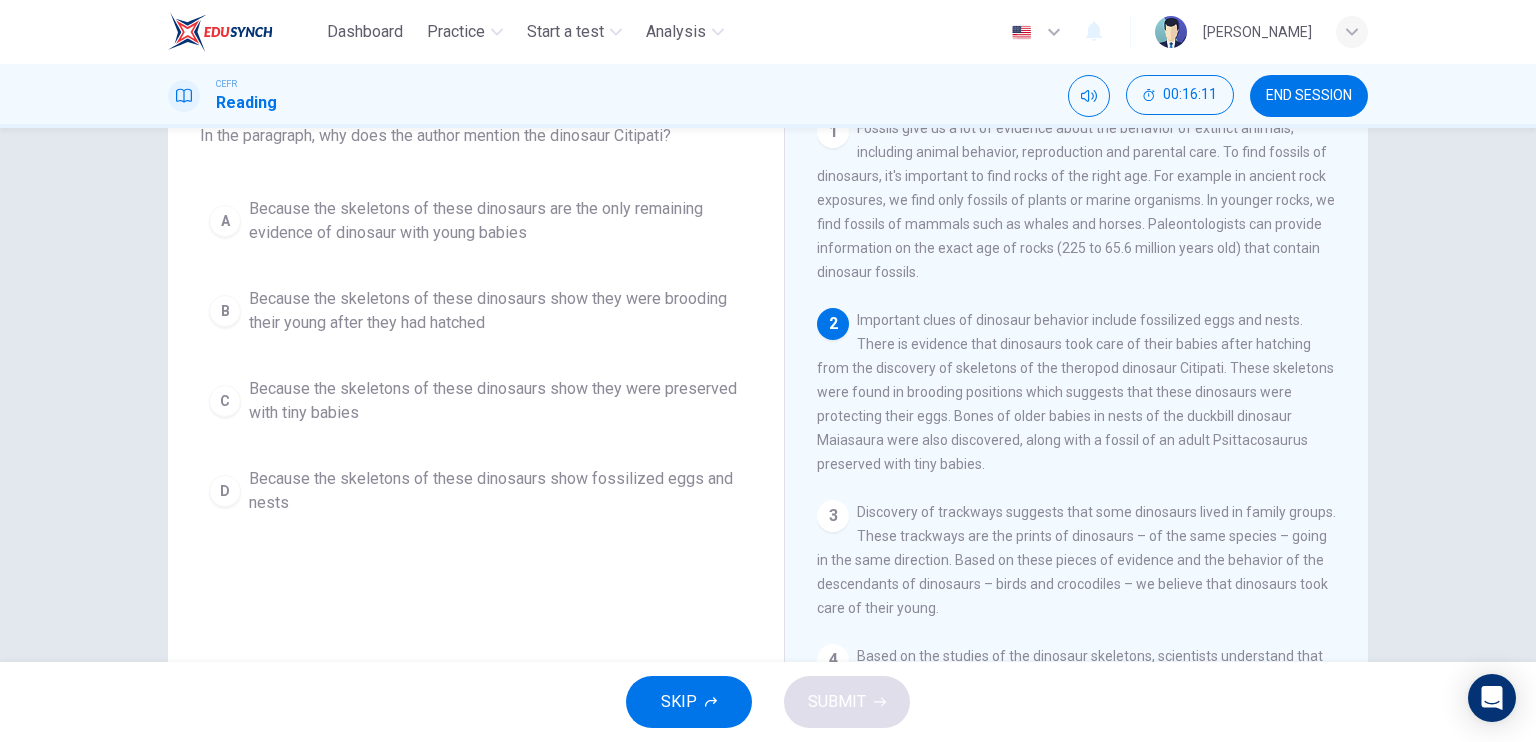drag, startPoint x: 855, startPoint y: 351, endPoint x: 1084, endPoint y: 371, distance: 229.8717 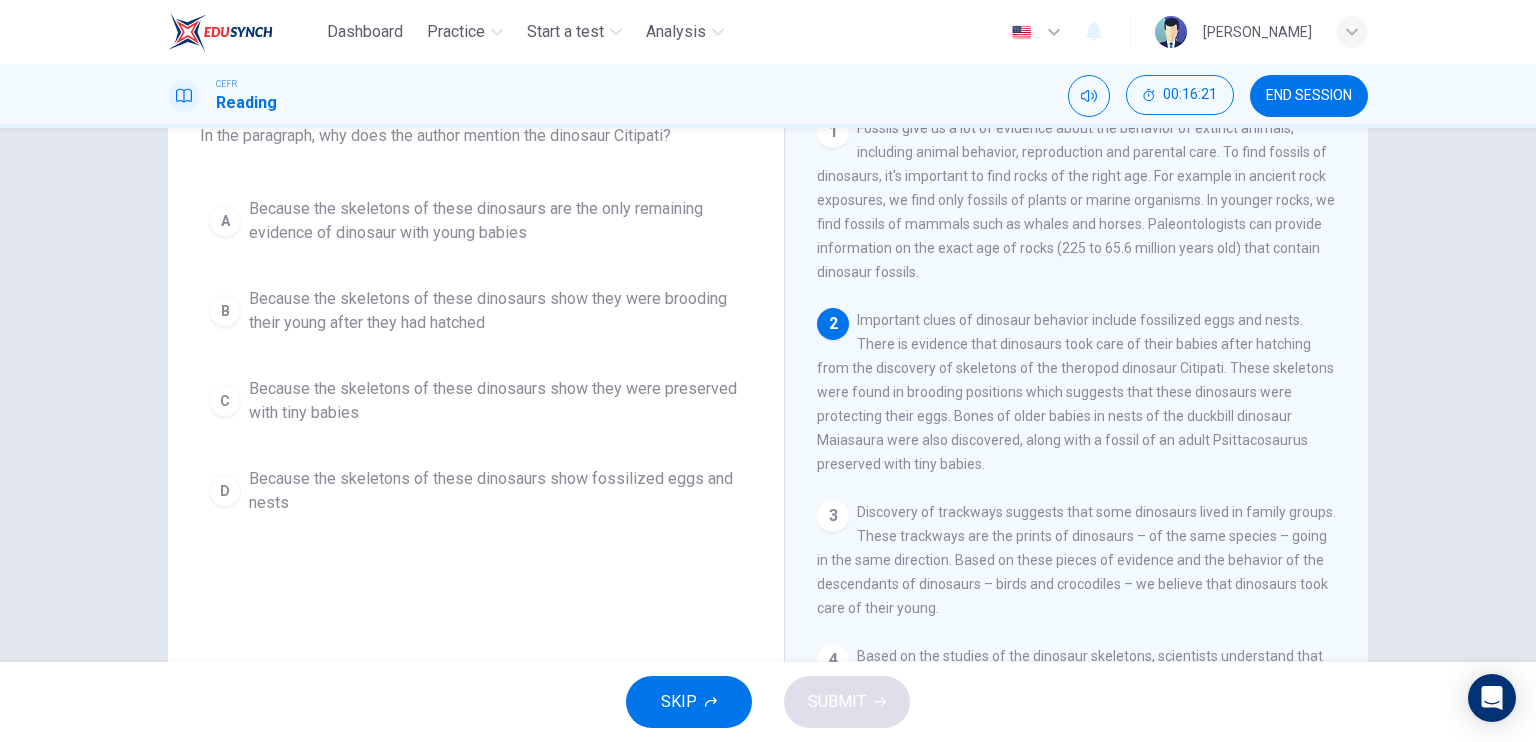 click on "Because the skeletons of these dinosaurs show they were brooding their young after they had hatched" at bounding box center (496, 311) 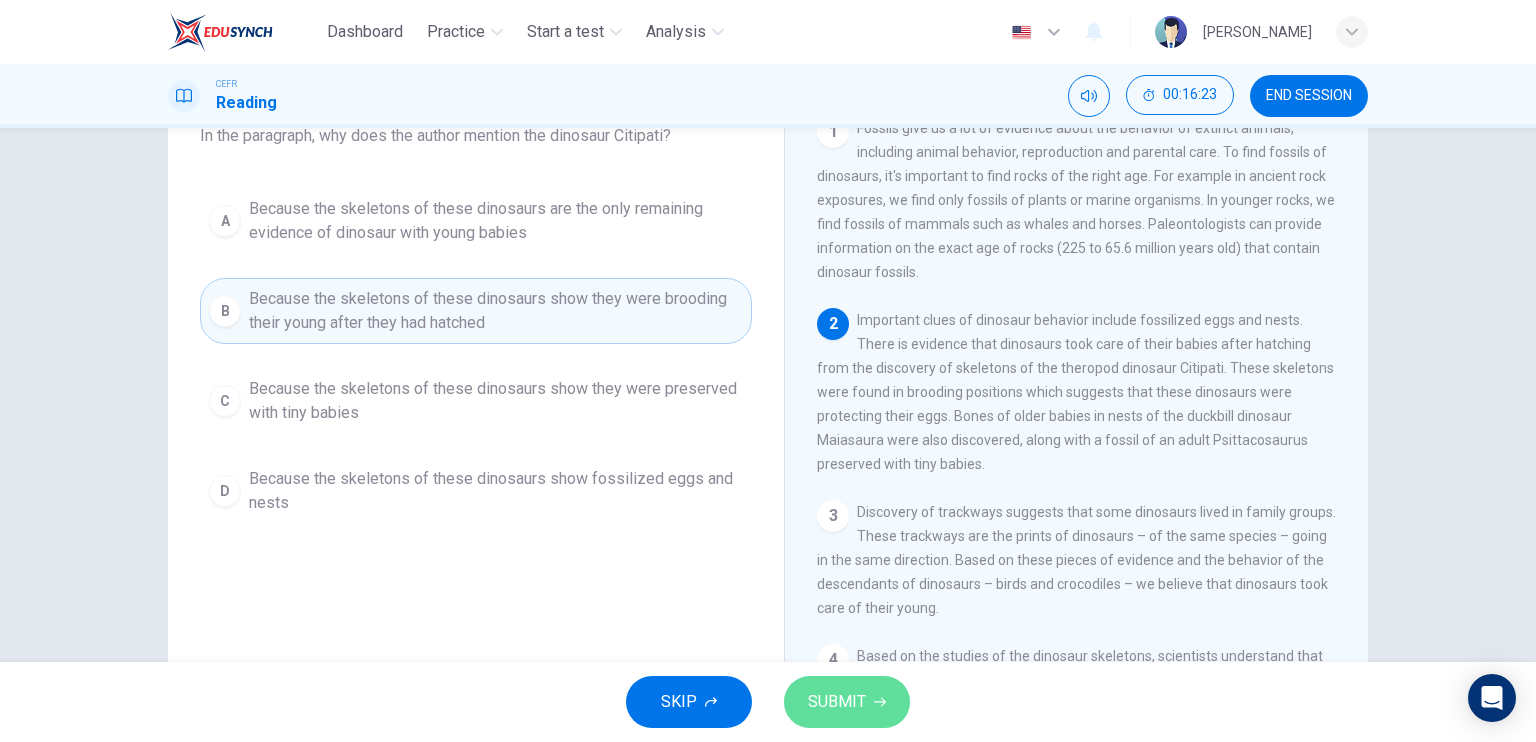 click on "SUBMIT" at bounding box center [837, 702] 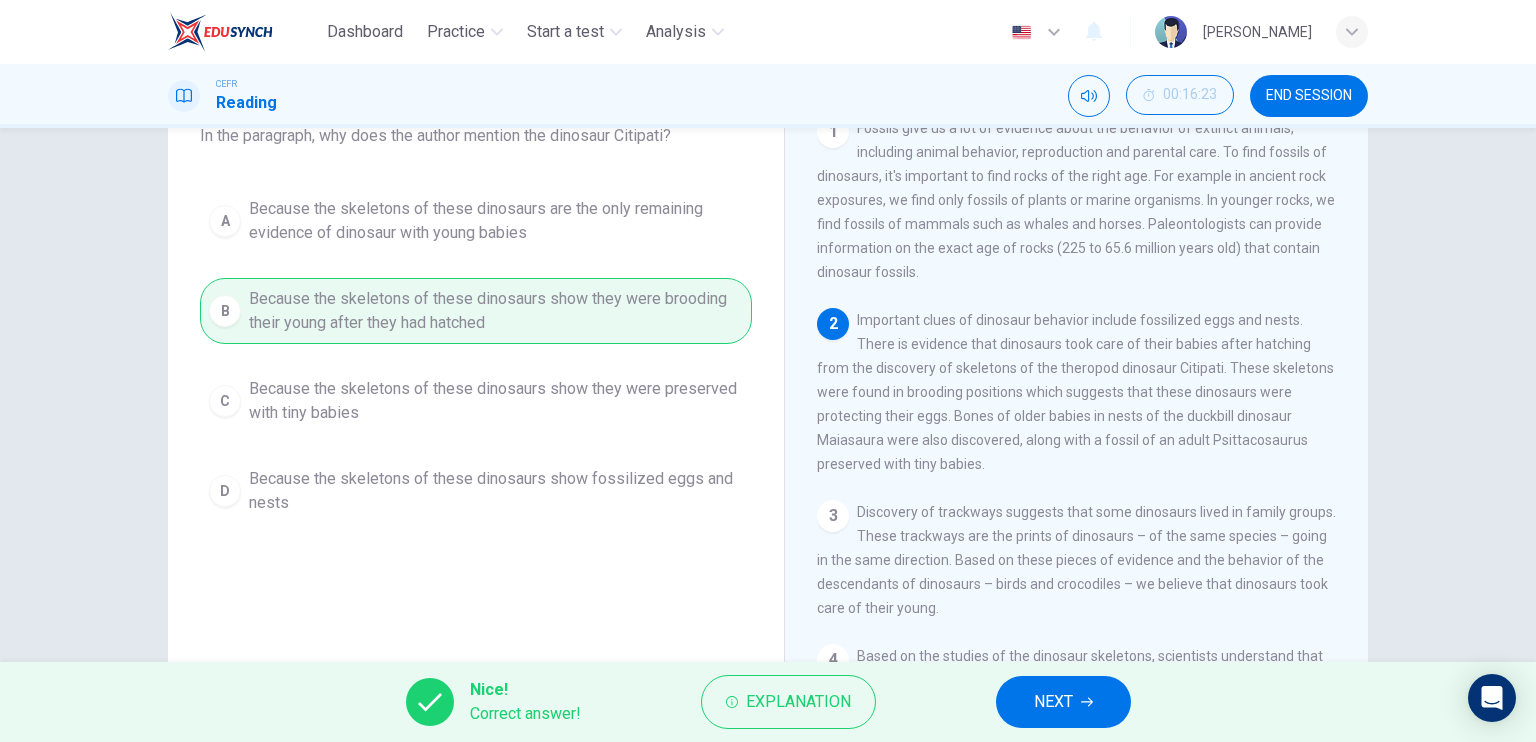 click on "NEXT" at bounding box center [1063, 702] 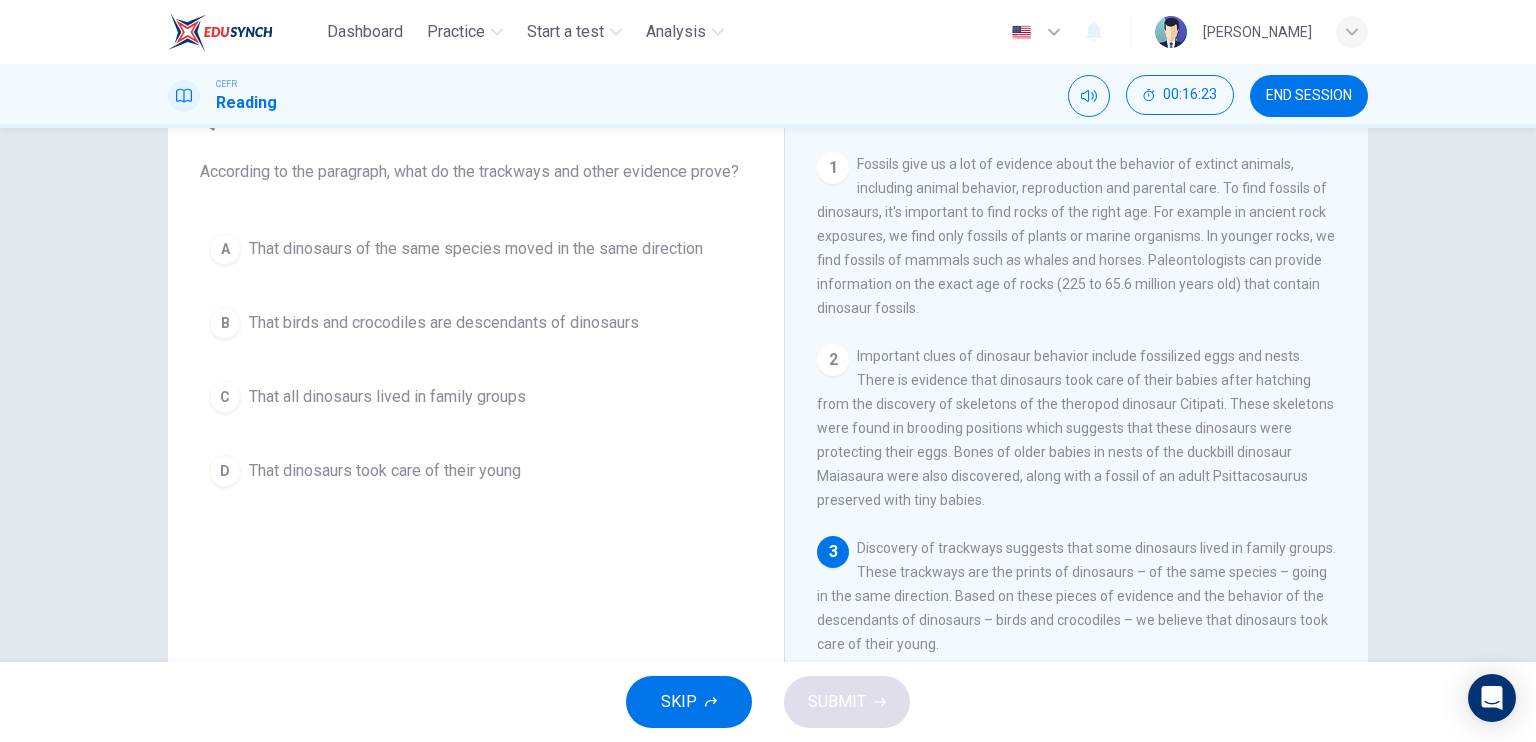 scroll, scrollTop: 40, scrollLeft: 0, axis: vertical 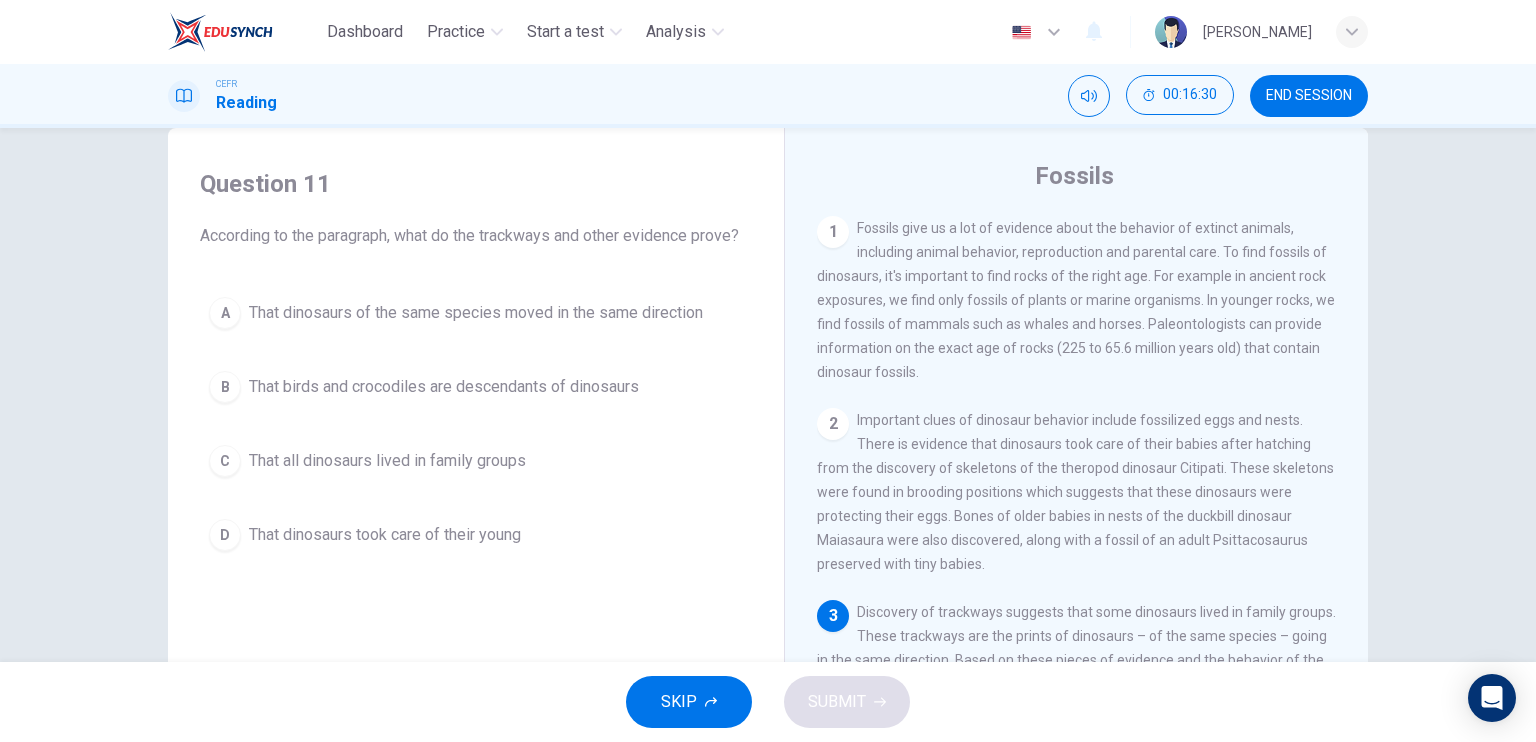 click on "That dinosaurs of the same species moved in the same direction" at bounding box center [476, 313] 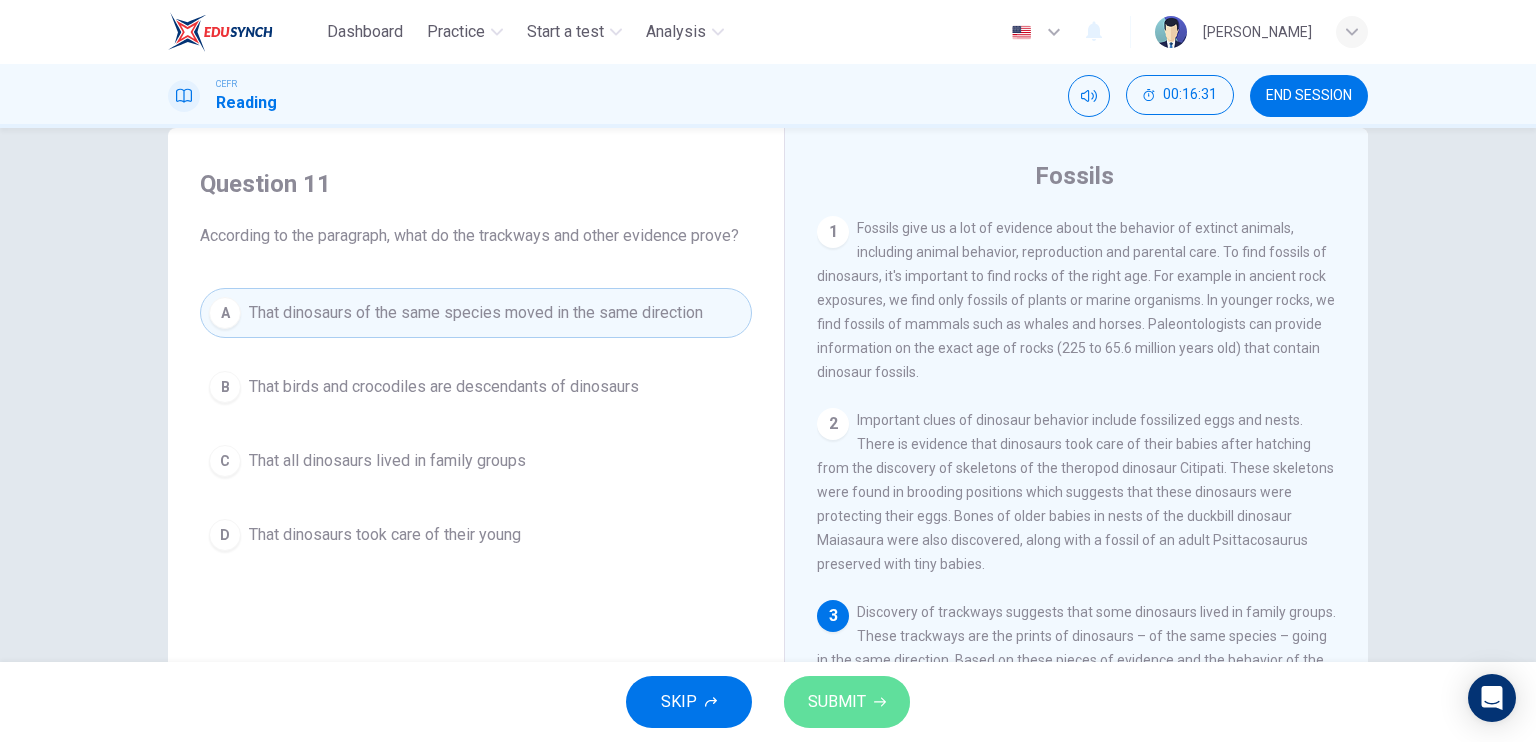 click on "SUBMIT" at bounding box center [847, 702] 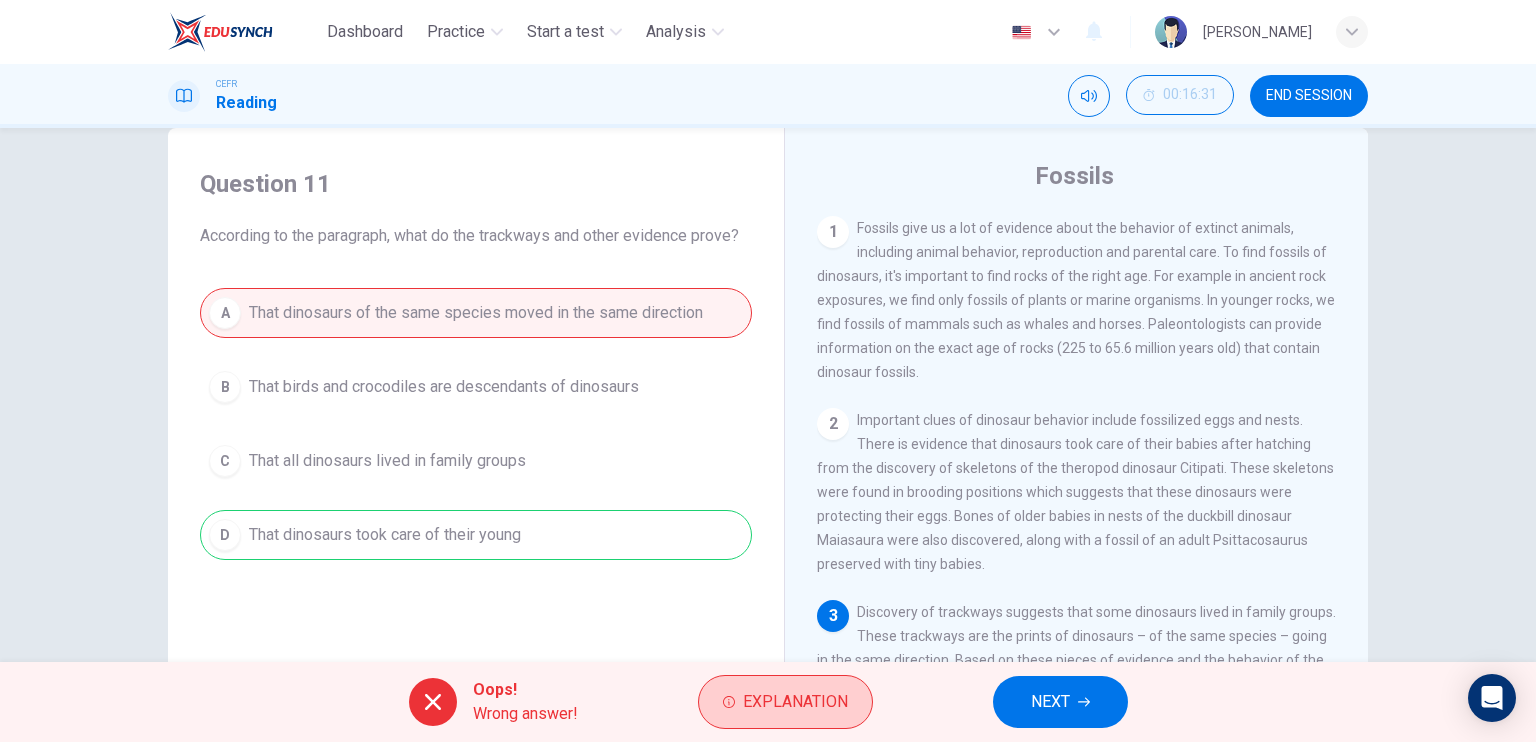 click on "Explanation" at bounding box center (785, 702) 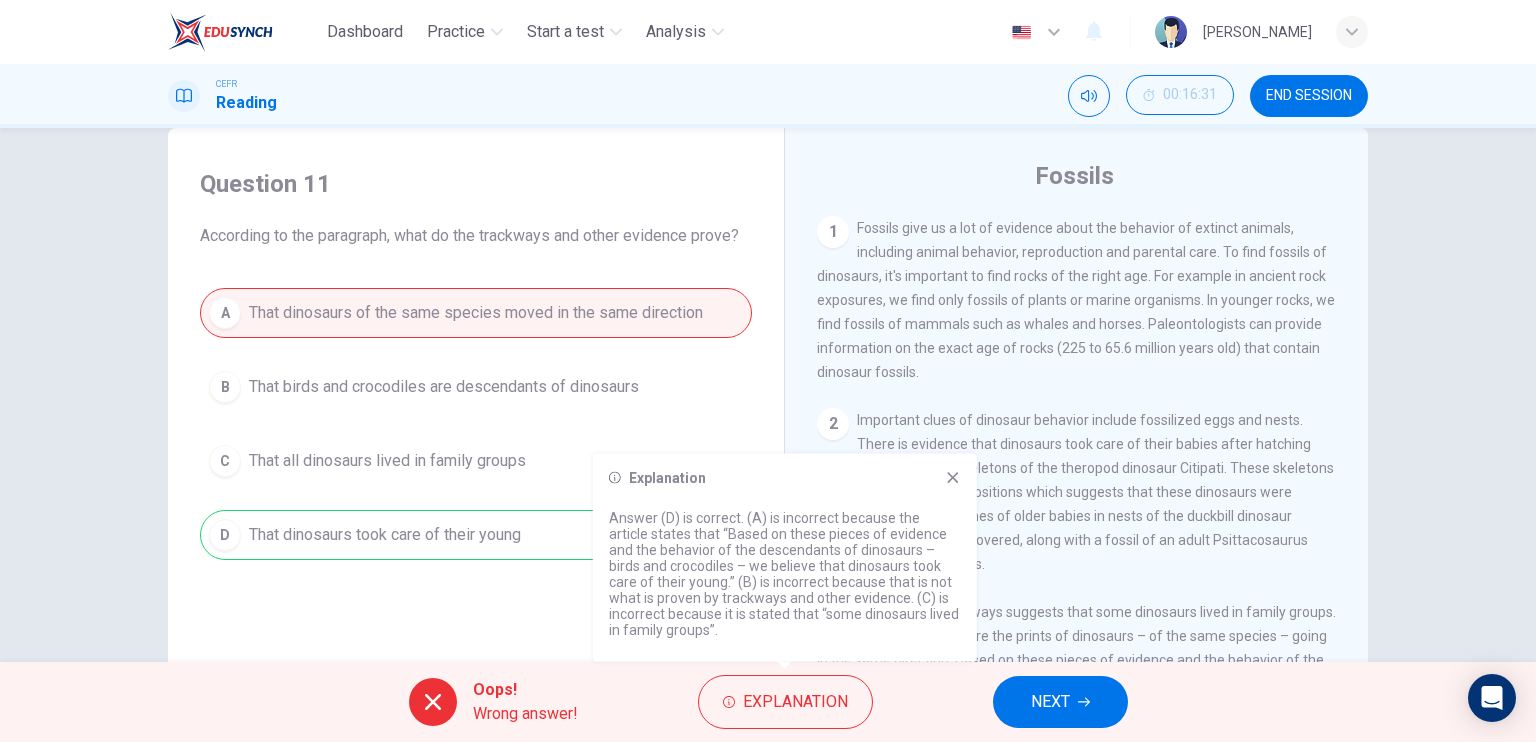 click 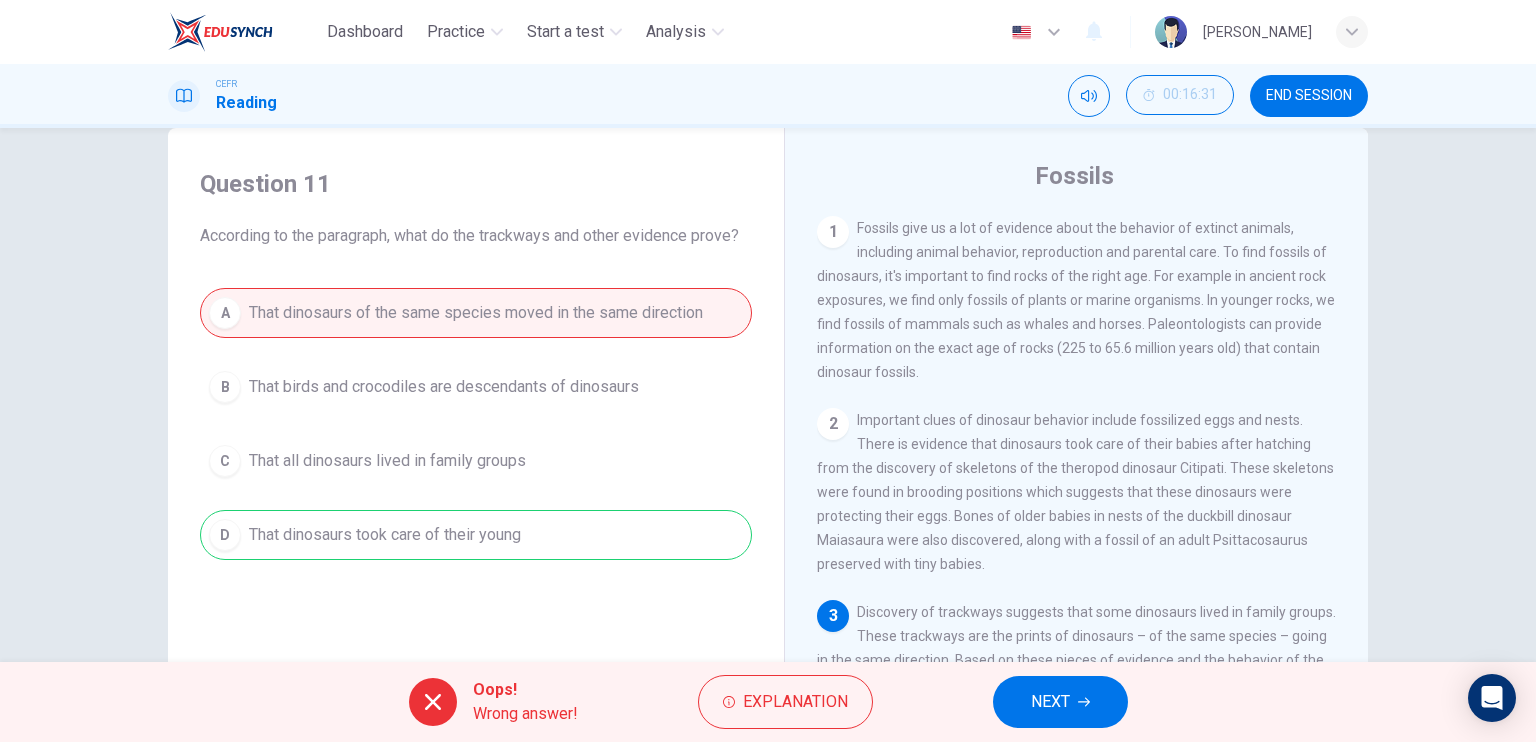 click on "NEXT" at bounding box center [1060, 702] 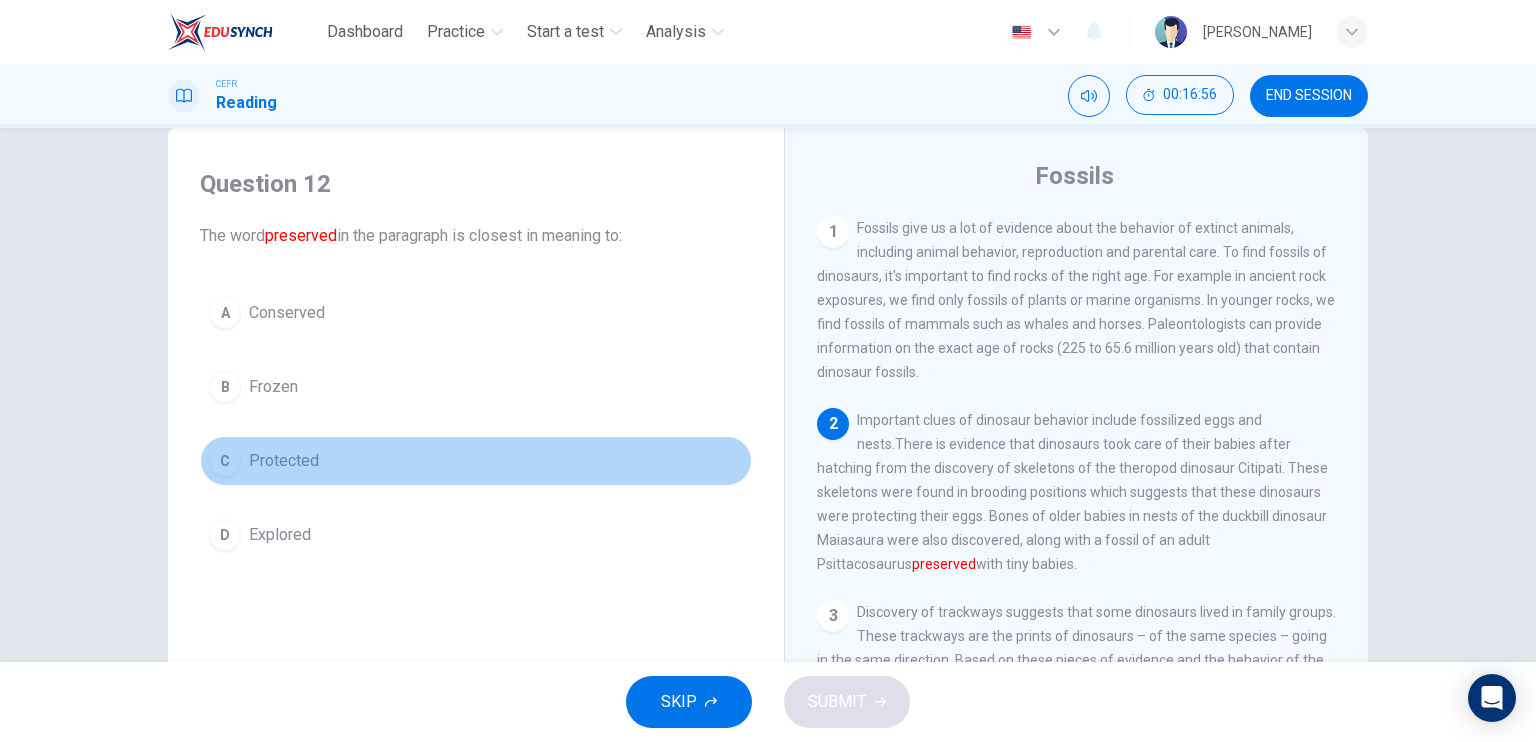 click on "C Protected" at bounding box center [476, 461] 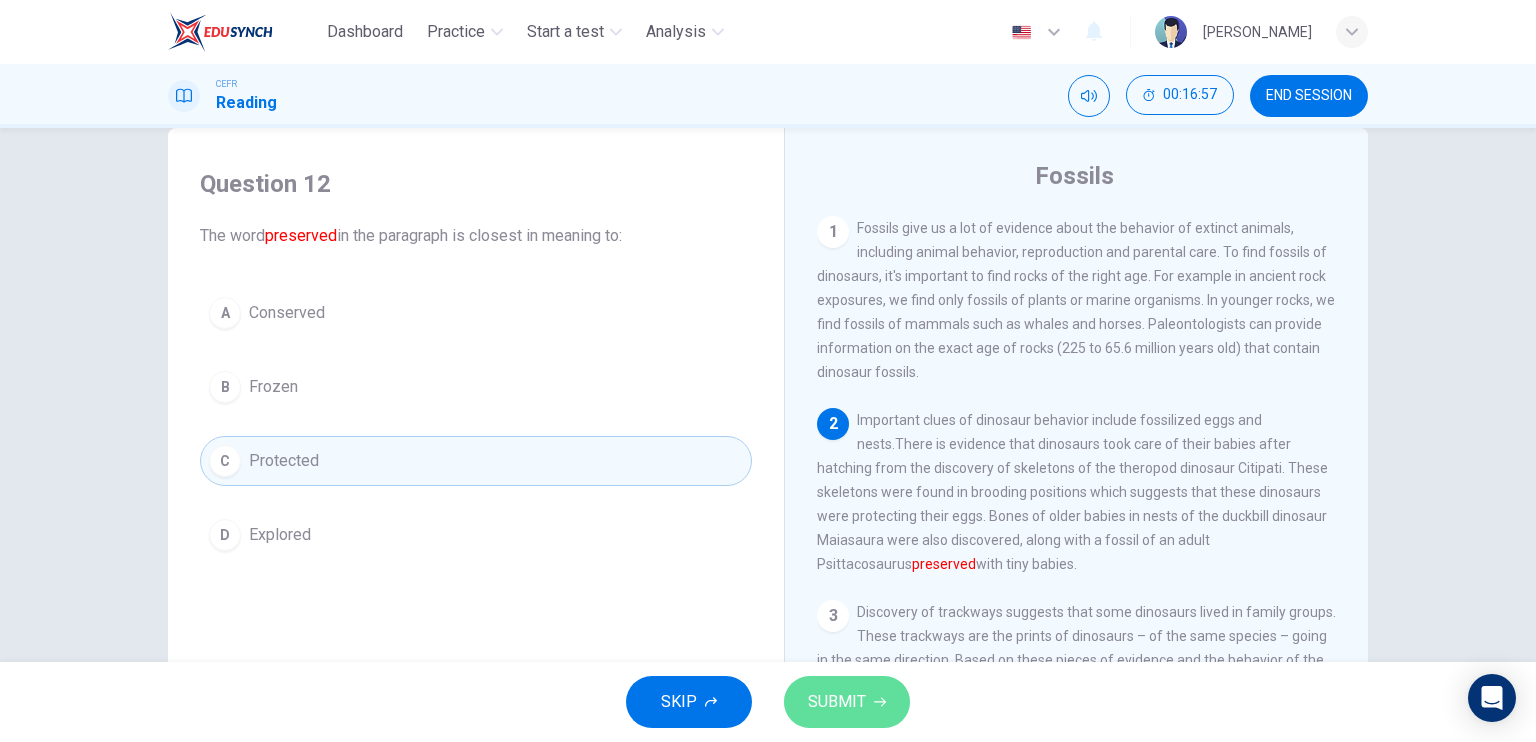click on "SUBMIT" at bounding box center [847, 702] 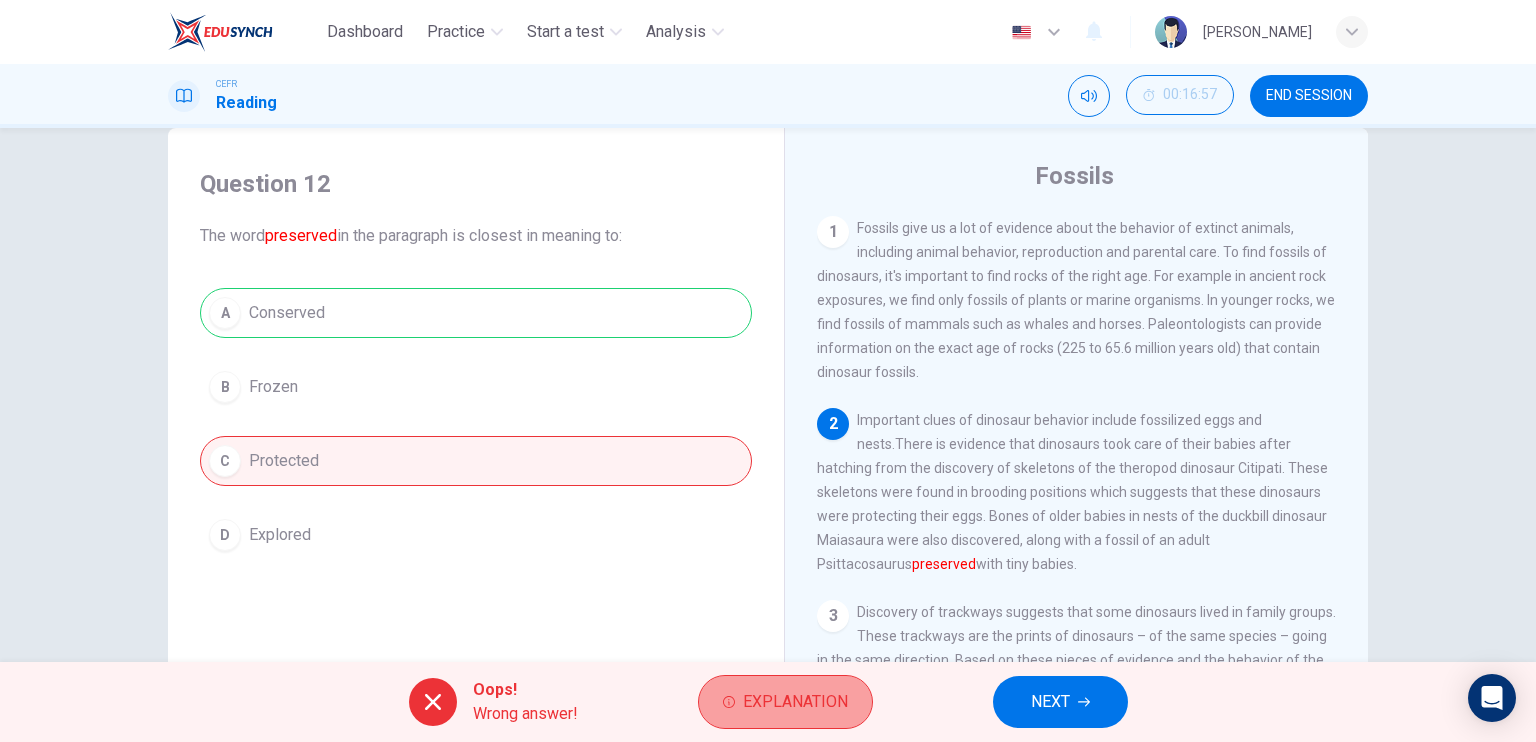 click on "Explanation" at bounding box center [785, 702] 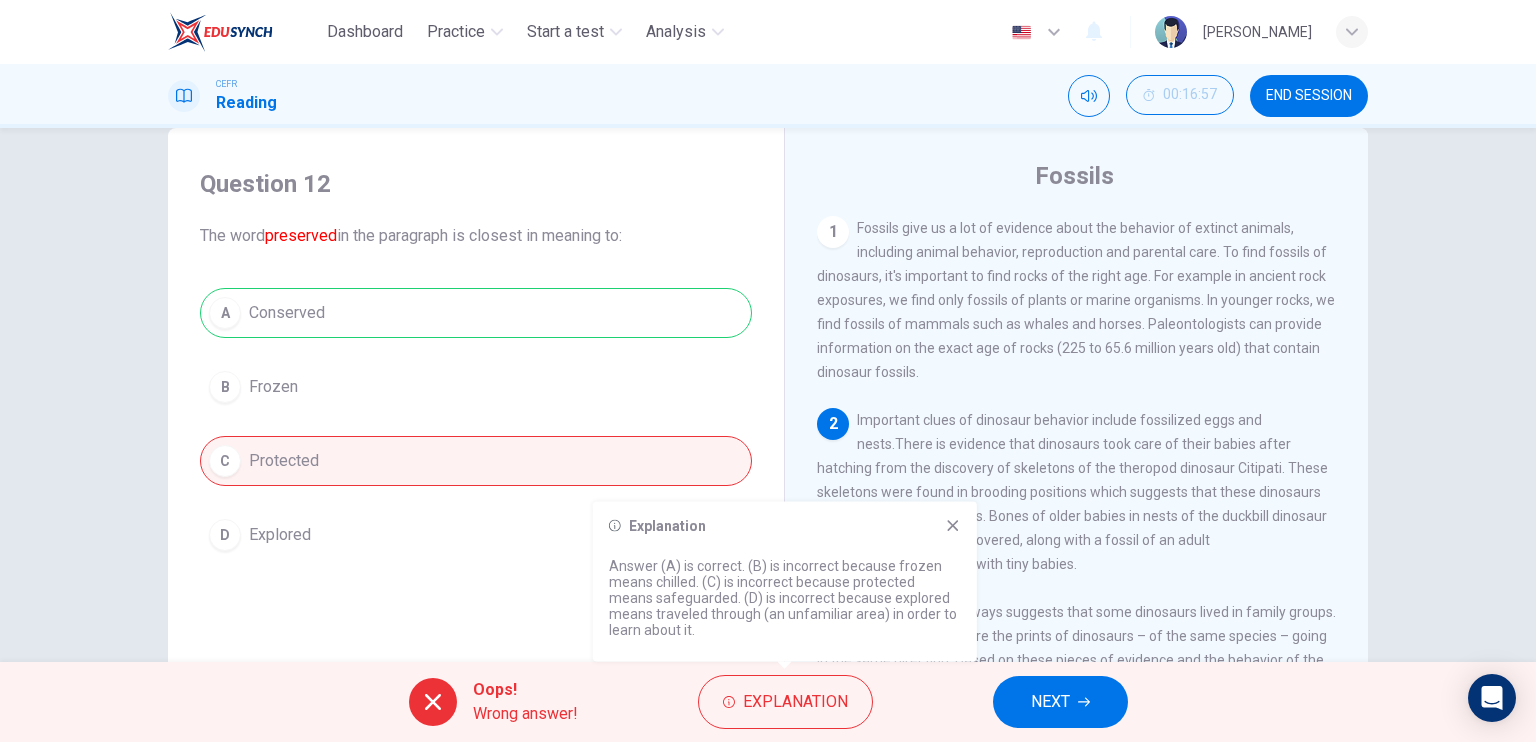 click on "NEXT" at bounding box center (1050, 702) 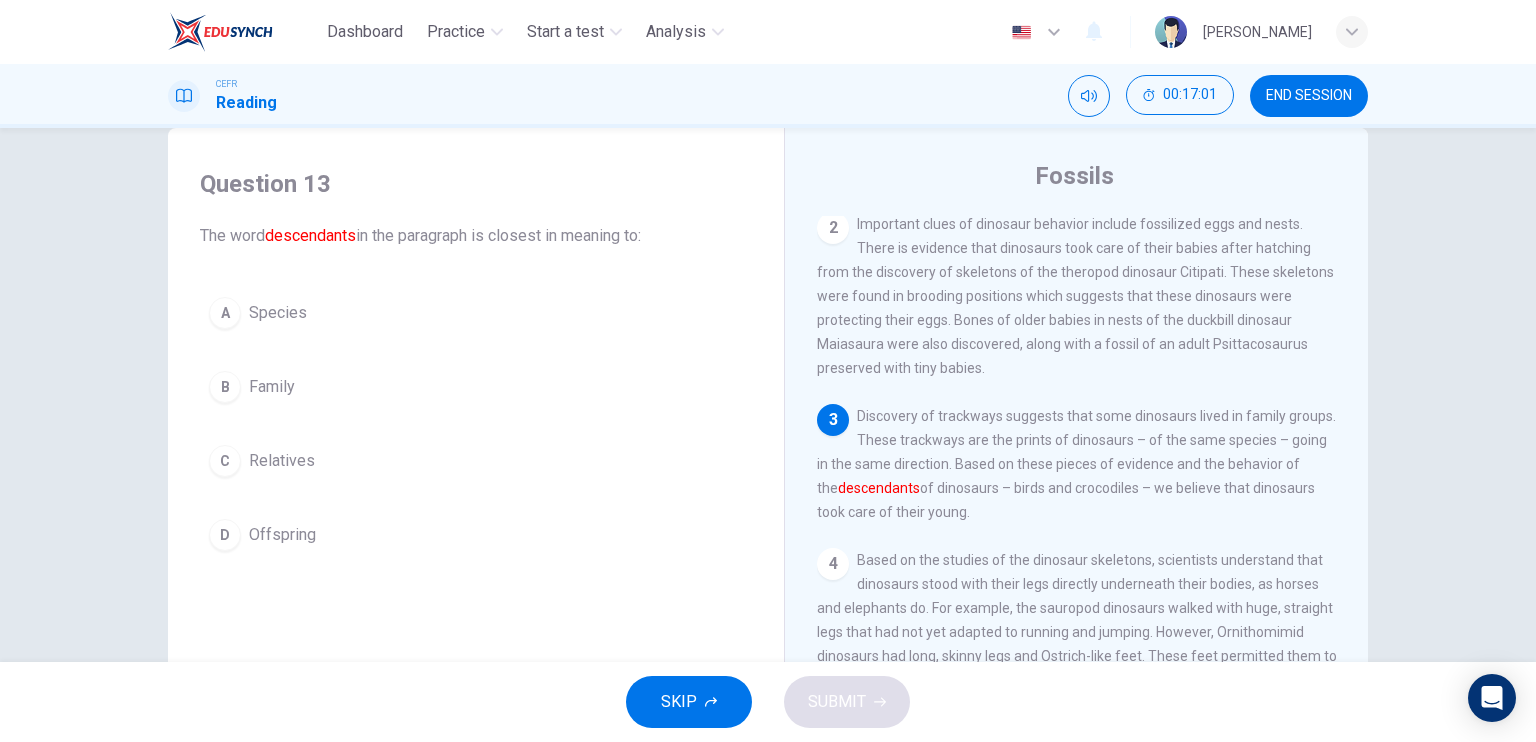 scroll, scrollTop: 200, scrollLeft: 0, axis: vertical 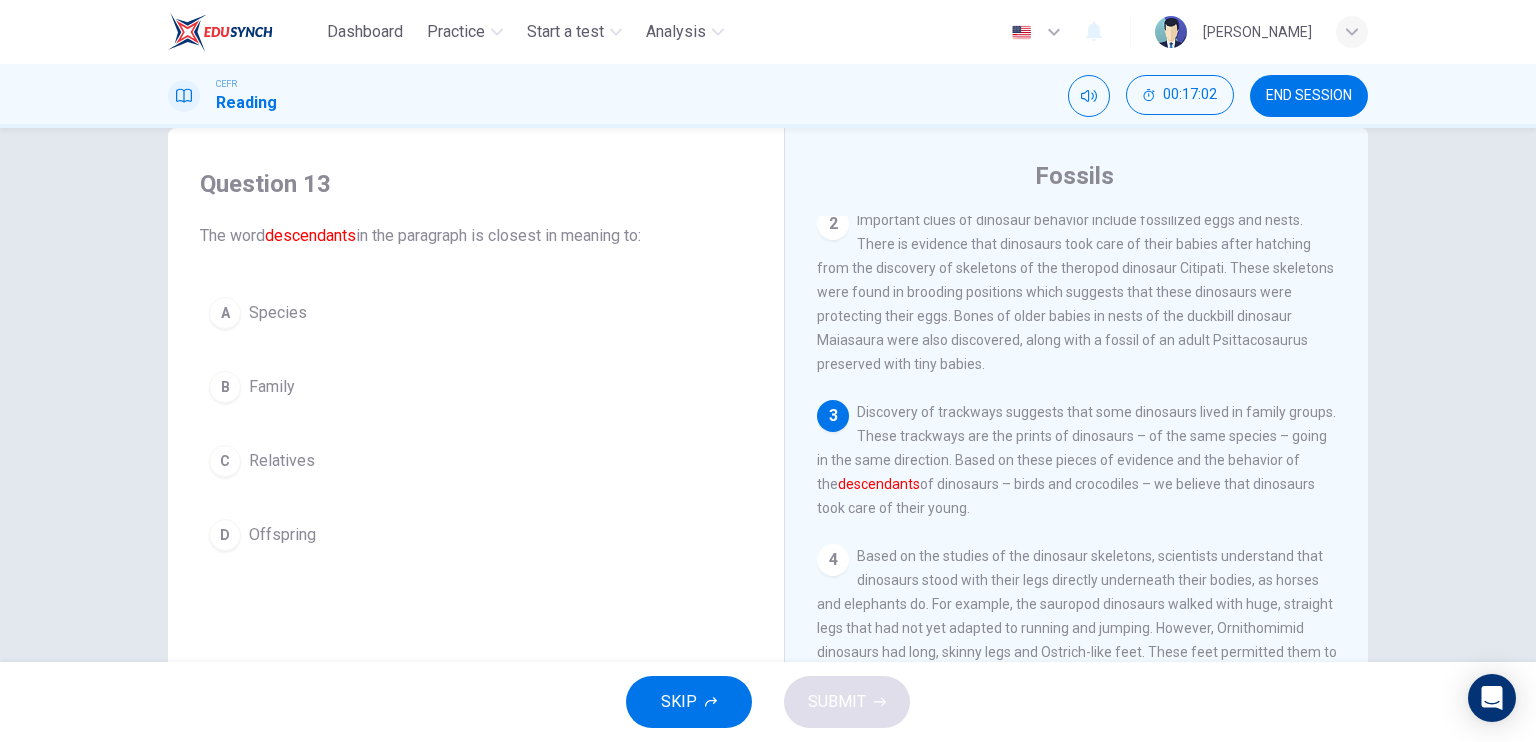 click on "Offspring" at bounding box center [282, 535] 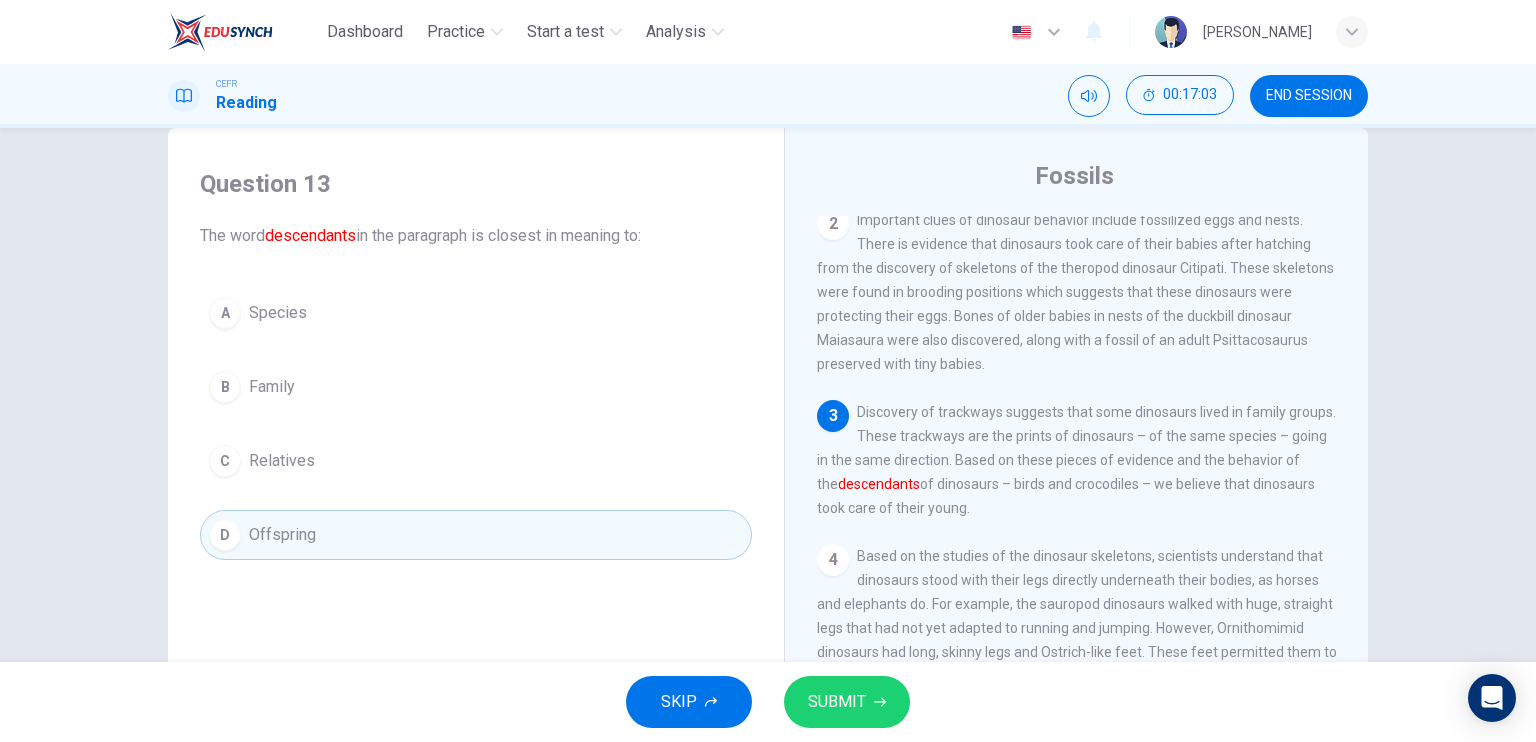 click on "SUBMIT" at bounding box center (847, 702) 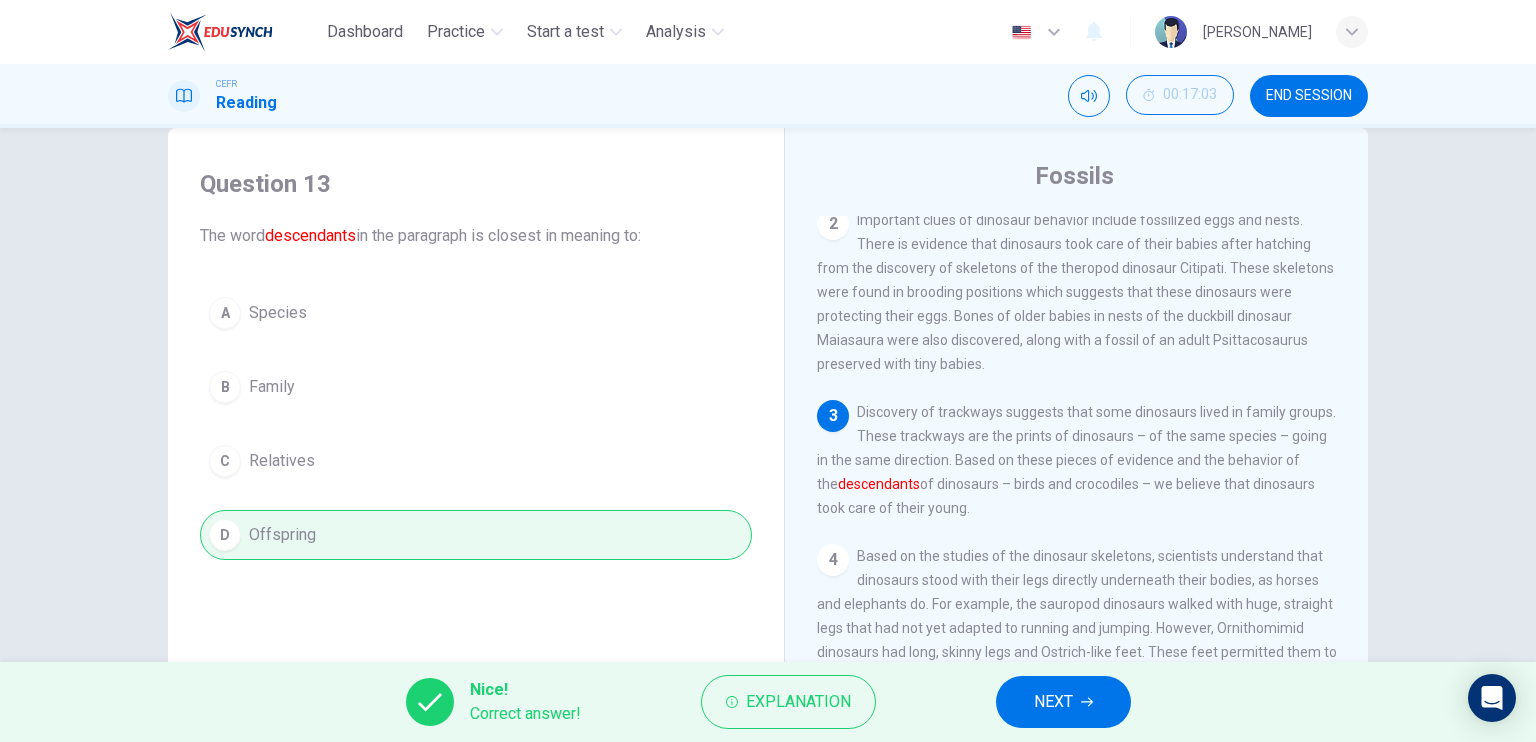 click on "NEXT" at bounding box center (1053, 702) 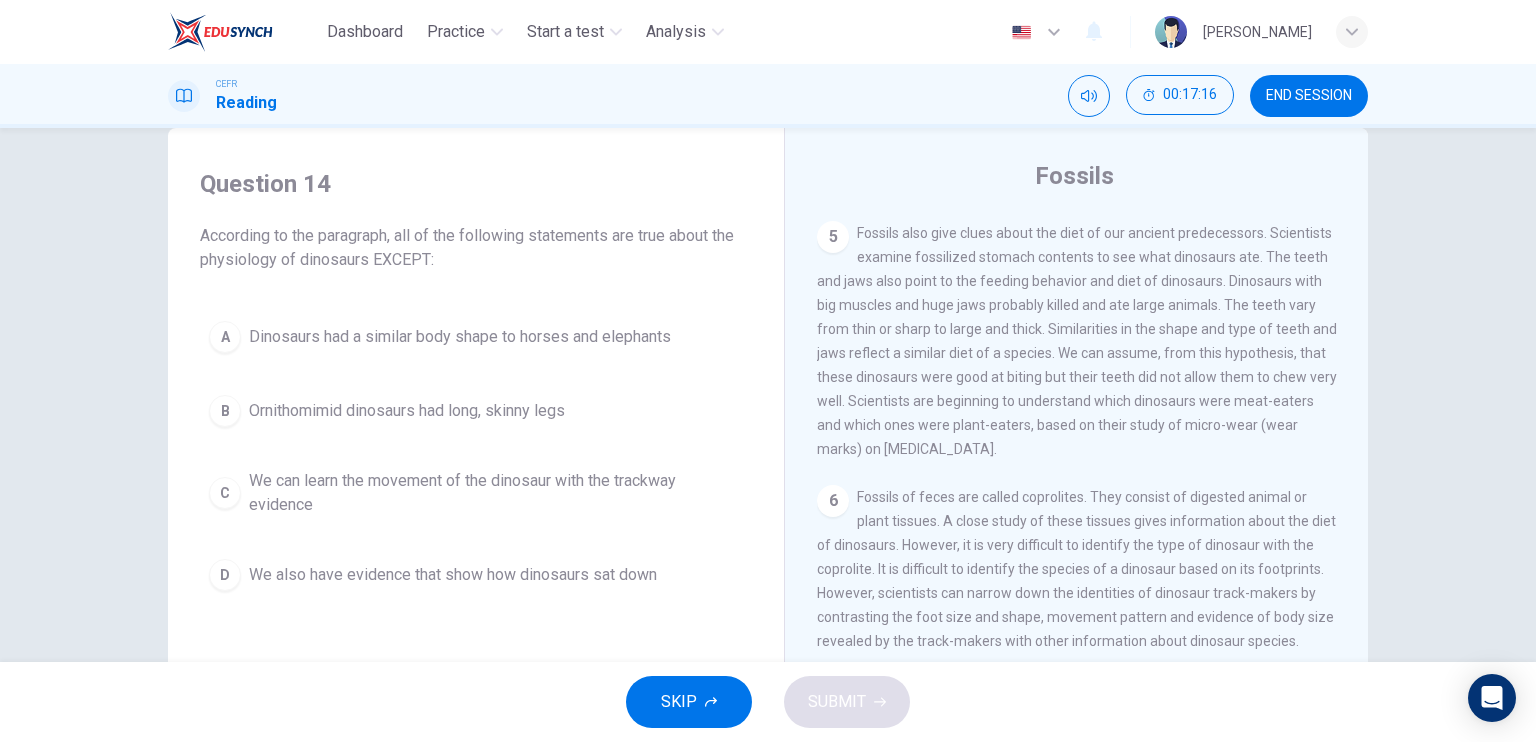 scroll, scrollTop: 825, scrollLeft: 0, axis: vertical 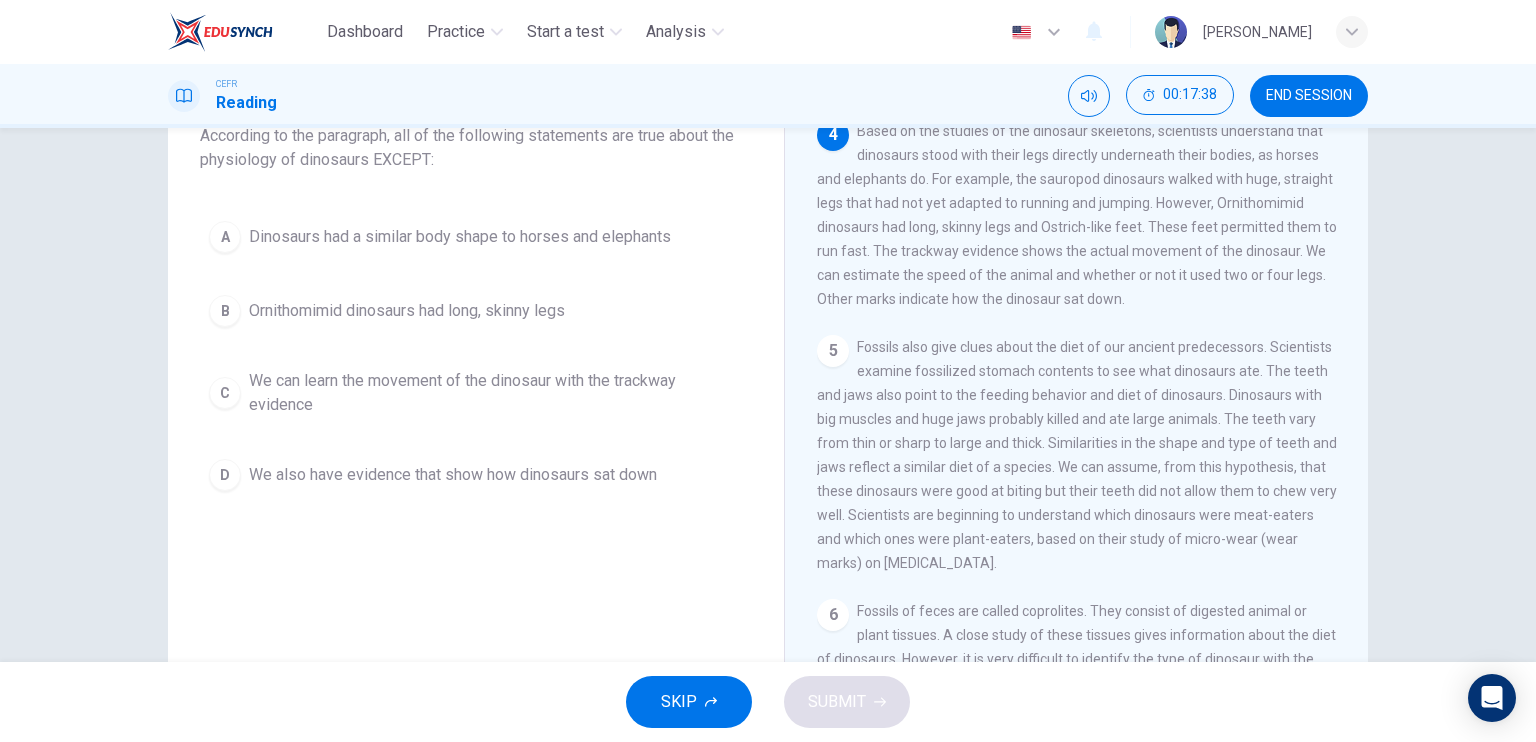 drag, startPoint x: 868, startPoint y: 267, endPoint x: 1140, endPoint y: 284, distance: 272.53073 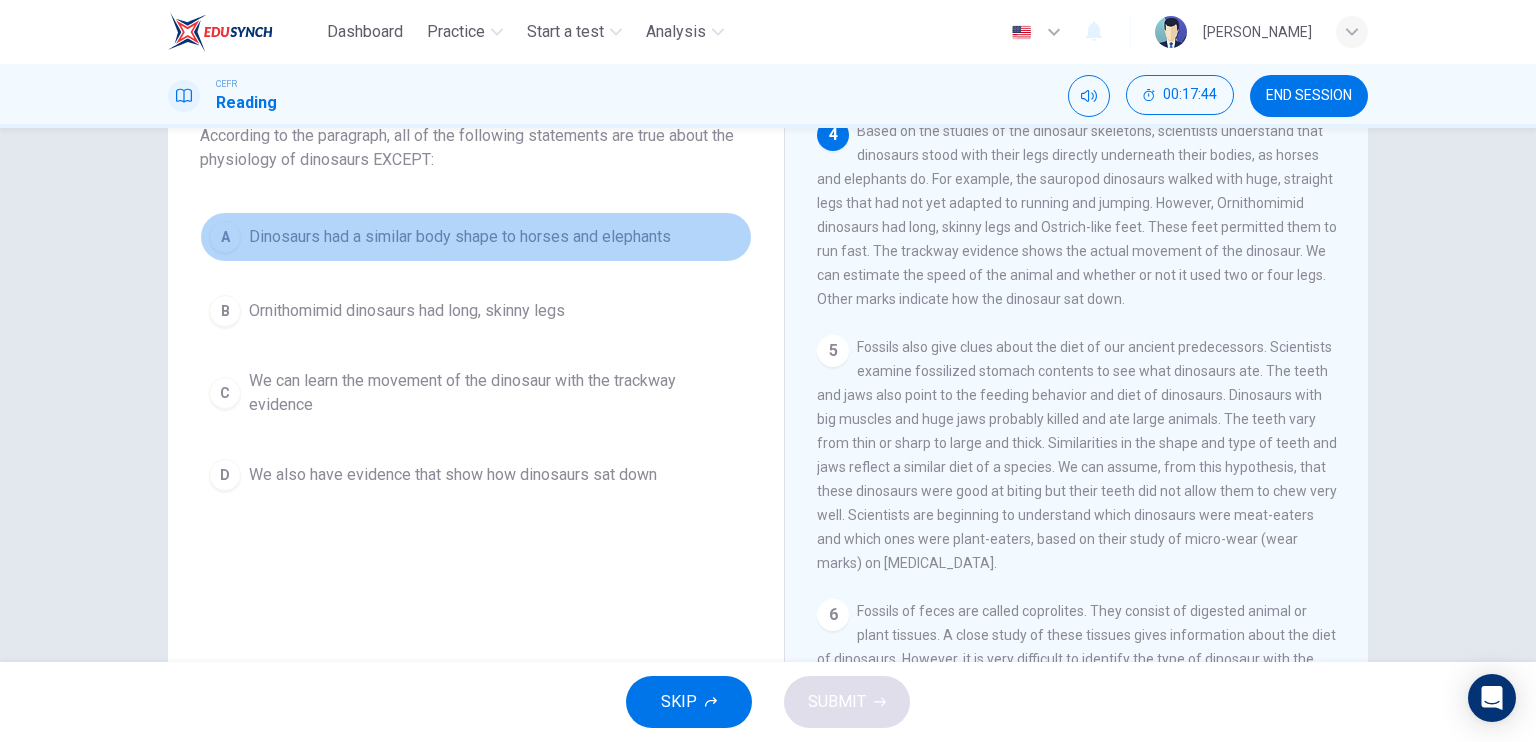 click on "A" at bounding box center [225, 237] 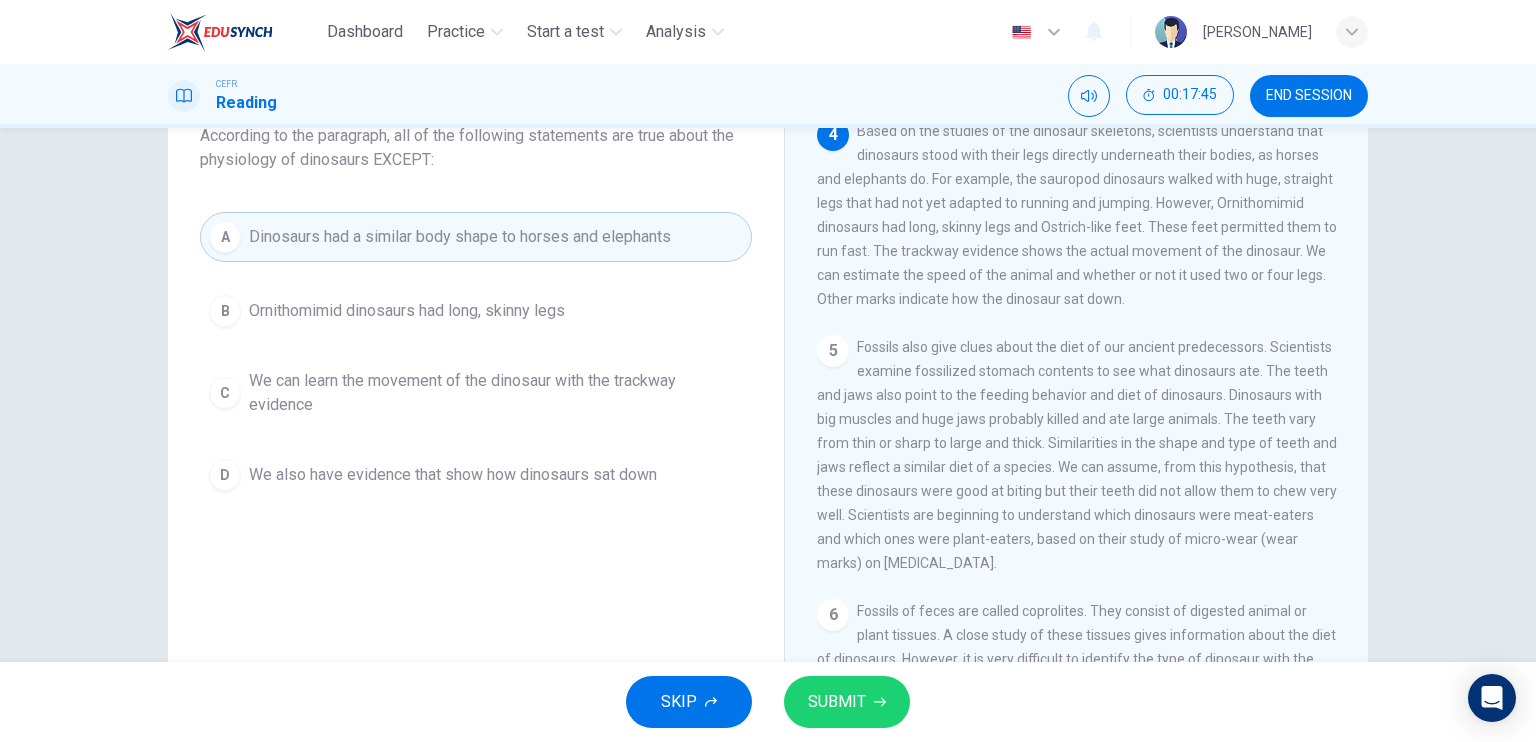 click 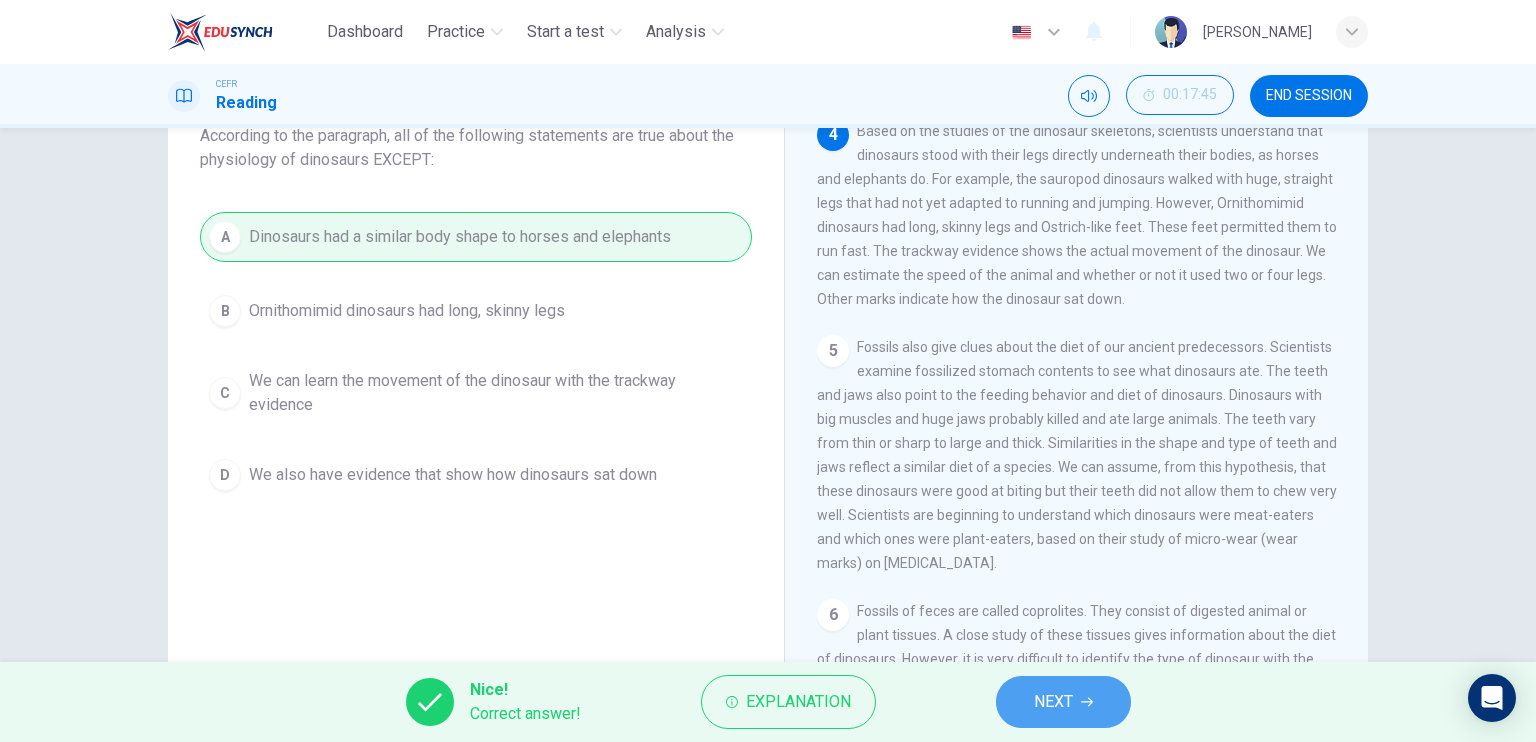 click on "NEXT" at bounding box center (1053, 702) 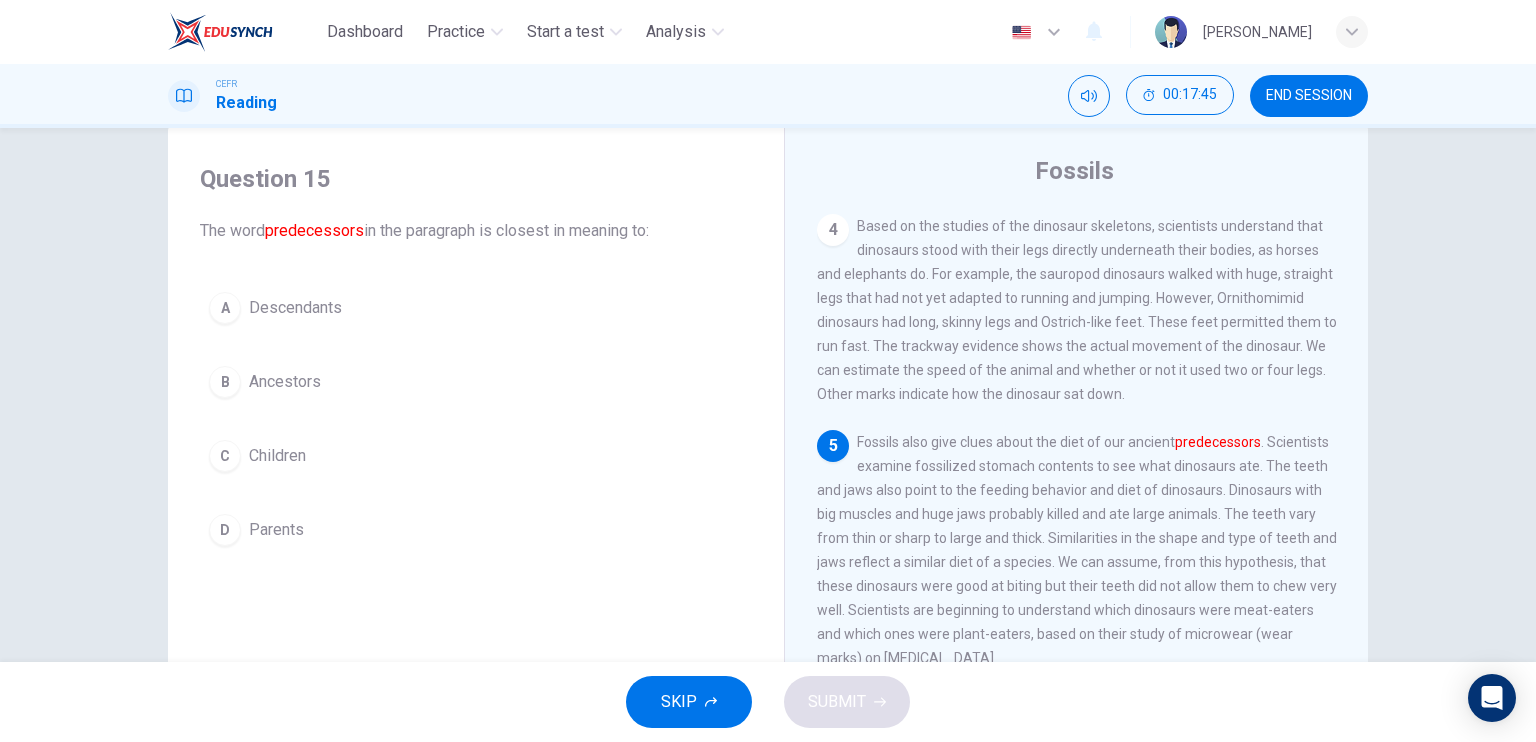 scroll, scrollTop: 40, scrollLeft: 0, axis: vertical 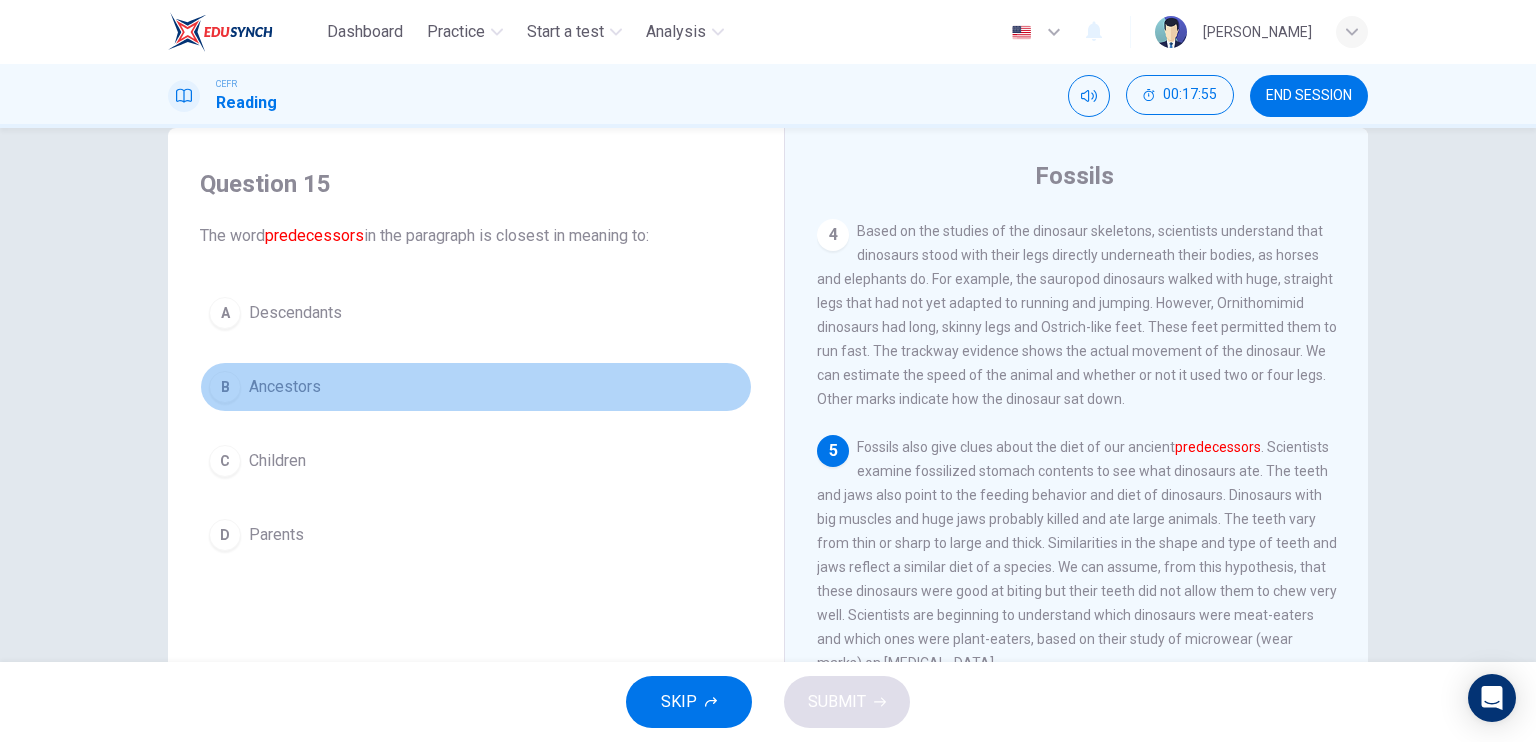 click on "B" at bounding box center (225, 387) 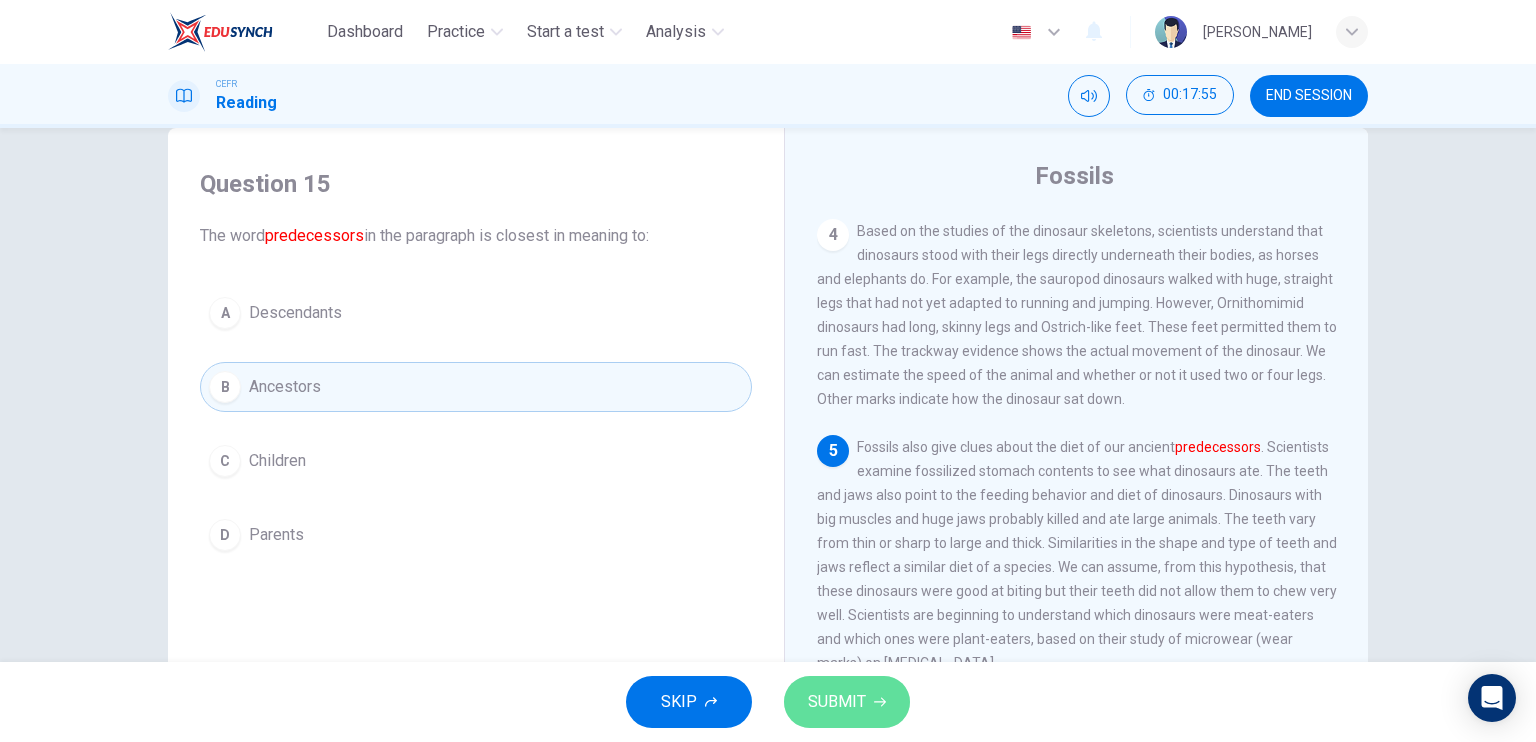 click on "SUBMIT" at bounding box center [847, 702] 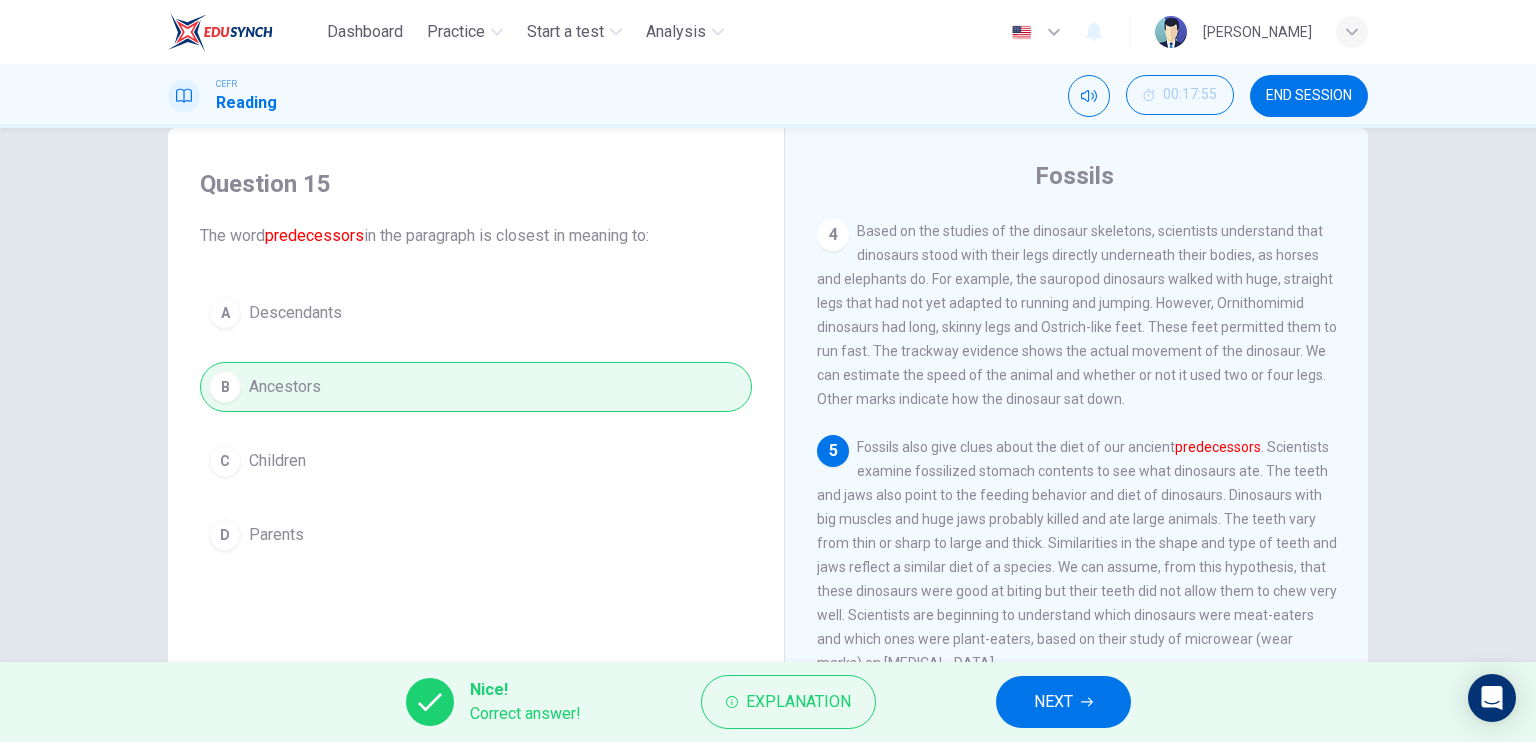 click on "NEXT" at bounding box center [1053, 702] 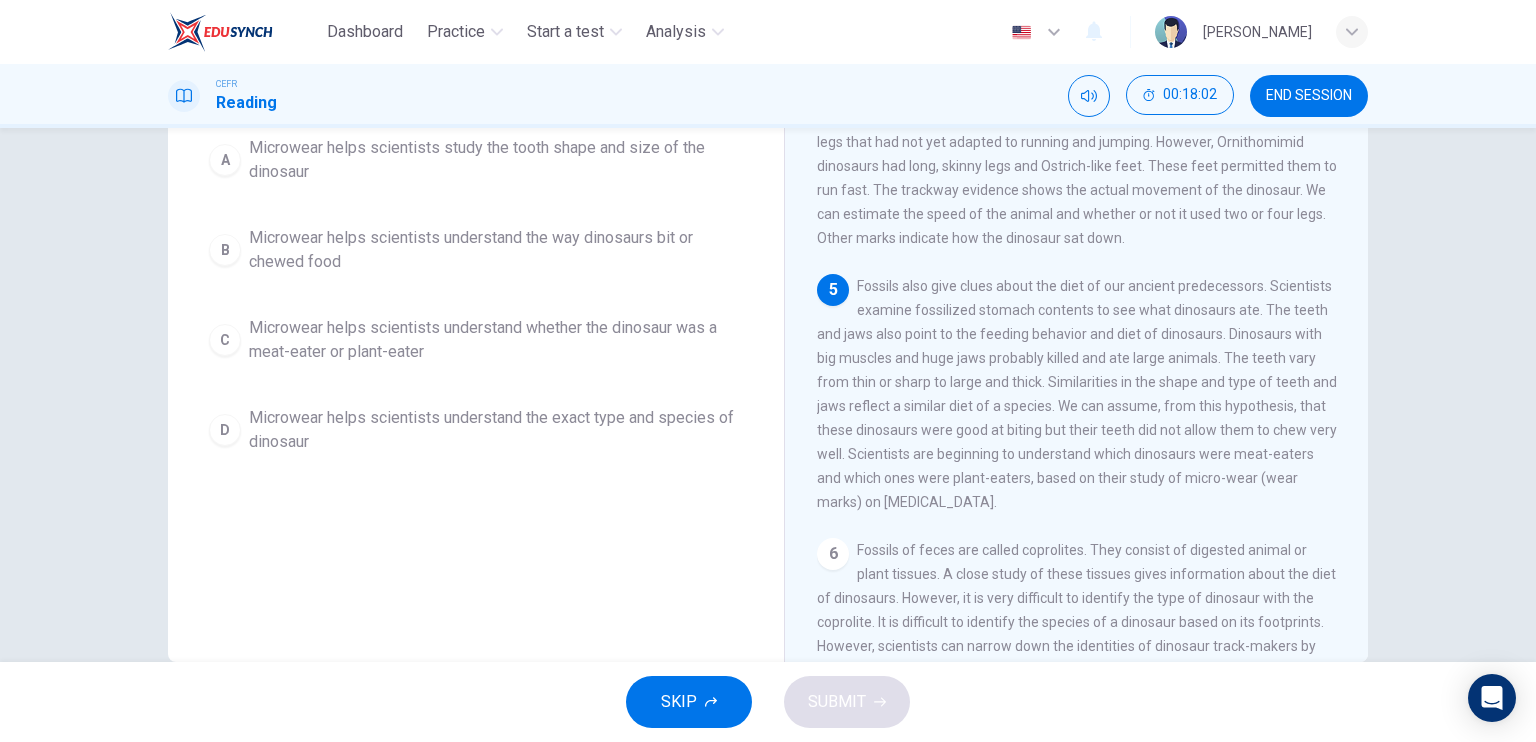 scroll, scrollTop: 240, scrollLeft: 0, axis: vertical 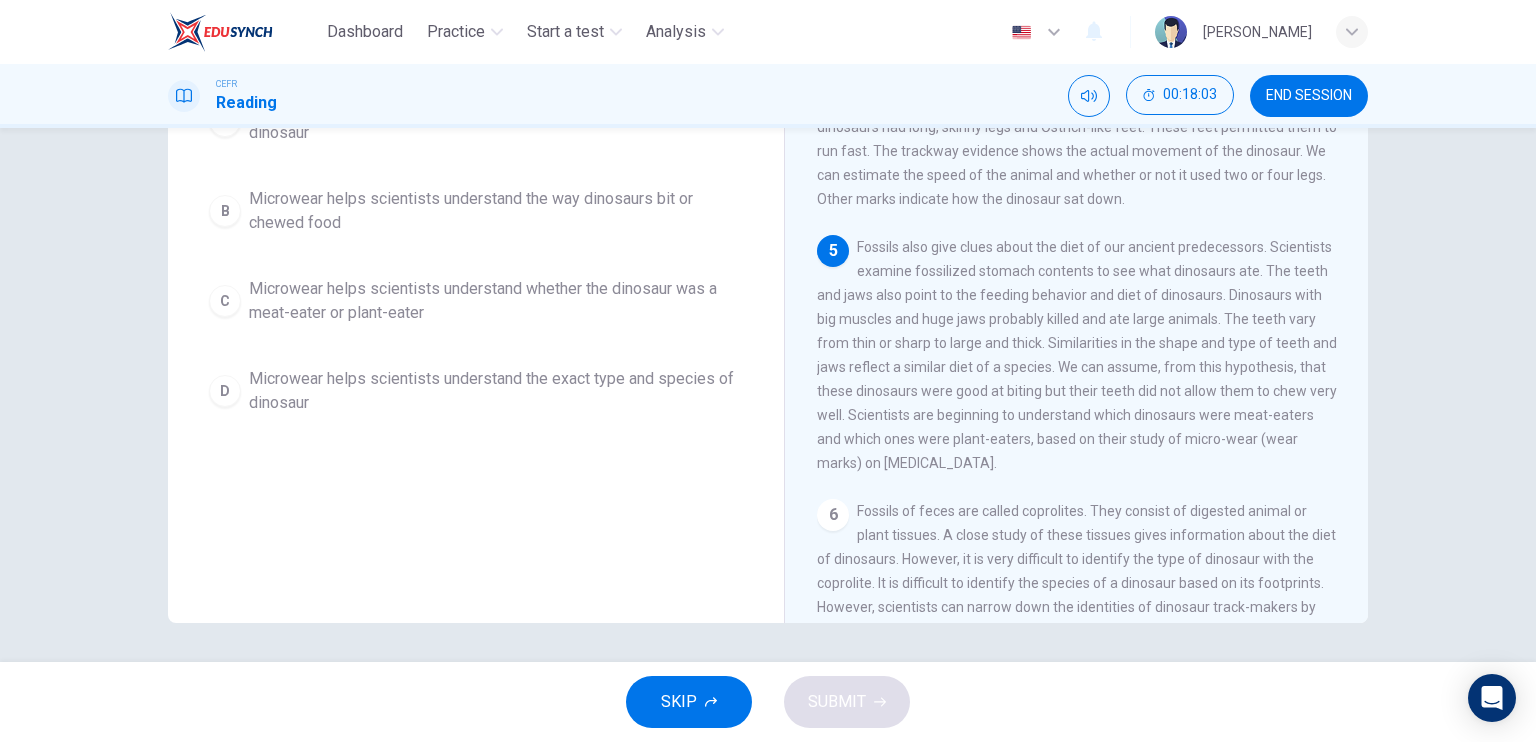 drag, startPoint x: 271, startPoint y: 316, endPoint x: 391, endPoint y: 394, distance: 143.12233 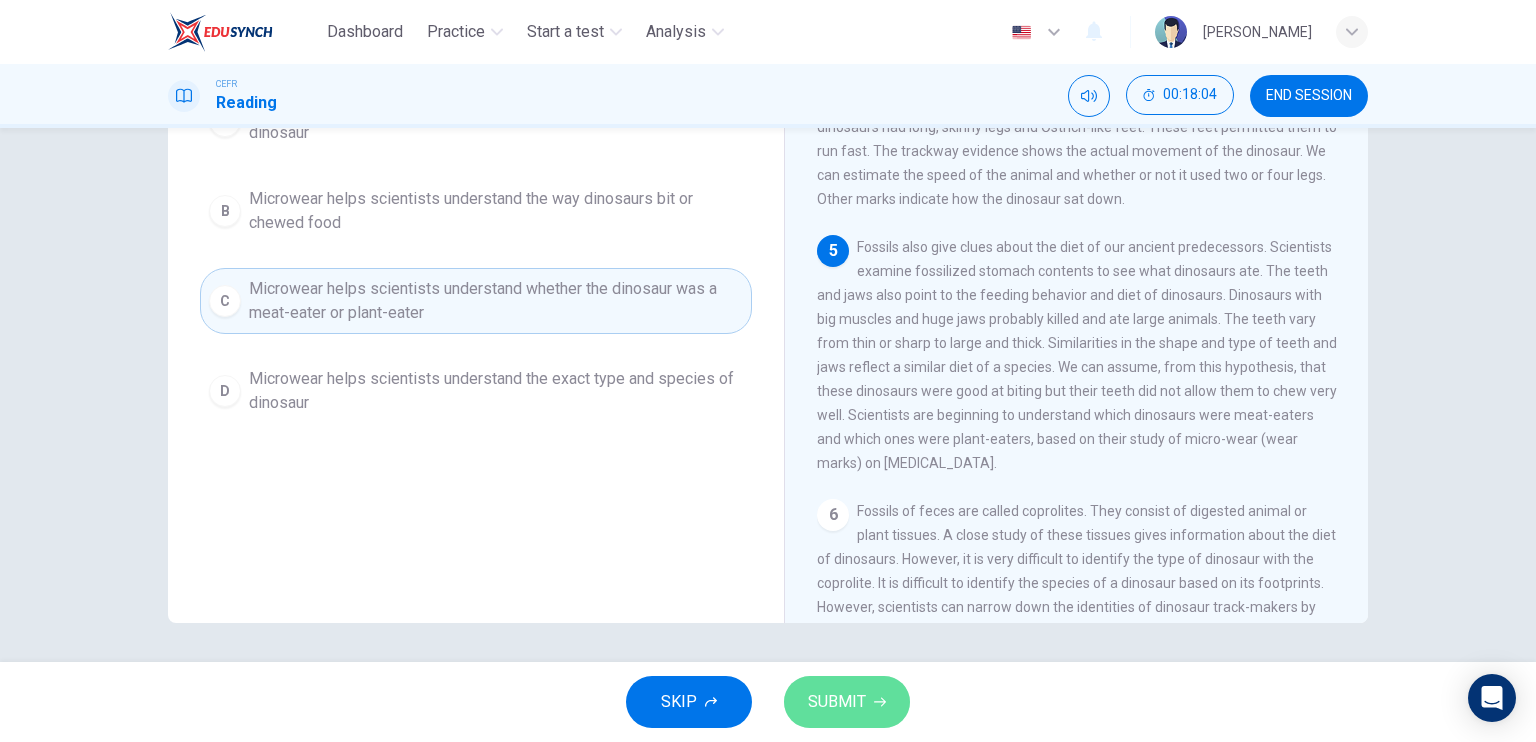 click on "SUBMIT" at bounding box center (837, 702) 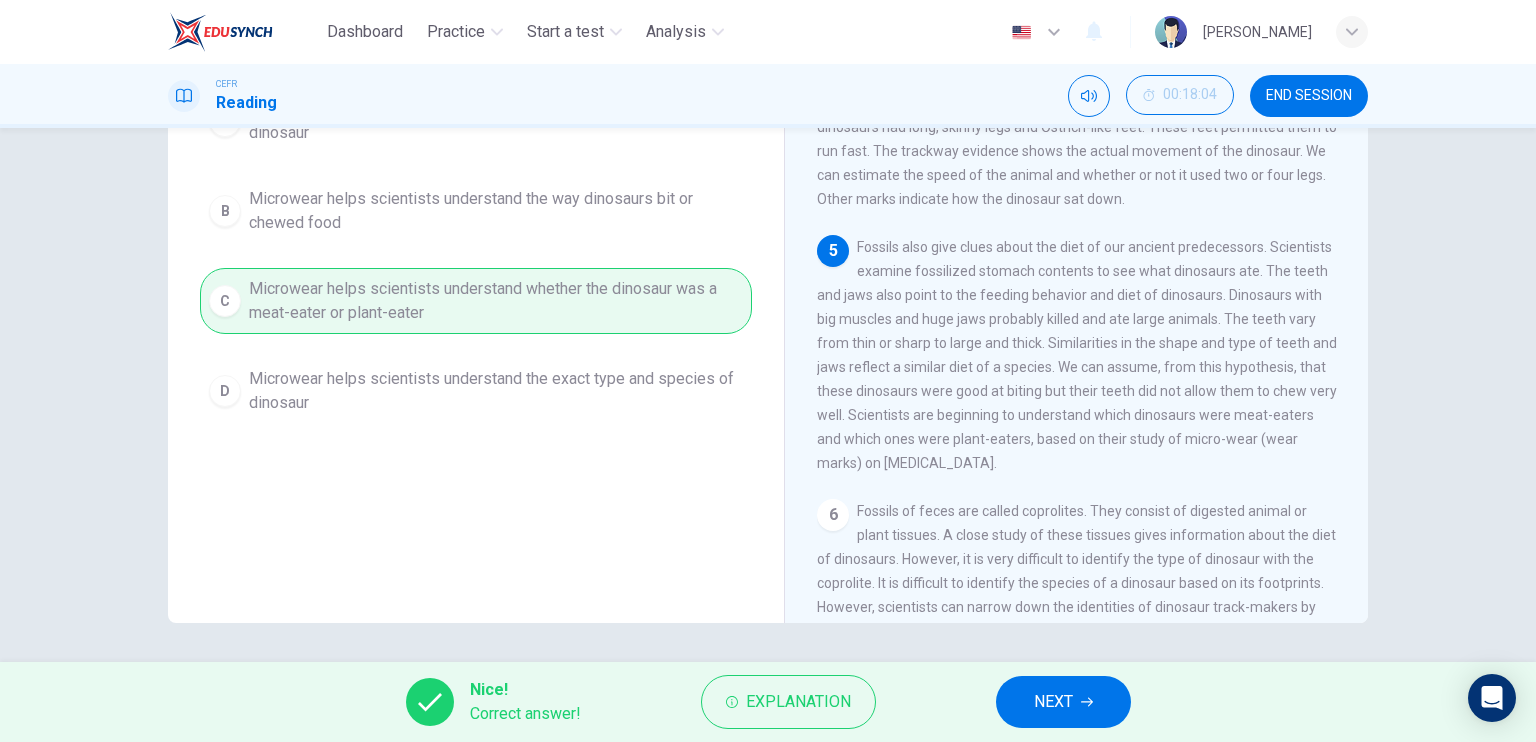 click on "NEXT" at bounding box center (1063, 702) 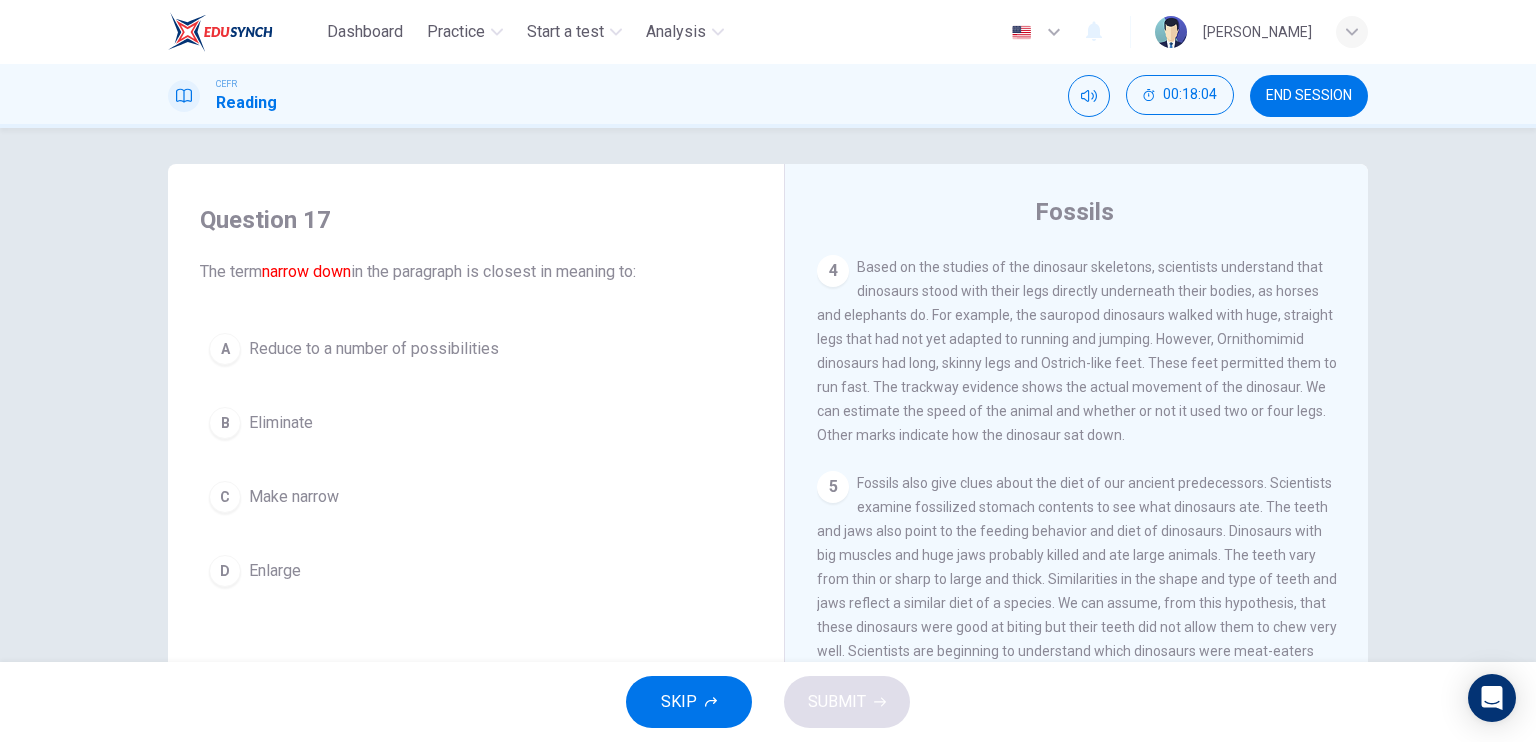 scroll, scrollTop: 0, scrollLeft: 0, axis: both 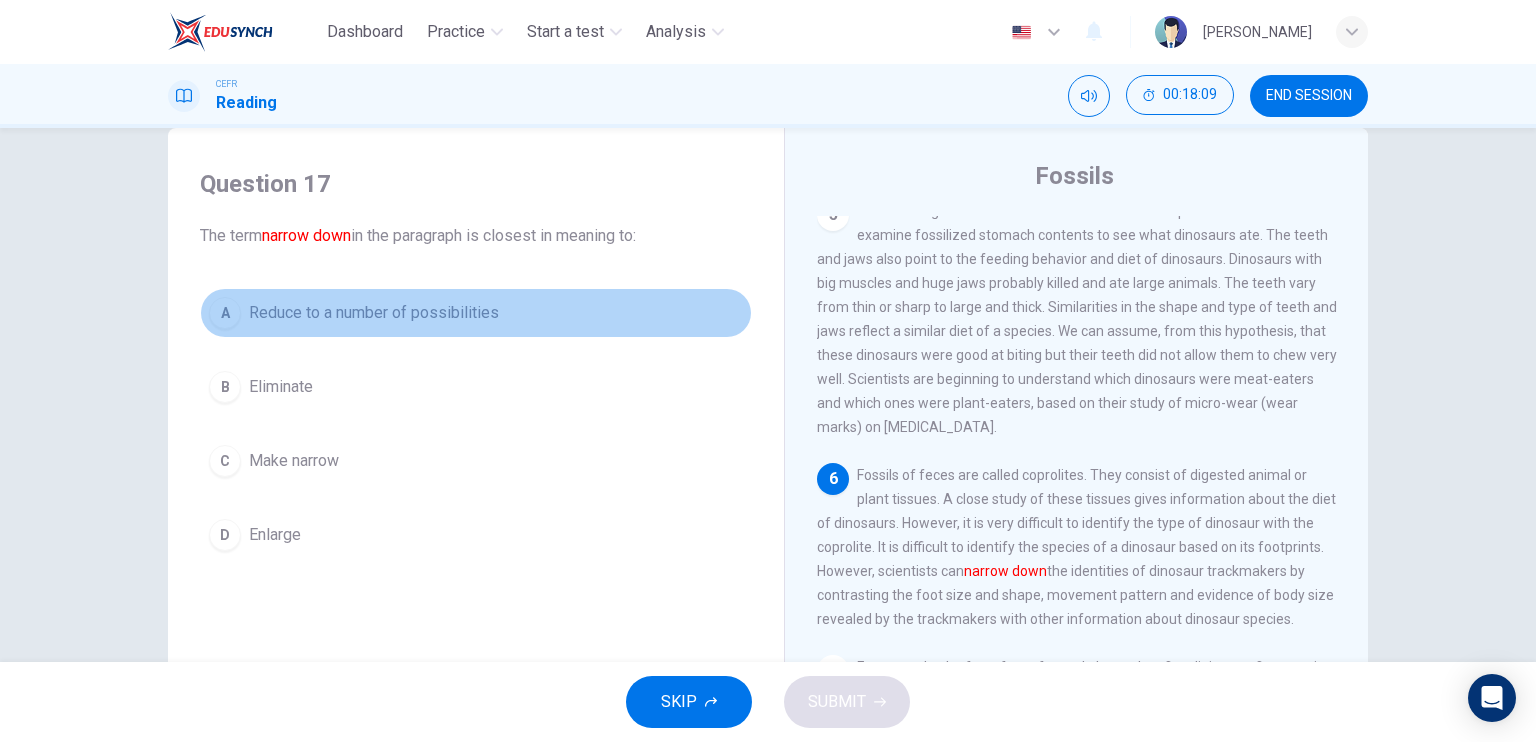 click on "Reduce to a number of possibilities" at bounding box center (374, 313) 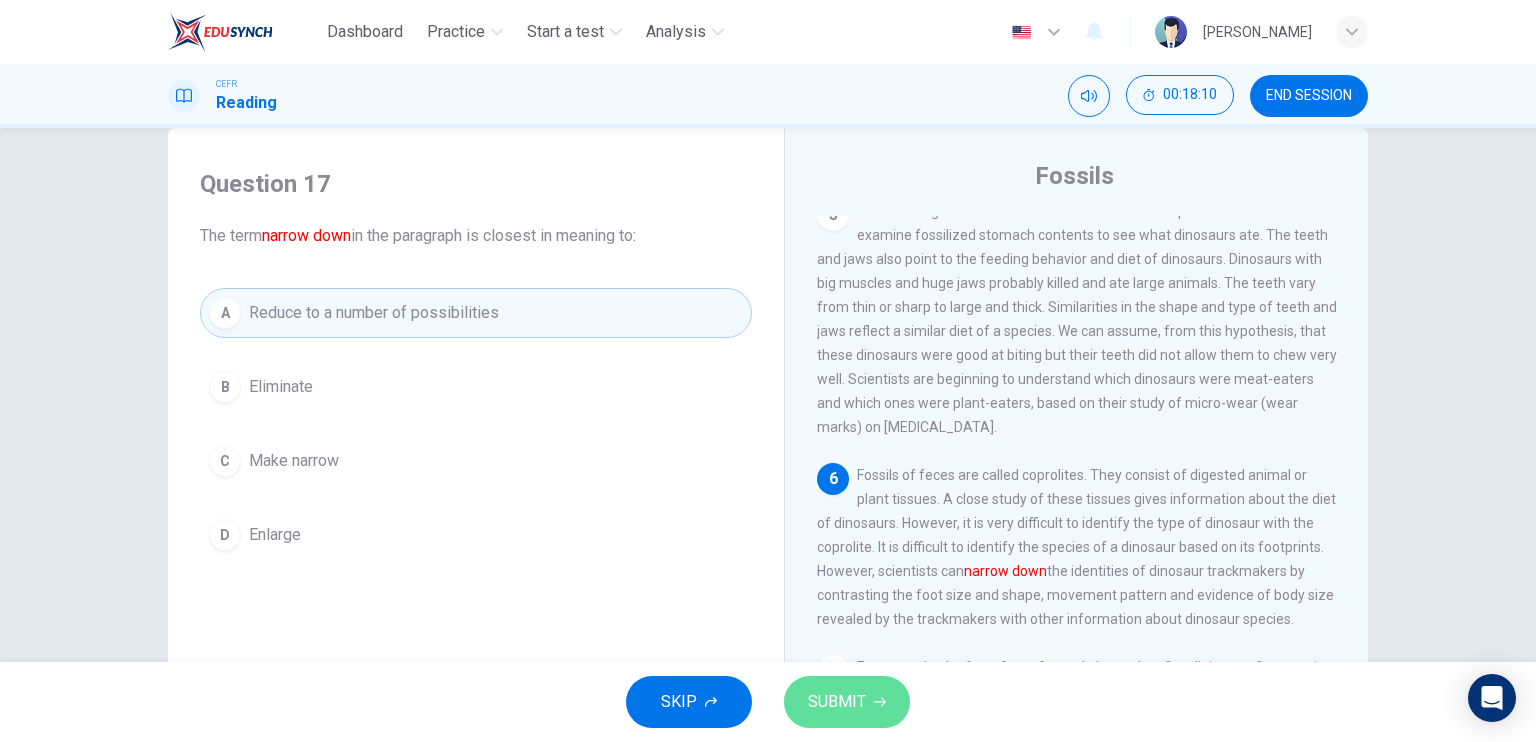 click on "SUBMIT" at bounding box center (837, 702) 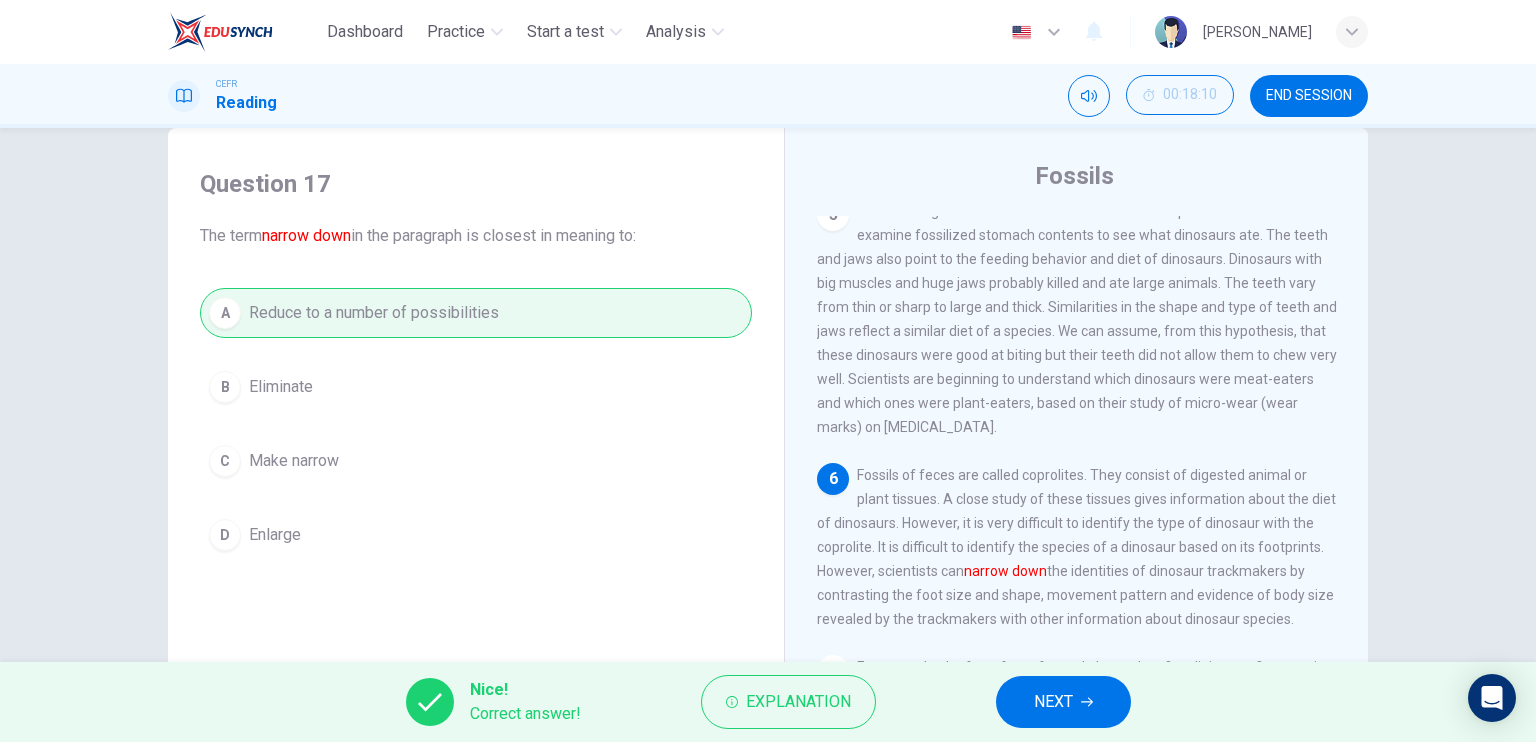 click on "NEXT" at bounding box center [1053, 702] 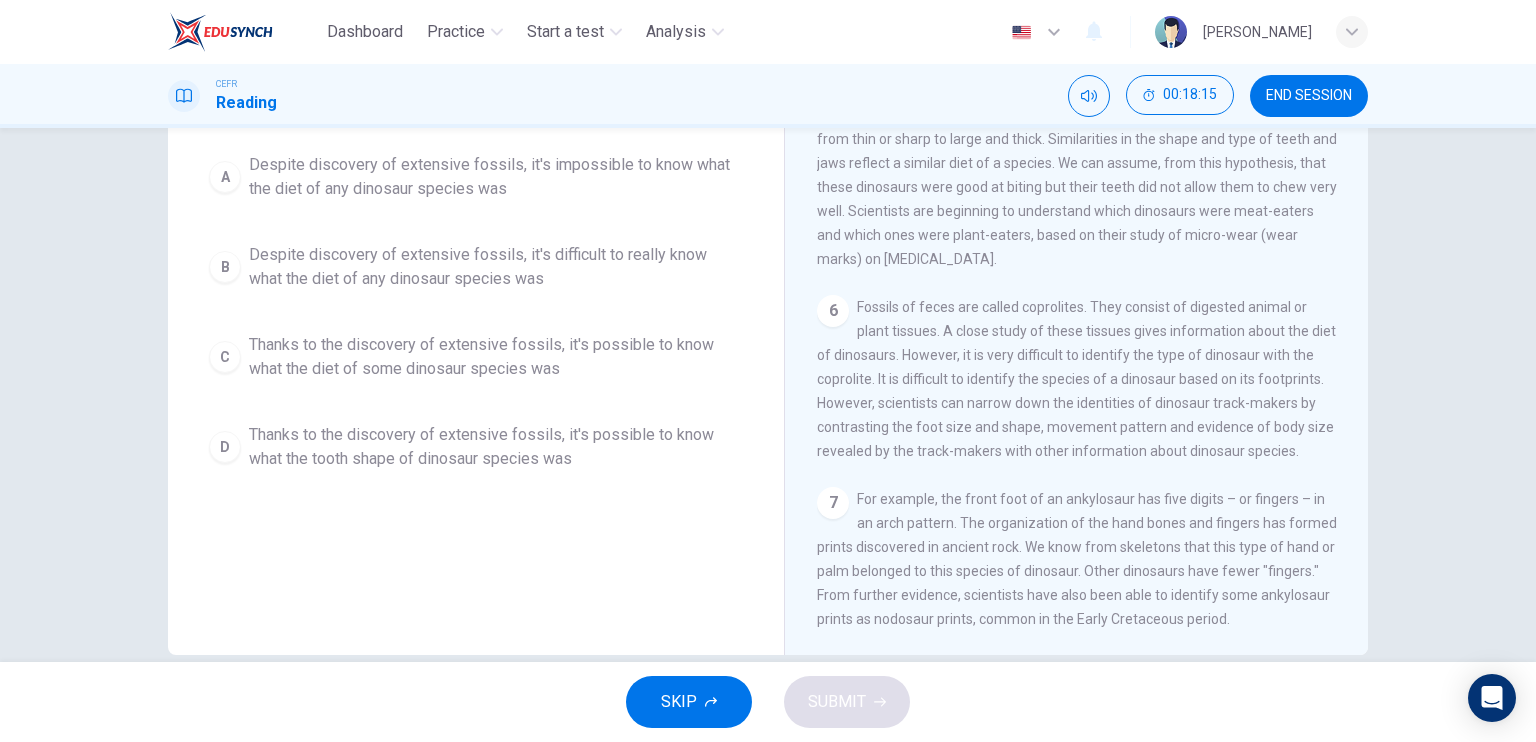 scroll, scrollTop: 0, scrollLeft: 0, axis: both 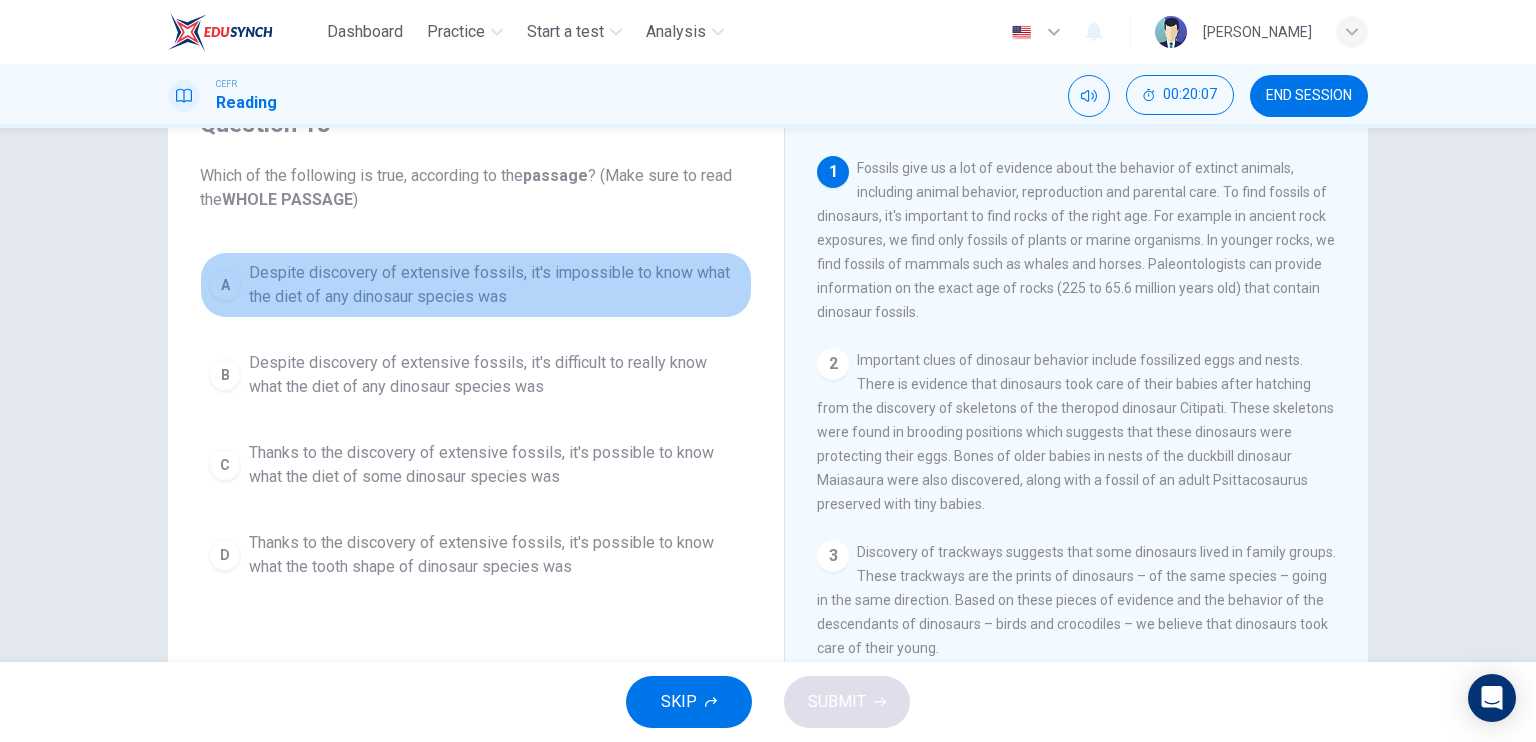click on "Despite discovery of extensive fossils, it's impossible to know what the diet of any dinosaur species was" at bounding box center [496, 285] 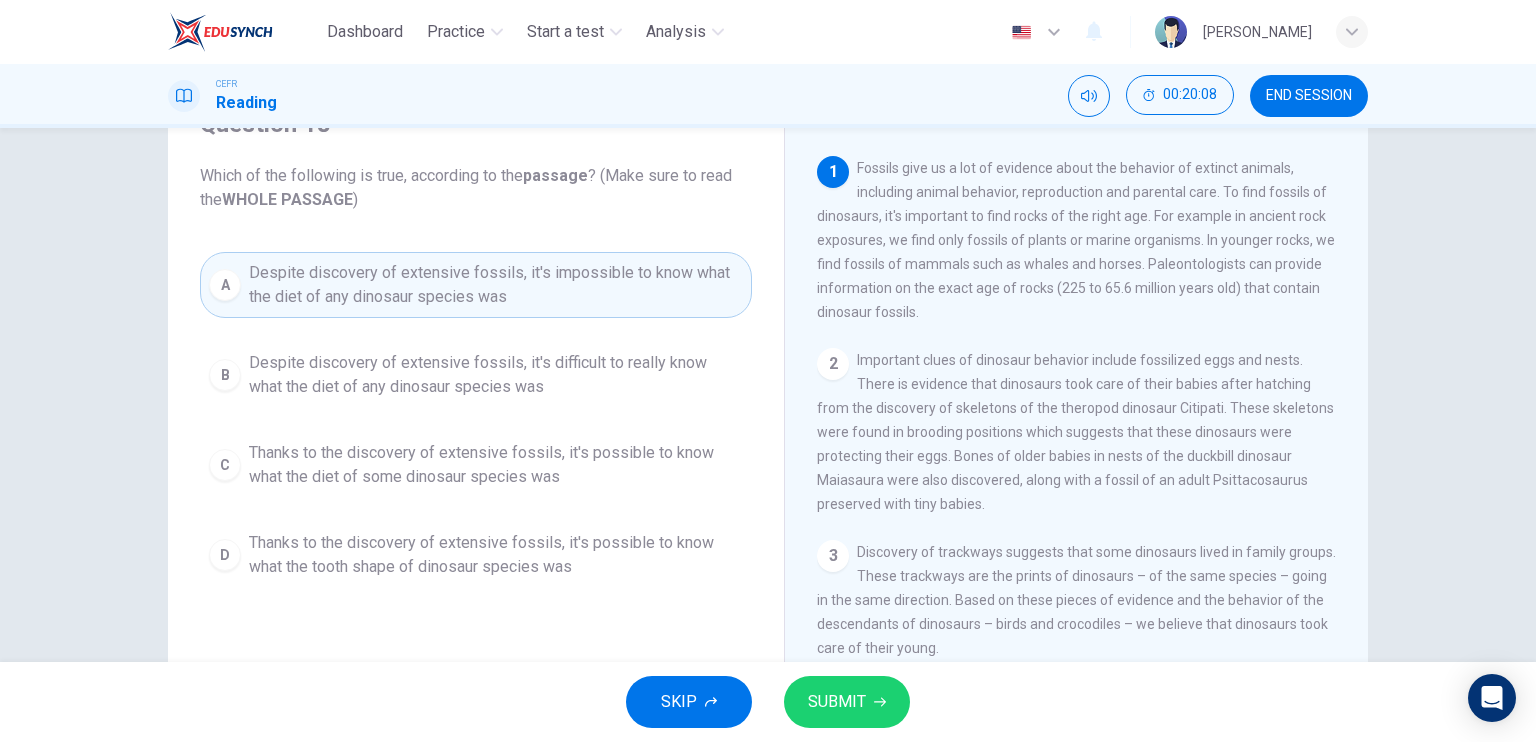 click on "SUBMIT" at bounding box center (837, 702) 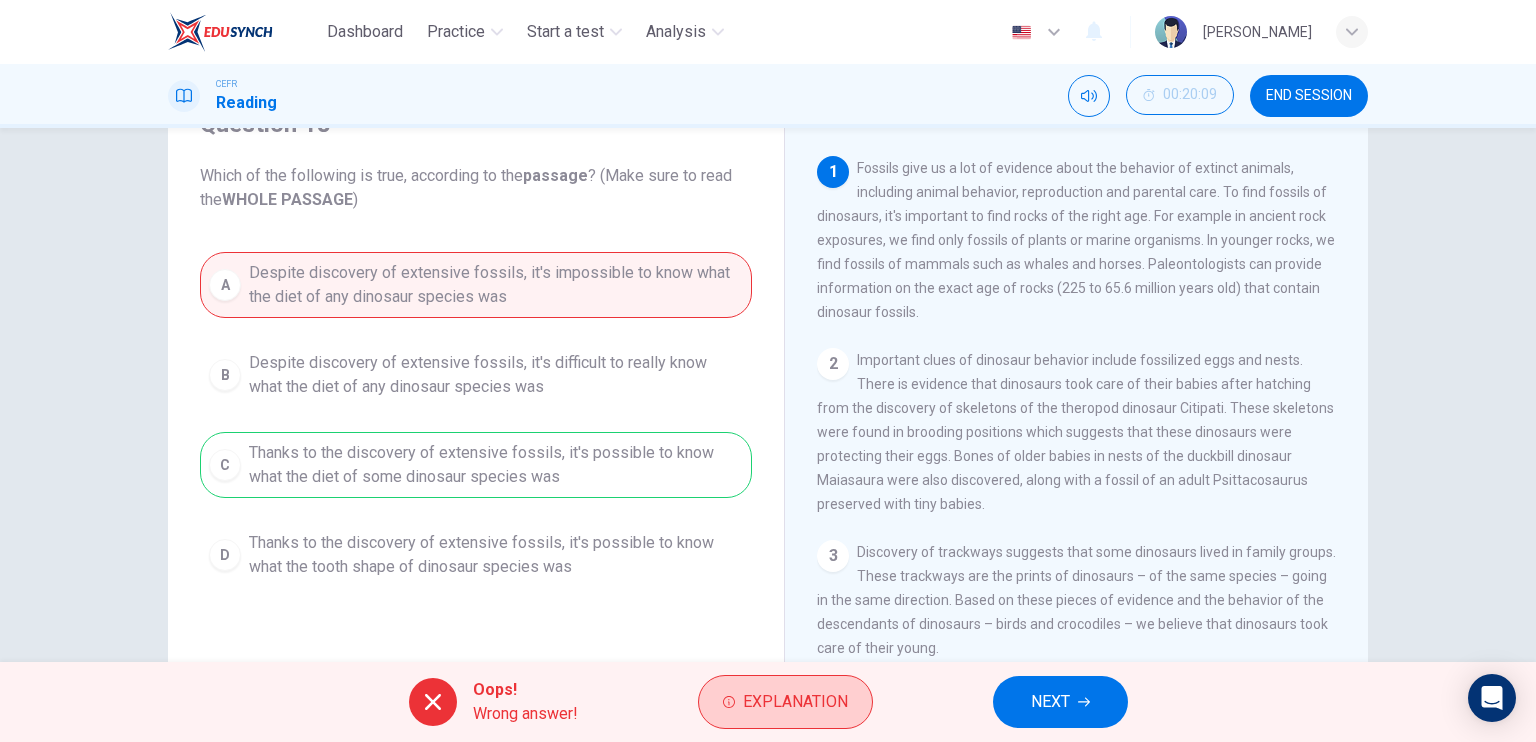 click on "Explanation" at bounding box center (785, 702) 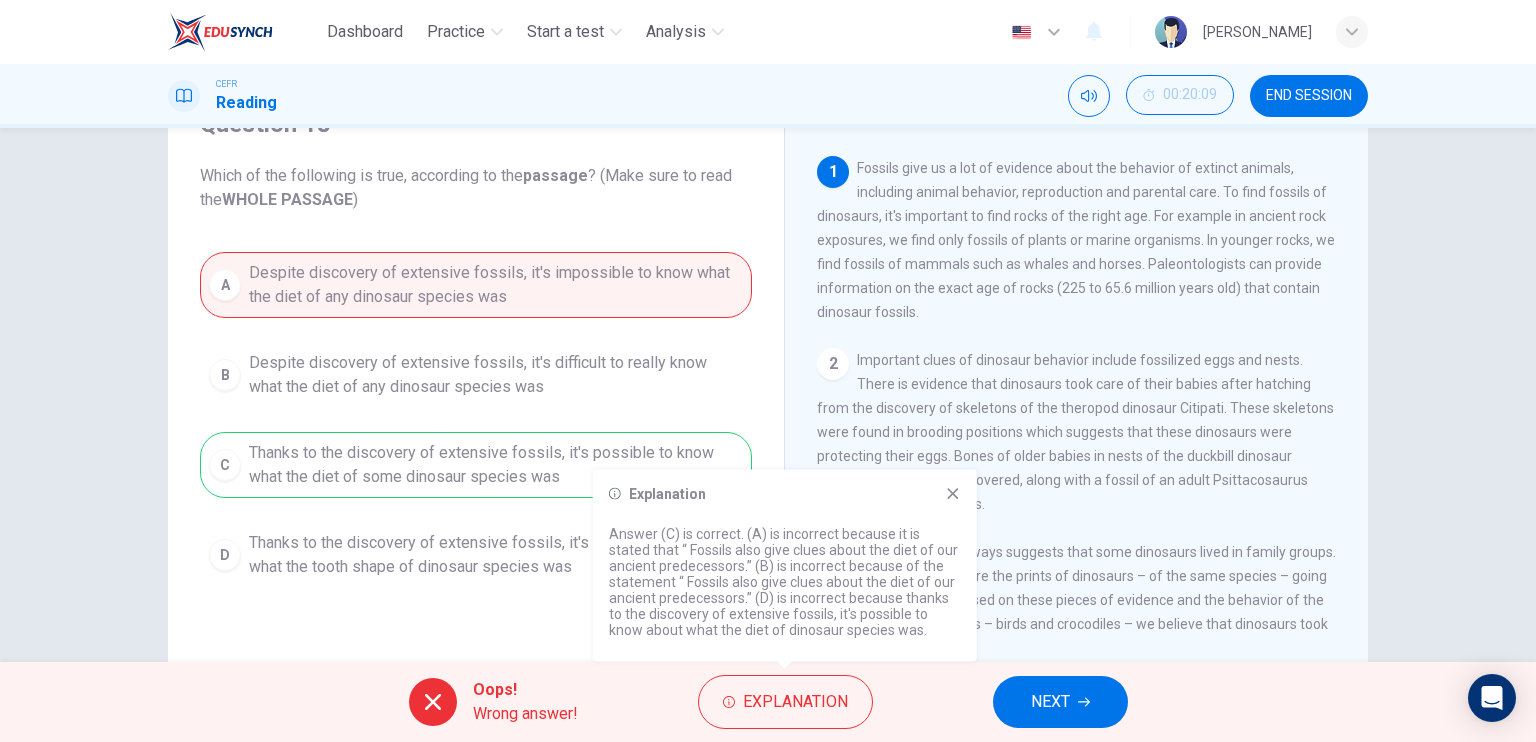 click 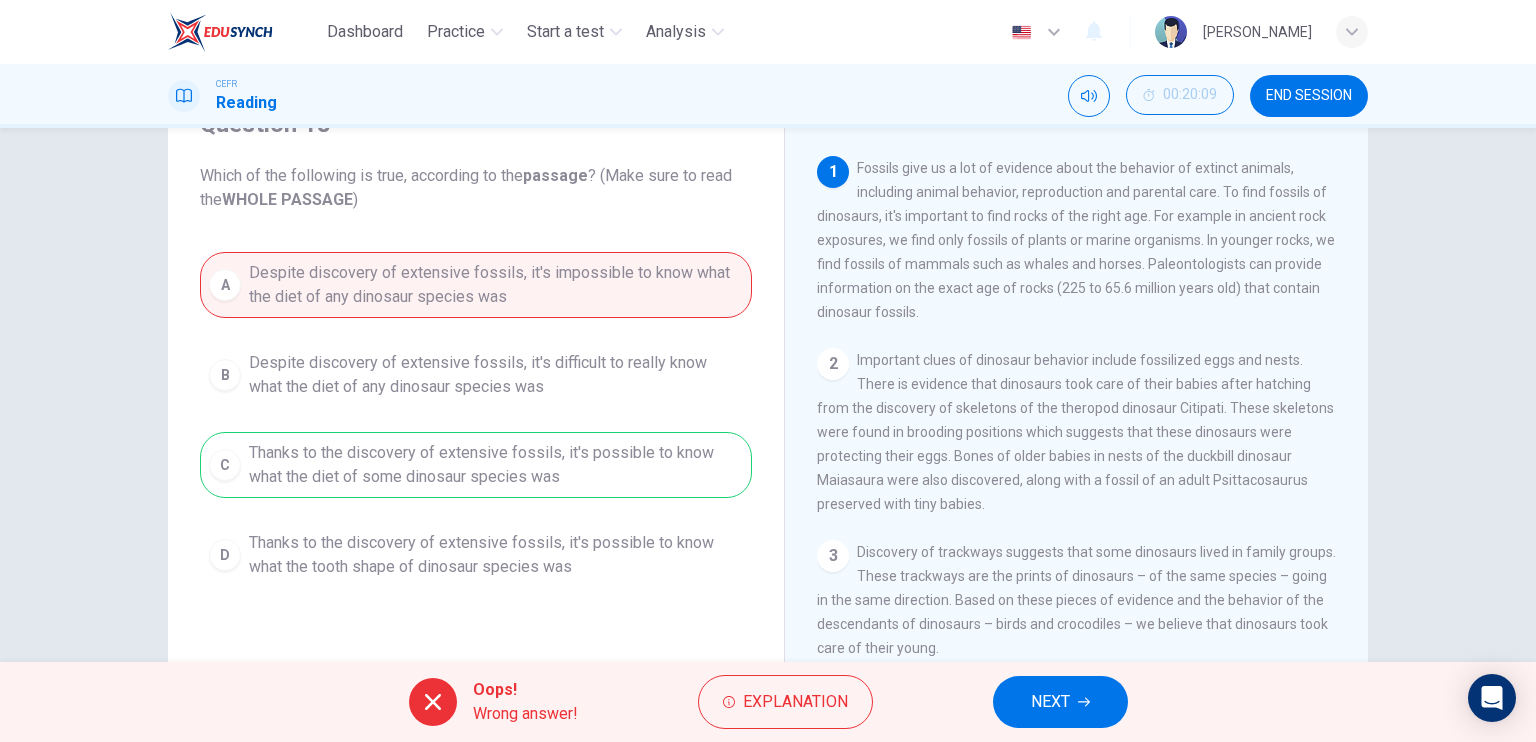 click on "NEXT" at bounding box center [1060, 702] 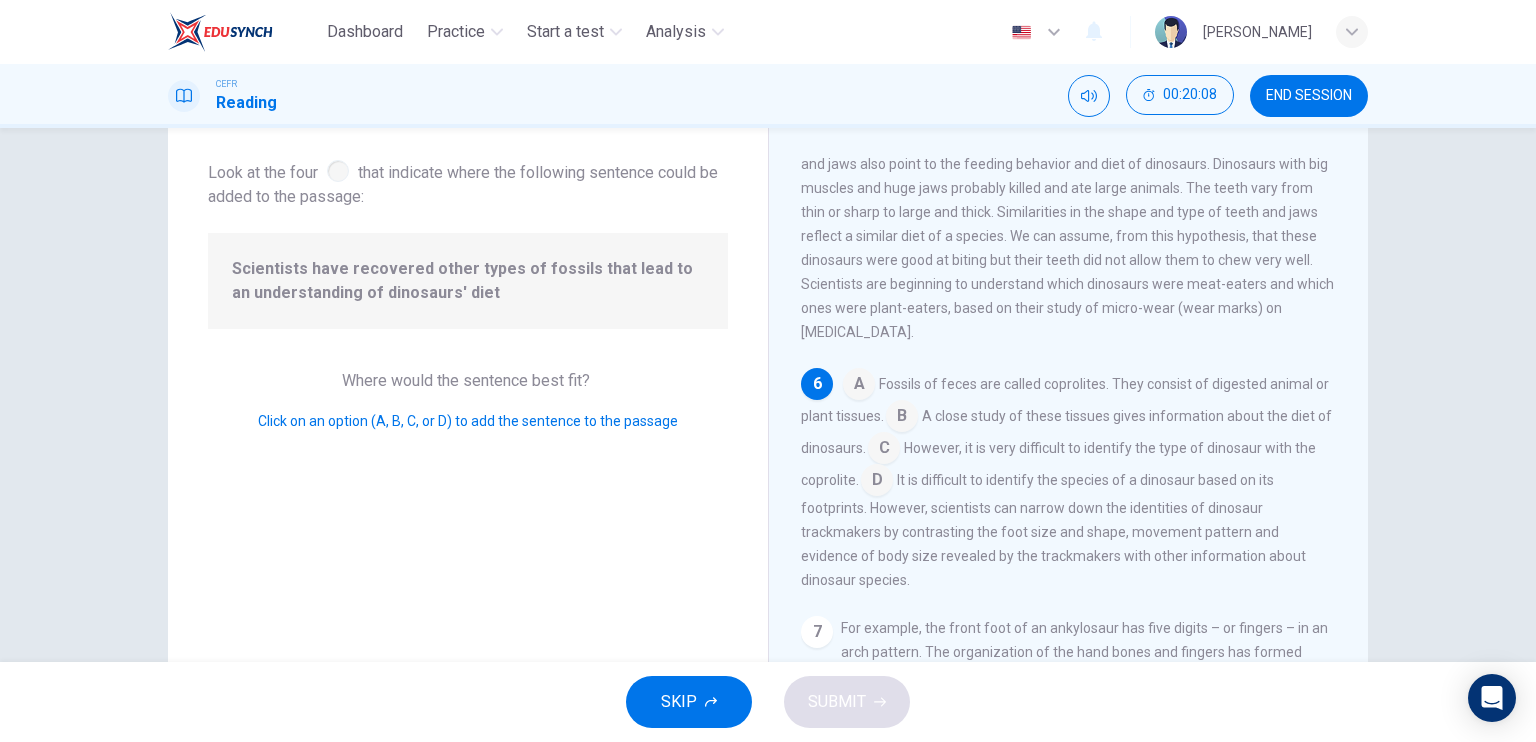 scroll, scrollTop: 858, scrollLeft: 0, axis: vertical 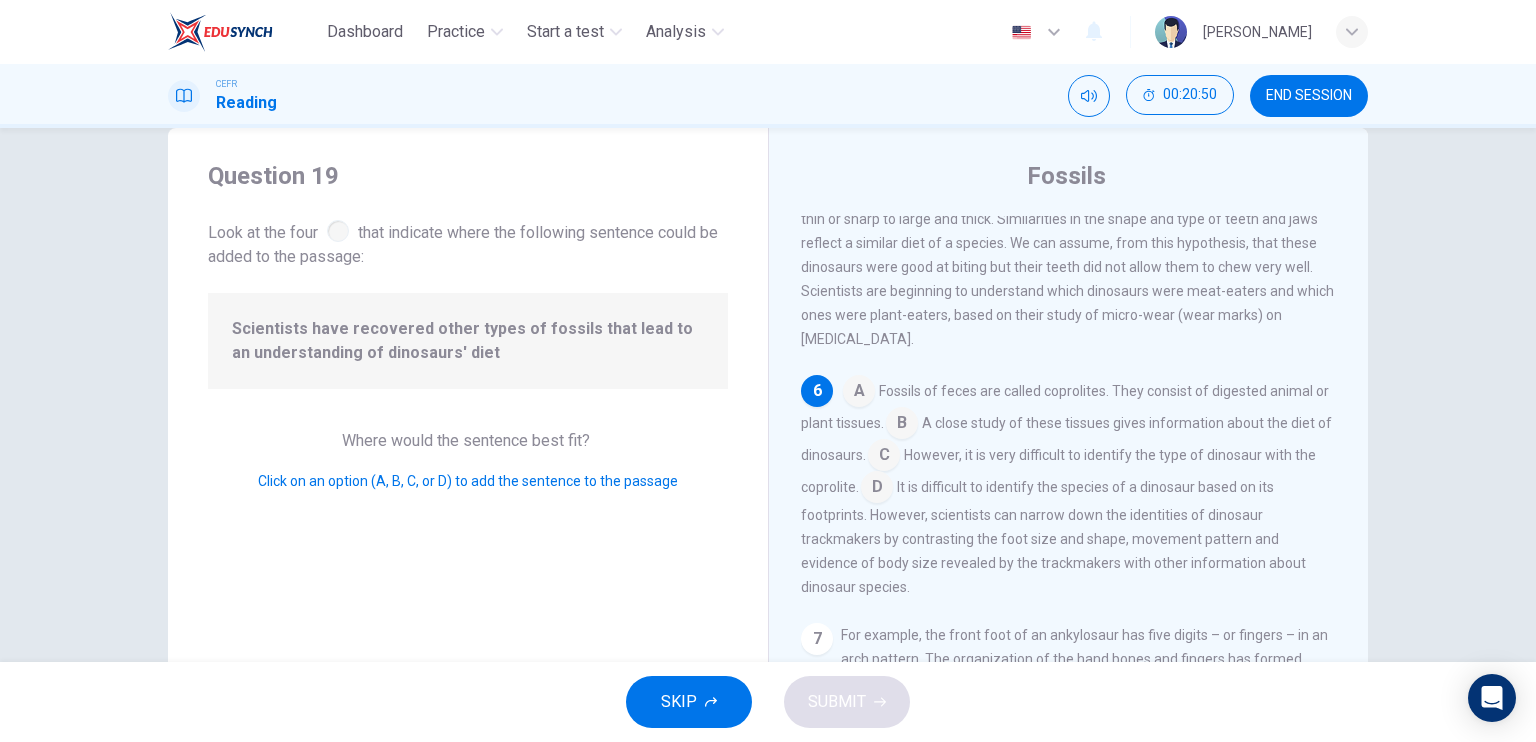 click at bounding box center [859, 393] 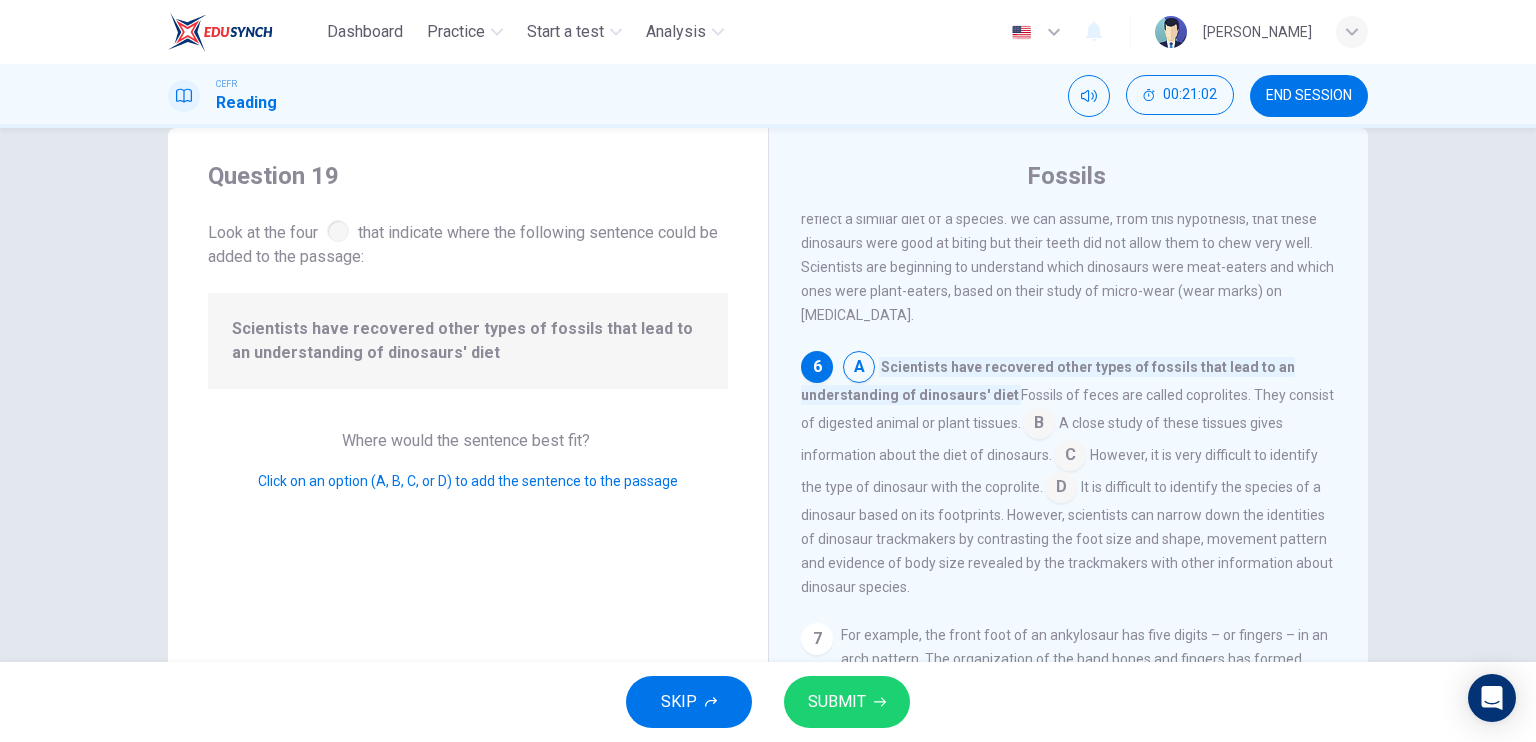 click on "SUBMIT" at bounding box center [847, 702] 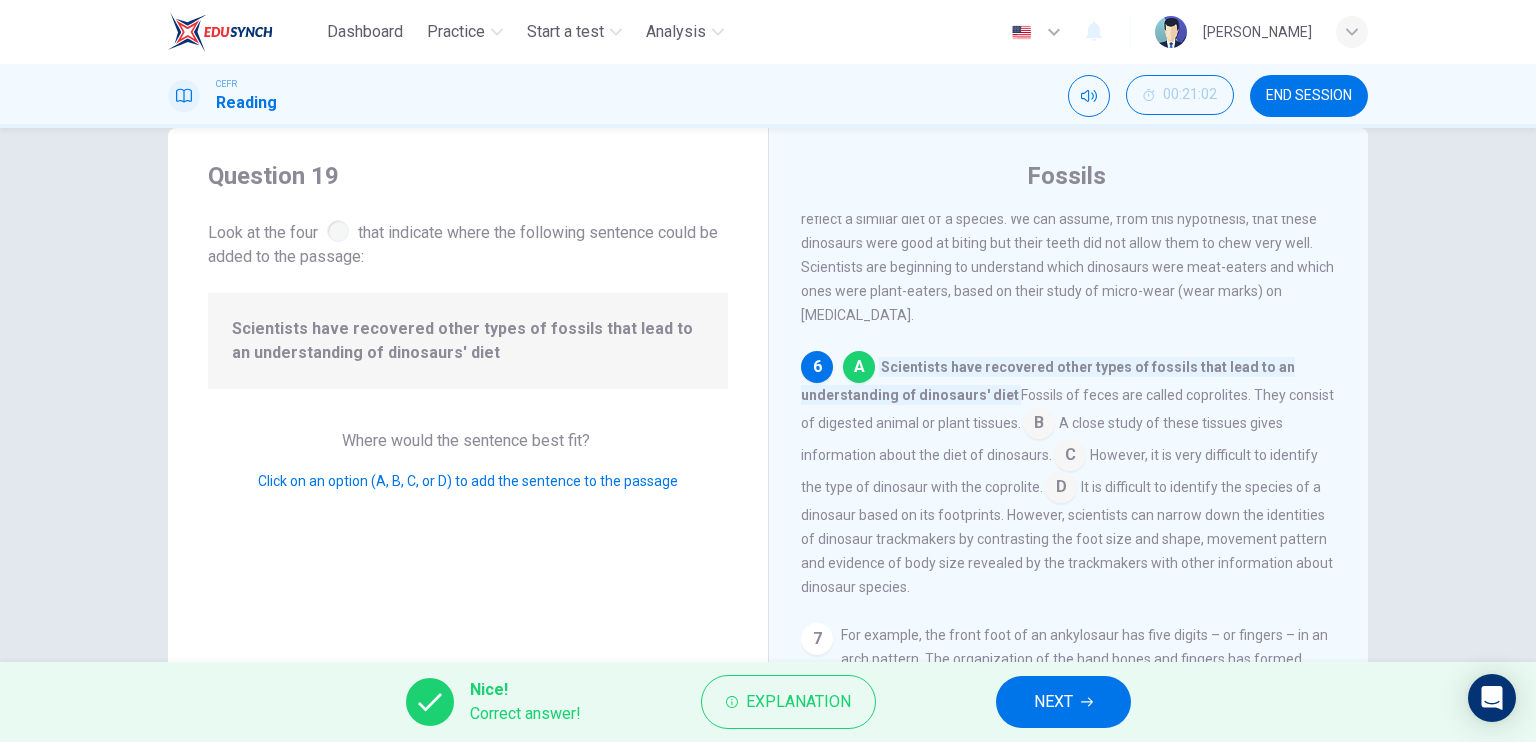click on "NEXT" at bounding box center (1053, 702) 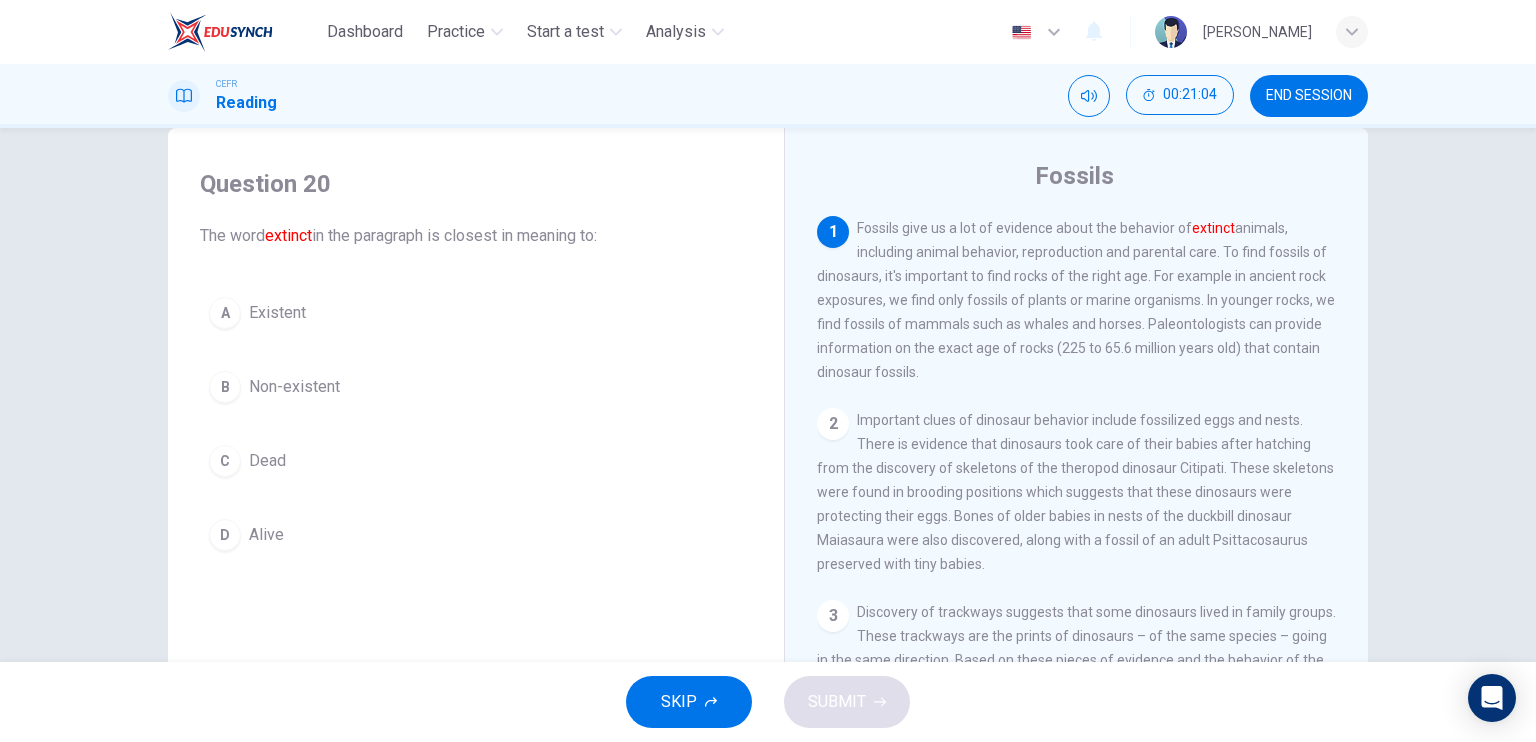 click on "Non-existent" at bounding box center [294, 387] 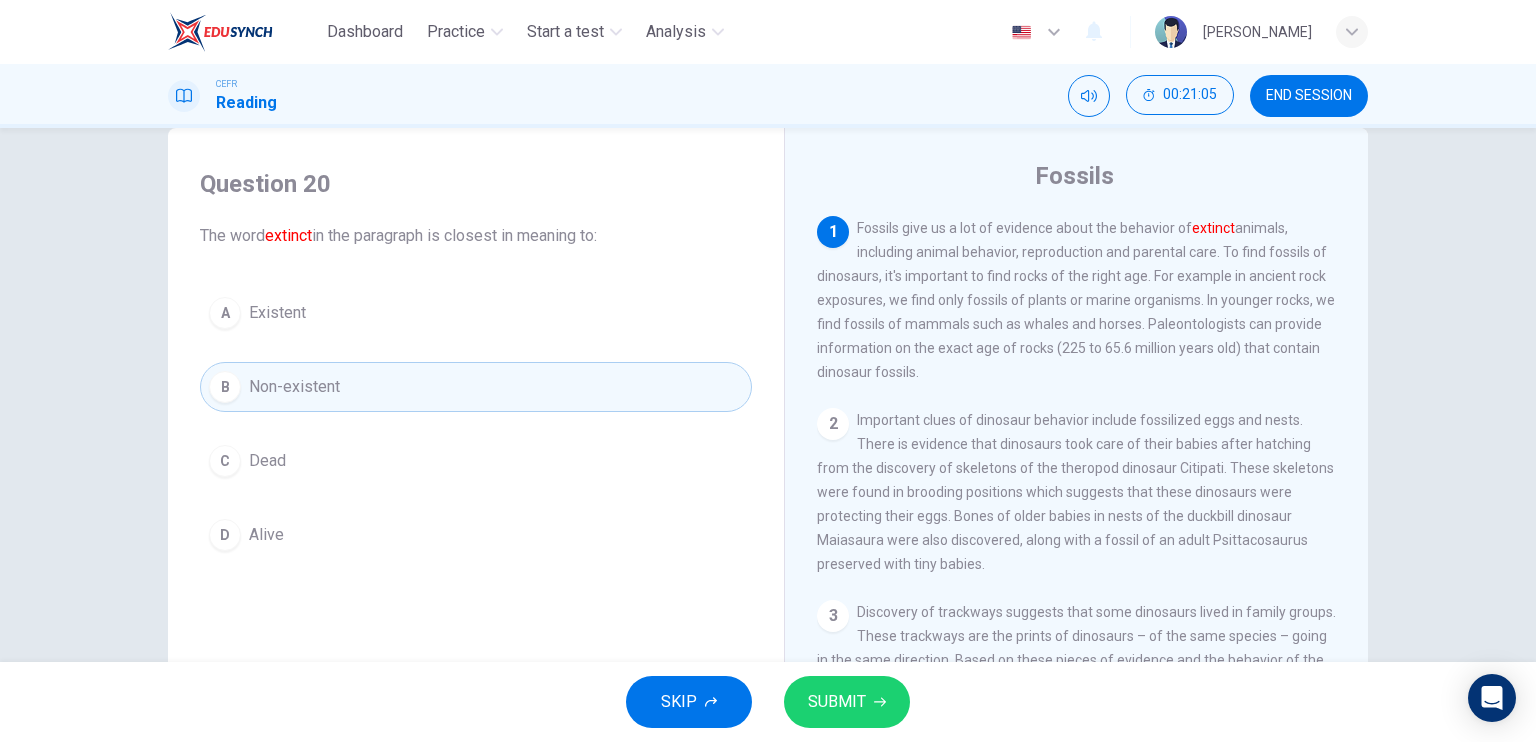 click on "SUBMIT" at bounding box center [847, 702] 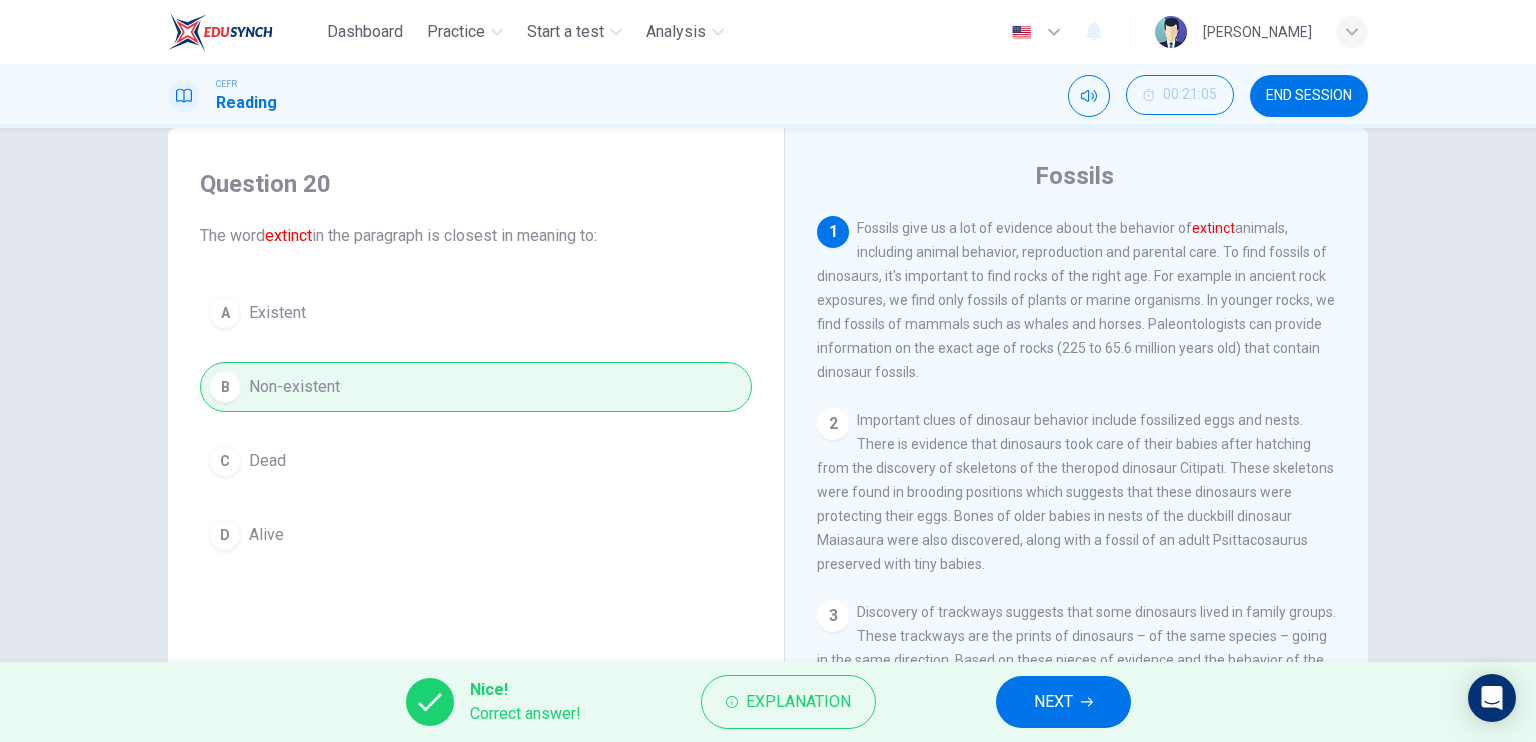 click on "NEXT" at bounding box center (1053, 702) 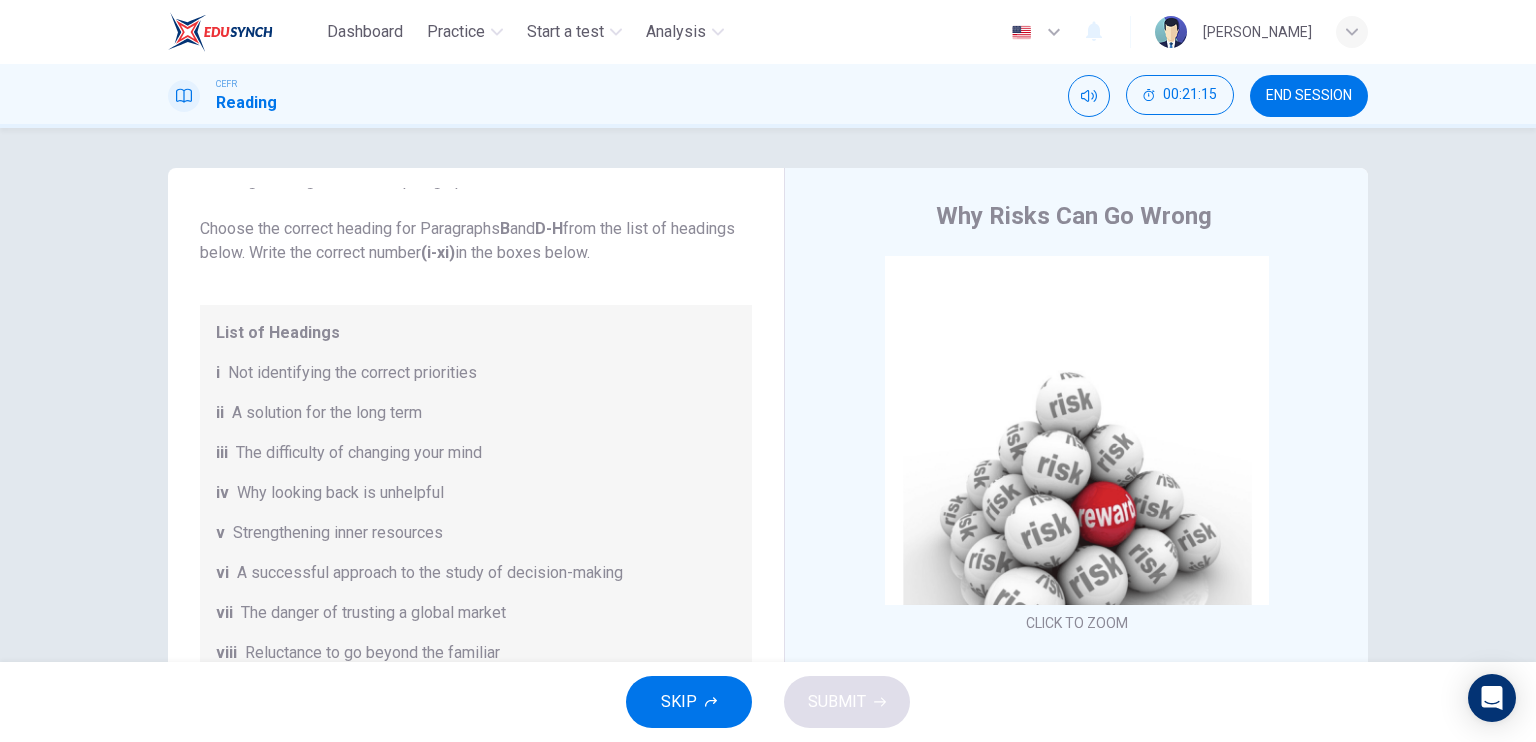 scroll, scrollTop: 100, scrollLeft: 0, axis: vertical 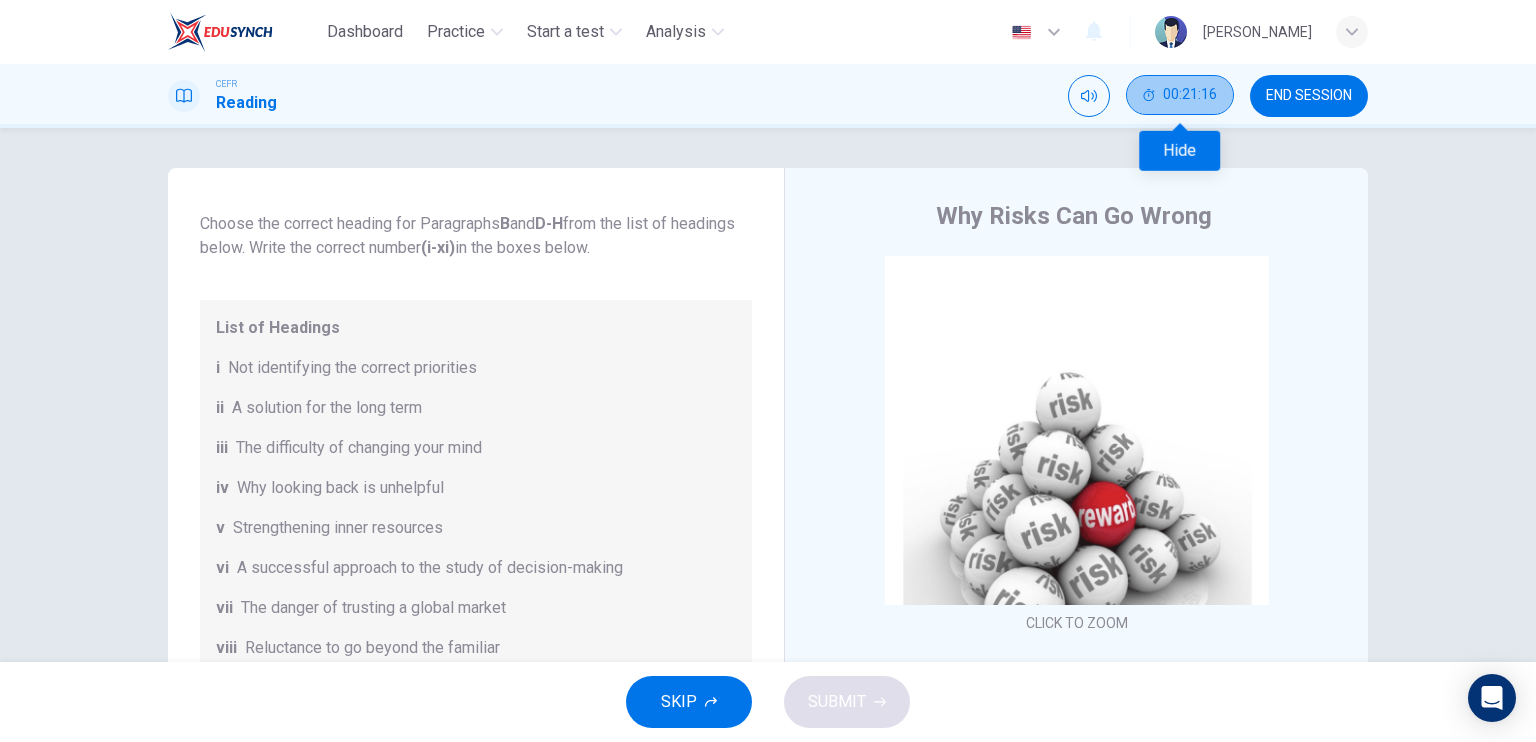 click on "00:21:16" at bounding box center (1180, 95) 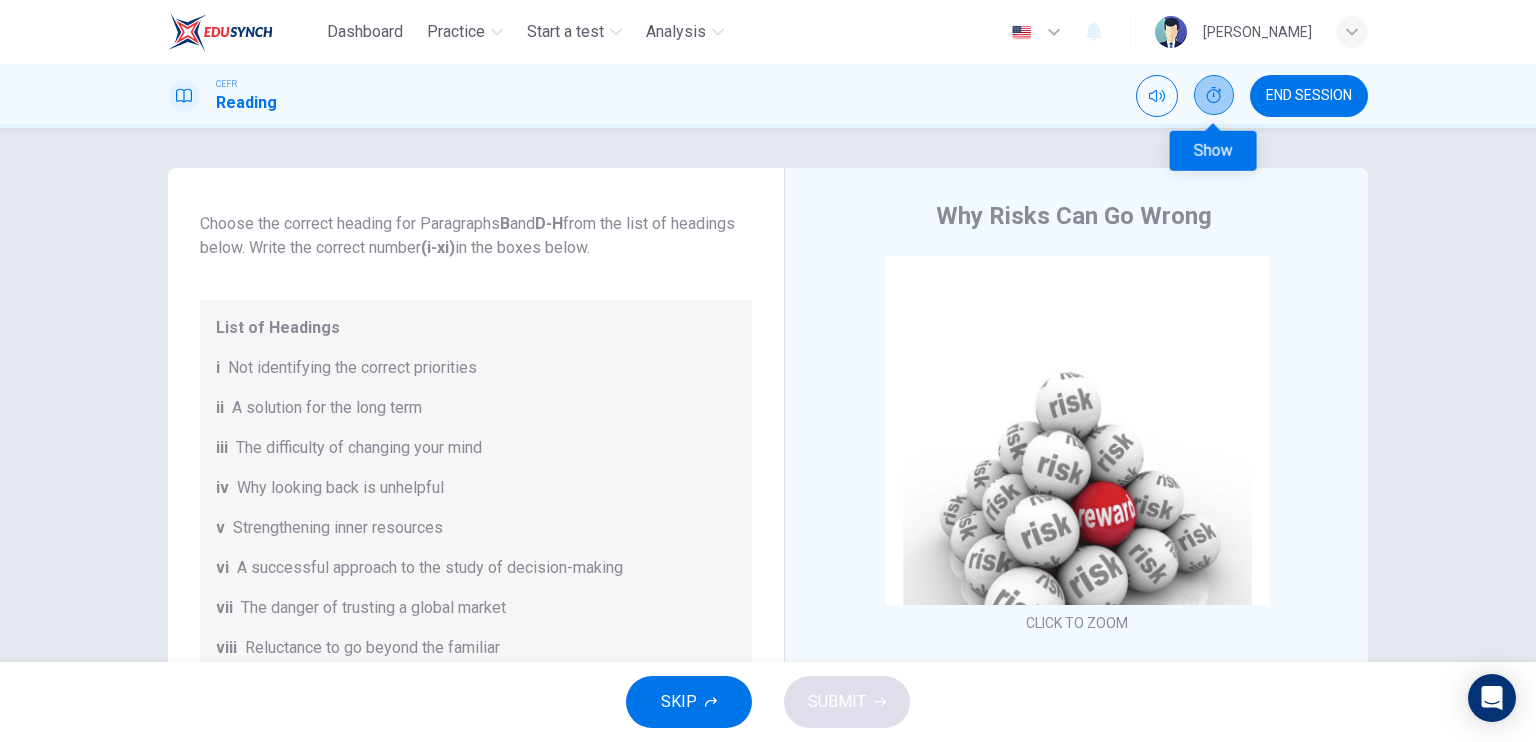 click 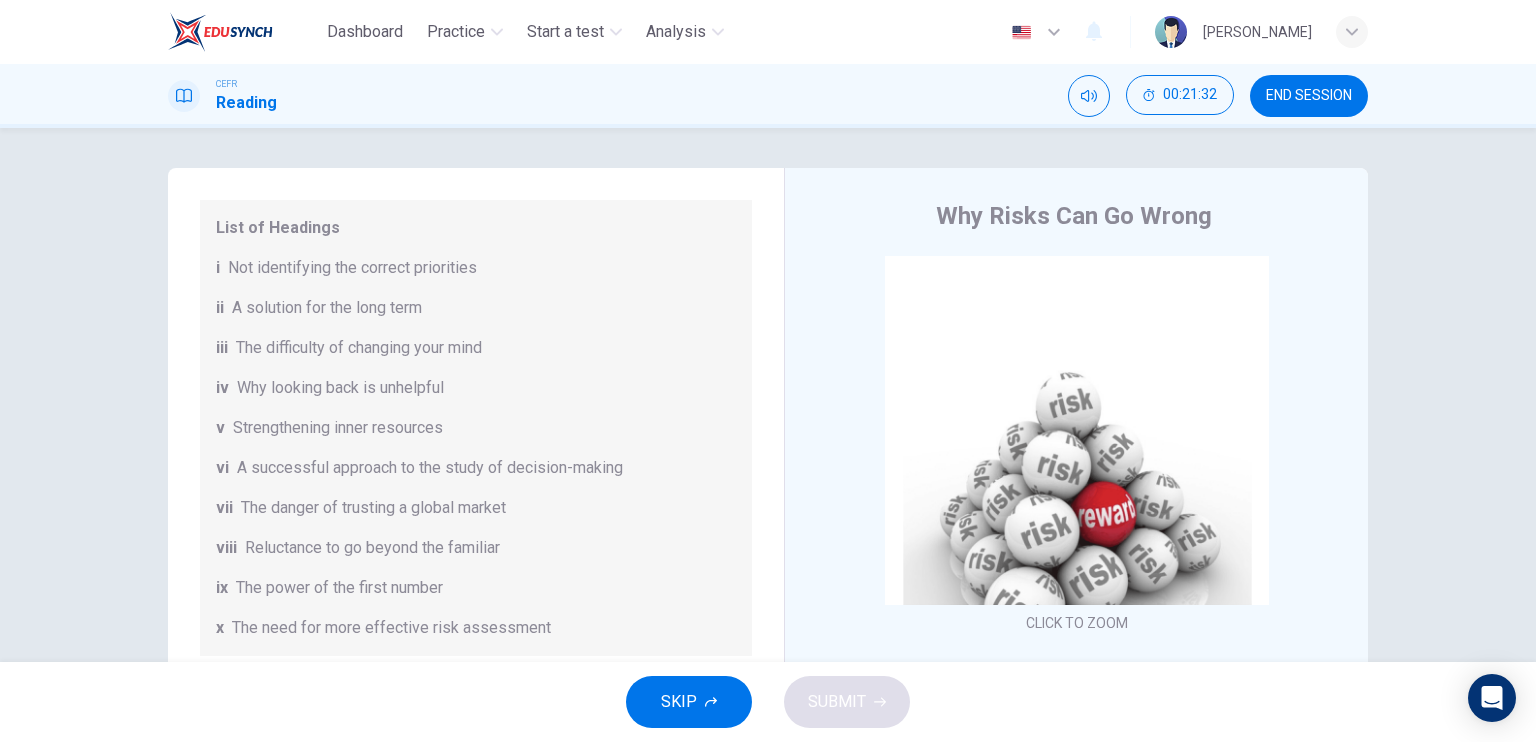 scroll, scrollTop: 384, scrollLeft: 0, axis: vertical 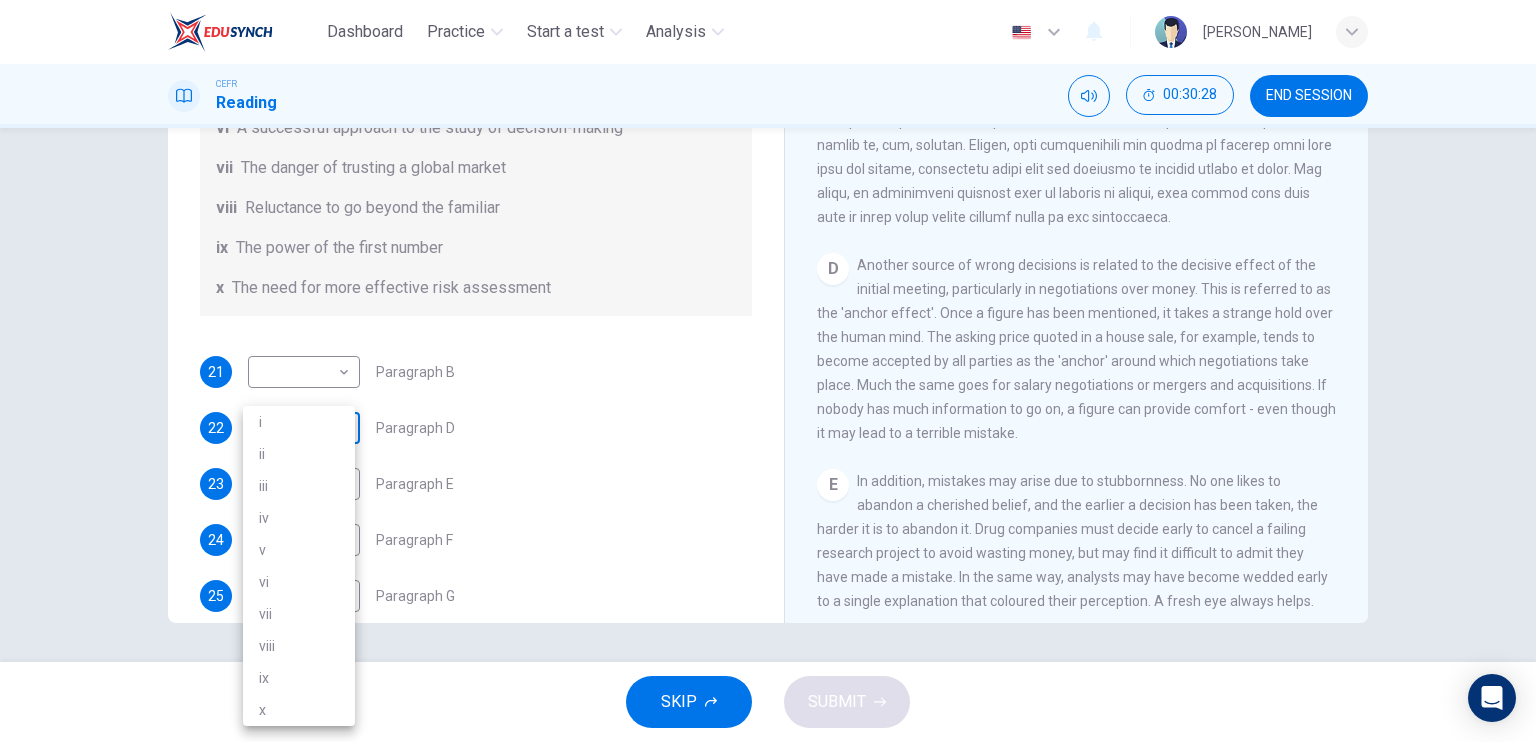 click on "Dashboard Practice Start a test Analysis English en ​ [PERSON_NAME] BIN SAUDI CEFR Reading 00:30:28 END SESSION Questions 21 - 26 Reading Passage 1 has nine paragraphs  A-I
Choose the correct heading for Paragraphs  B  and  D-H  from the list of headings below.
Write the correct number  (i-xi)  in the boxes below. List of Headings i Not identifying the correct priorities ii A solution for the long term iii The difficulty of changing your mind iv Why looking back is unhelpful v Strengthening inner resources vi A successful approach to the study of decision-making vii The danger of trusting a global market viii Reluctance to go beyond the familiar ix The power of the first number x The need for more effective risk assessment 21 ​ ​ Paragraph B 22 ​ ​ Paragraph D 23 ​ ​ Paragraph E 24 ​ ​ Paragraph F 25 ​ ​ Paragraph G 26 ​ ​ Paragraph H Why Risks Can Go Wrong CLICK TO ZOOM Click to Zoom A B C D E F G H I SKIP SUBMIT EduSynch - Online Language Proficiency Testing
2025" at bounding box center [768, 371] 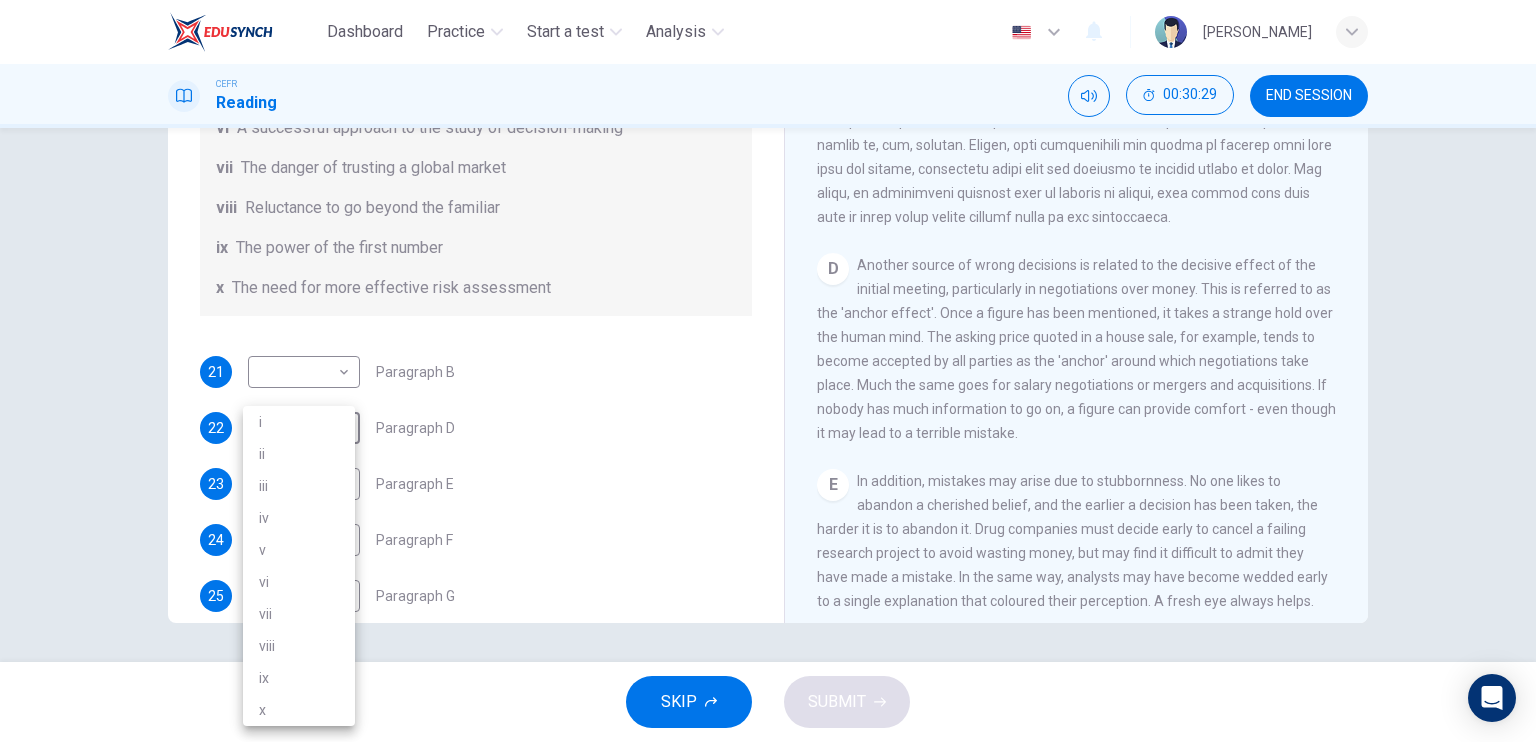 click on "ix" at bounding box center [299, 678] 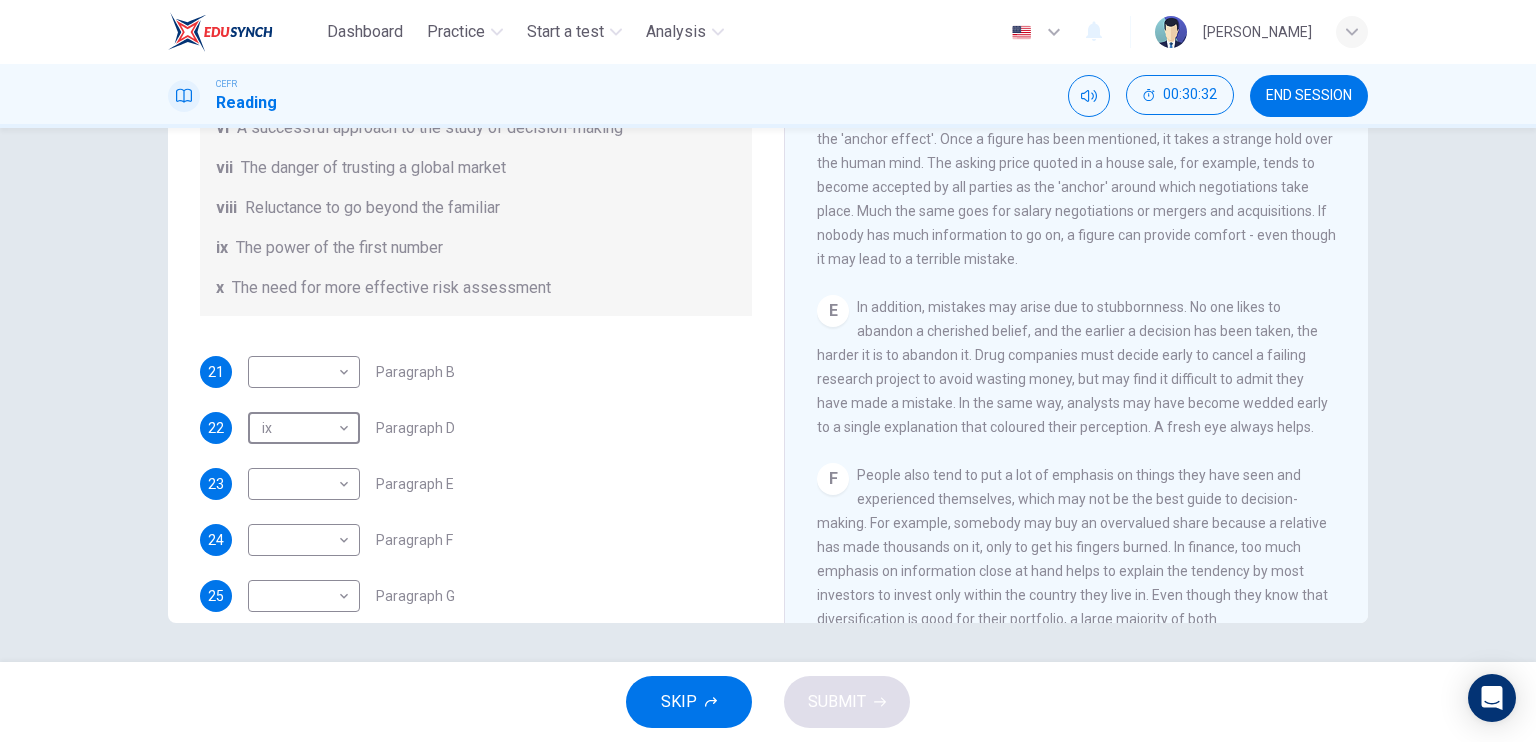 scroll, scrollTop: 1200, scrollLeft: 0, axis: vertical 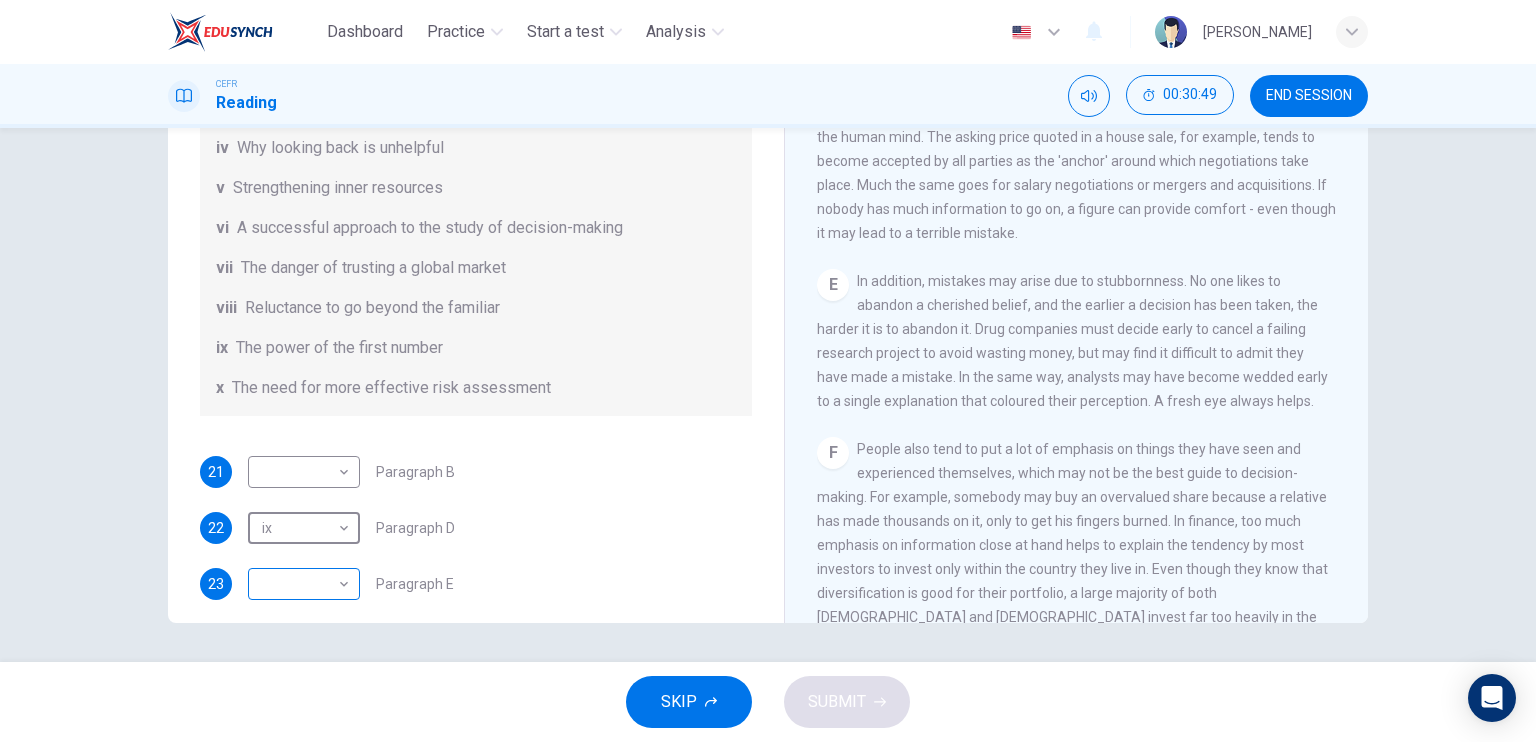 click on "Dashboard Practice Start a test Analysis English en ​ [PERSON_NAME] BIN SAUDI CEFR Reading 00:30:49 END SESSION Questions 21 - 26 Reading Passage 1 has nine paragraphs  A-I
Choose the correct heading for Paragraphs  B  and  D-H  from the list of headings below.
Write the correct number  (i-xi)  in the boxes below. List of Headings i Not identifying the correct priorities ii A solution for the long term iii The difficulty of changing your mind iv Why looking back is unhelpful v Strengthening inner resources vi A successful approach to the study of decision-making vii The danger of trusting a global market viii Reluctance to go beyond the familiar ix The power of the first number x The need for more effective risk assessment 21 ​ ​ Paragraph B 22 ix ix ​ Paragraph D 23 ​ ​ Paragraph E 24 ​ ​ Paragraph F 25 ​ ​ Paragraph G 26 ​ ​ Paragraph H Why Risks Can Go Wrong CLICK TO ZOOM Click to Zoom A B C D E F G H I SKIP SUBMIT EduSynch - Online Language Proficiency Testing" at bounding box center [768, 371] 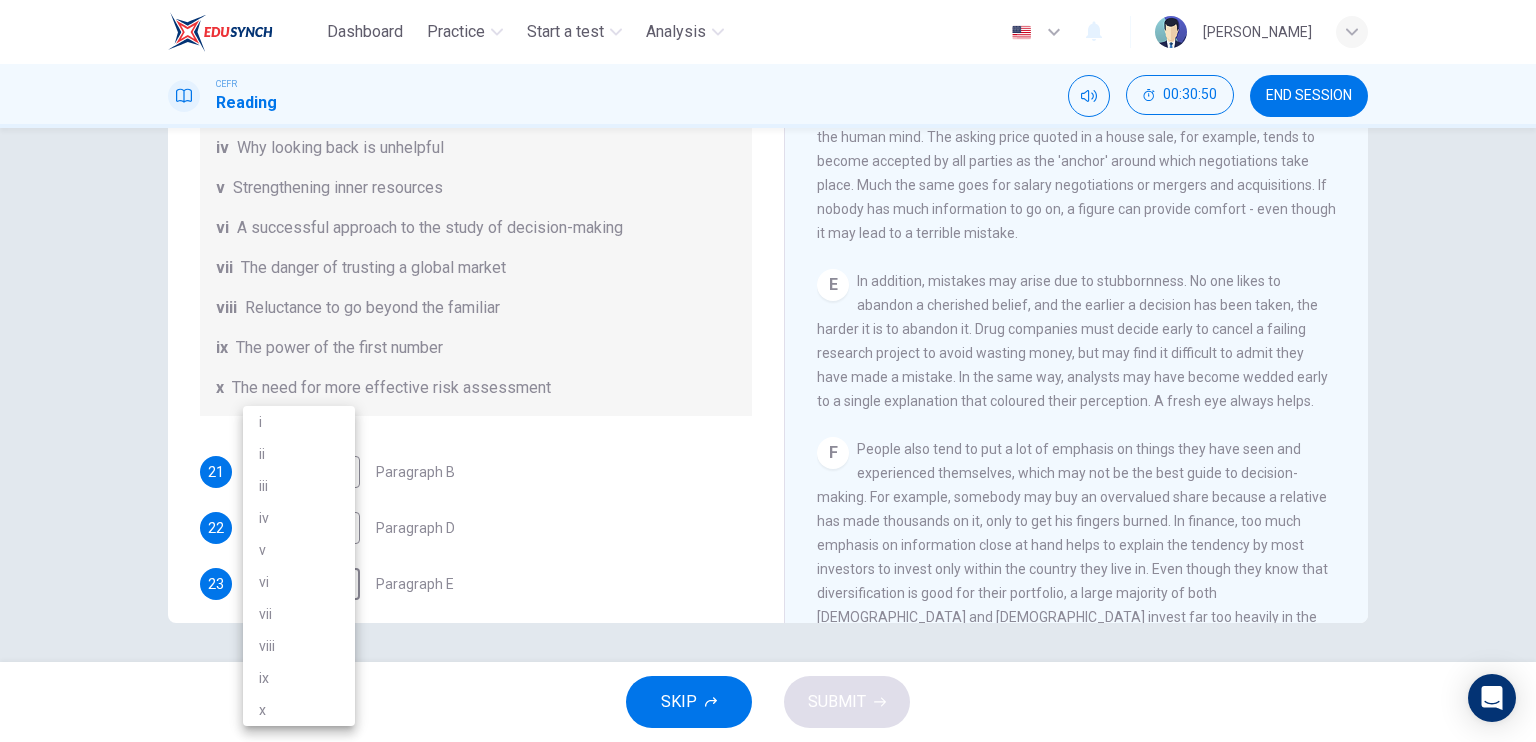 click on "iii" at bounding box center (299, 486) 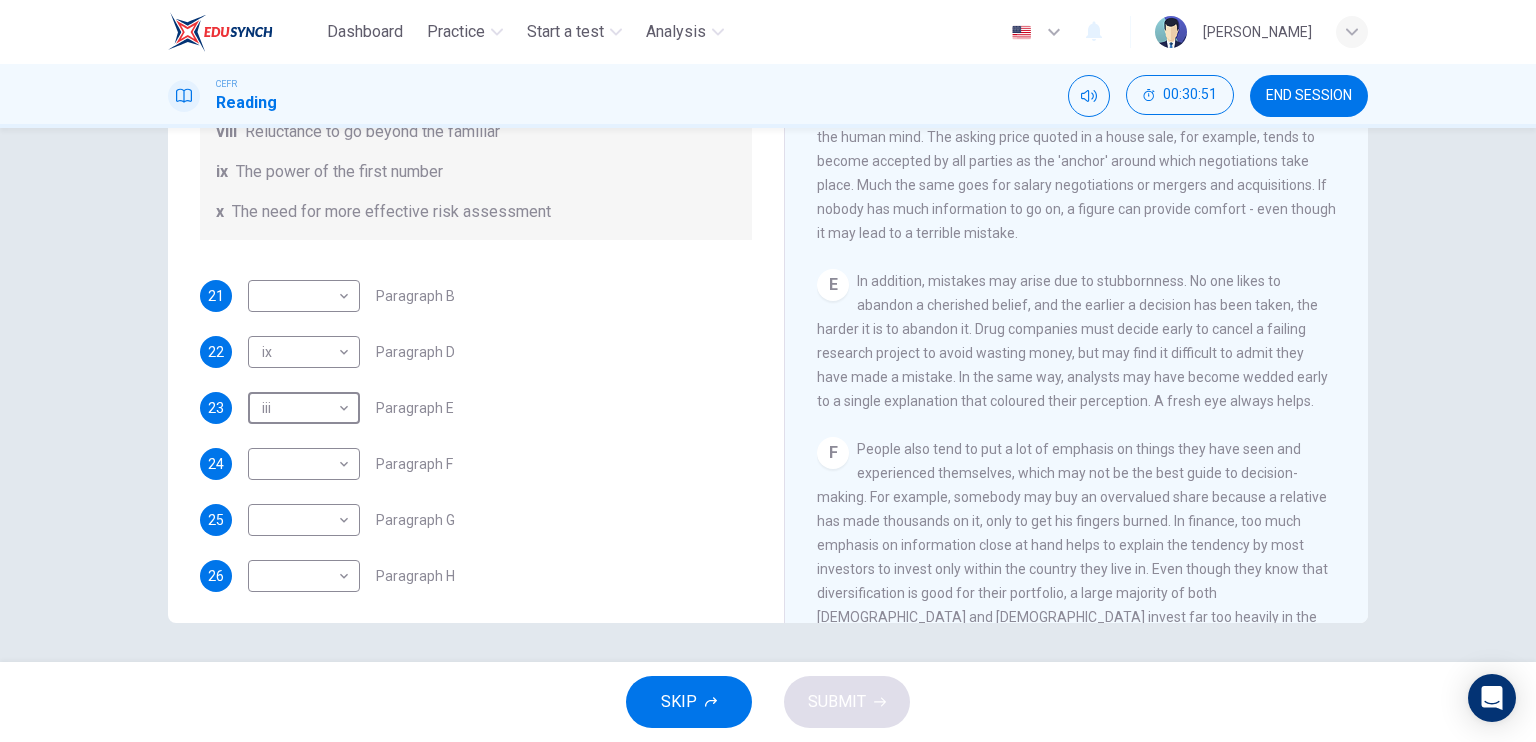 scroll, scrollTop: 384, scrollLeft: 0, axis: vertical 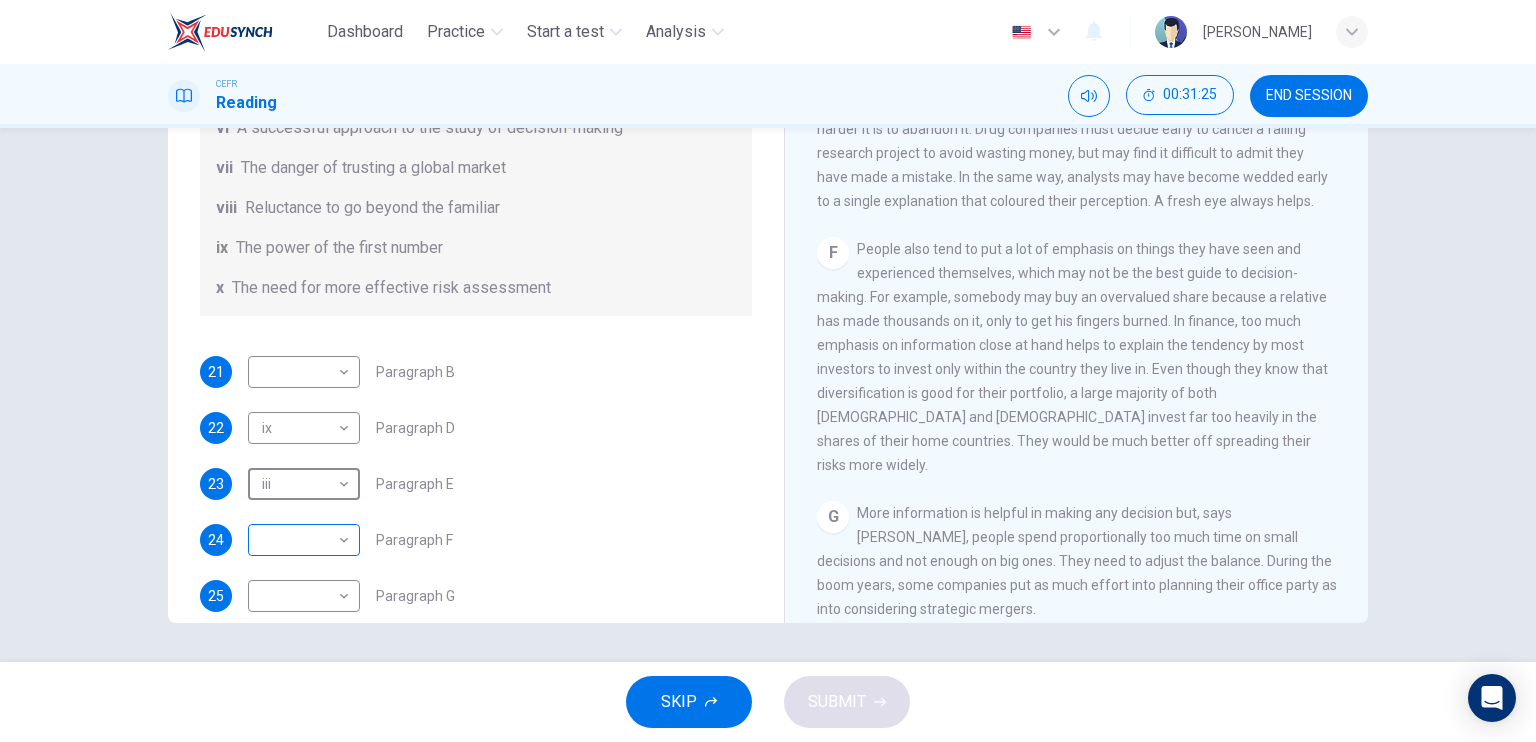 click on "Dashboard Practice Start a test Analysis English en ​ [PERSON_NAME] BIN SAUDI CEFR Reading 00:31:25 END SESSION Questions 21 - 26 Reading Passage 1 has nine paragraphs  A-I
Choose the correct heading for Paragraphs  B  and  D-H  from the list of headings below.
Write the correct number  (i-xi)  in the boxes below. List of Headings i Not identifying the correct priorities ii A solution for the long term iii The difficulty of changing your mind iv Why looking back is unhelpful v Strengthening inner resources vi A successful approach to the study of decision-making vii The danger of trusting a global market viii Reluctance to go beyond the familiar ix The power of the first number x The need for more effective risk assessment 21 ​ ​ Paragraph B 22 ix ix ​ Paragraph D 23 iii iii ​ Paragraph E 24 ​ ​ Paragraph F 25 ​ ​ Paragraph G 26 ​ ​ Paragraph H Why Risks Can Go Wrong CLICK TO ZOOM Click to Zoom A B C D E F G H I SKIP SUBMIT EduSynch - Online Language Proficiency Testing" at bounding box center (768, 371) 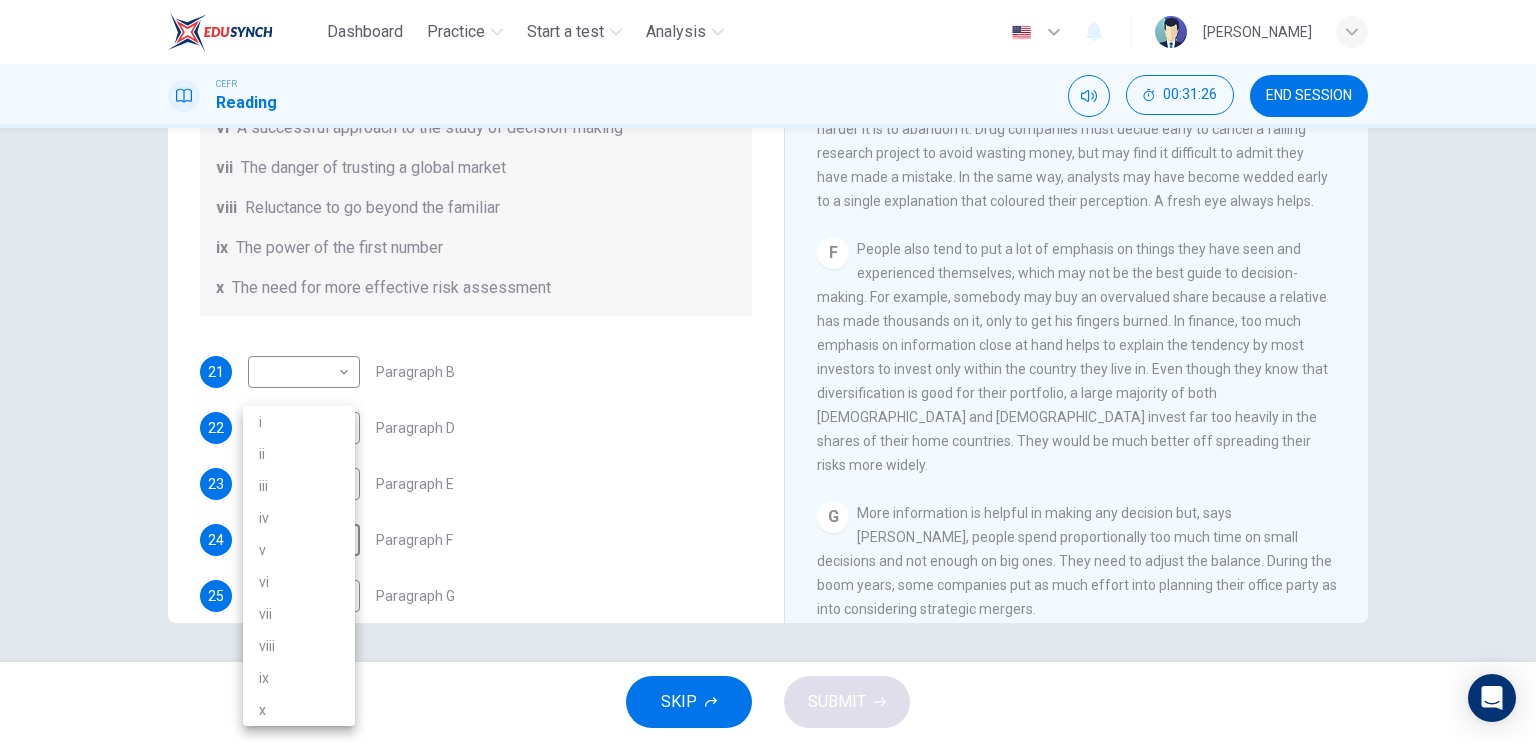 click on "viii" at bounding box center [299, 646] 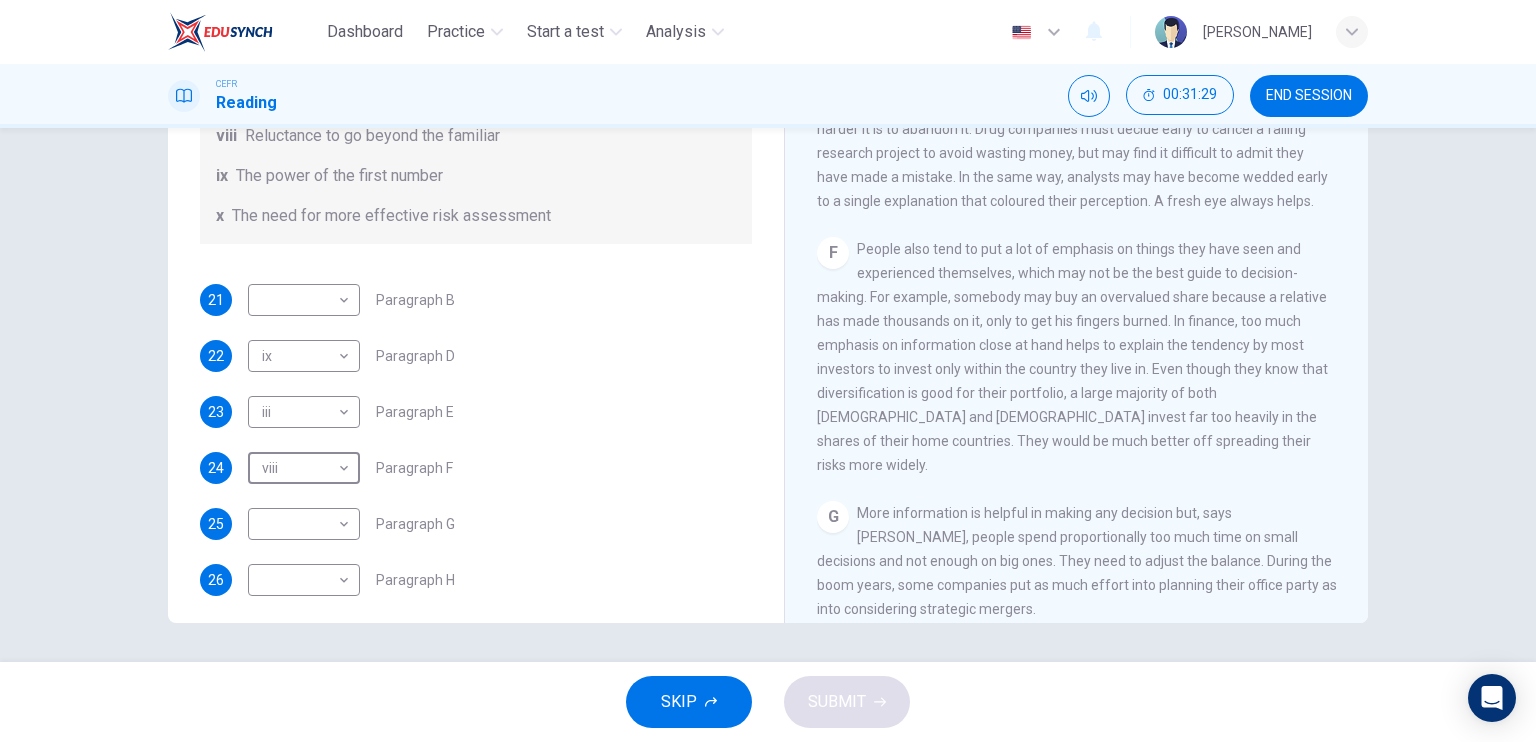 scroll, scrollTop: 384, scrollLeft: 0, axis: vertical 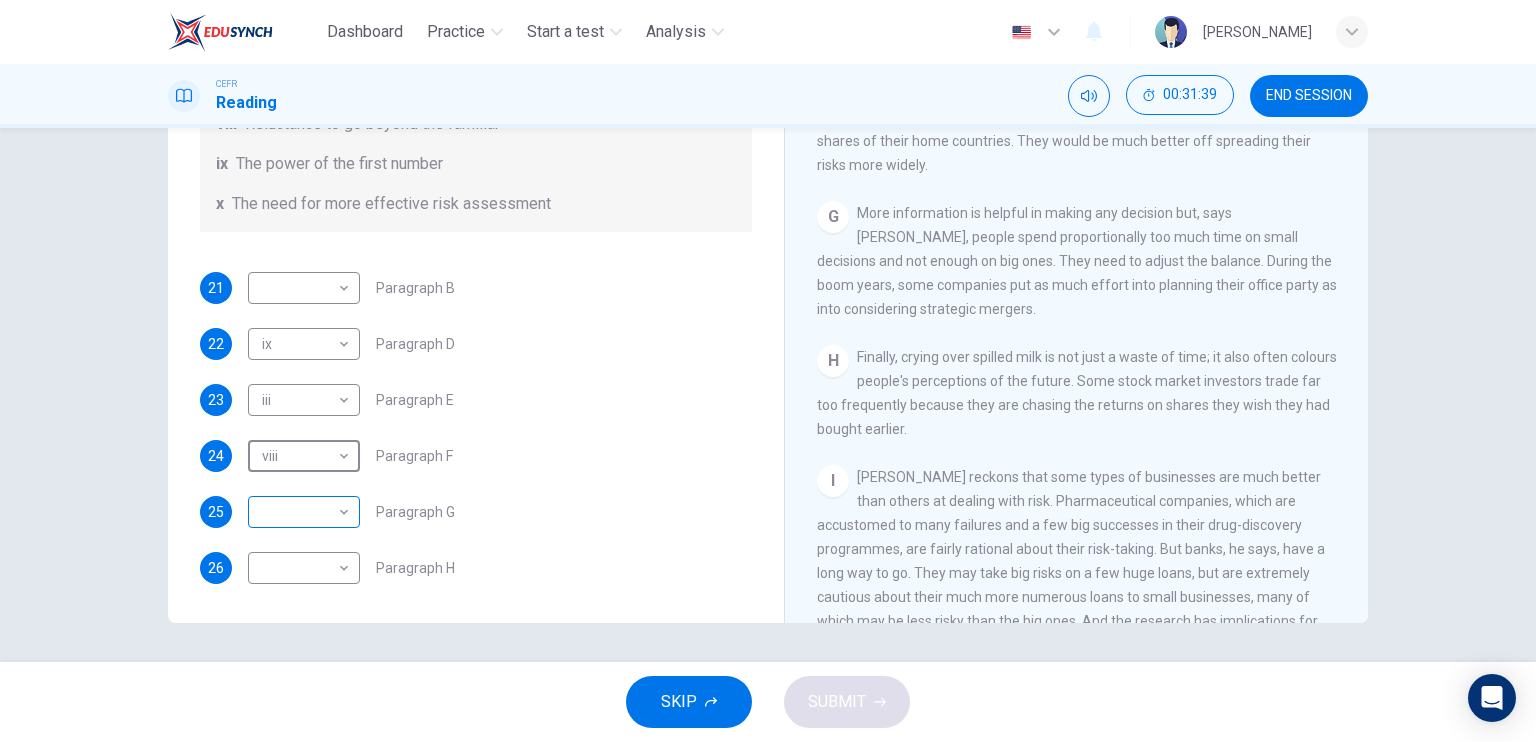 click on "Dashboard Practice Start a test Analysis English en ​ [PERSON_NAME] BIN SAUDI CEFR Reading 00:31:39 END SESSION Questions 21 - 26 Reading Passage 1 has nine paragraphs  A-I
Choose the correct heading for Paragraphs  B  and  D-H  from the list of headings below.
Write the correct number  (i-xi)  in the boxes below. List of Headings i Not identifying the correct priorities ii A solution for the long term iii The difficulty of changing your mind iv Why looking back is unhelpful v Strengthening inner resources vi A successful approach to the study of decision-making vii The danger of trusting a global market viii Reluctance to go beyond the familiar ix The power of the first number x The need for more effective risk assessment 21 ​ ​ Paragraph B 22 ix ix ​ Paragraph D 23 iii iii ​ Paragraph E 24 viii viii ​ Paragraph F 25 ​ ​ Paragraph G 26 ​ ​ Paragraph H Why Risks Can Go Wrong CLICK TO ZOOM Click to Zoom A B C D E F G H I SKIP SUBMIT EduSynch - Online Language Proficiency Testing" at bounding box center [768, 371] 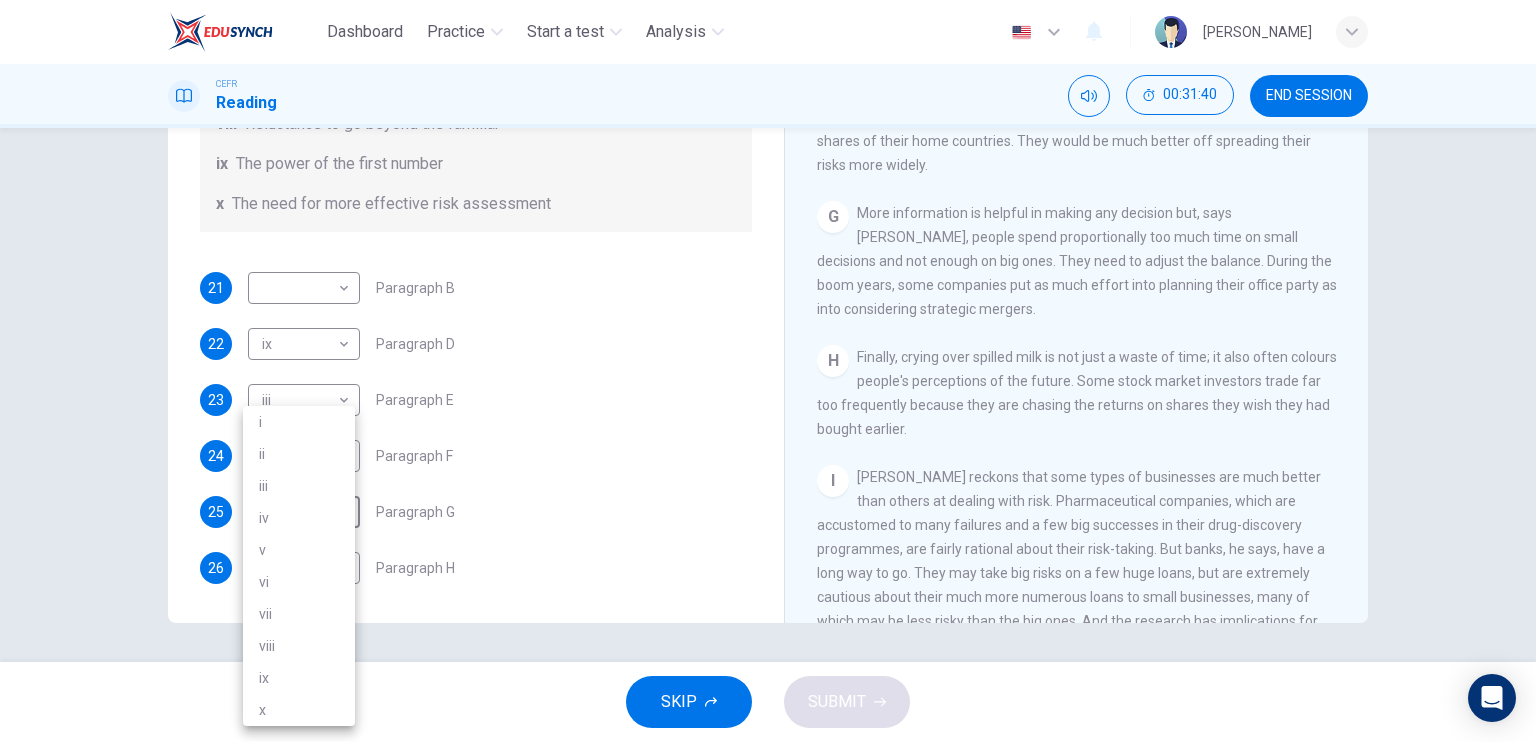 click on "i" at bounding box center [299, 422] 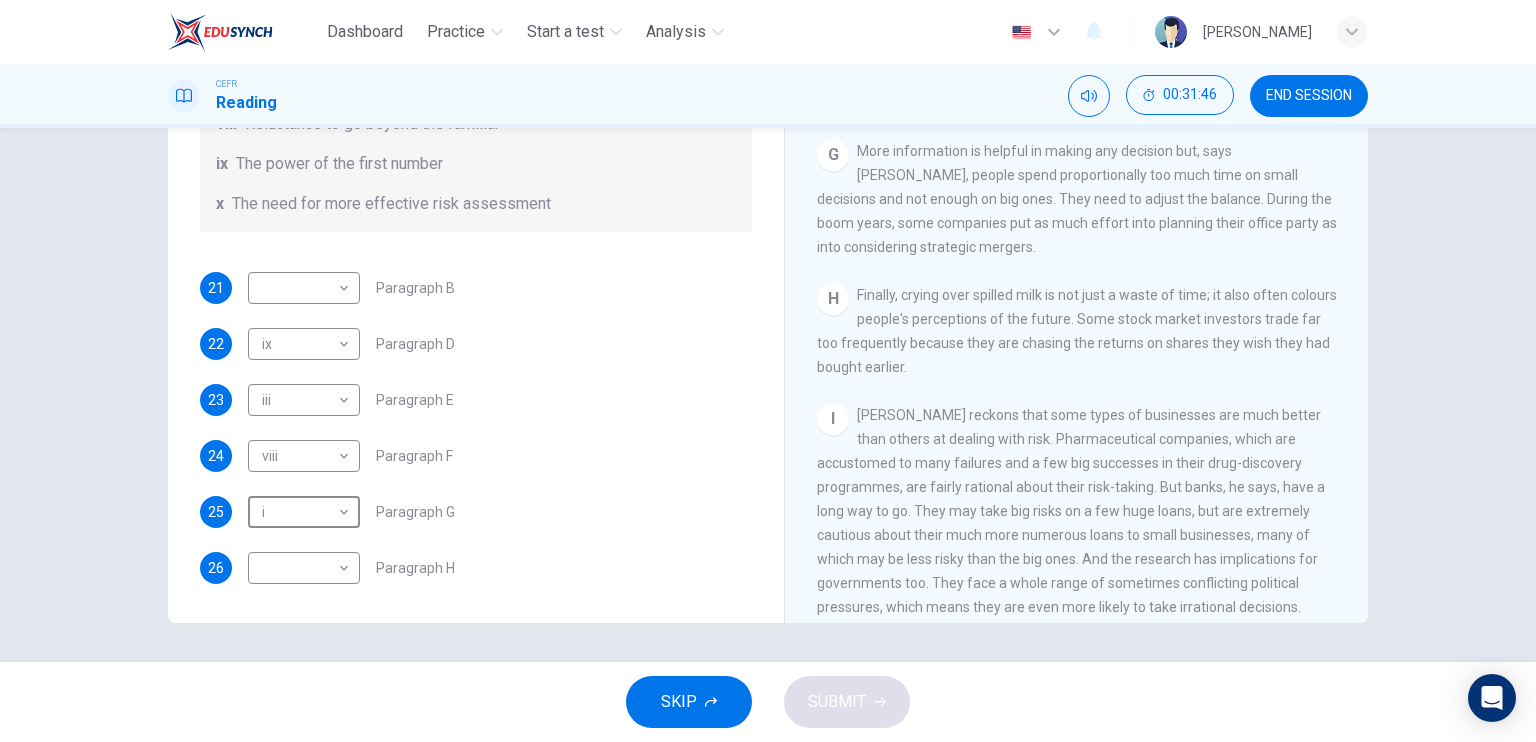 scroll, scrollTop: 1815, scrollLeft: 0, axis: vertical 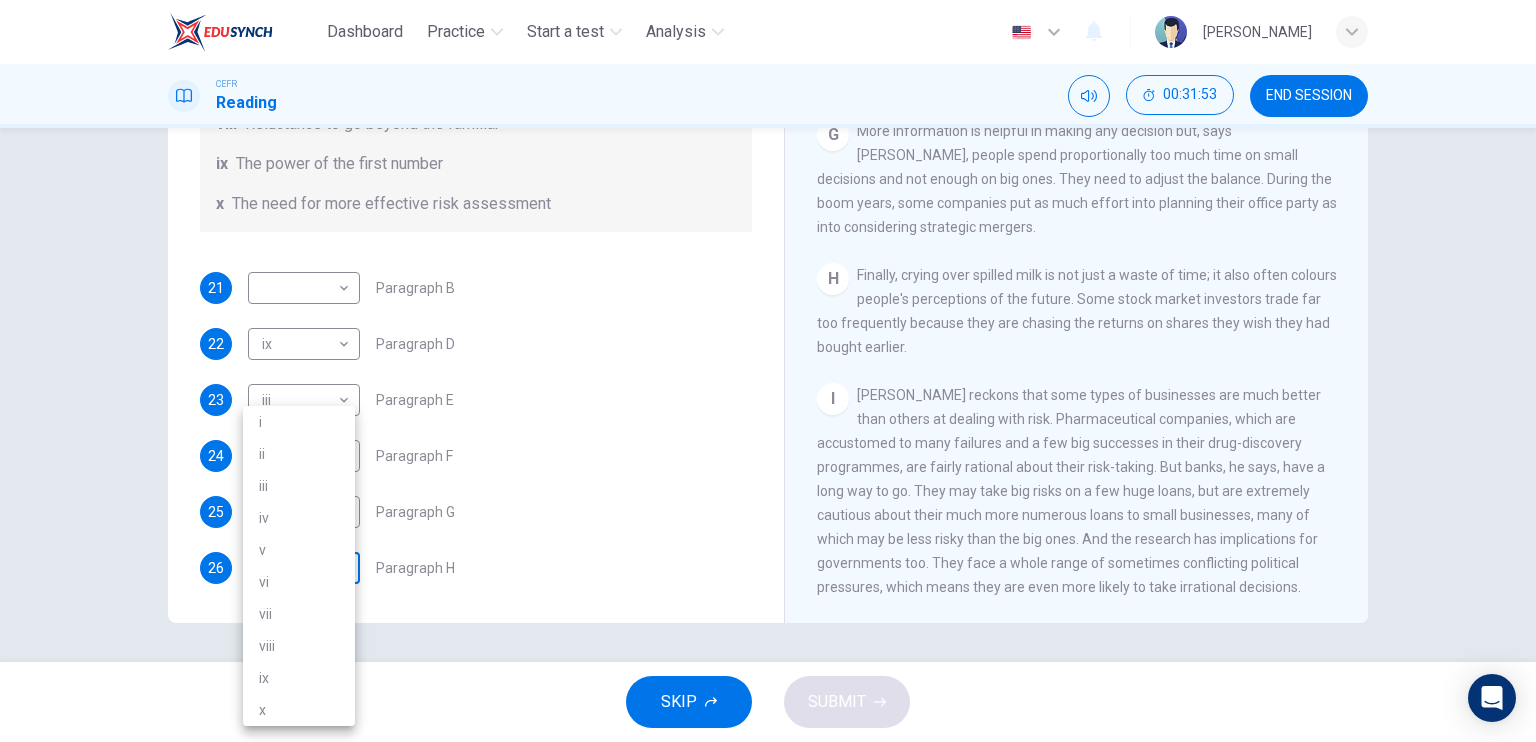 click on "Dashboard Practice Start a test Analysis English en ​ [PERSON_NAME] BIN SAUDI CEFR Reading 00:31:53 END SESSION Questions 21 - 26 Reading Passage 1 has nine paragraphs  A-I
Choose the correct heading for Paragraphs  B  and  D-H  from the list of headings below.
Write the correct number  (i-xi)  in the boxes below. List of Headings i Not identifying the correct priorities ii A solution for the long term iii The difficulty of changing your mind iv Why looking back is unhelpful v Strengthening inner resources vi A successful approach to the study of decision-making vii The danger of trusting a global market viii Reluctance to go beyond the familiar ix The power of the first number x The need for more effective risk assessment 21 ​ ​ Paragraph B 22 ix ix ​ Paragraph D 23 iii iii ​ Paragraph E 24 viii viii ​ Paragraph F 25 i i ​ Paragraph G 26 ​ ​ Paragraph H Why Risks Can Go Wrong CLICK TO ZOOM Click to Zoom A B C D E F G H I SKIP SUBMIT EduSynch - Online Language Proficiency Testing" at bounding box center [768, 371] 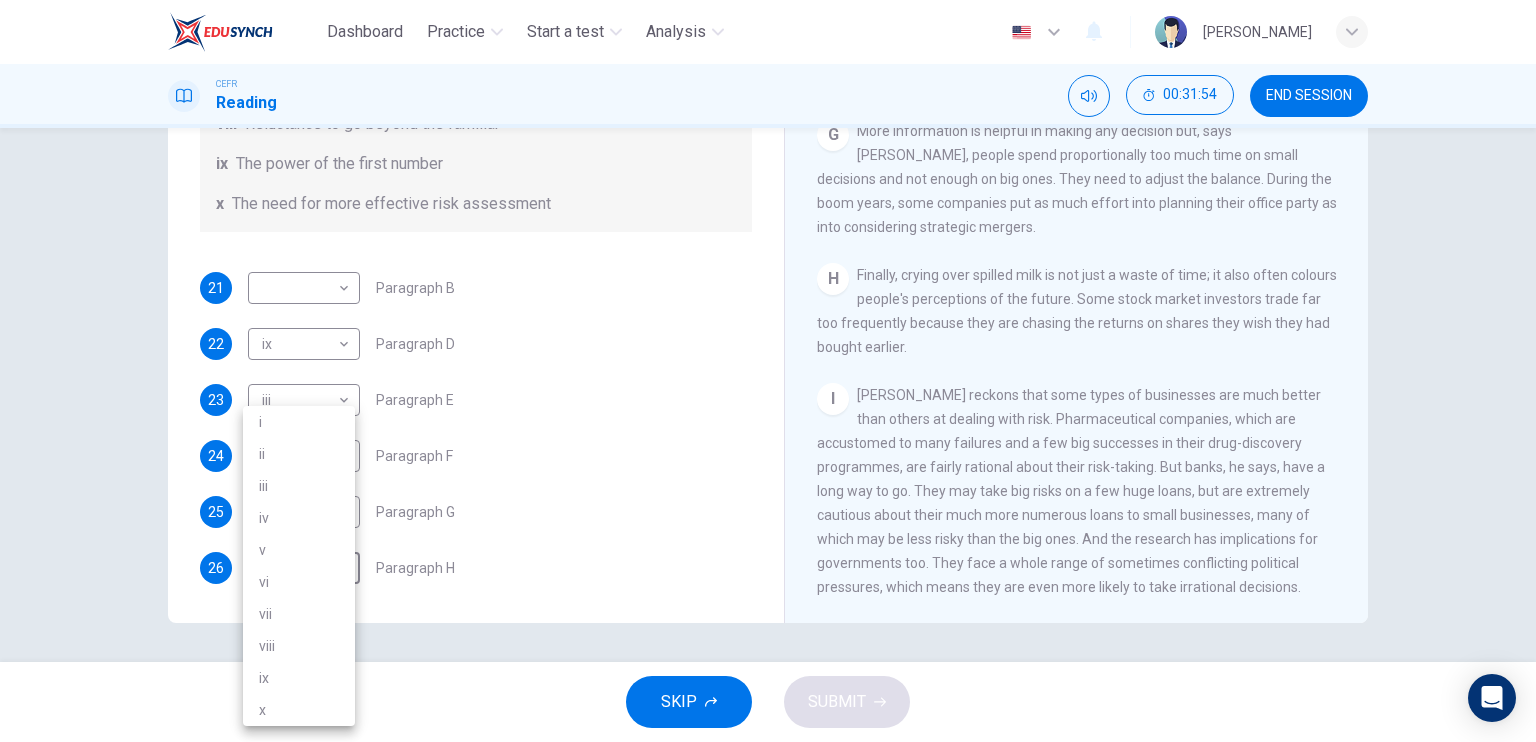 click on "iv" at bounding box center [299, 518] 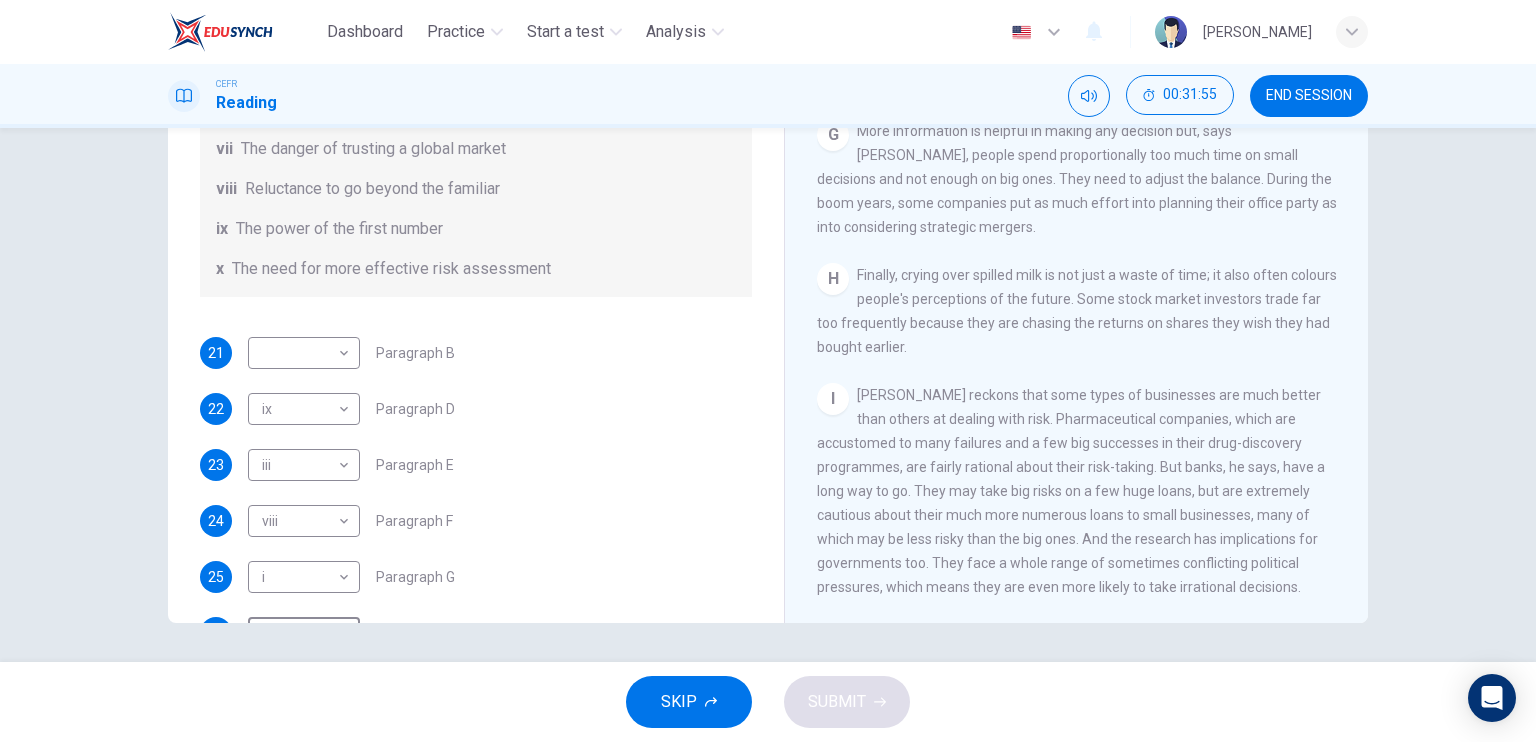 scroll, scrollTop: 84, scrollLeft: 0, axis: vertical 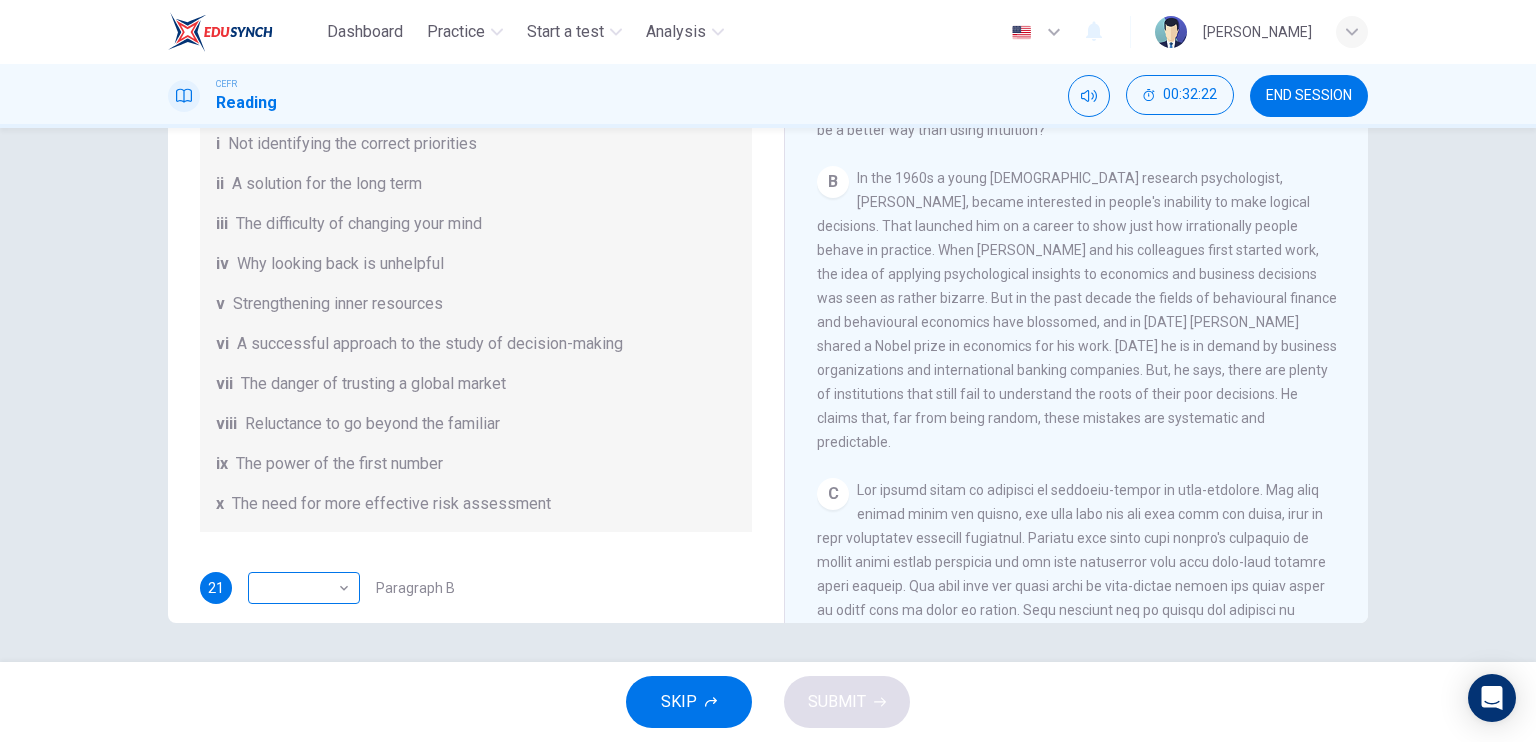 click on "Dashboard Practice Start a test Analysis English en ​ [PERSON_NAME] BIN SAUDI CEFR Reading 00:32:22 END SESSION Questions 21 - 26 Reading Passage 1 has nine paragraphs  A-I
Choose the correct heading for Paragraphs  B  and  D-H  from the list of headings below.
Write the correct number  (i-xi)  in the boxes below. List of Headings i Not identifying the correct priorities ii A solution for the long term iii The difficulty of changing your mind iv Why looking back is unhelpful v Strengthening inner resources vi A successful approach to the study of decision-making vii The danger of trusting a global market viii Reluctance to go beyond the familiar ix The power of the first number x The need for more effective risk assessment 21 ​ ​ Paragraph B 22 ix ix ​ Paragraph D 23 iii iii ​ Paragraph E 24 viii viii ​ Paragraph F 25 i i ​ Paragraph G 26 iv iv ​ Paragraph H Why Risks Can Go Wrong CLICK TO ZOOM Click to Zoom A B C D E F G H I SKIP SUBMIT EduSynch - Online Language Proficiency Testing" at bounding box center (768, 371) 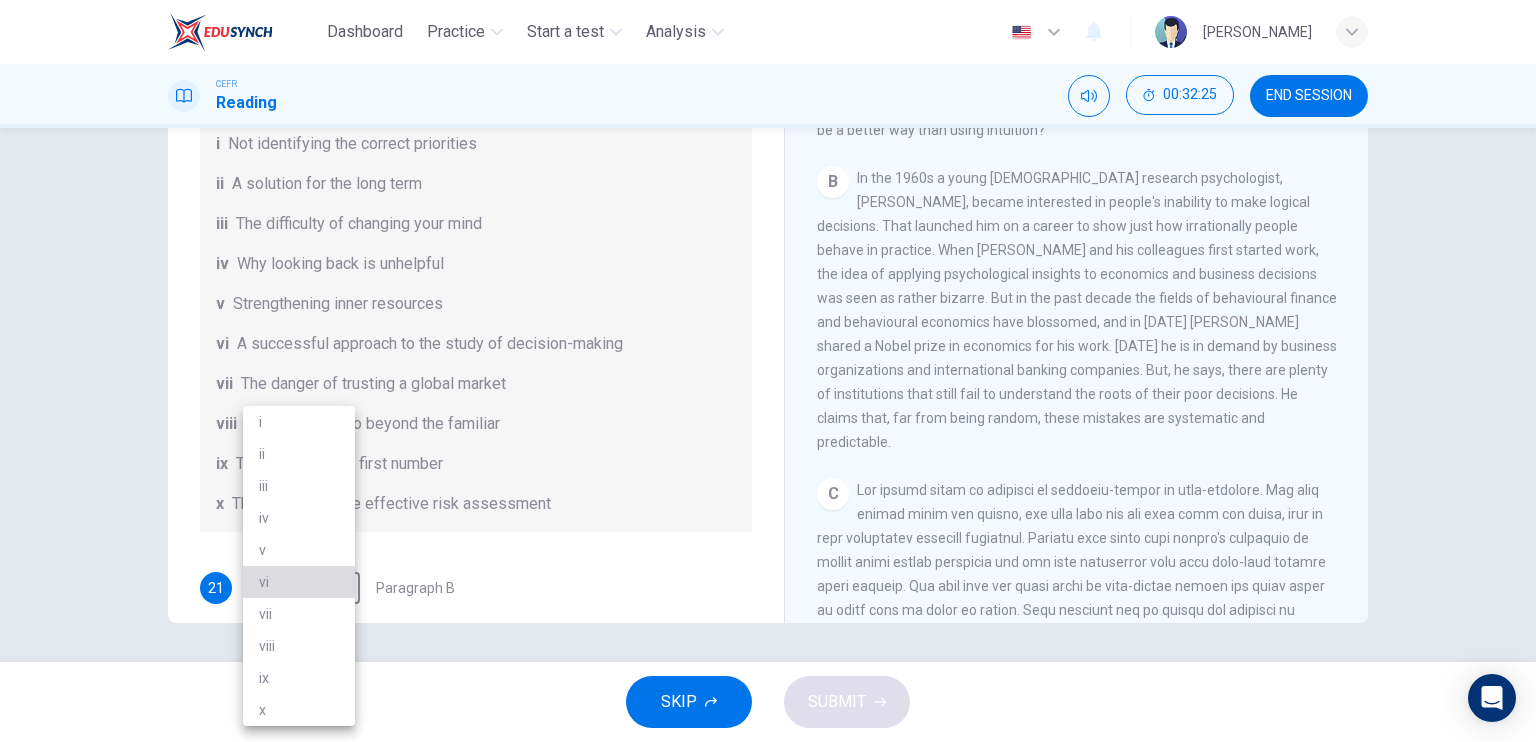 click on "vi" at bounding box center [299, 582] 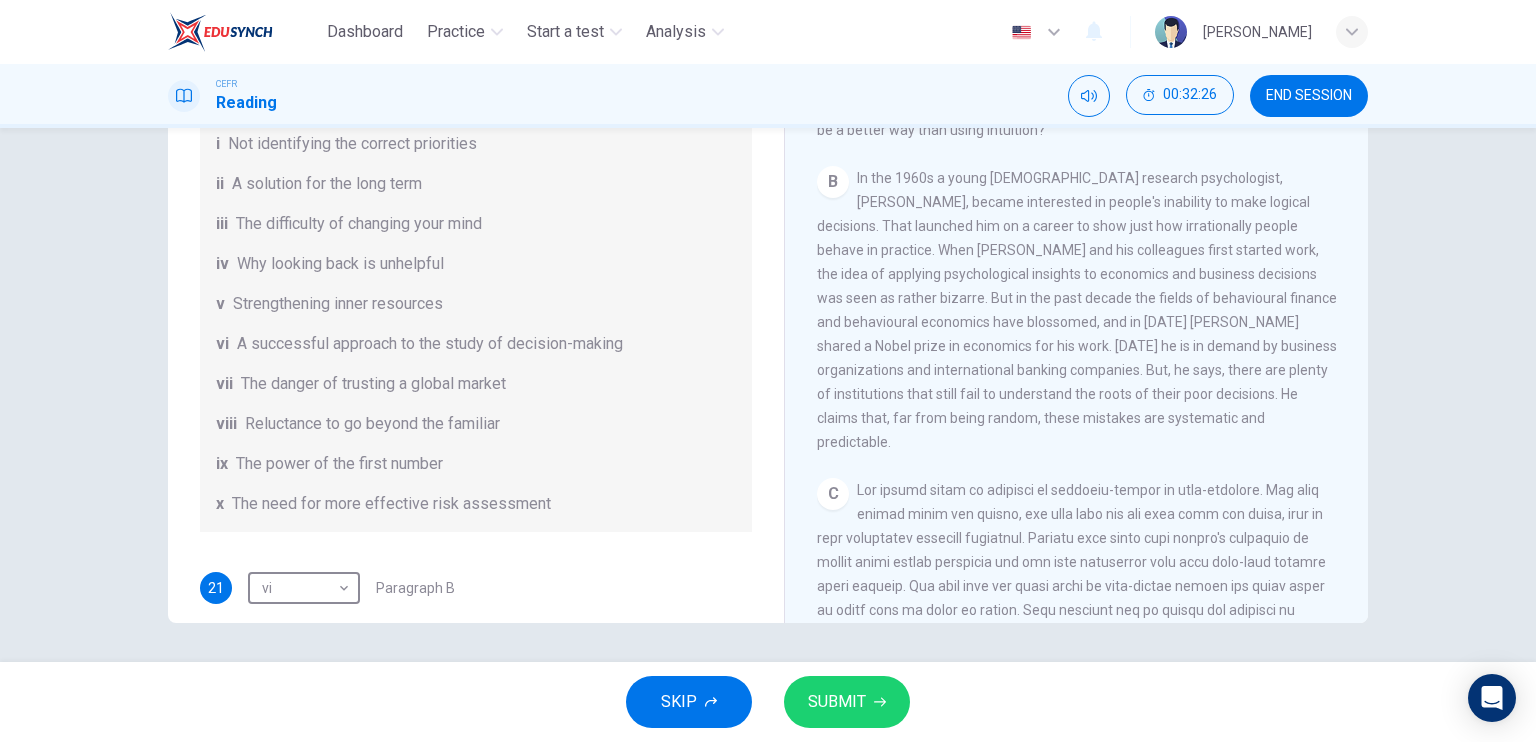 click on "SUBMIT" at bounding box center [847, 702] 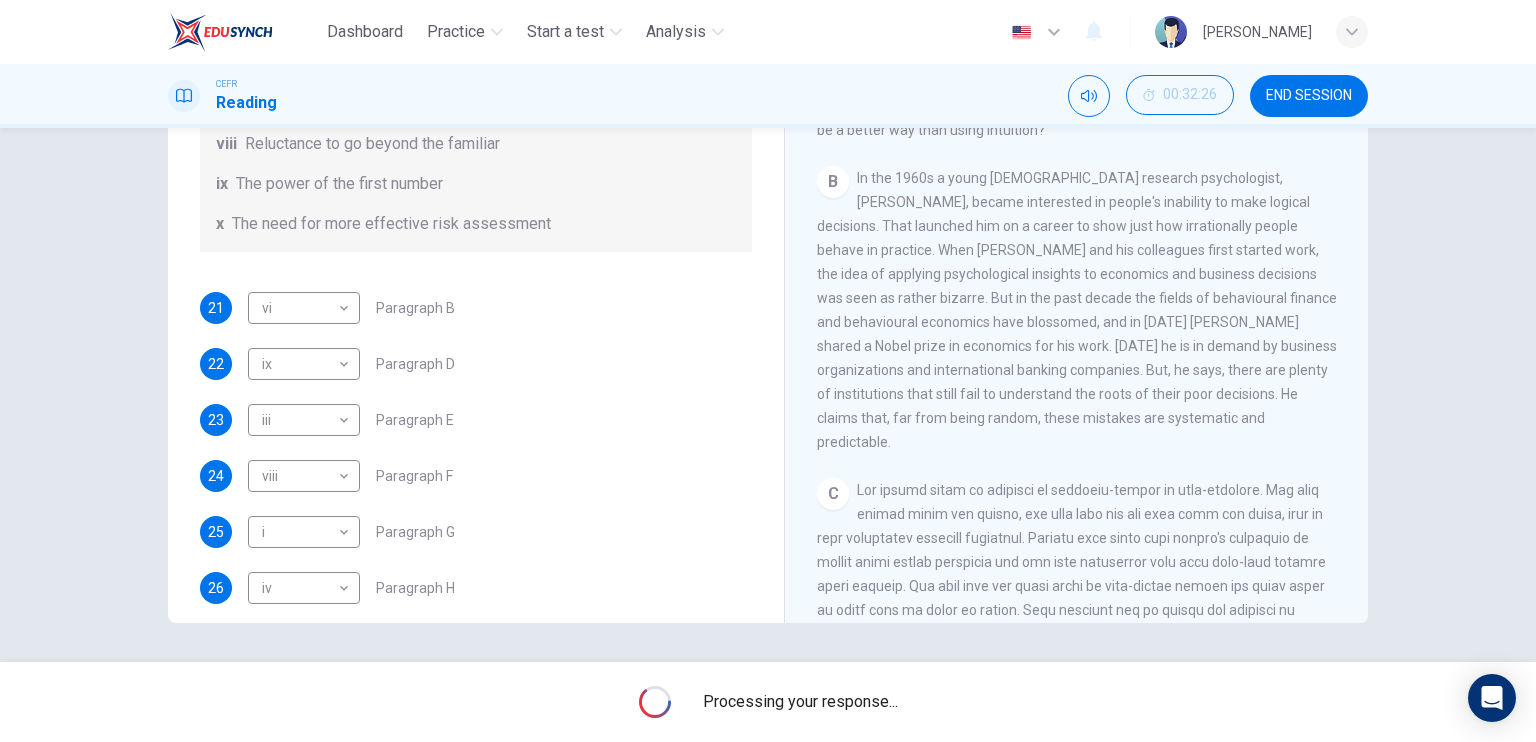 scroll, scrollTop: 384, scrollLeft: 0, axis: vertical 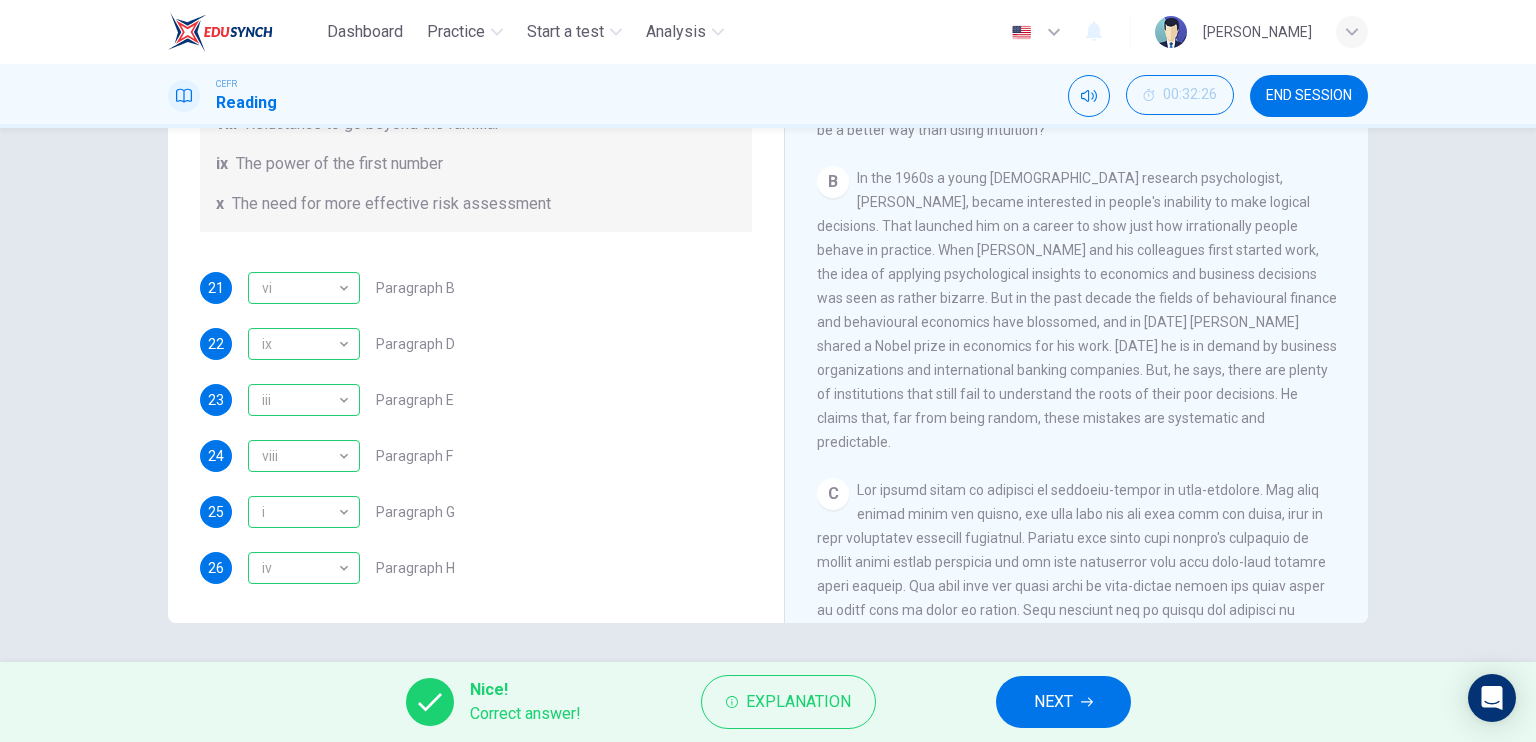 click on "NEXT" at bounding box center [1053, 702] 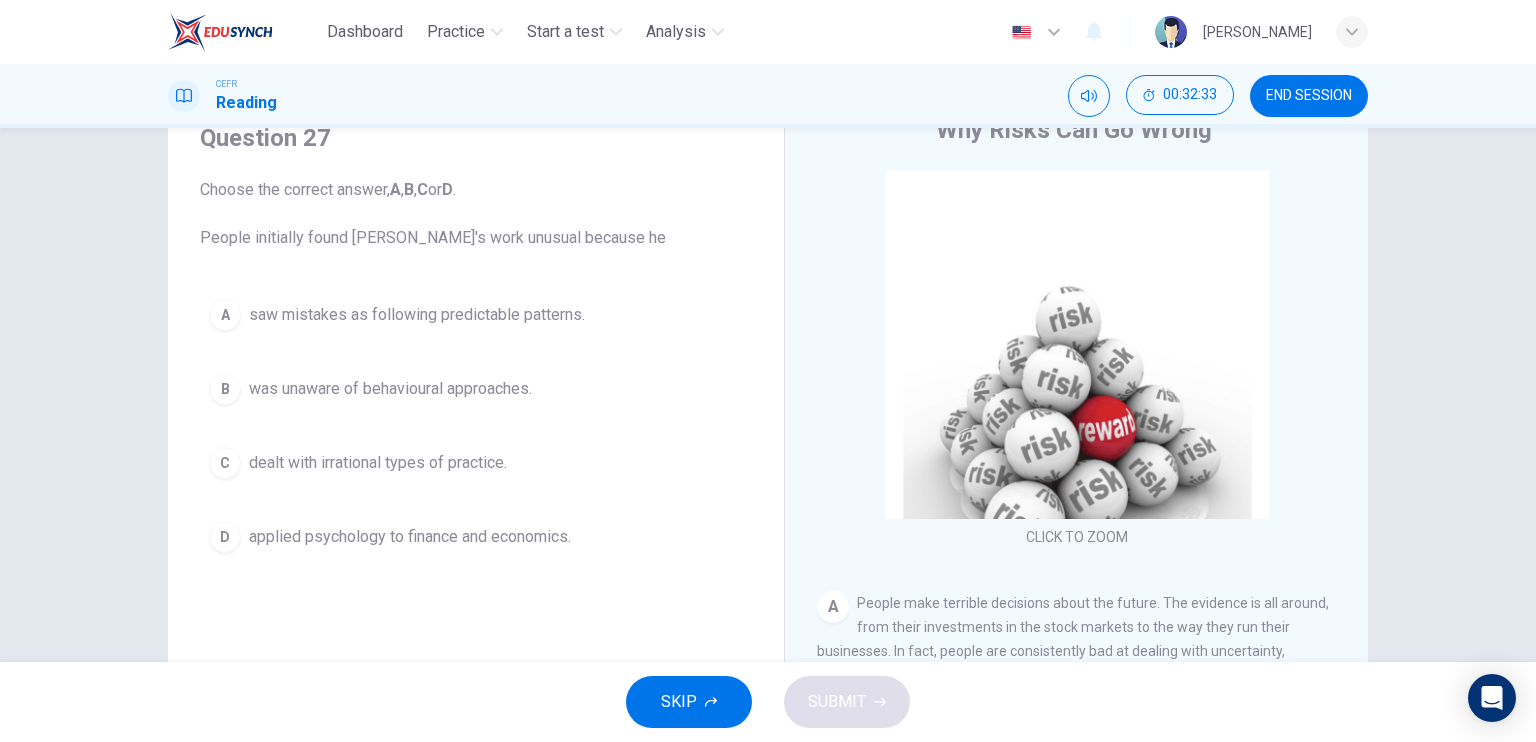 scroll, scrollTop: 100, scrollLeft: 0, axis: vertical 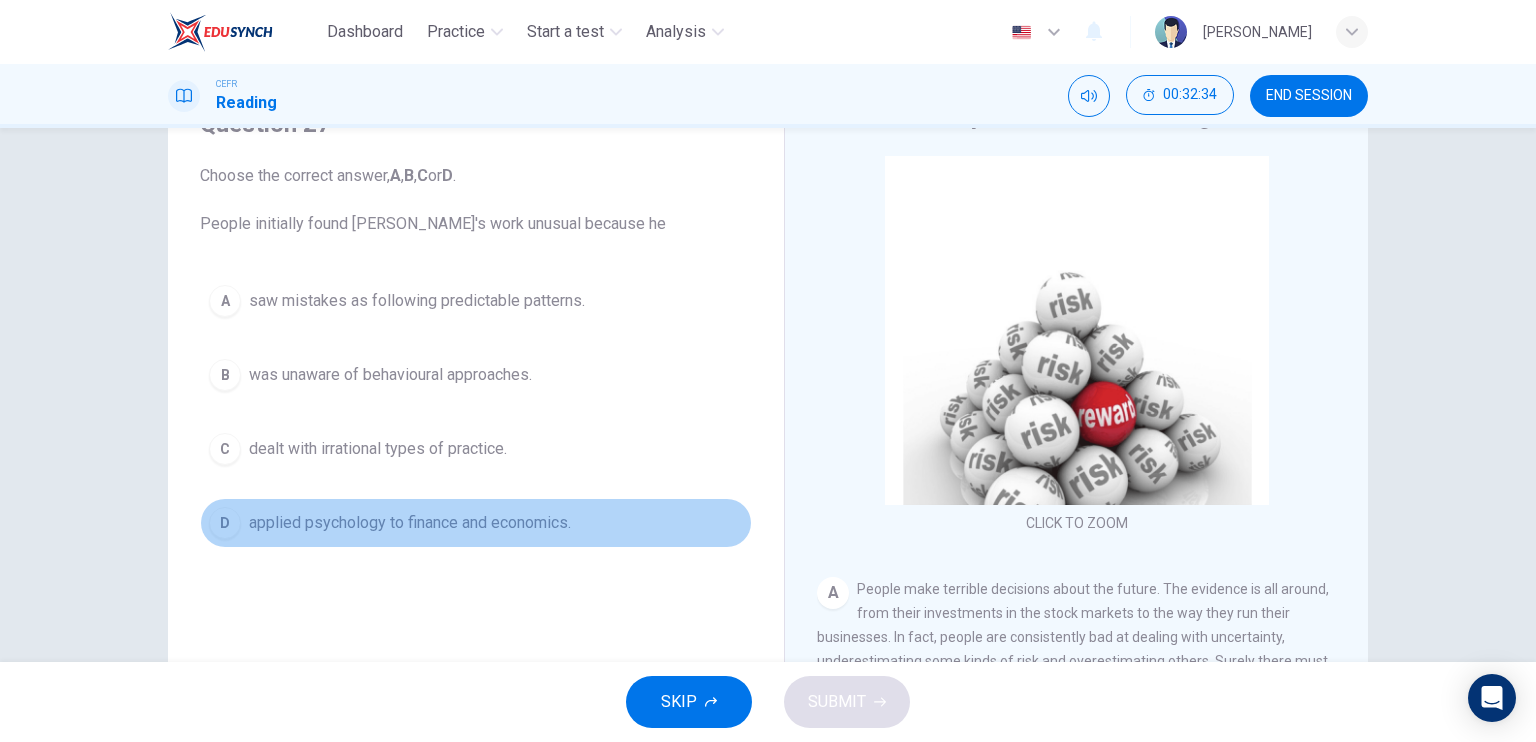 click on "D applied psychology to finance and economics." at bounding box center (476, 523) 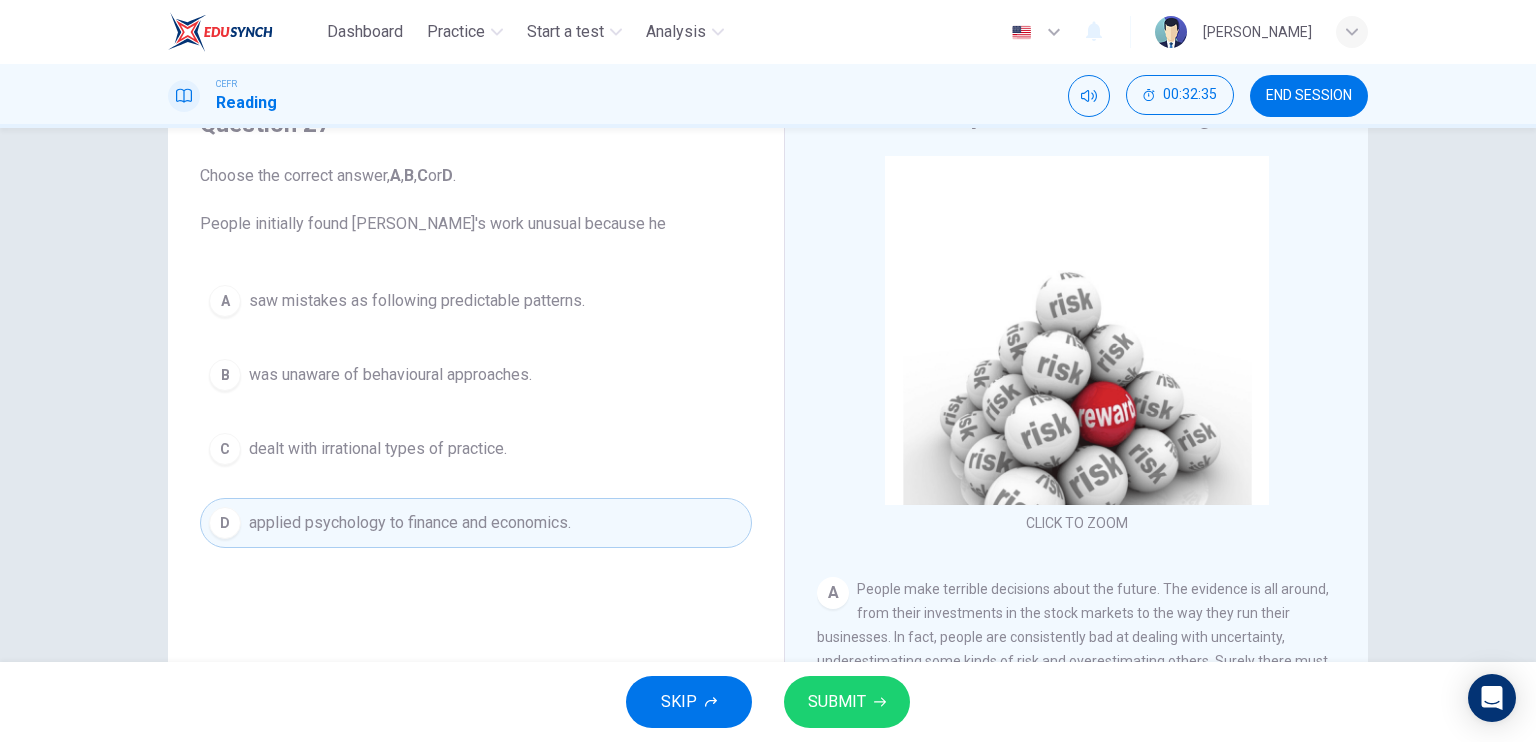 click on "SUBMIT" at bounding box center (847, 702) 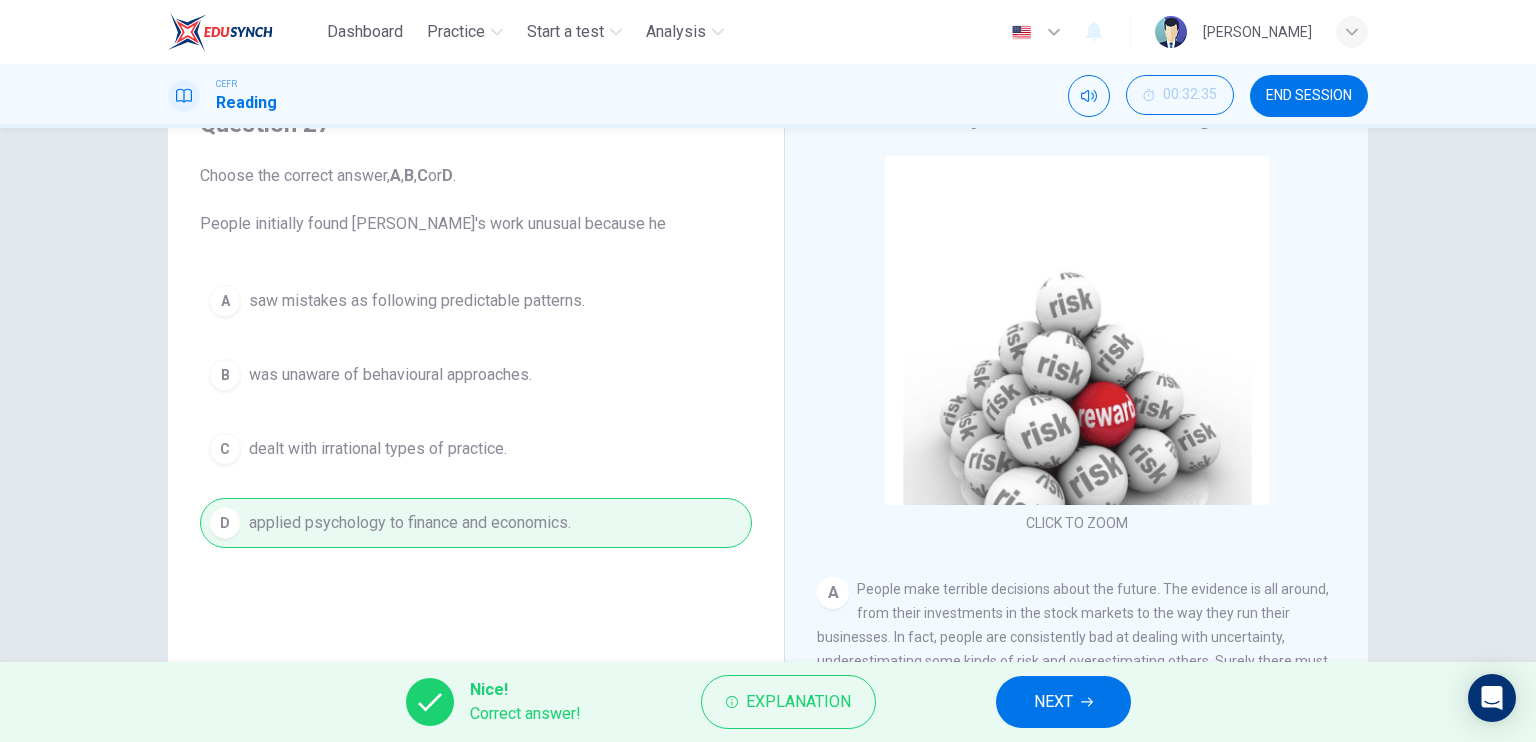 click on "NEXT" at bounding box center (1053, 702) 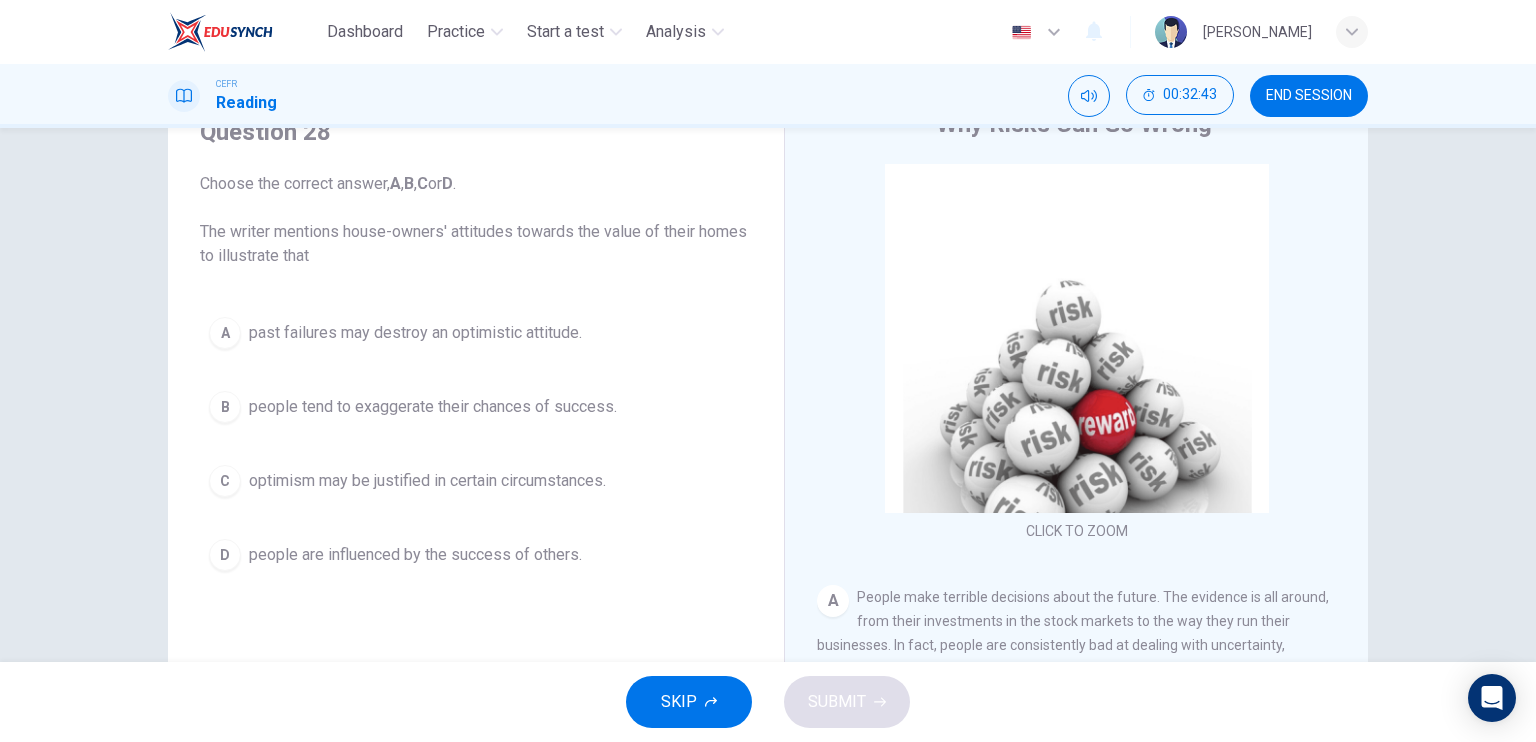 scroll, scrollTop: 100, scrollLeft: 0, axis: vertical 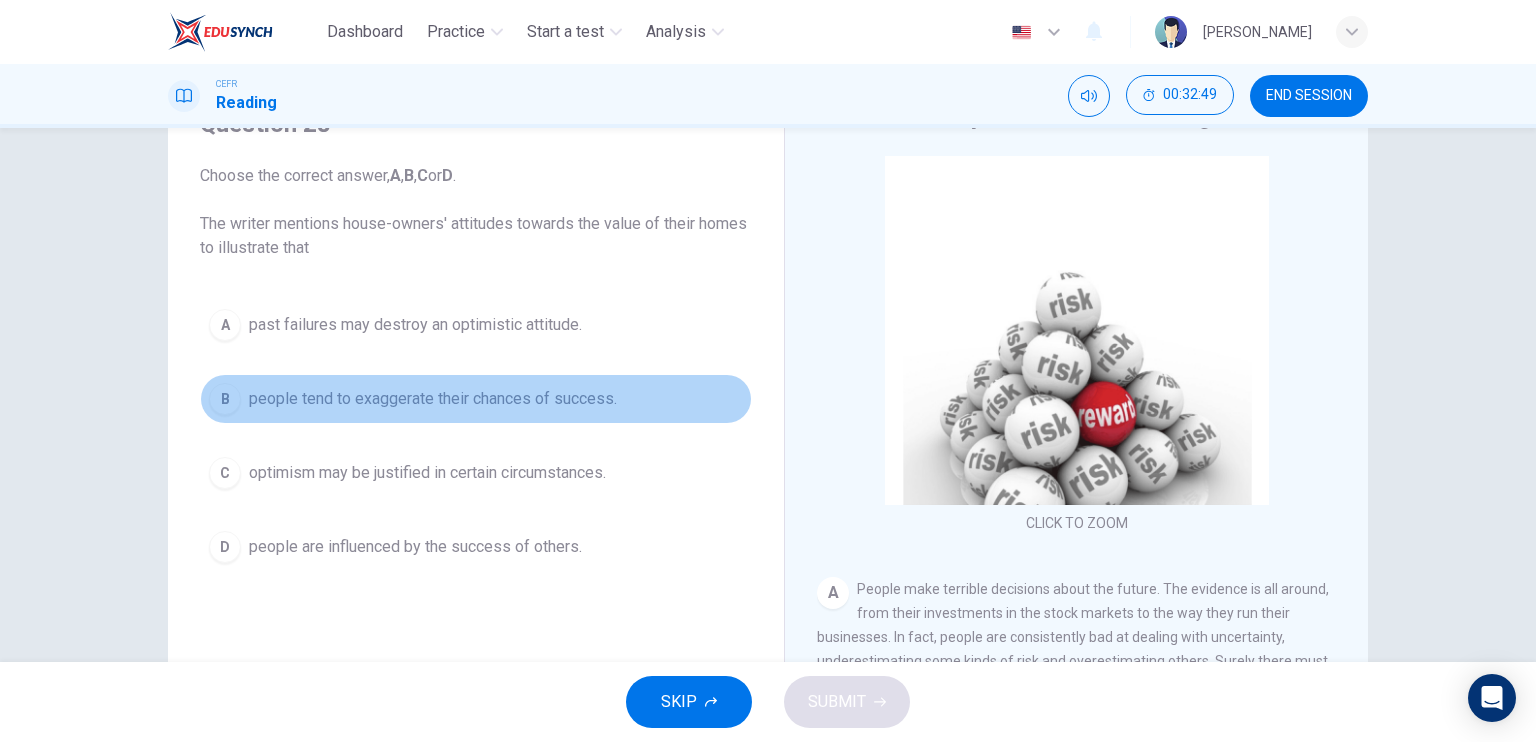 click on "B" at bounding box center [225, 399] 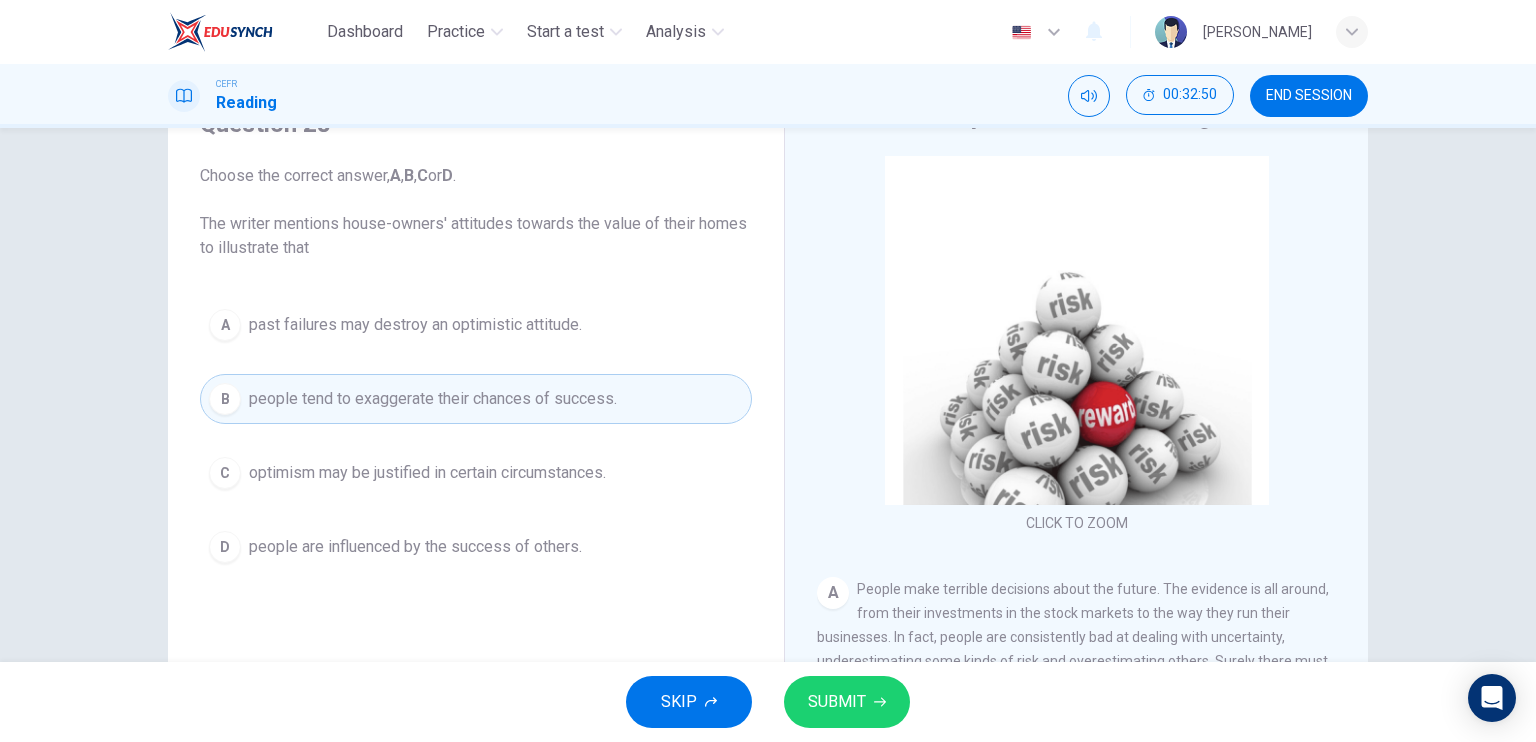 click on "SUBMIT" at bounding box center [837, 702] 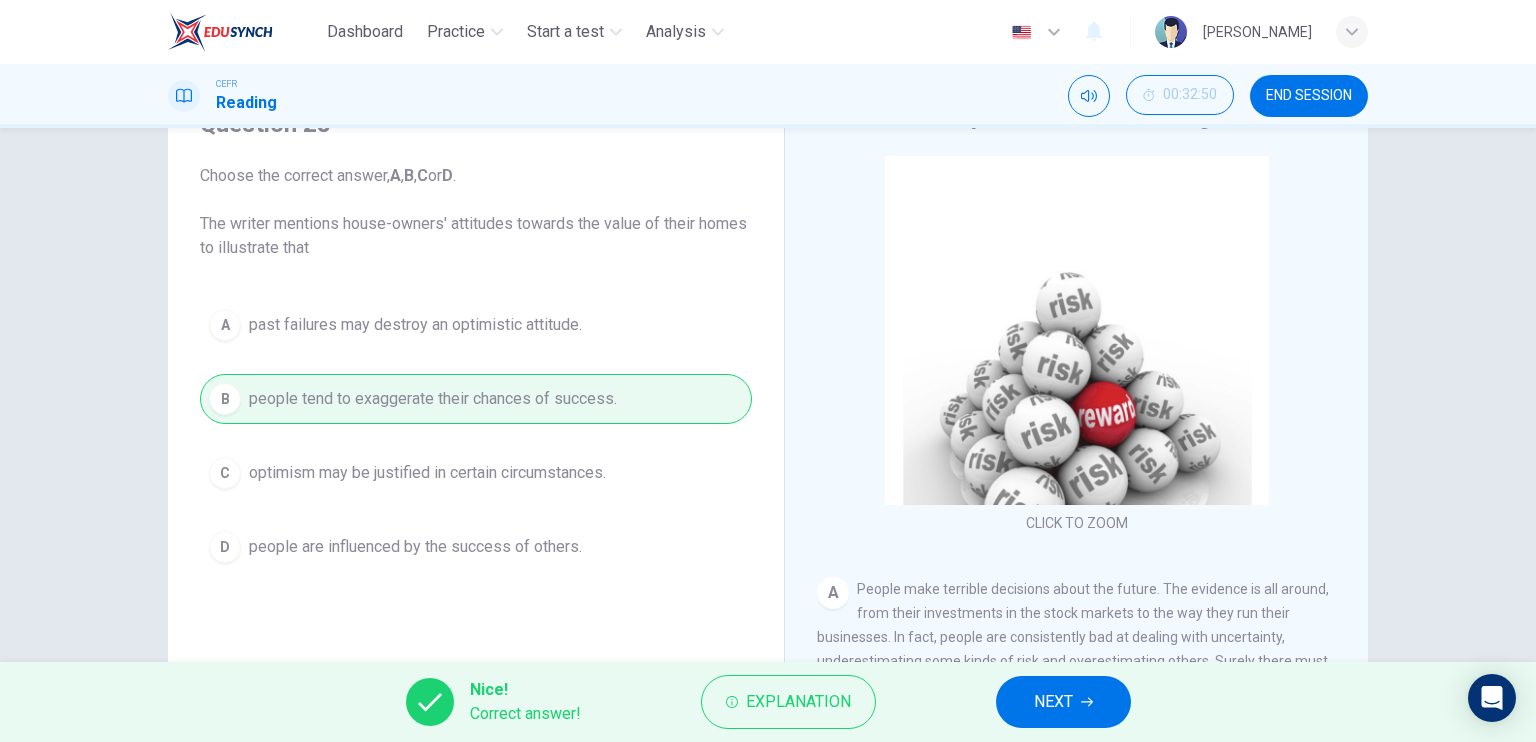 click on "NEXT" at bounding box center (1063, 702) 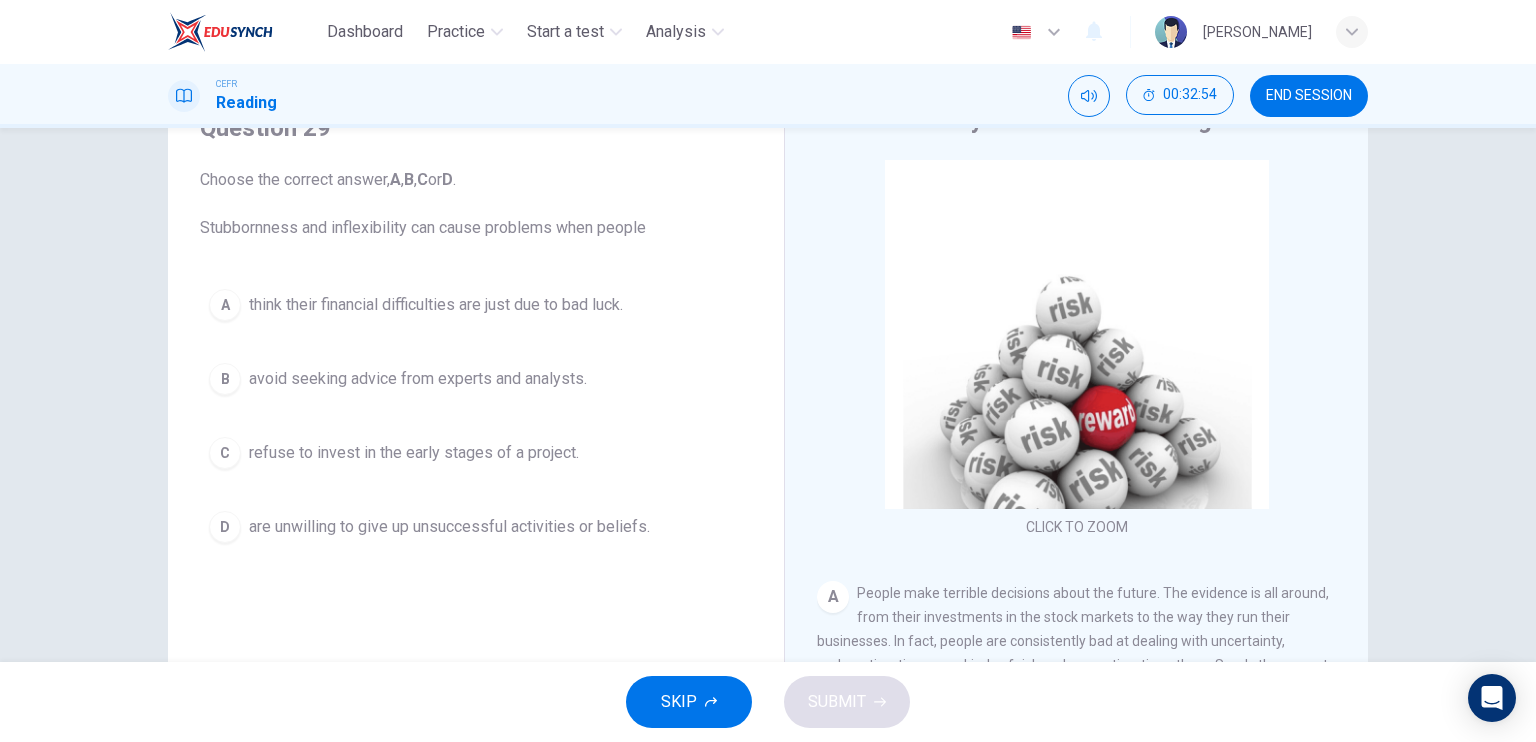 scroll, scrollTop: 100, scrollLeft: 0, axis: vertical 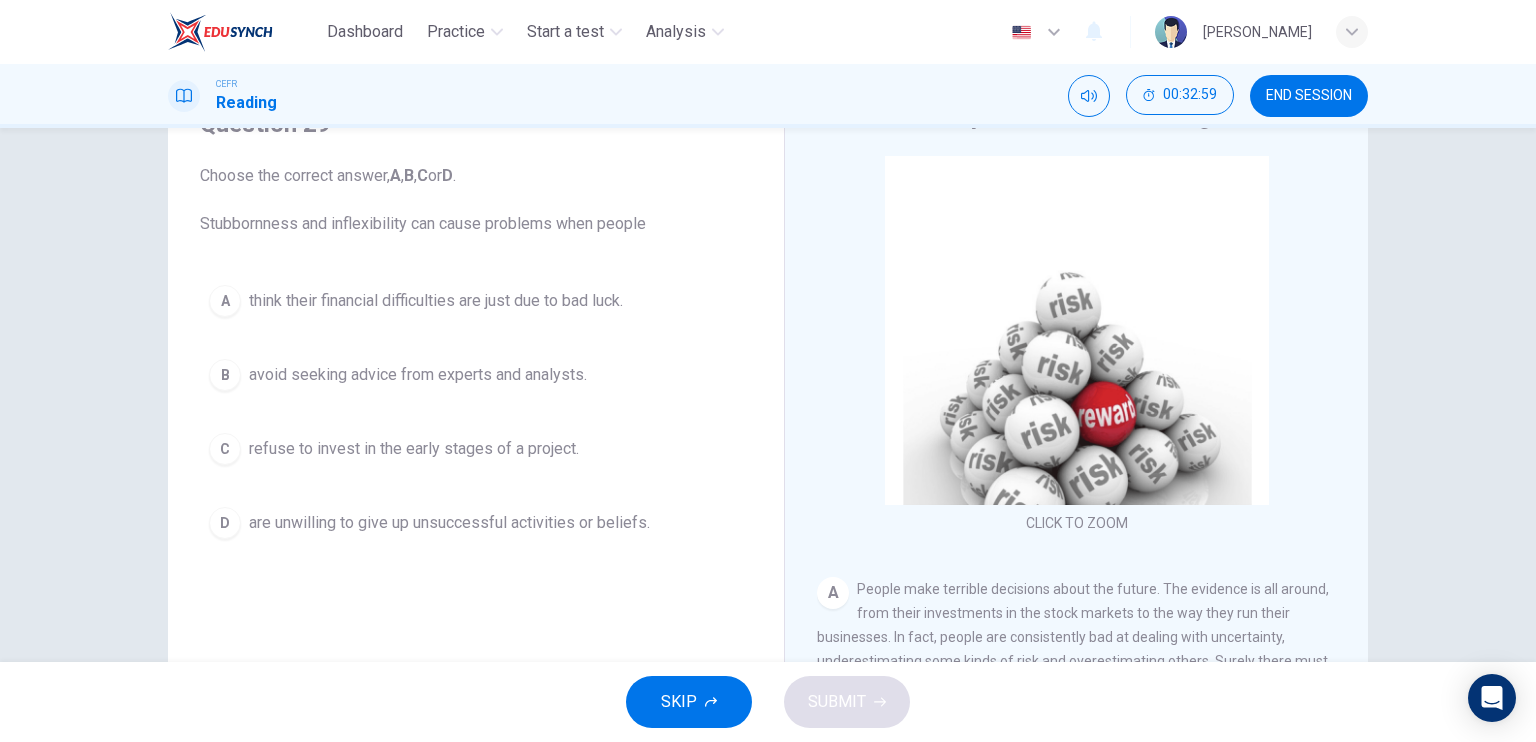 click on "D" at bounding box center (225, 523) 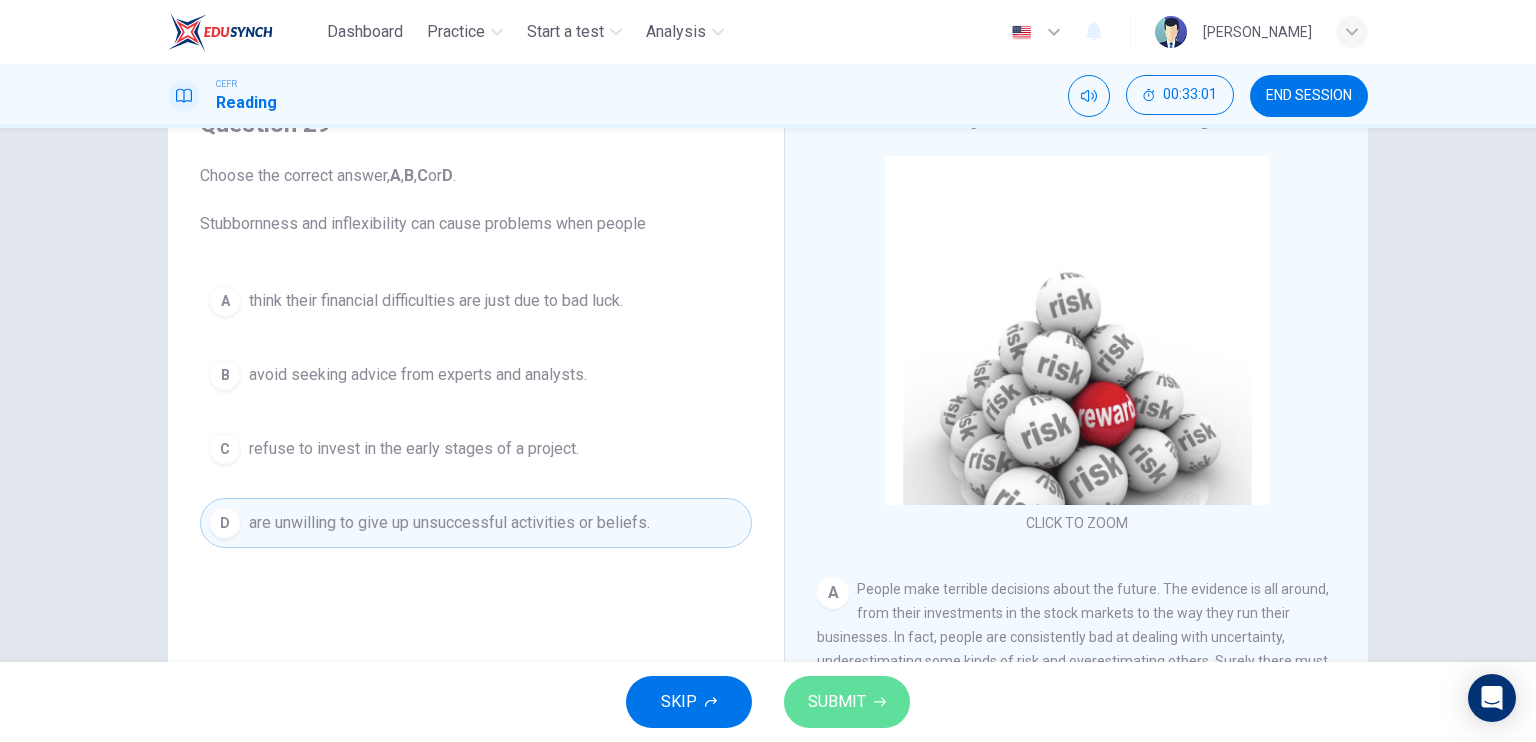 drag, startPoint x: 869, startPoint y: 685, endPoint x: 858, endPoint y: 679, distance: 12.529964 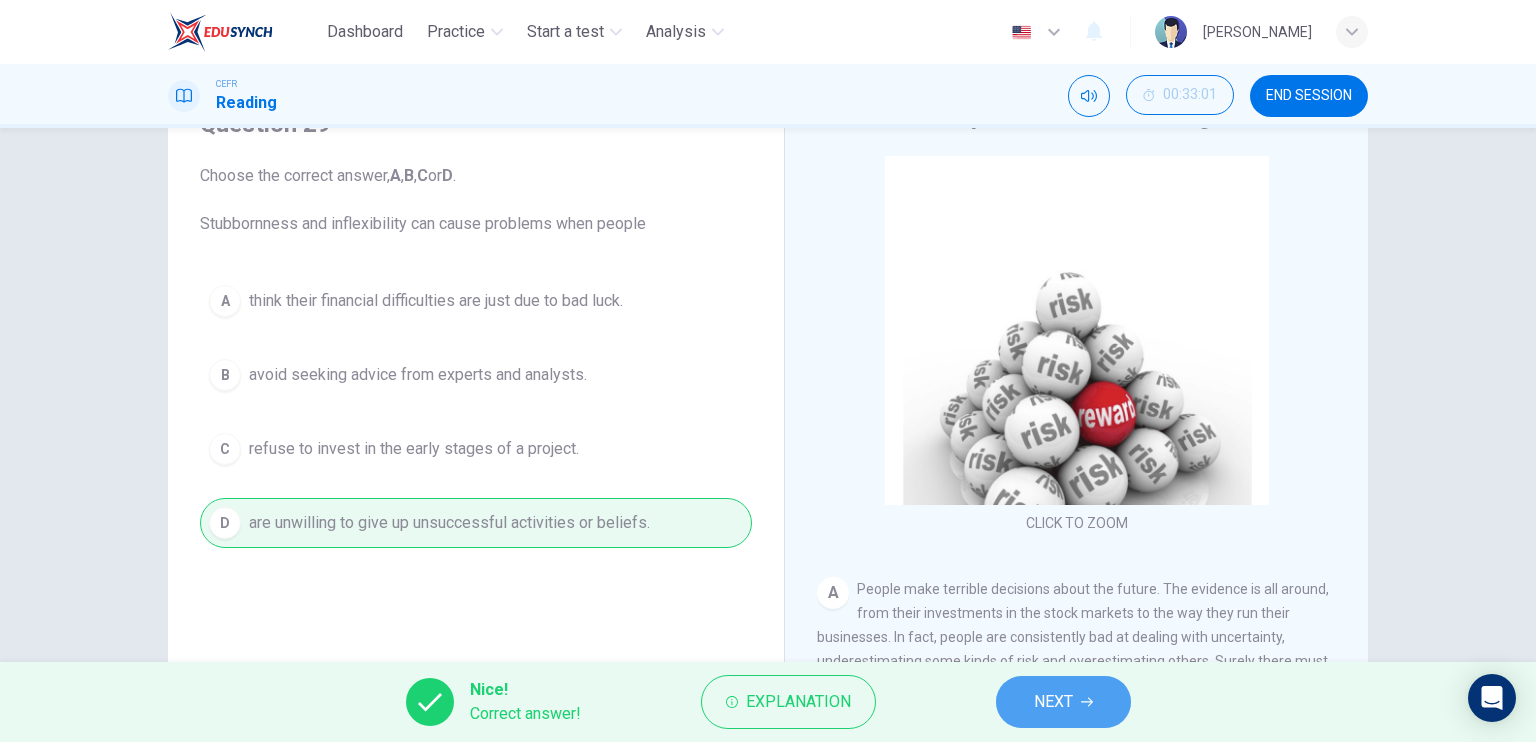 click on "NEXT" at bounding box center (1053, 702) 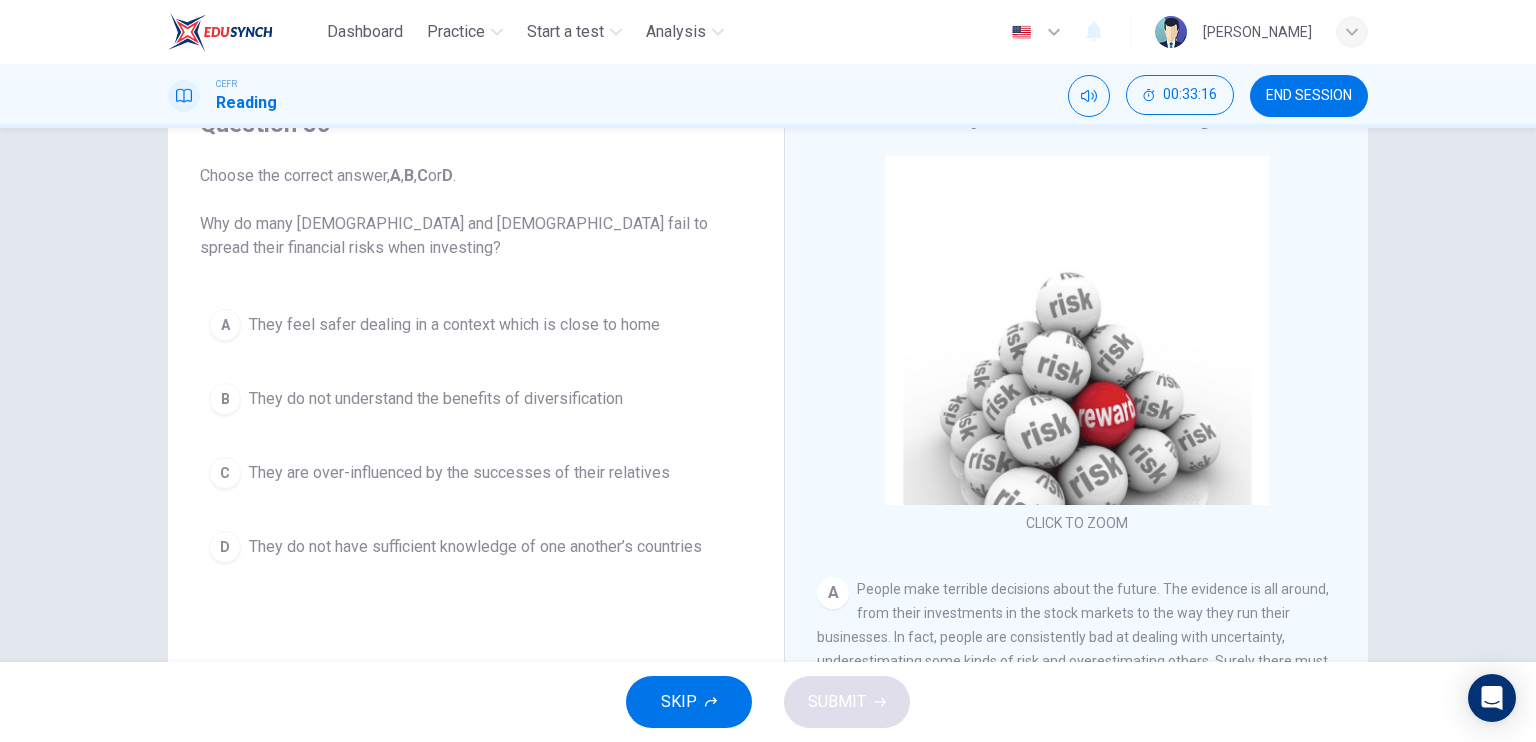 click on "They feel safer dealing in a context which is close to home" at bounding box center (454, 325) 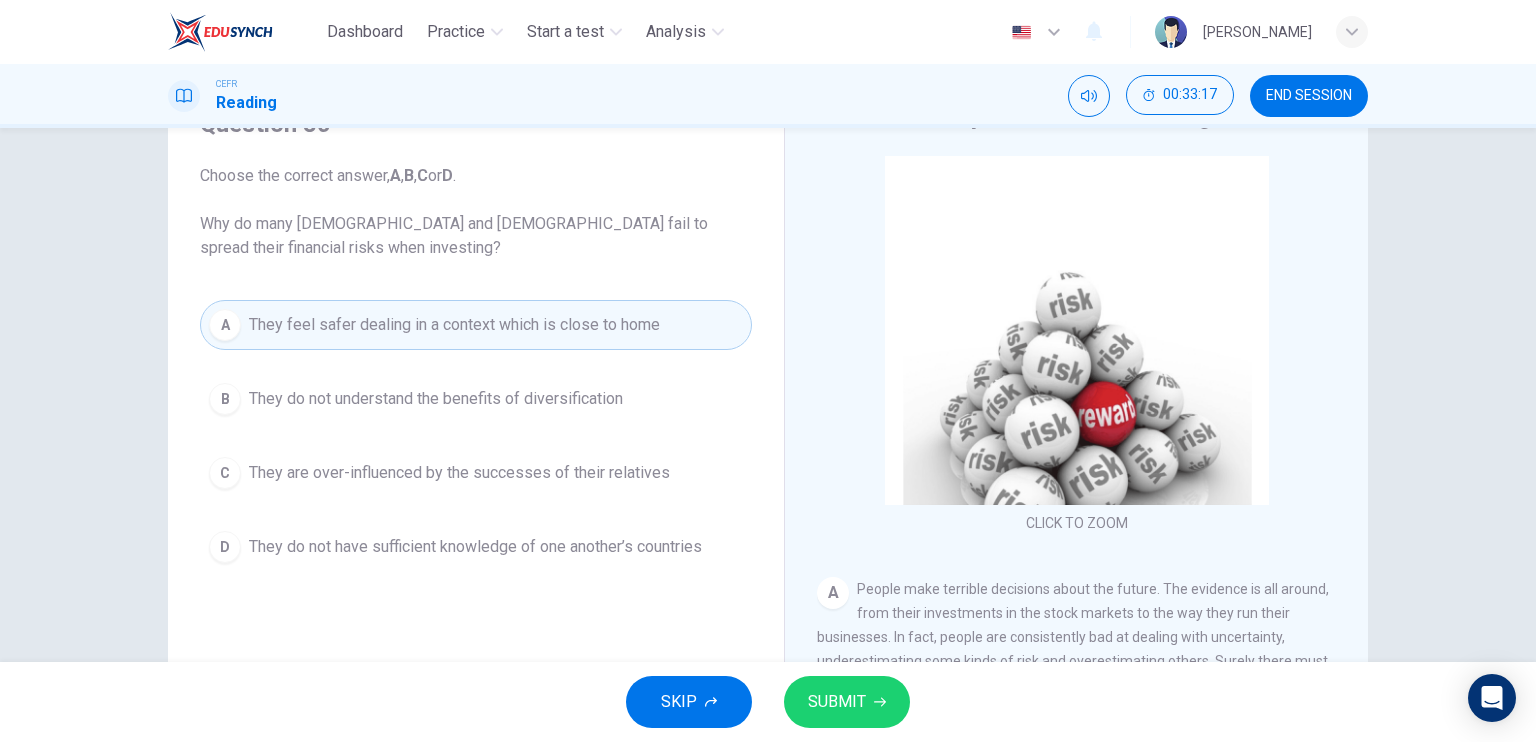 click on "SUBMIT" at bounding box center [847, 702] 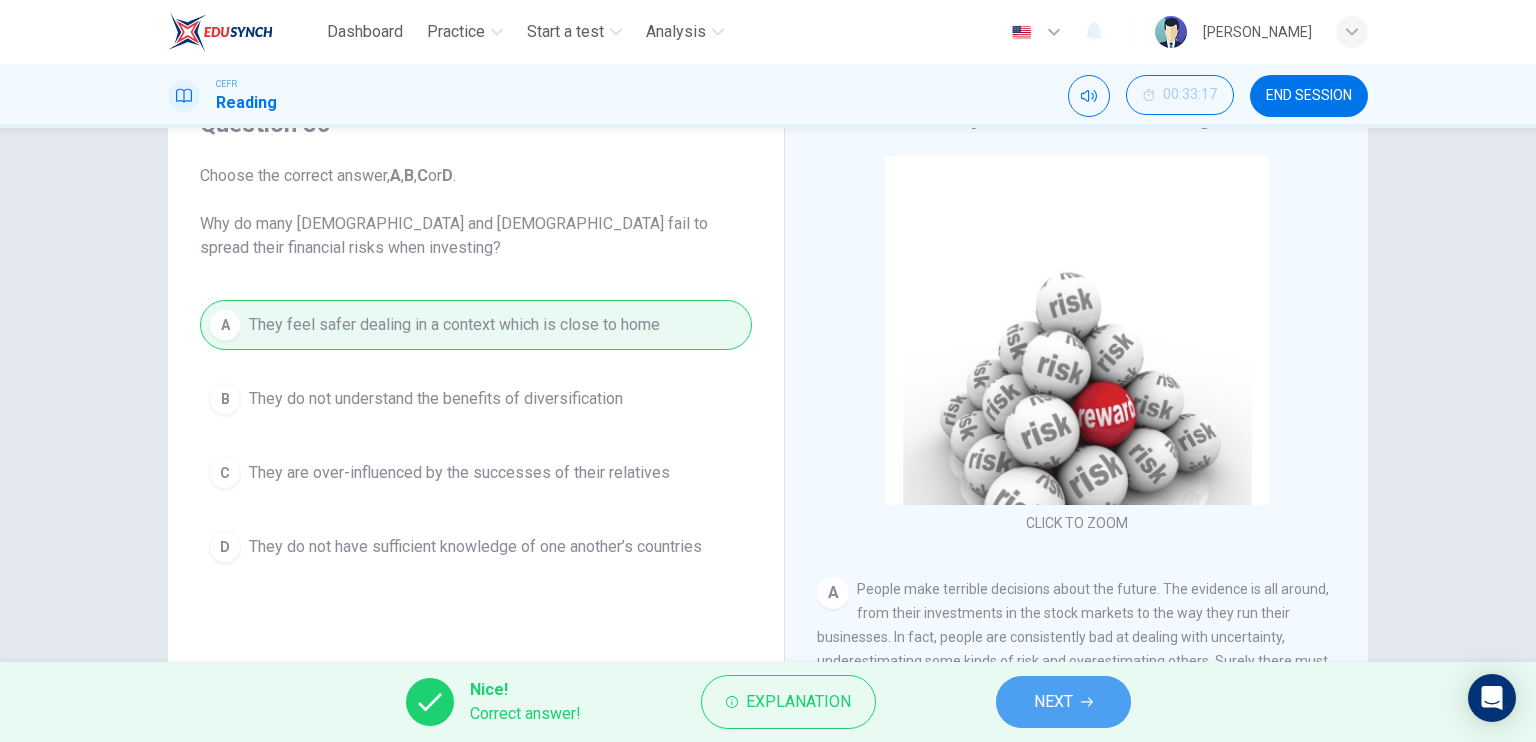 click on "NEXT" at bounding box center [1053, 702] 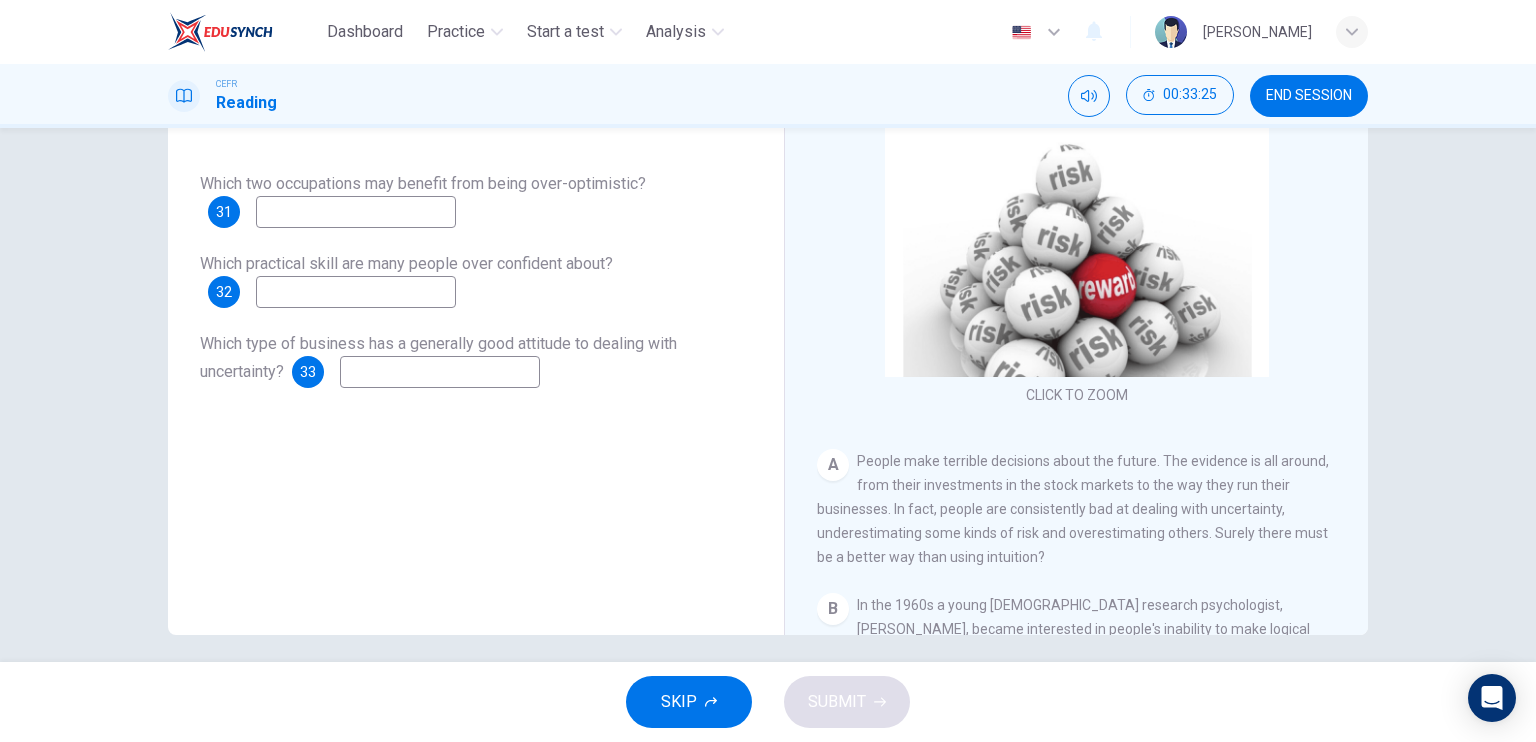 scroll, scrollTop: 240, scrollLeft: 0, axis: vertical 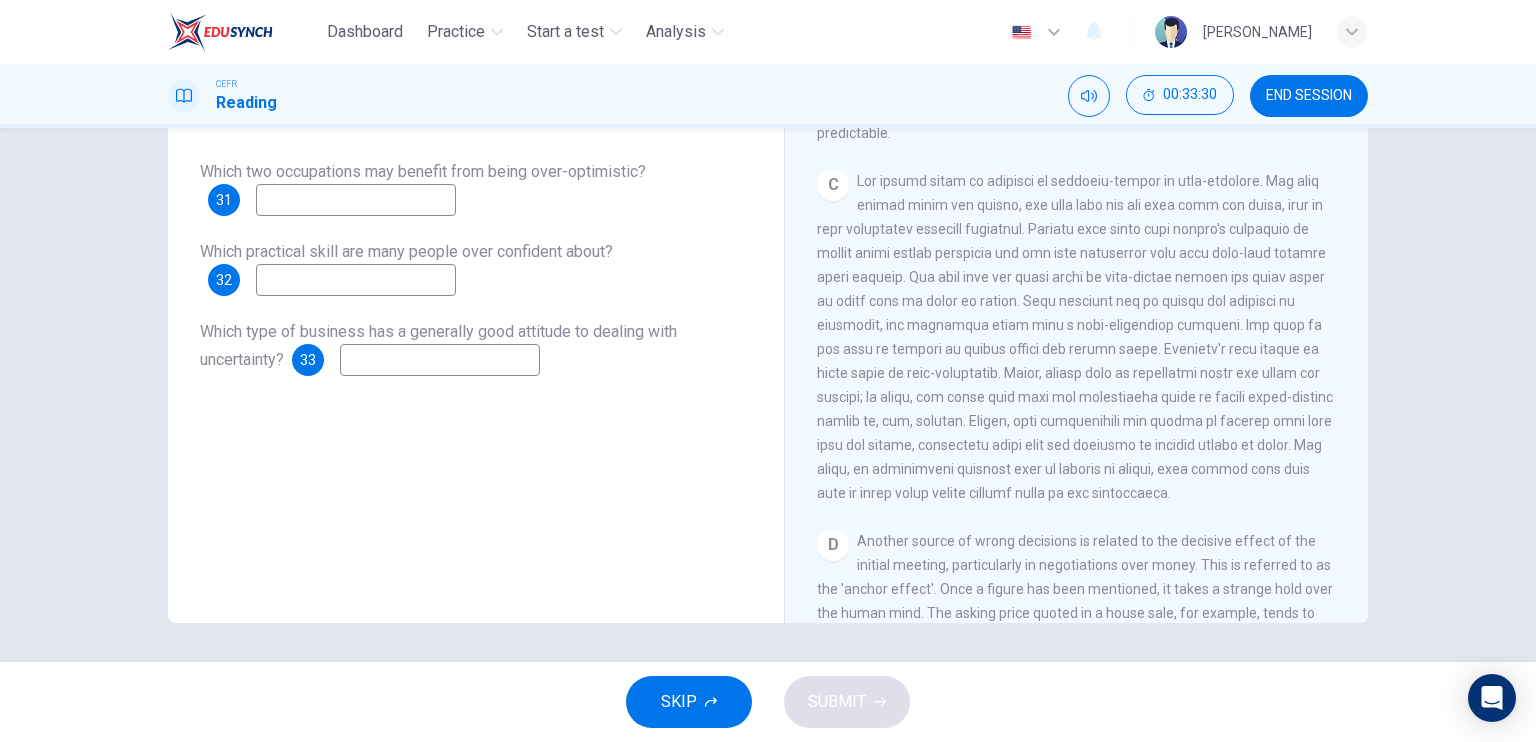 click at bounding box center (356, 200) 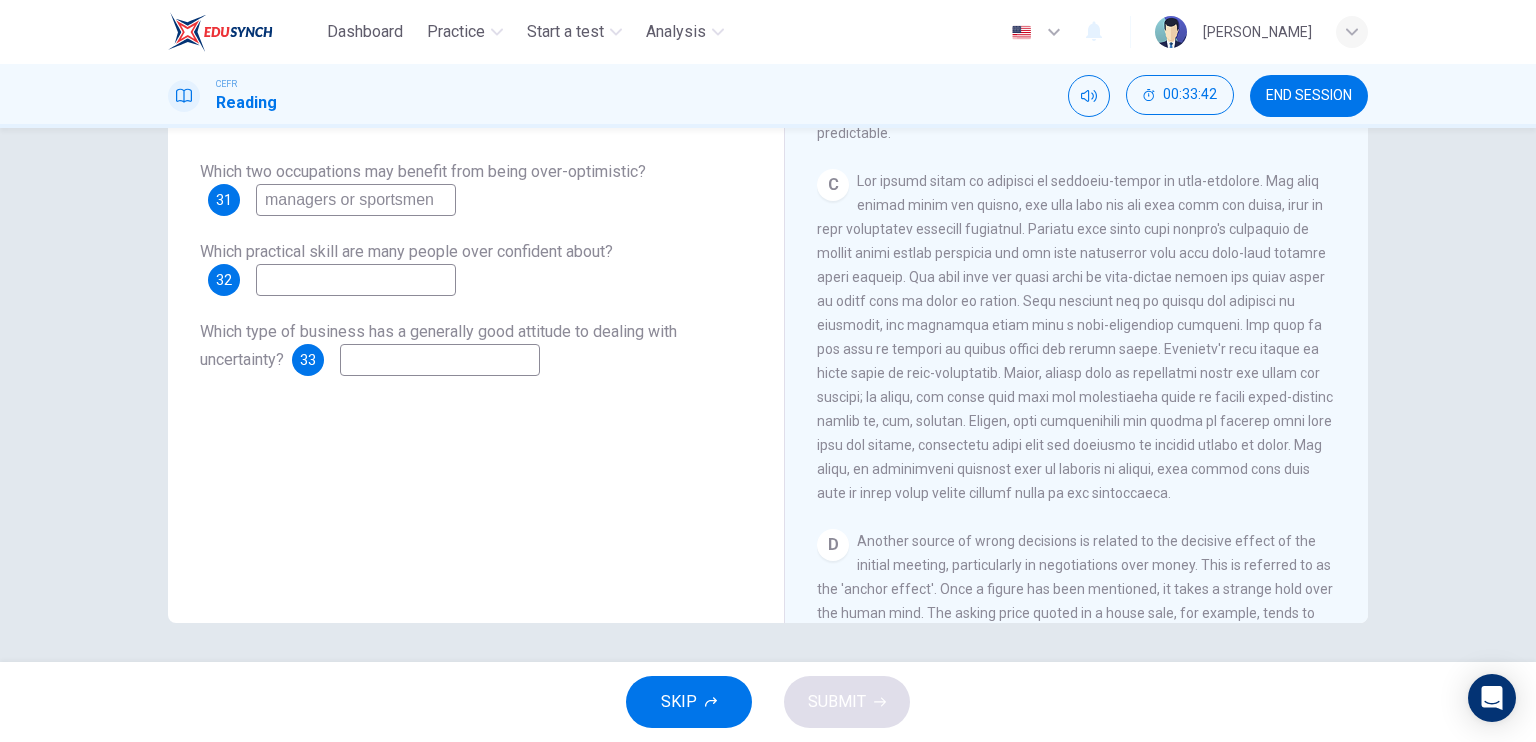 type on "managers or sportsmen" 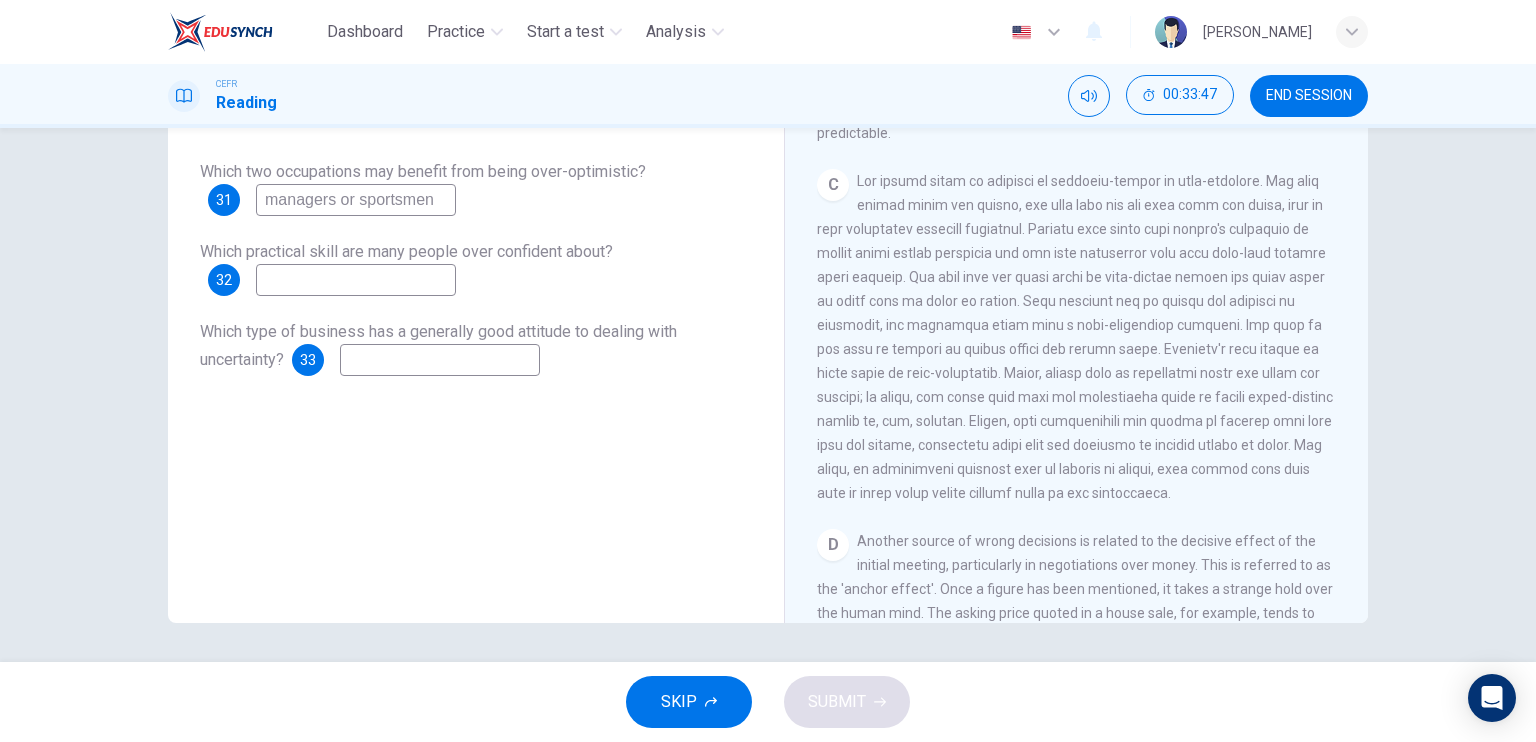 click at bounding box center (356, 280) 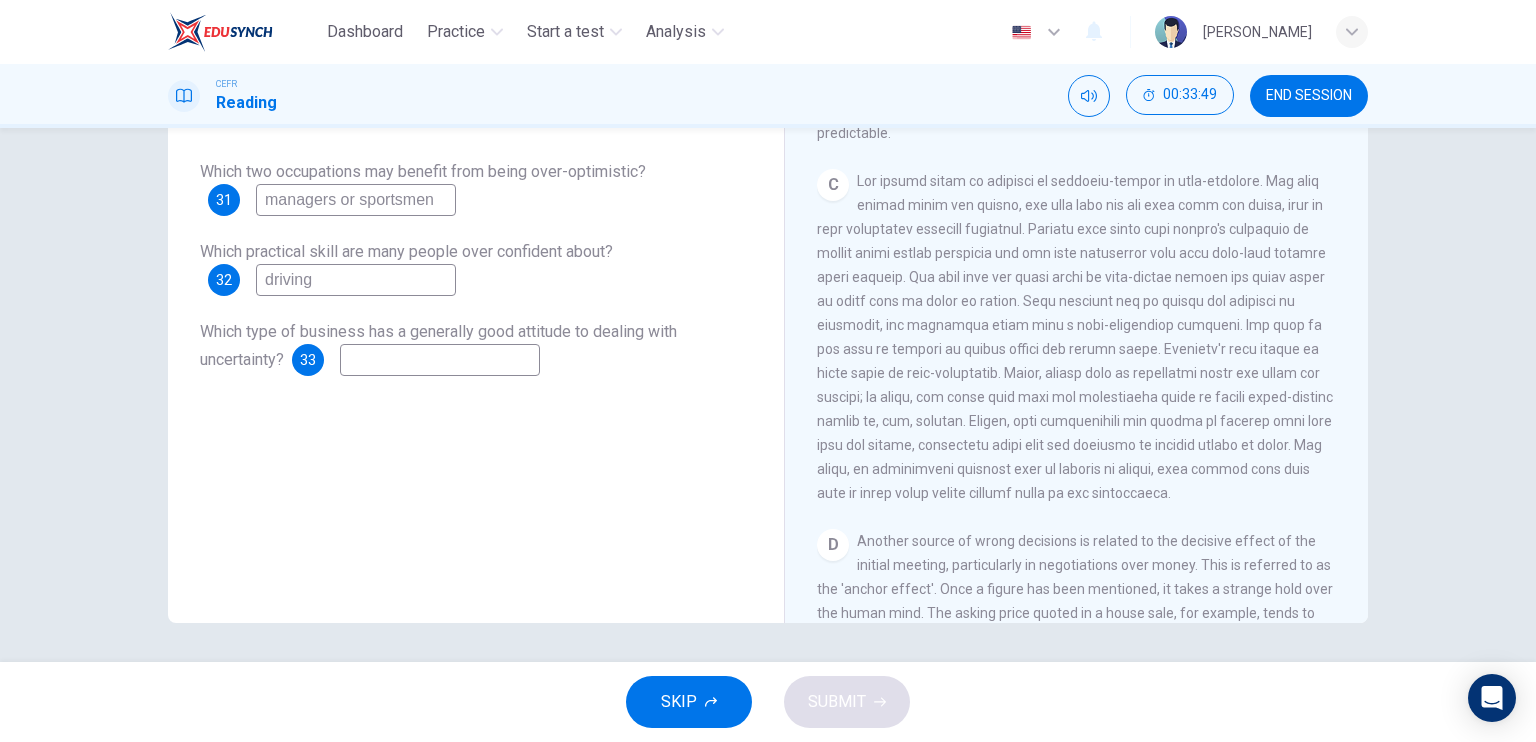 type on "driving" 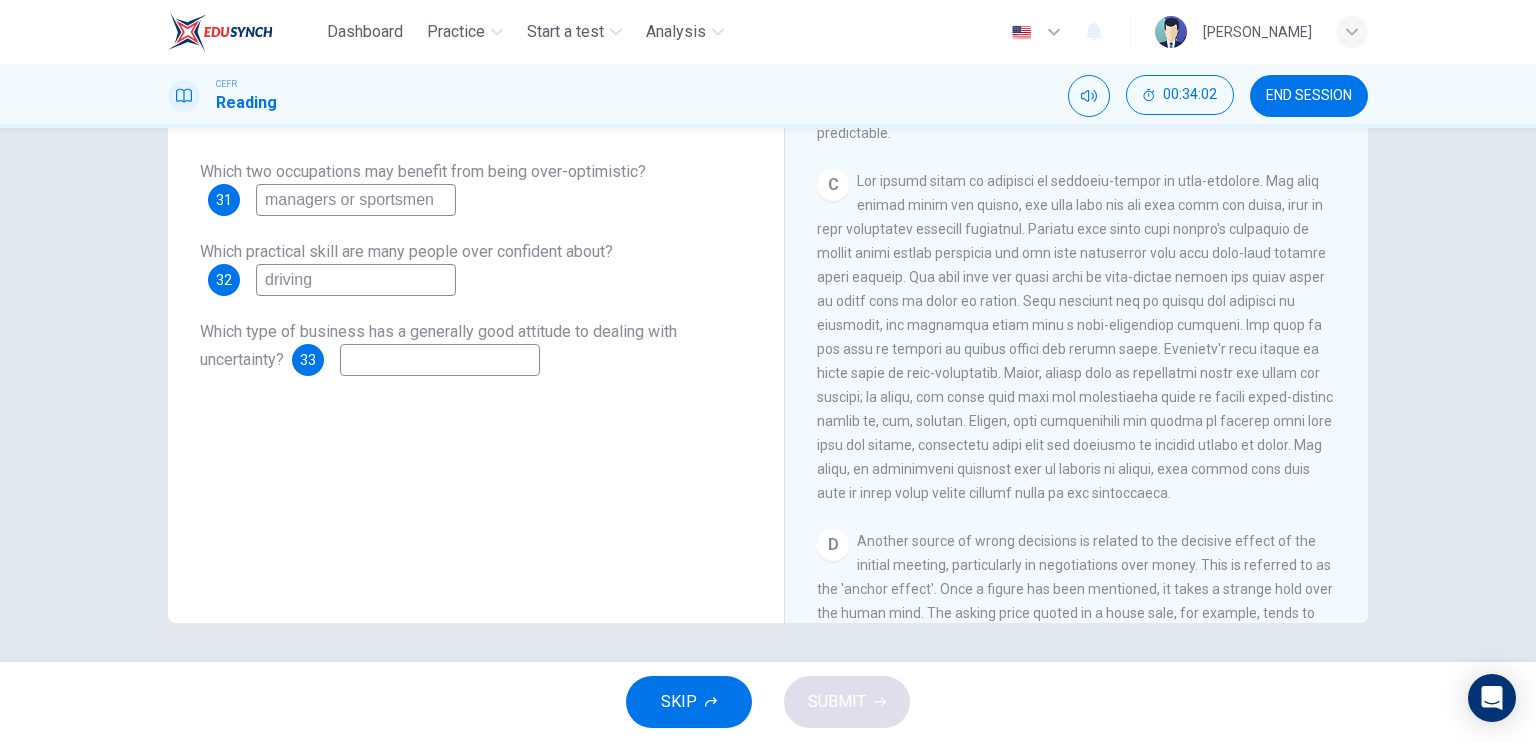 scroll, scrollTop: 1815, scrollLeft: 0, axis: vertical 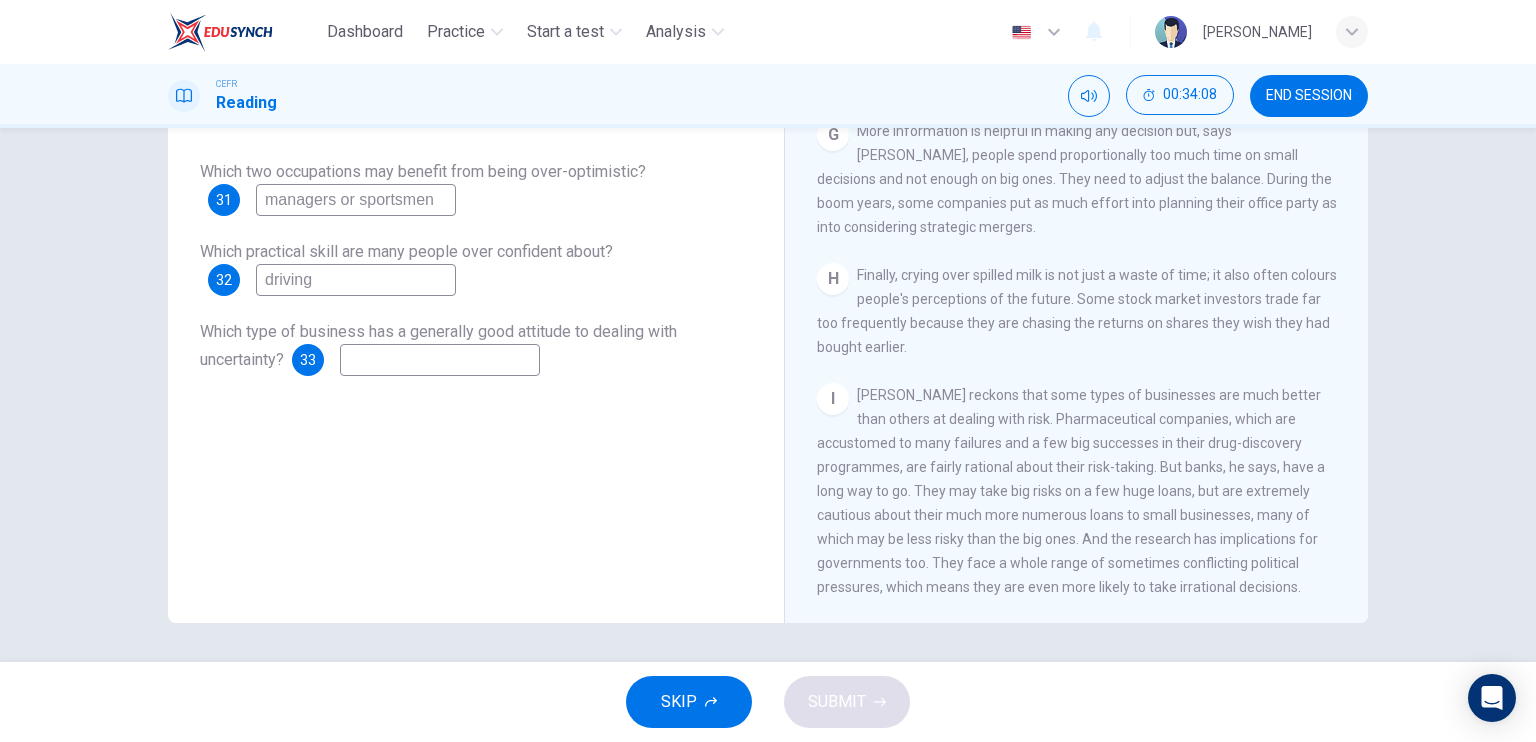 click at bounding box center (440, 360) 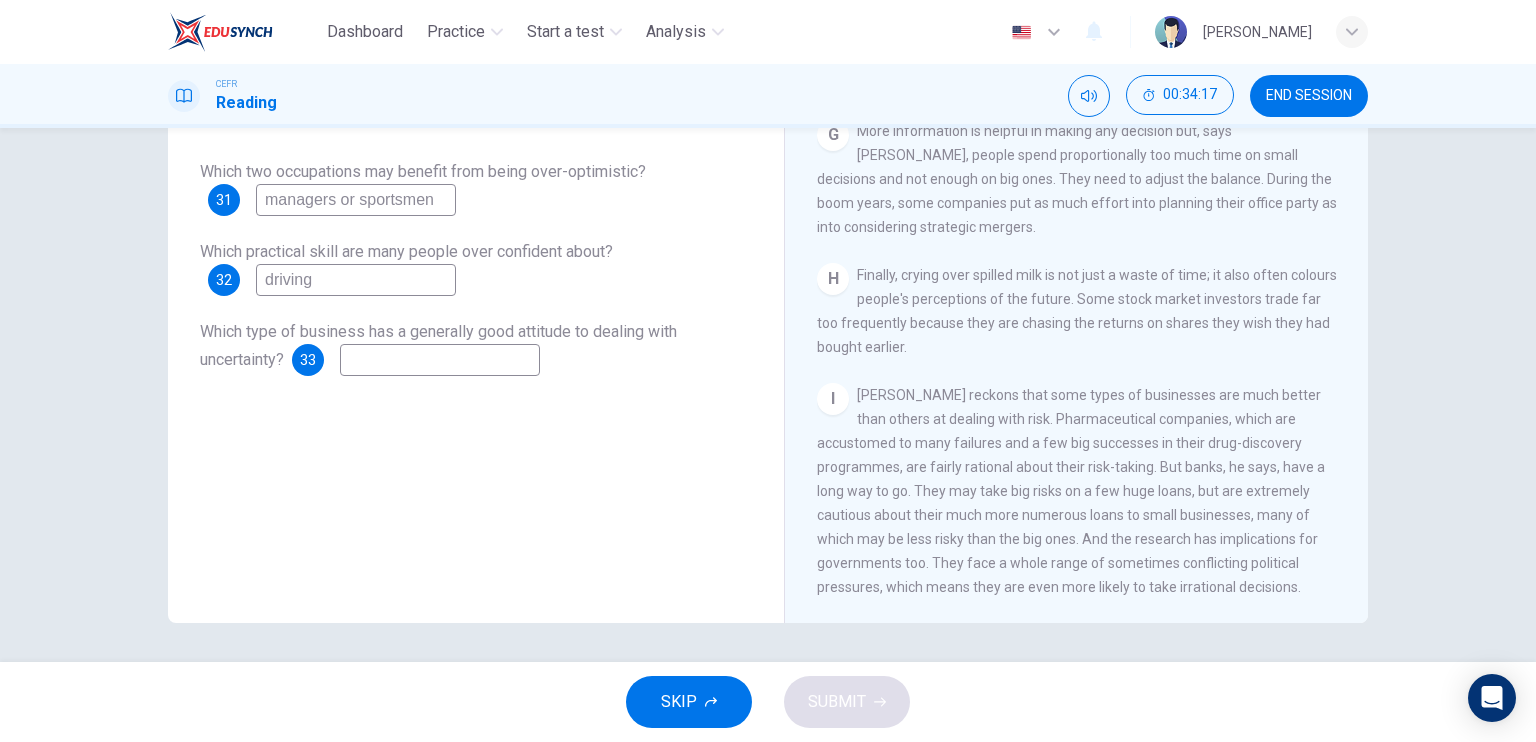 scroll, scrollTop: 180, scrollLeft: 0, axis: vertical 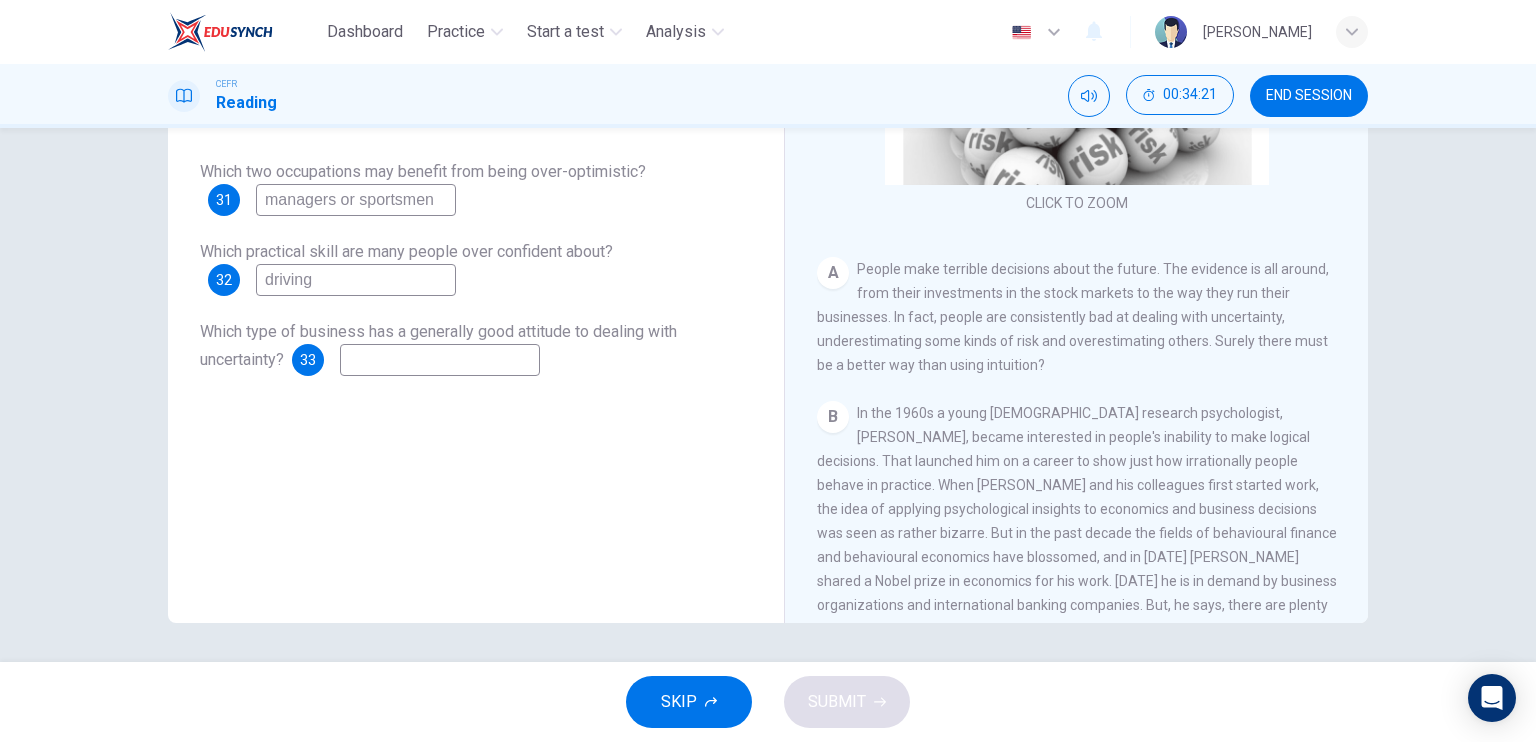 click at bounding box center (440, 360) 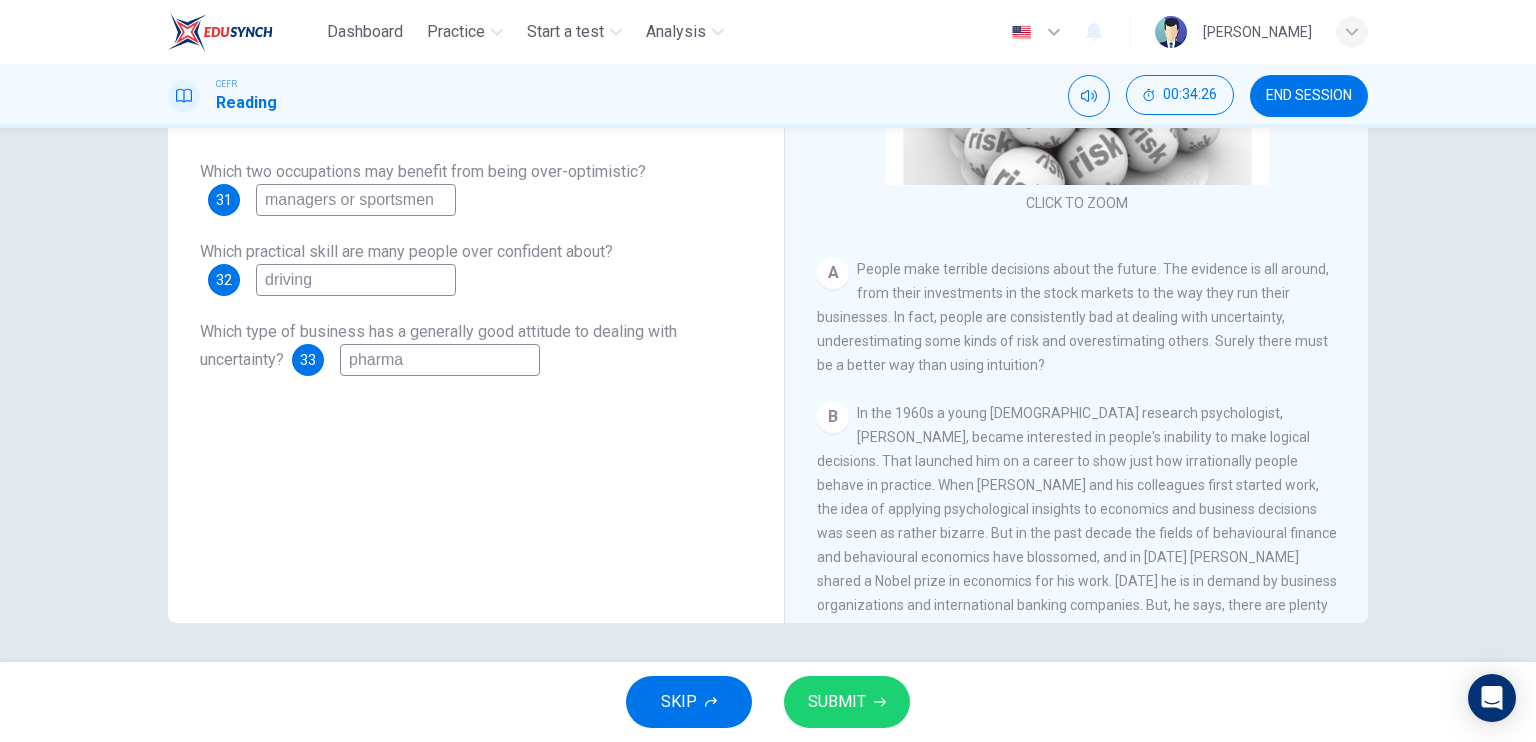 scroll, scrollTop: 1815, scrollLeft: 0, axis: vertical 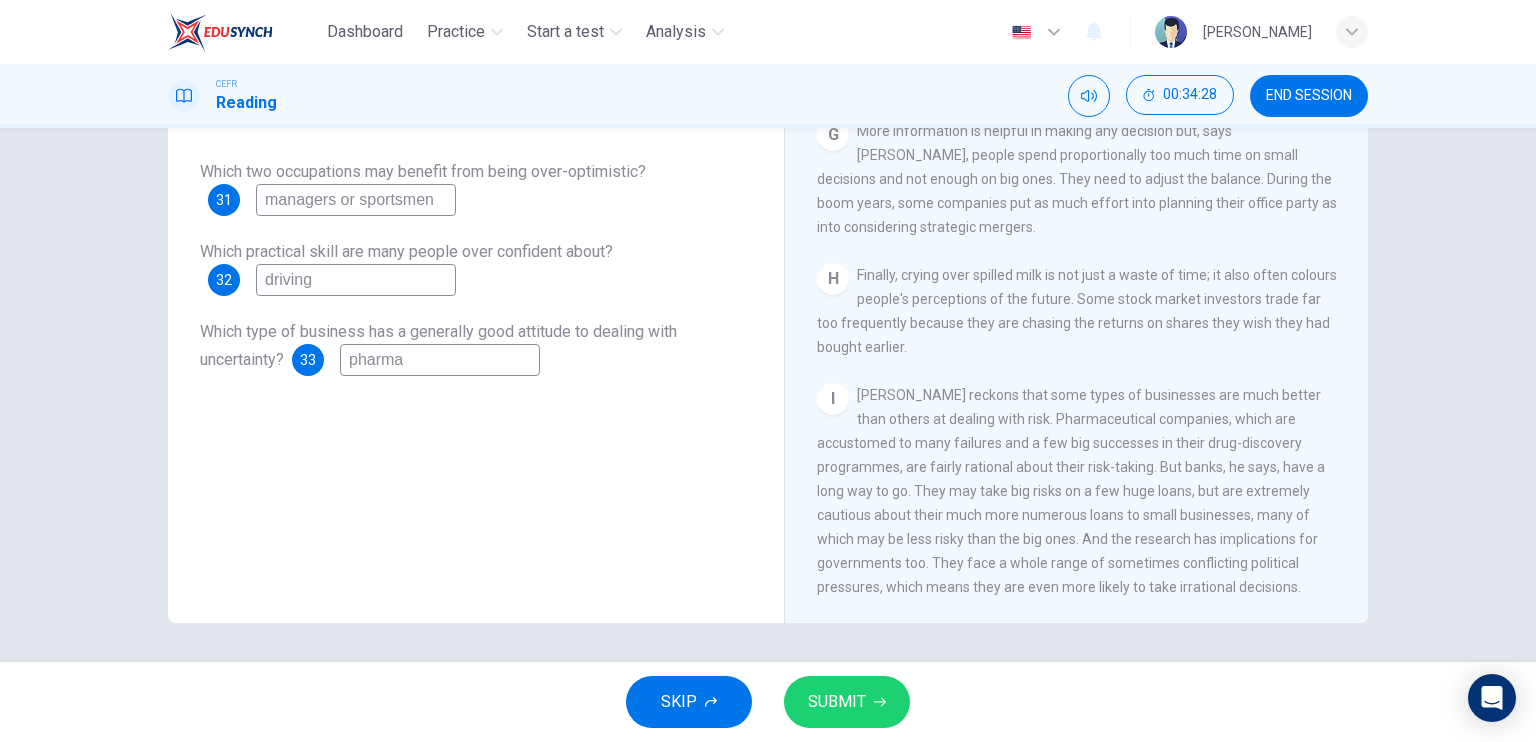 click on "pharma" at bounding box center (440, 360) 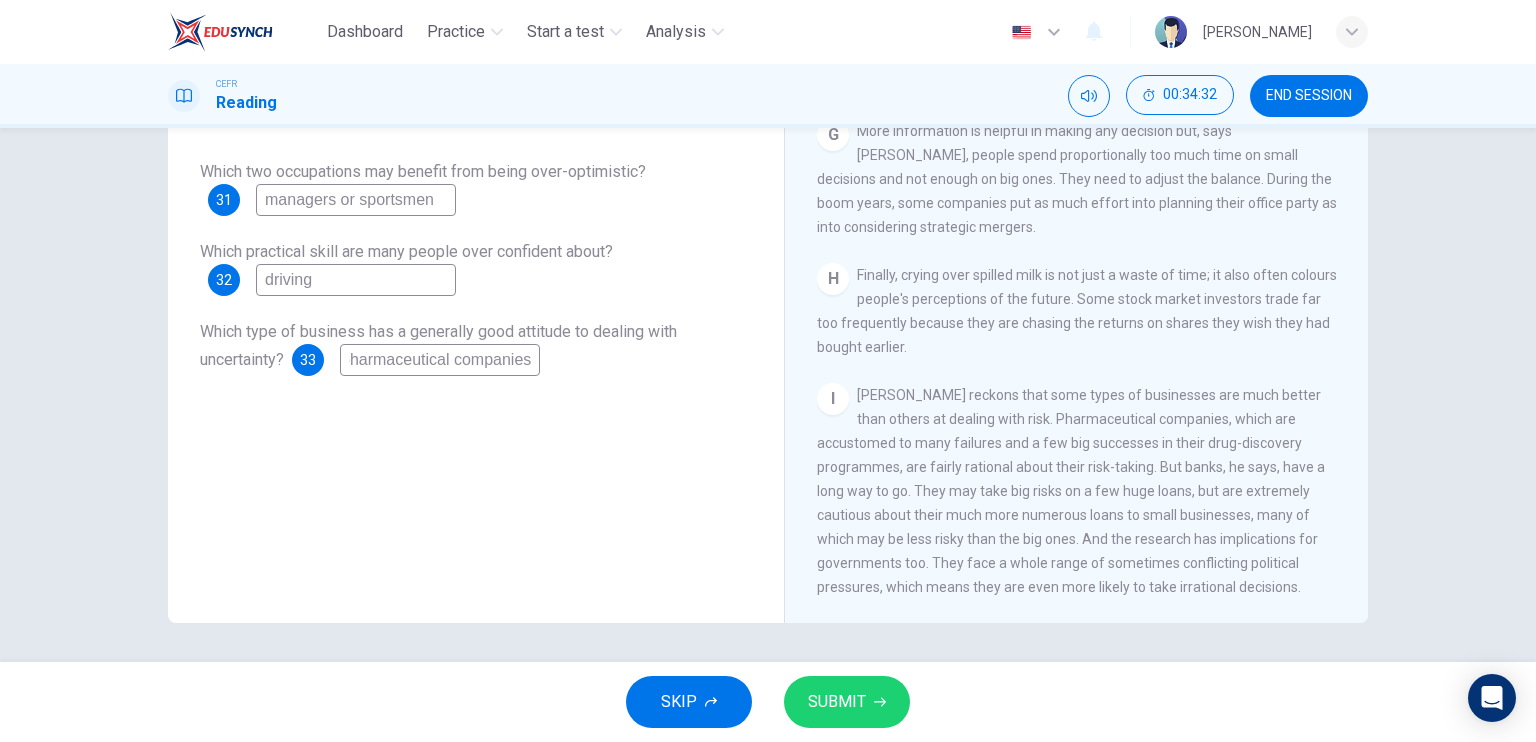 scroll, scrollTop: 0, scrollLeft: 8, axis: horizontal 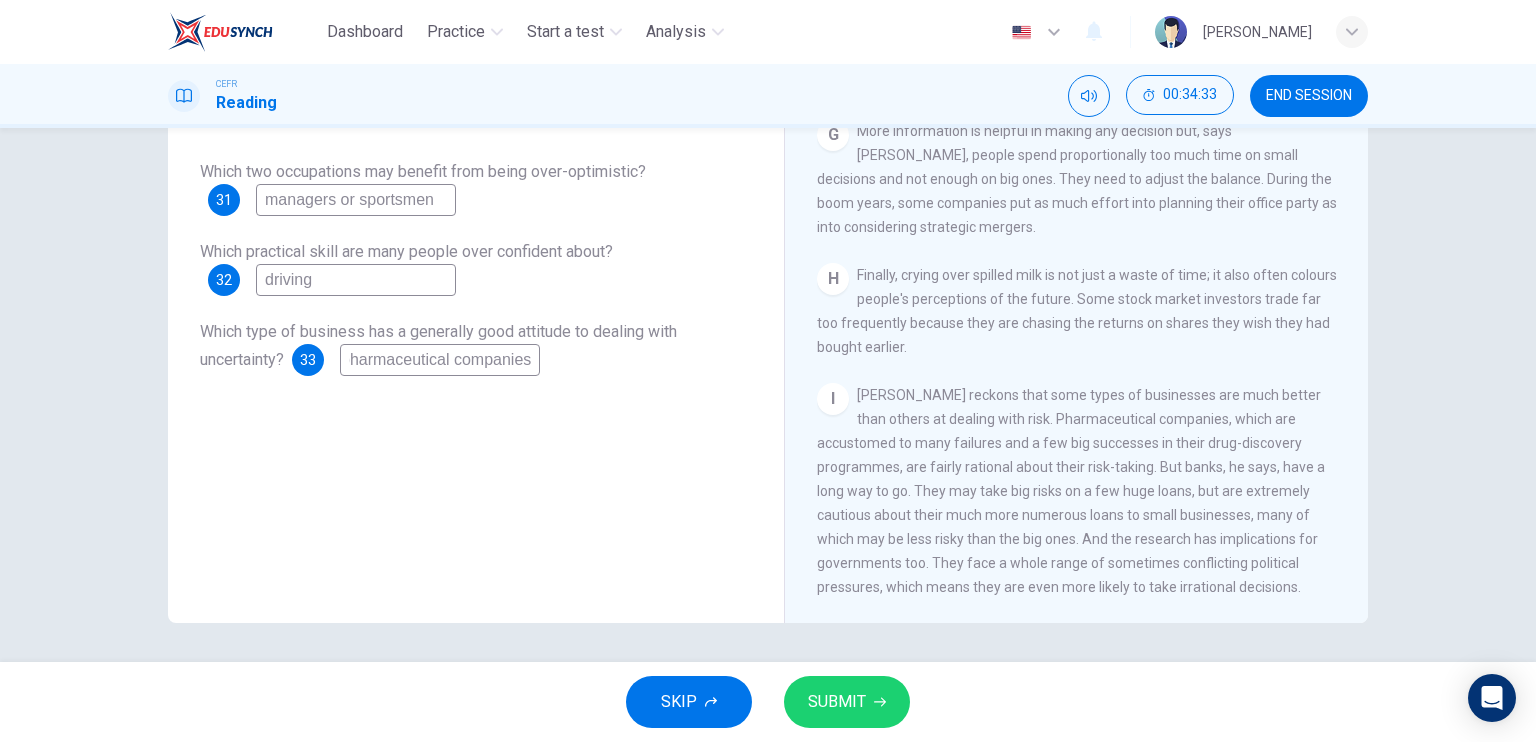 type on "pharmaceutical companies" 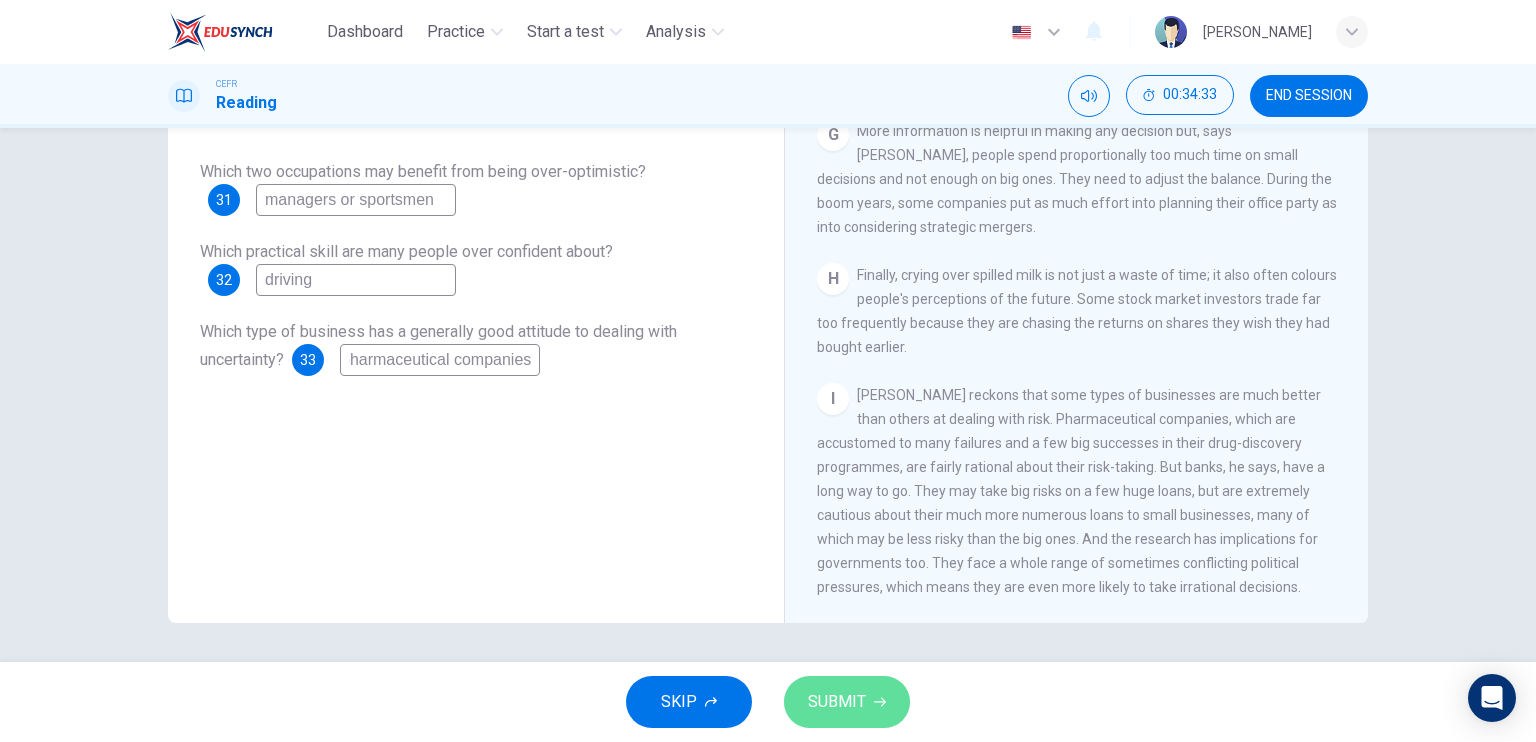 scroll, scrollTop: 0, scrollLeft: 0, axis: both 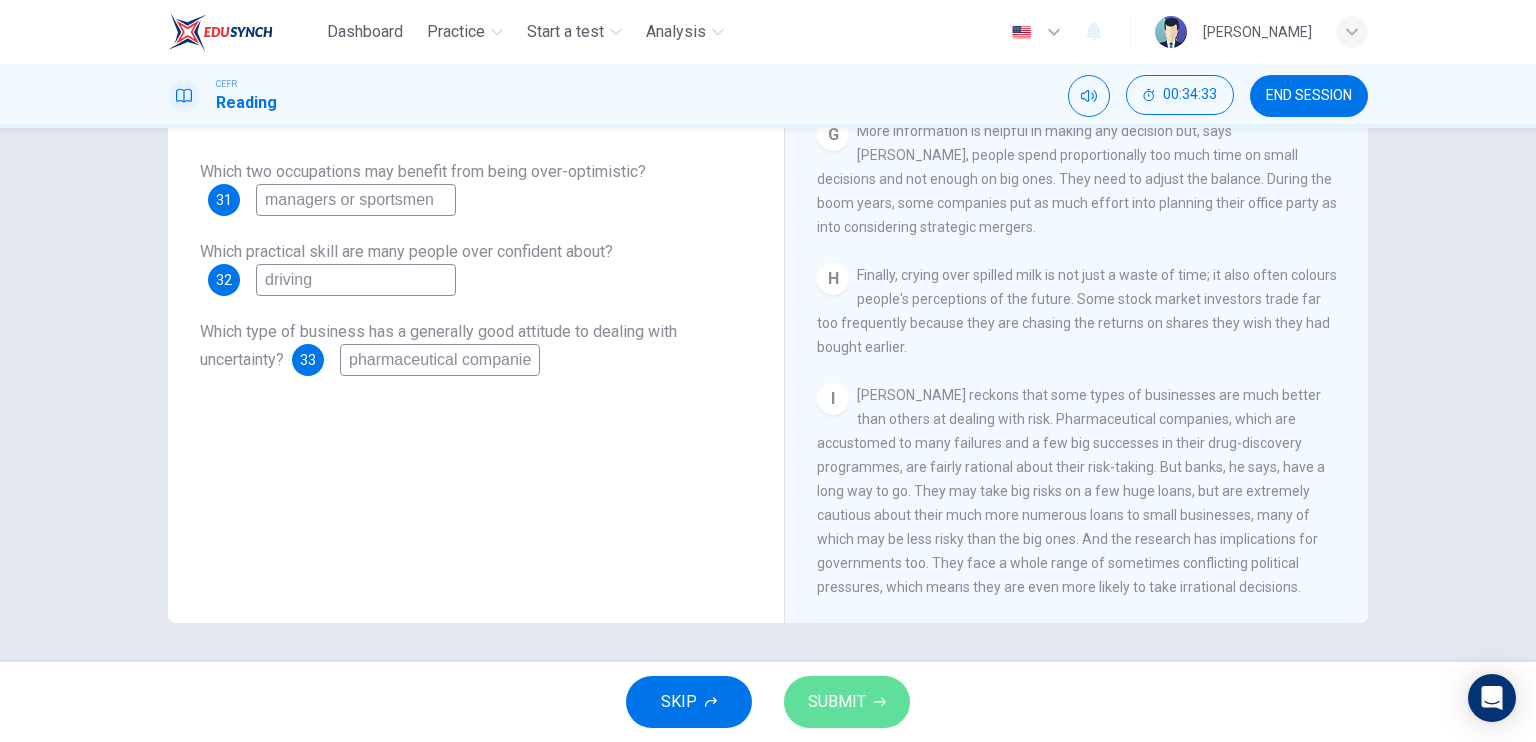 click 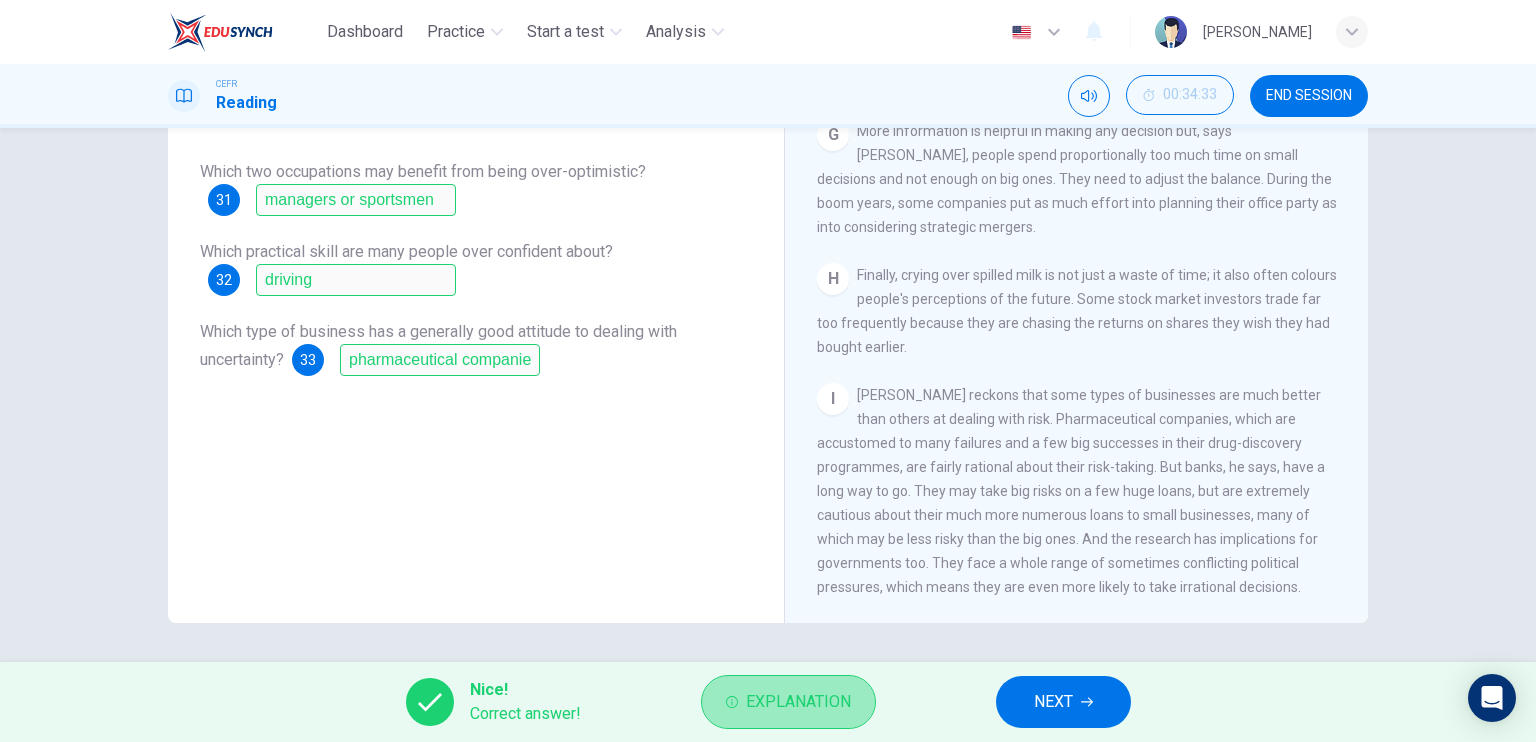 click on "Explanation" at bounding box center (798, 702) 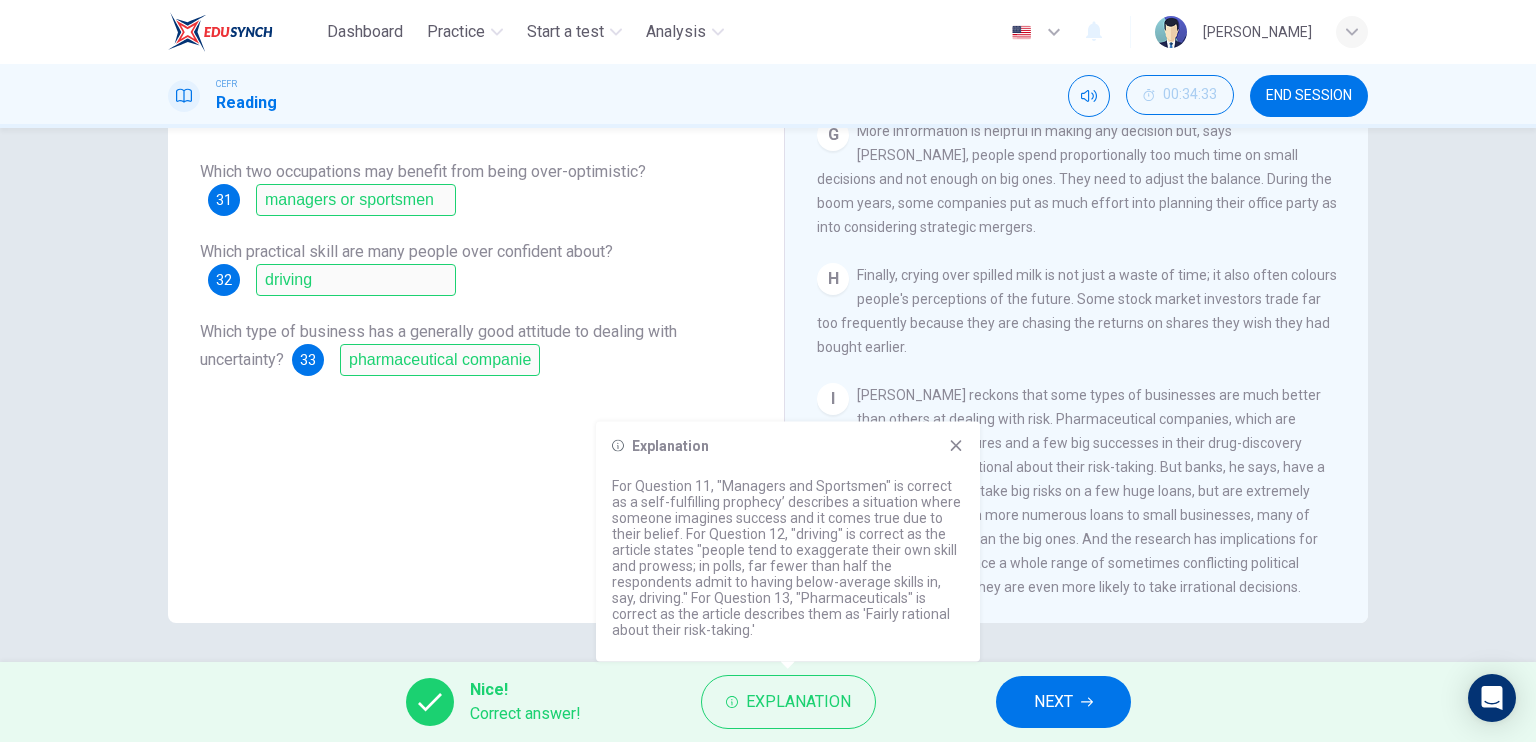 click on "Explanation For Question 11, "Managers and Sportsmen" is correct as a self-fulfilling prophecy’ describes a situation where someone imagines success and it comes true due to their belief.
For Question 12, "driving" is correct as the article states "people tend to exaggerate their own skill and prowess; in polls, far fewer than half the respondents admit to having below-average skills in, say, driving."
For Question 13, "Pharmaceuticals" is correct as the article describes them as 'Fairly rational about their risk-taking.'" at bounding box center (788, 542) 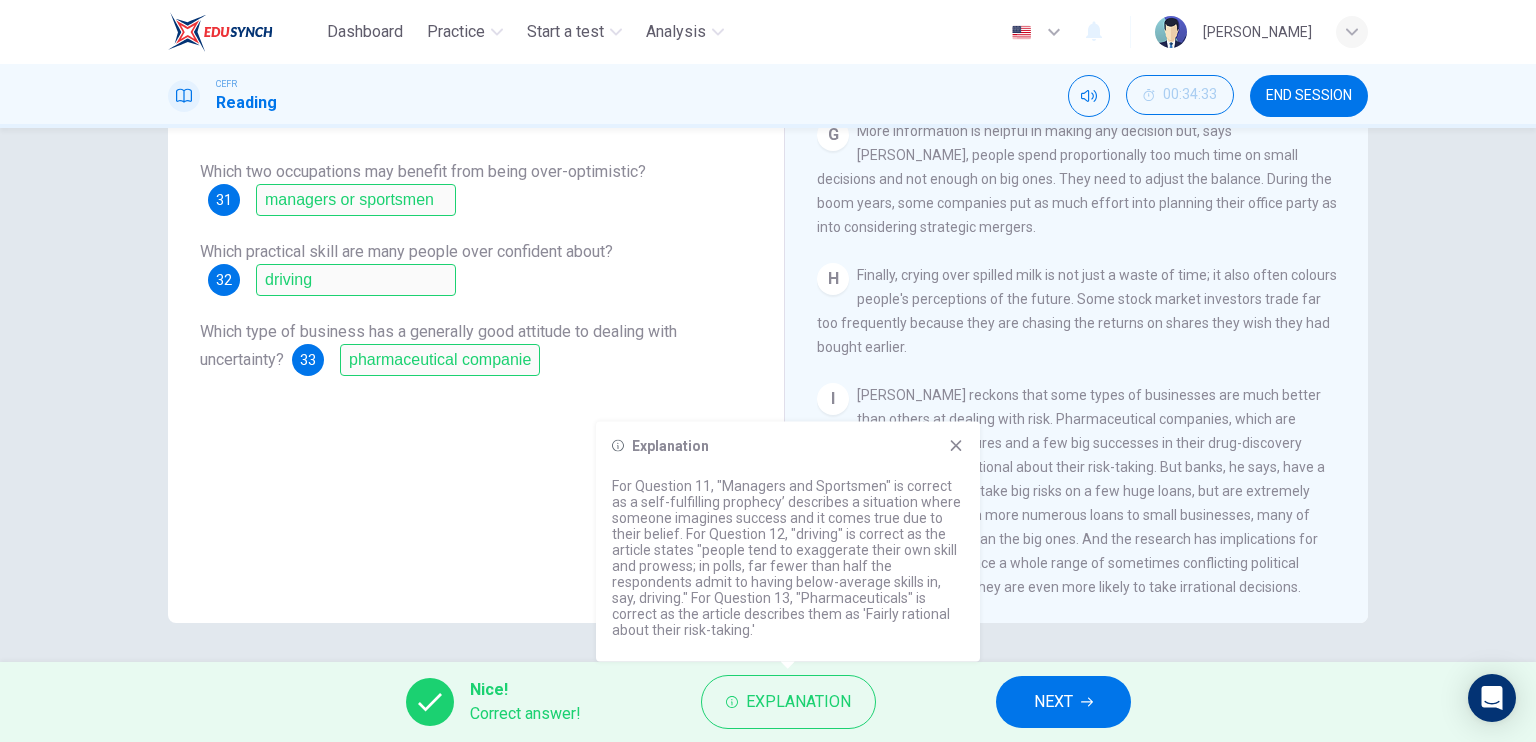 click 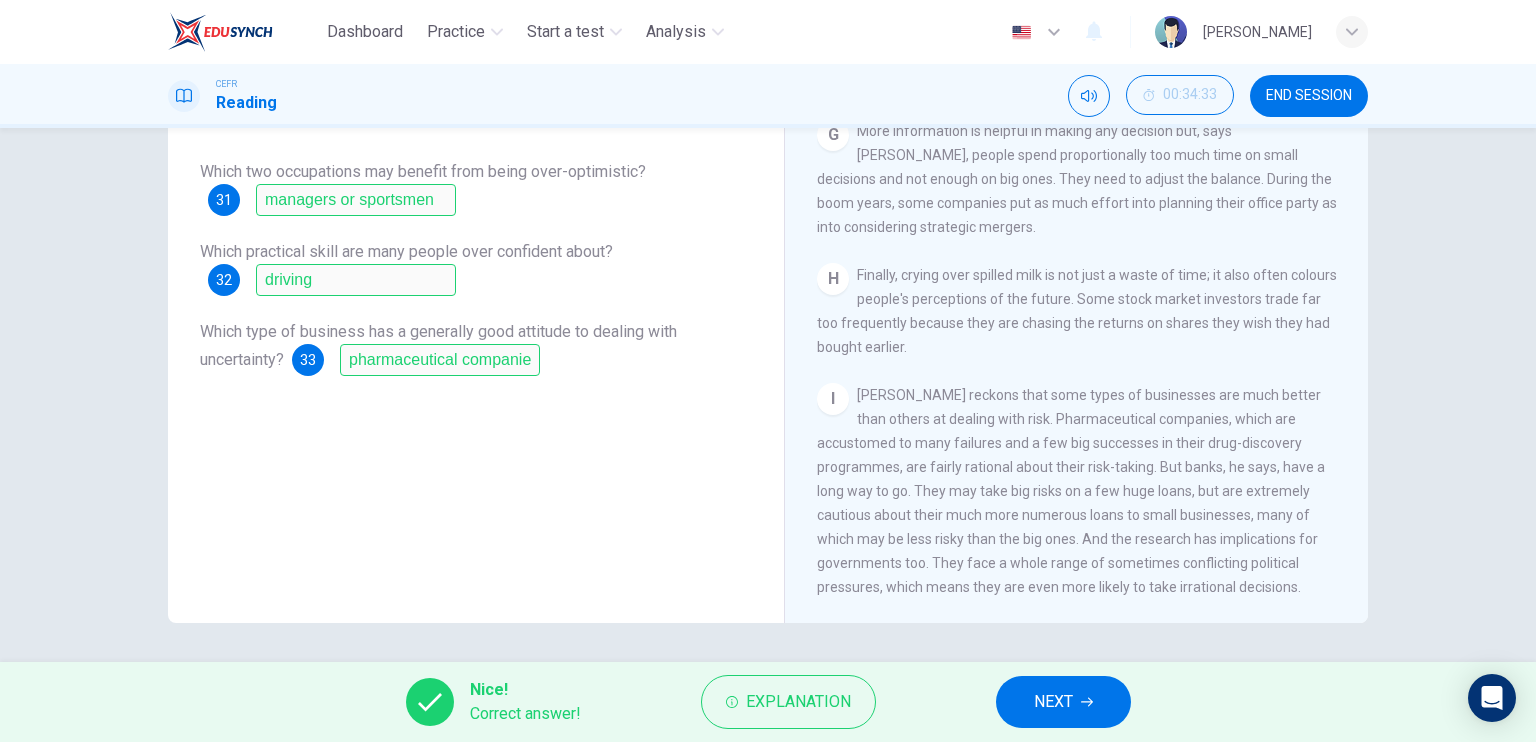 click on "NEXT" at bounding box center [1063, 702] 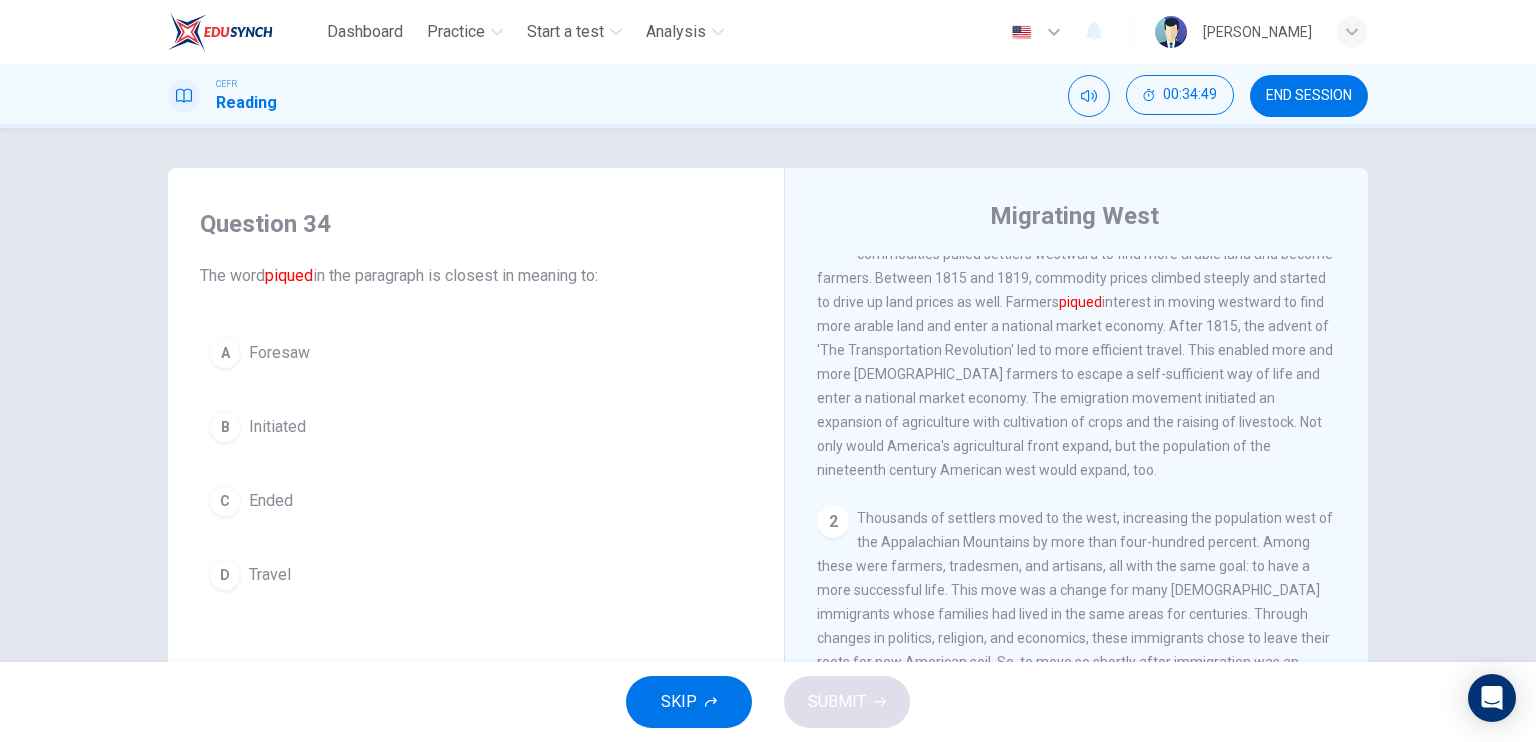 scroll, scrollTop: 0, scrollLeft: 0, axis: both 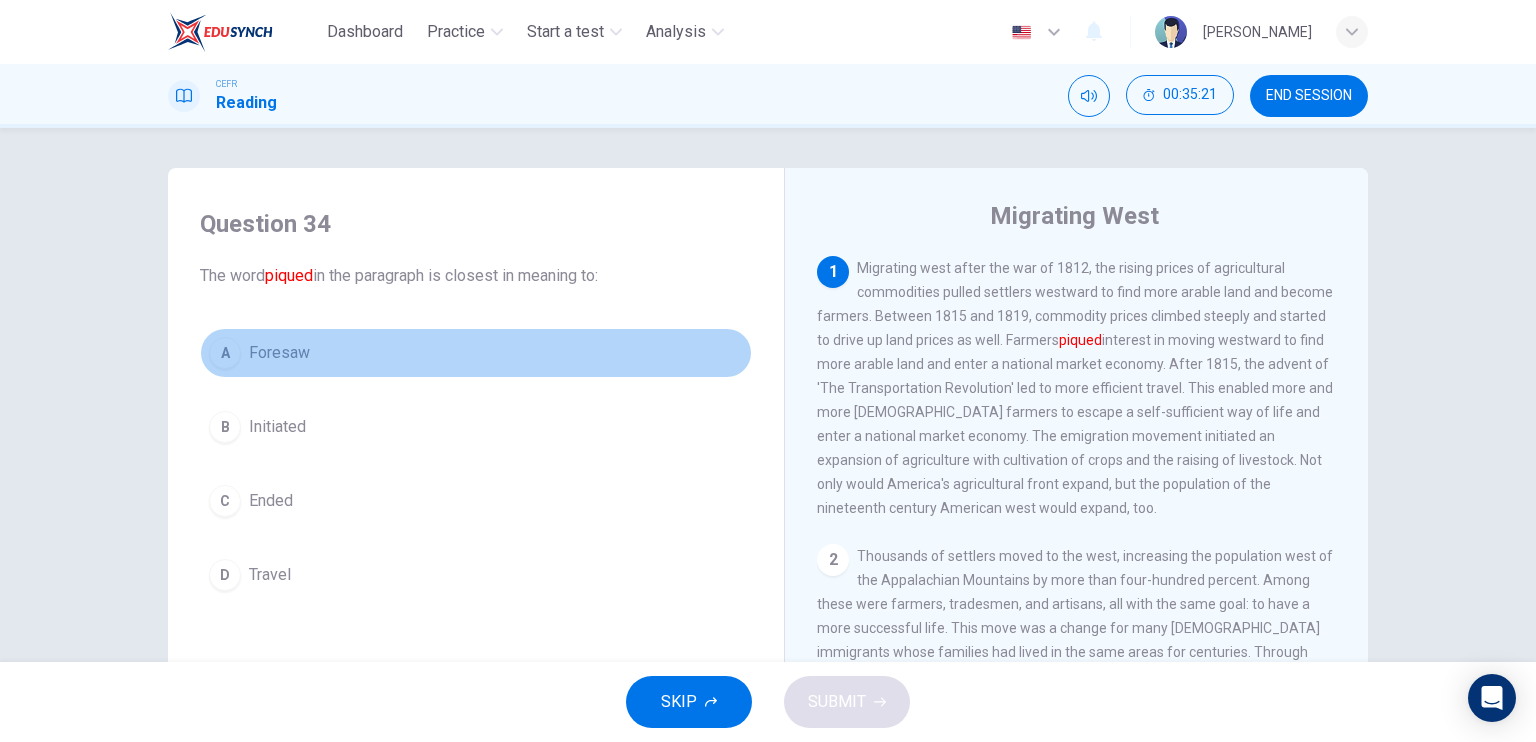 click on "A" at bounding box center (225, 353) 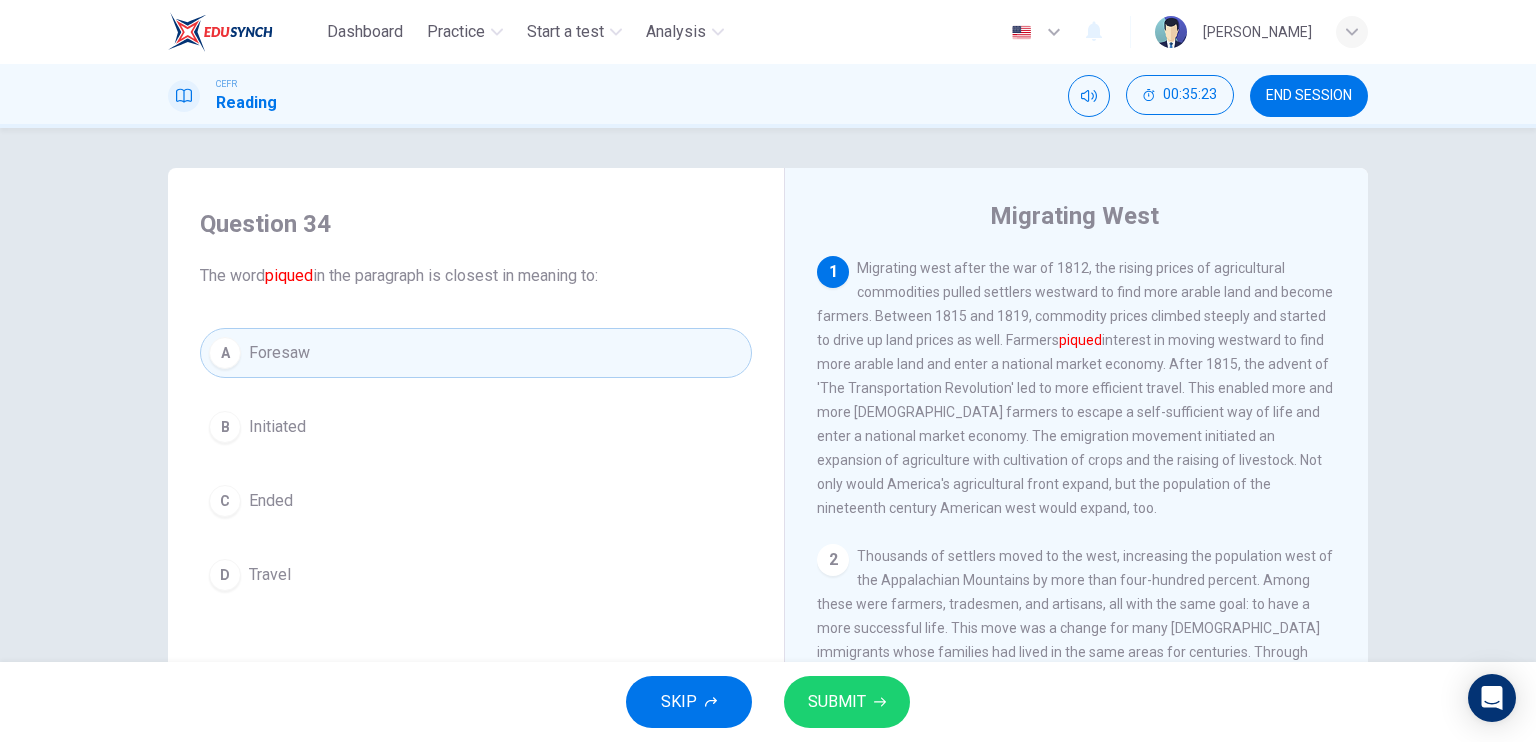click on "SUBMIT" at bounding box center [847, 702] 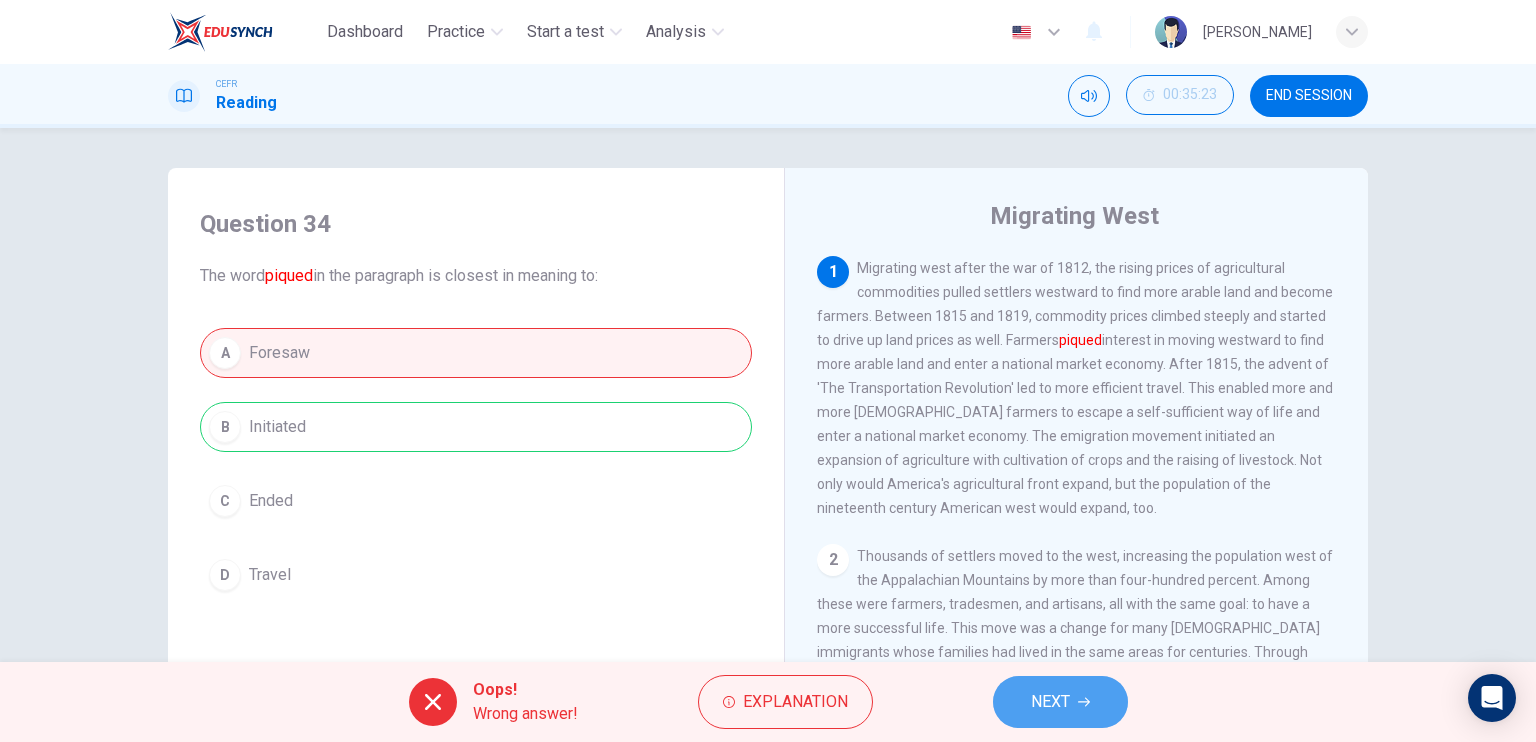 click on "NEXT" at bounding box center (1050, 702) 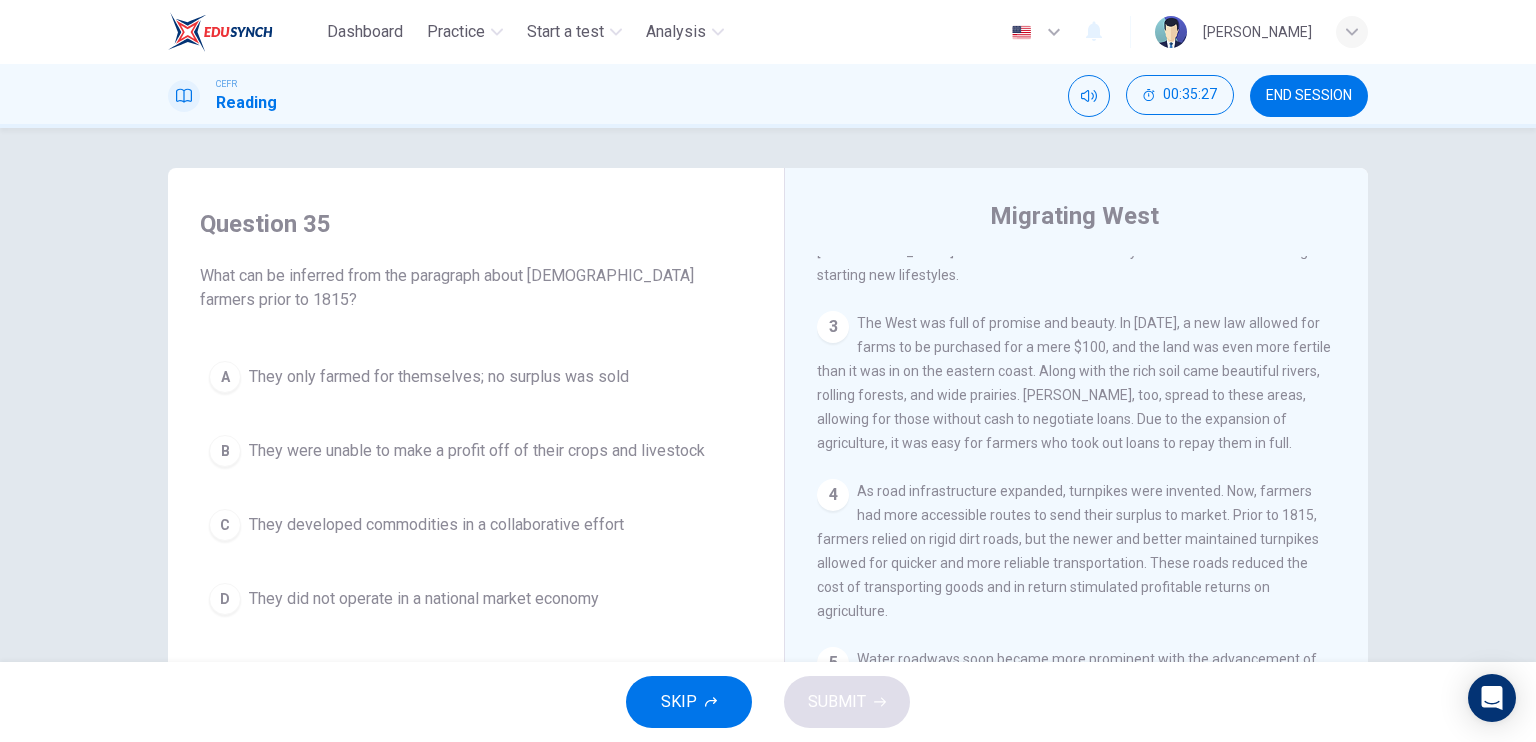 scroll, scrollTop: 579, scrollLeft: 0, axis: vertical 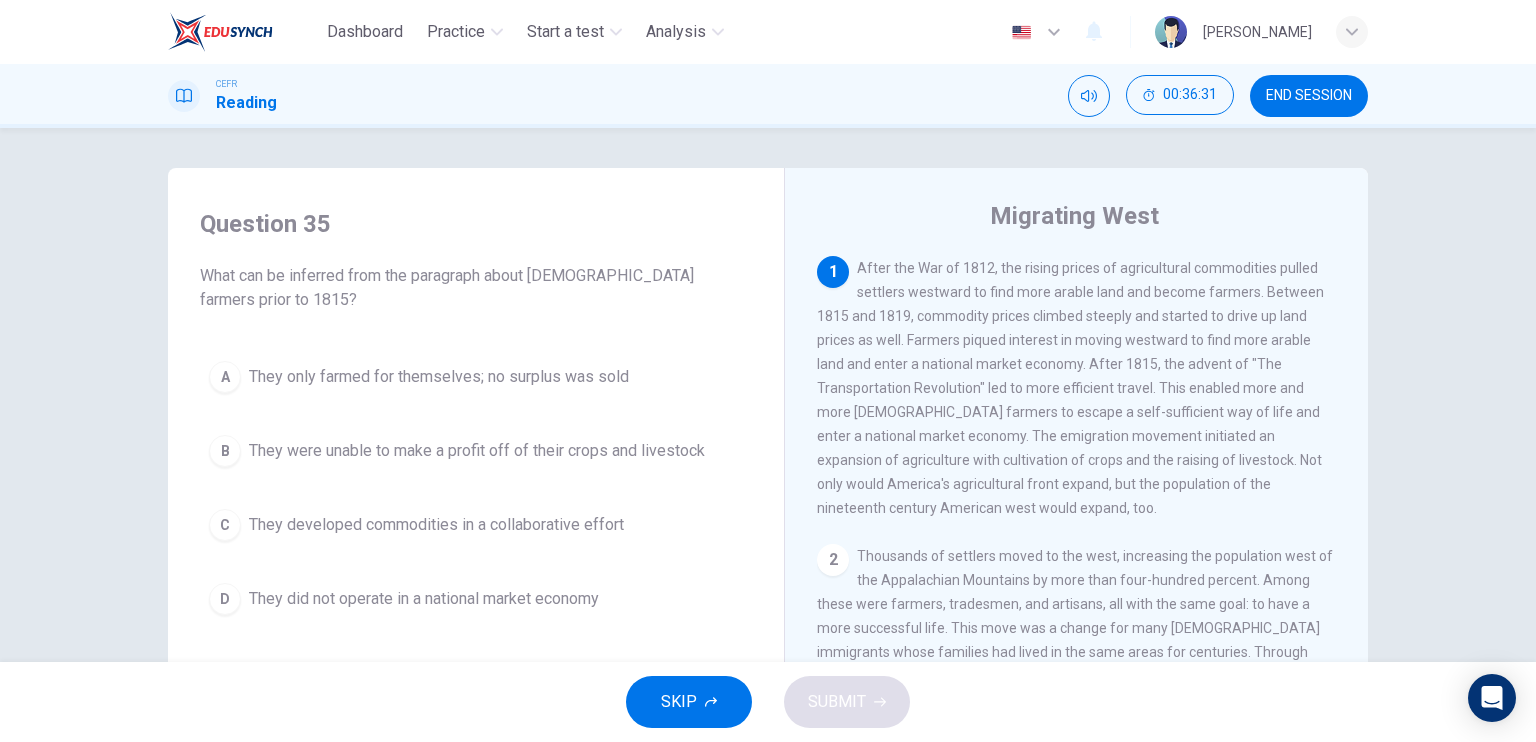 click on "They did not operate in a national market economy" at bounding box center (424, 599) 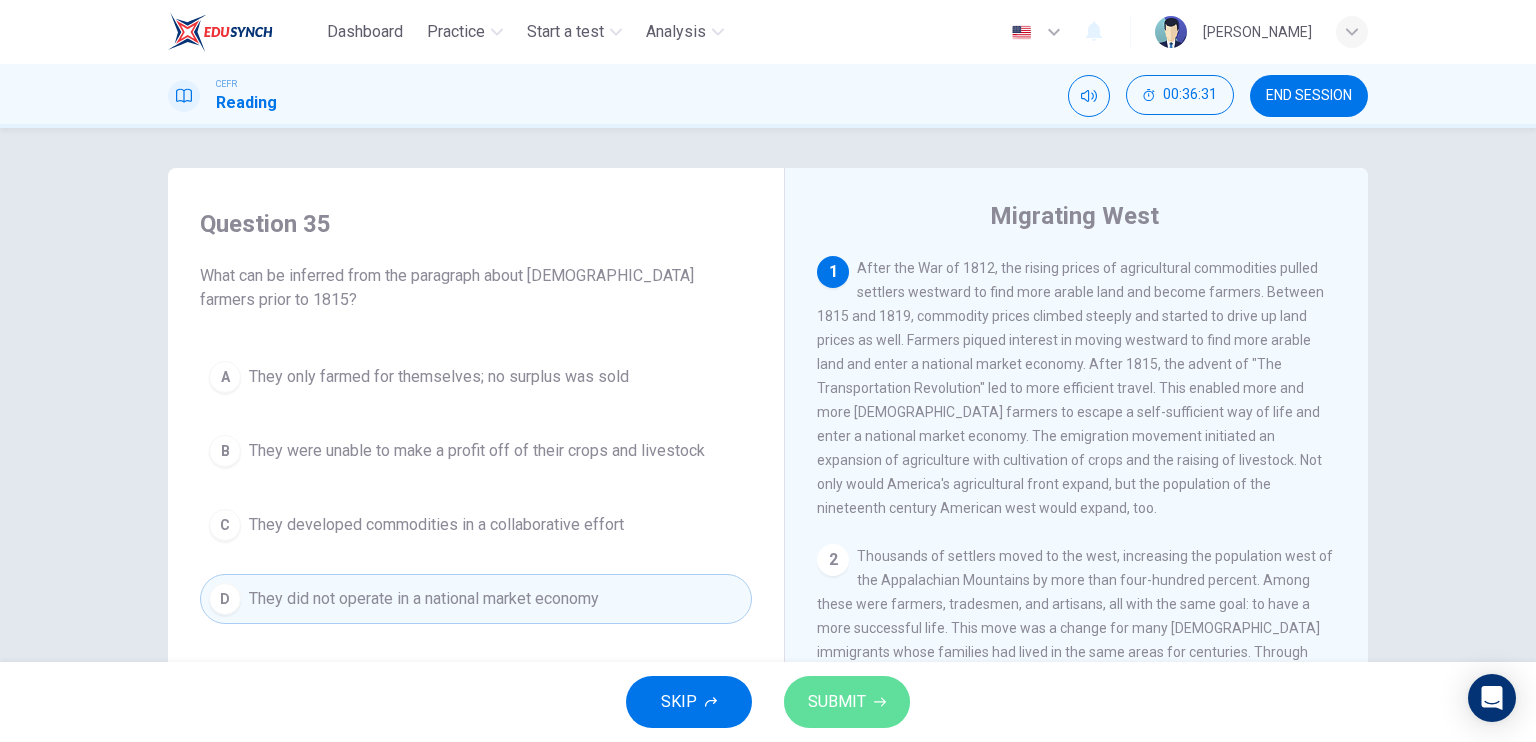 click on "SUBMIT" at bounding box center [847, 702] 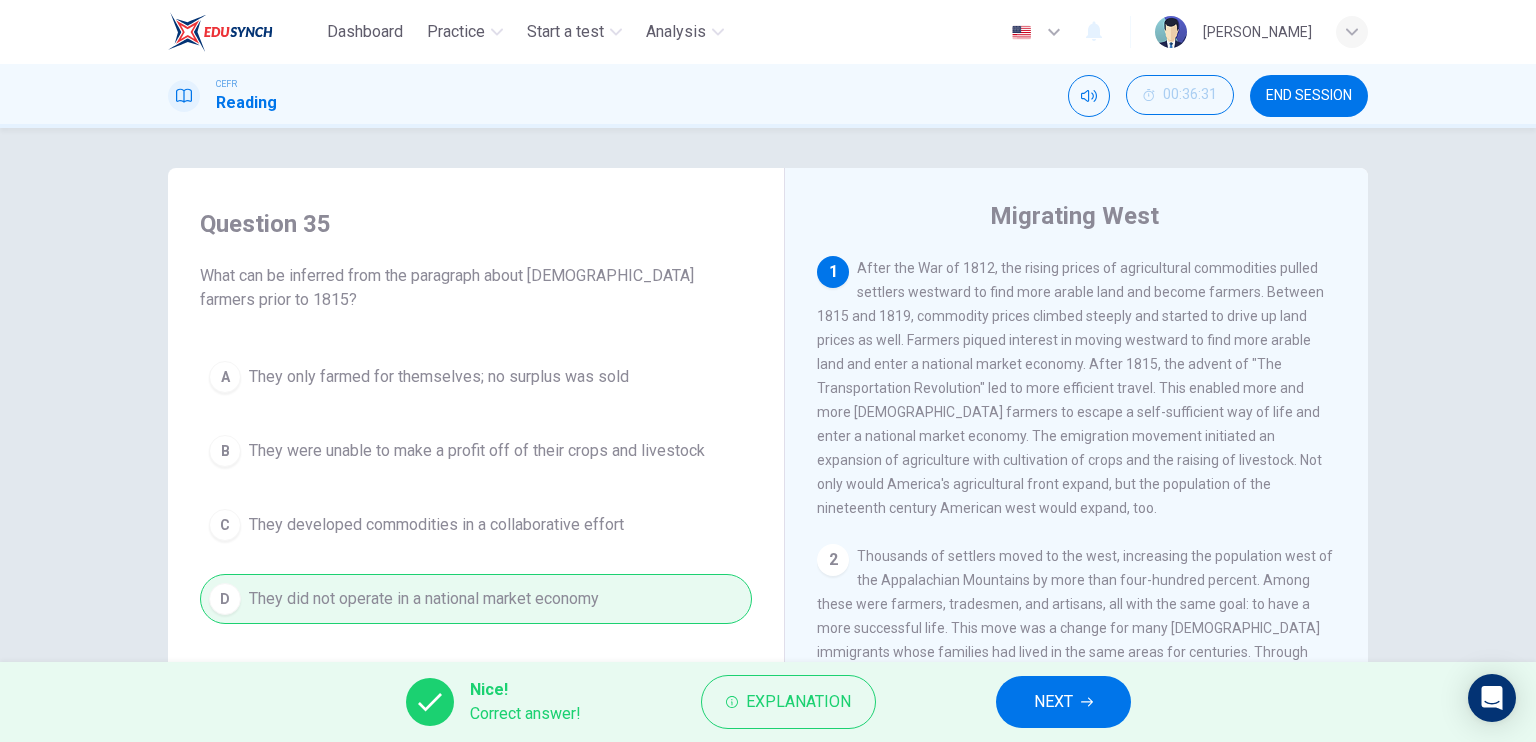 click on "NEXT" at bounding box center (1053, 702) 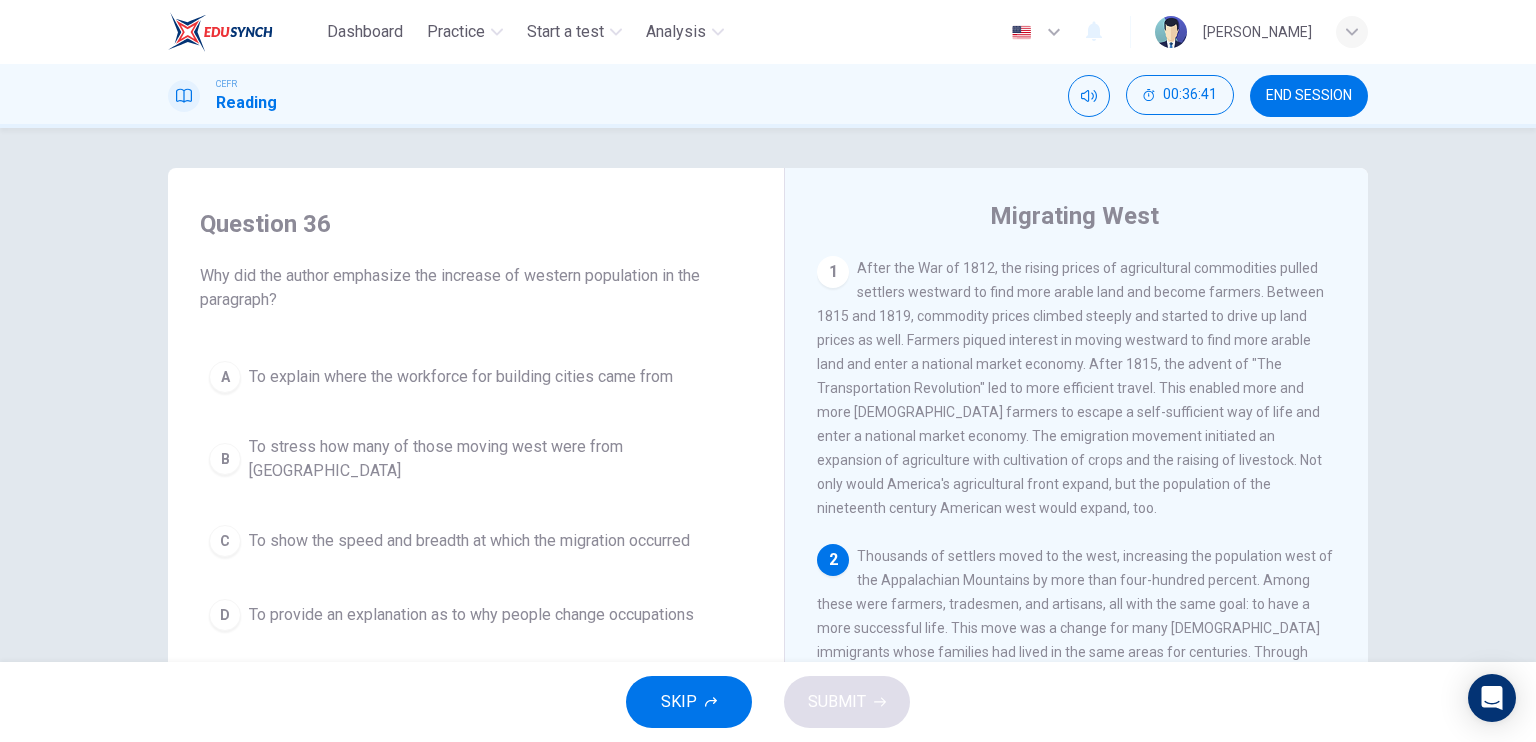 scroll, scrollTop: 579, scrollLeft: 0, axis: vertical 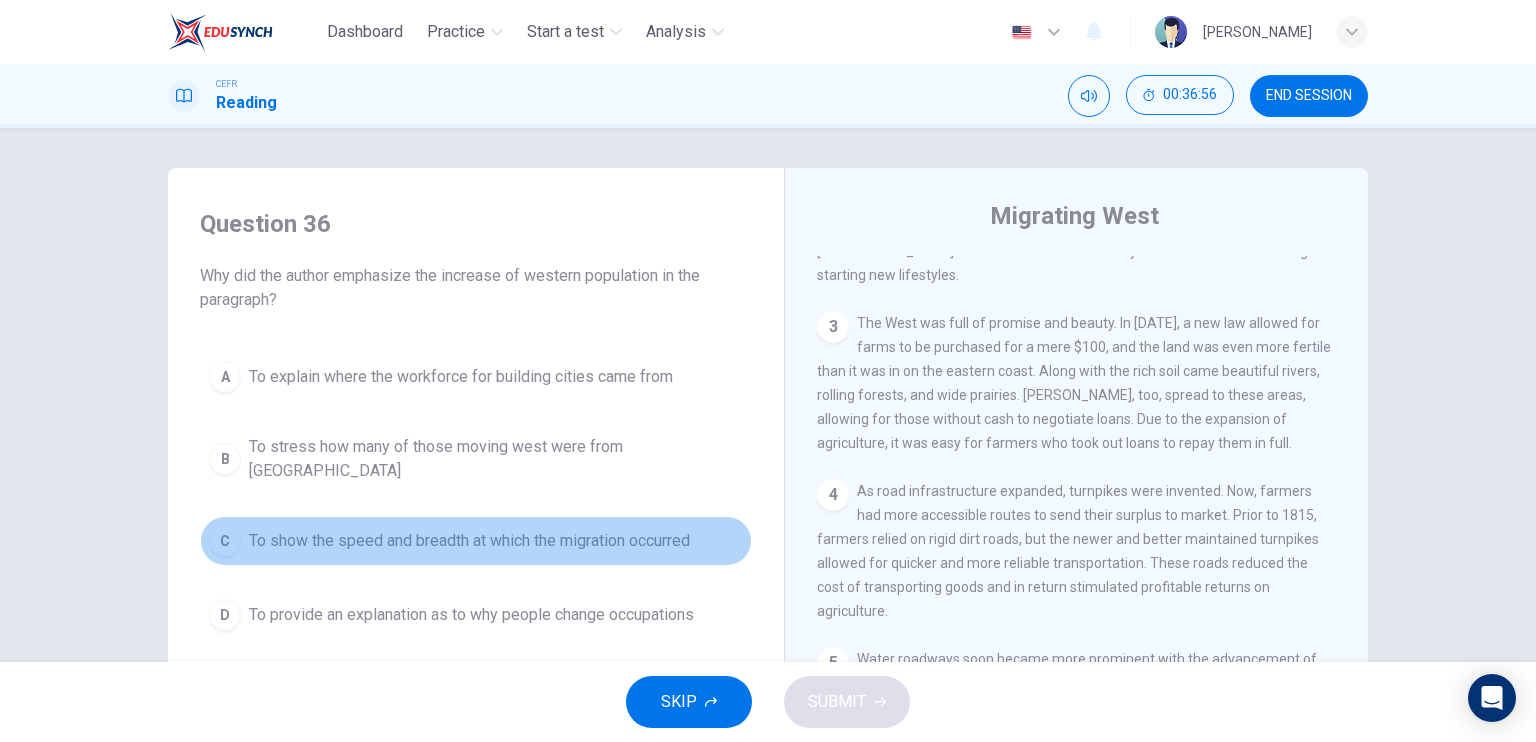 click on "To show the speed and breadth at which the migration occurred" at bounding box center [469, 541] 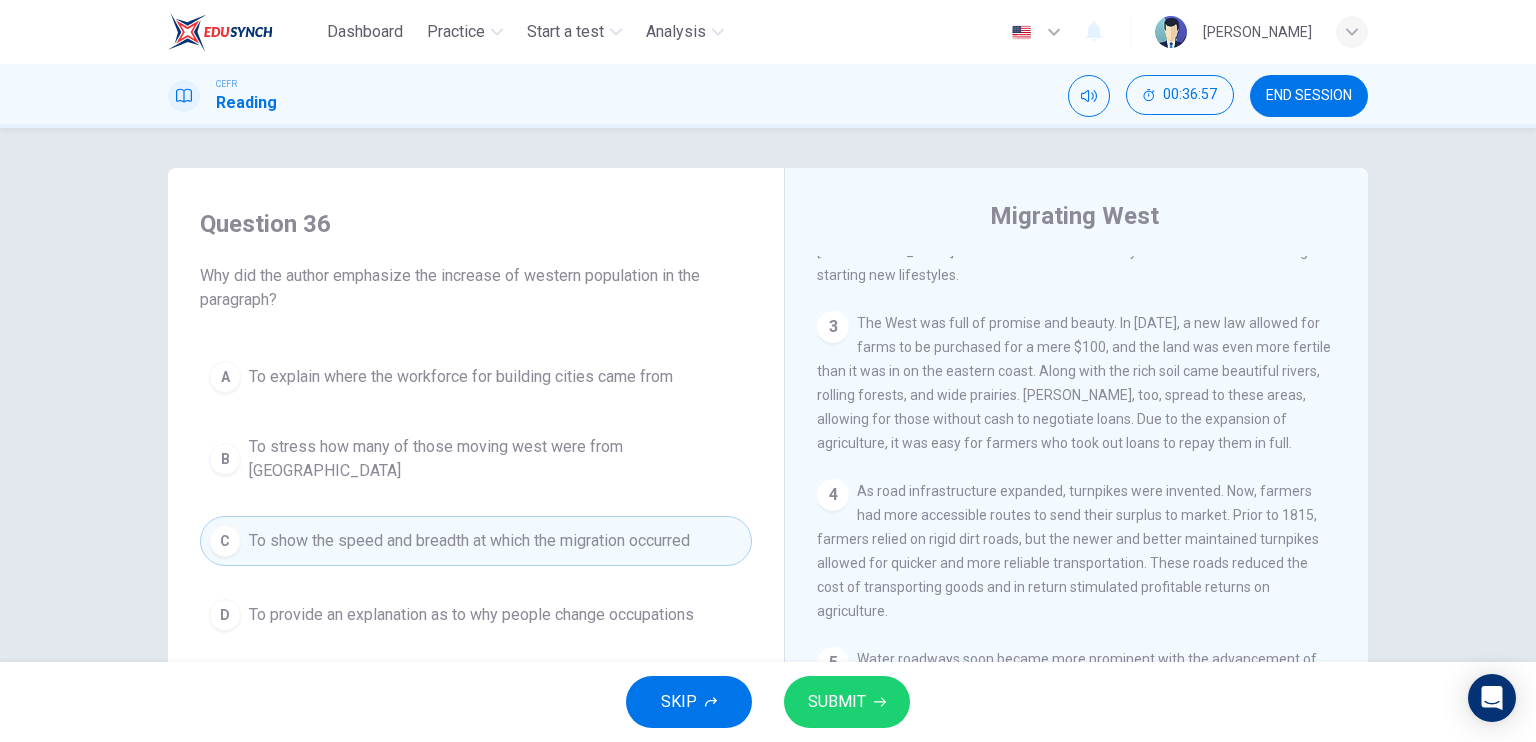 click on "SUBMIT" at bounding box center (837, 702) 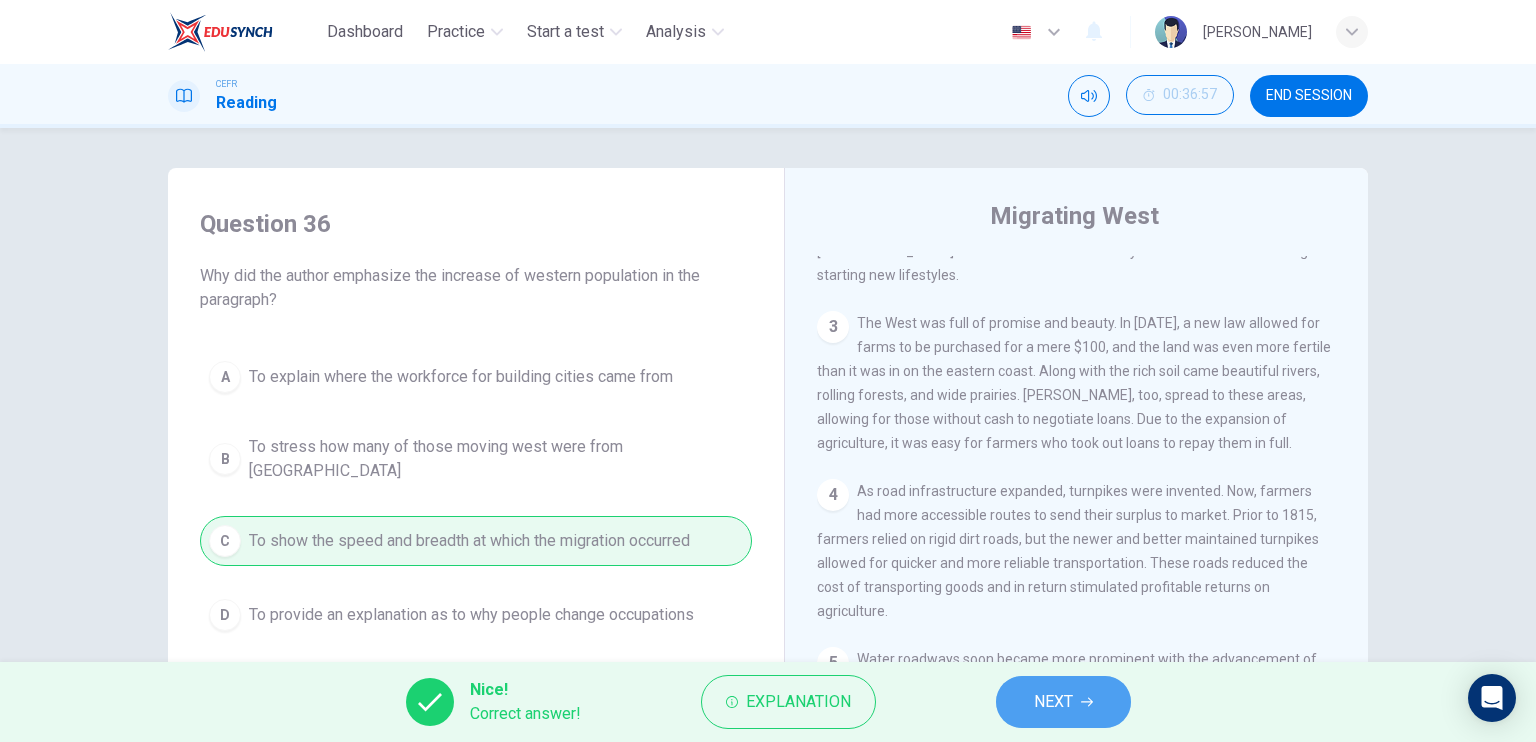click 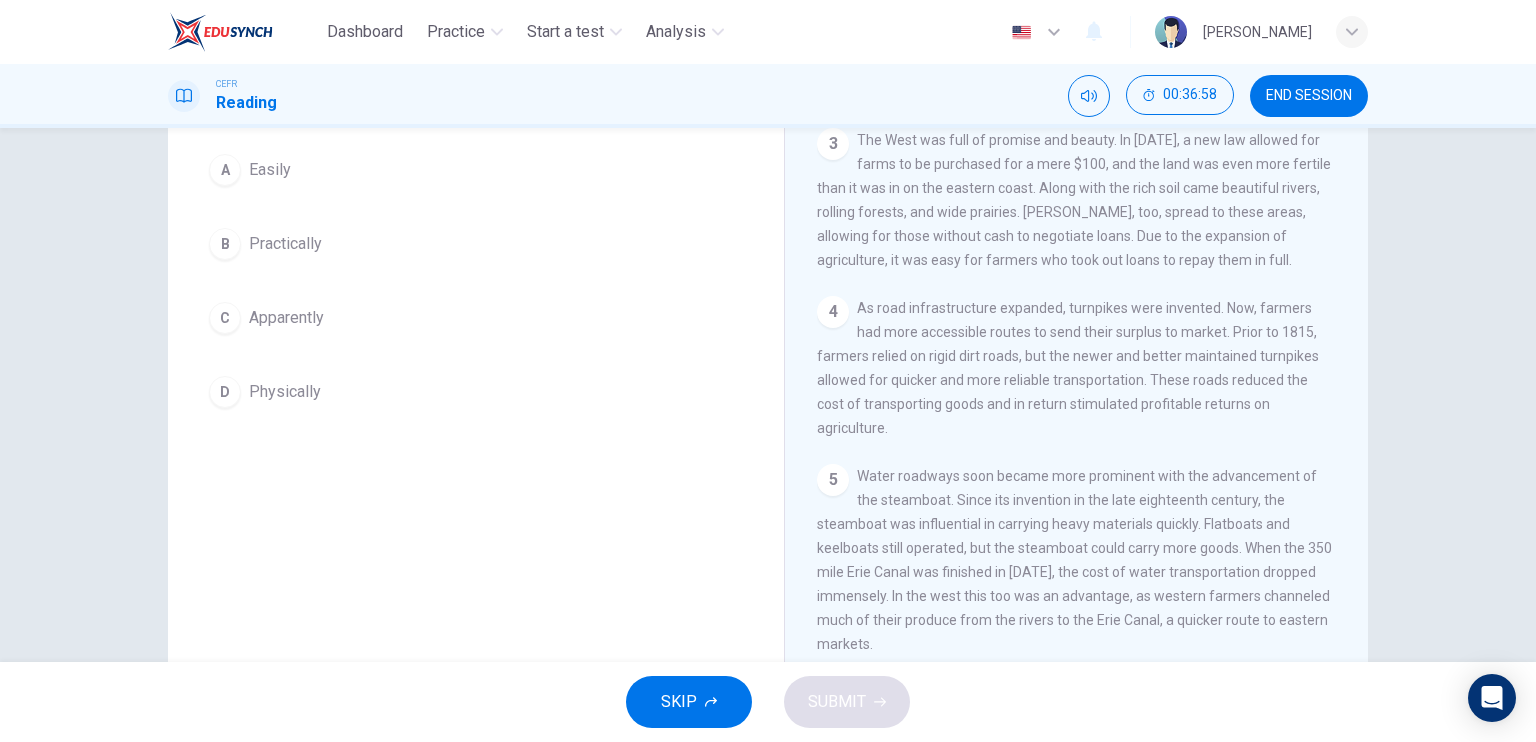 scroll, scrollTop: 240, scrollLeft: 0, axis: vertical 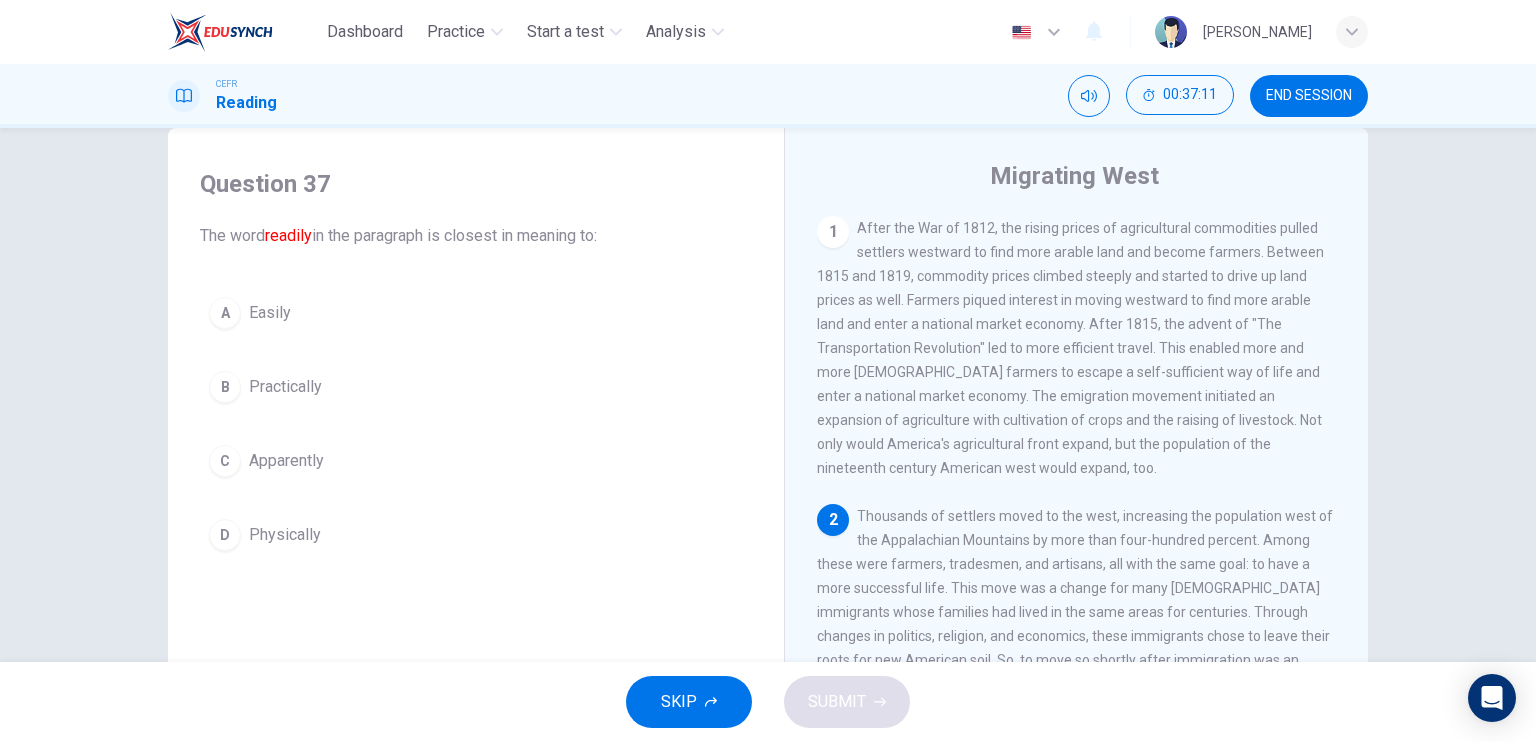 click on "A" at bounding box center [225, 313] 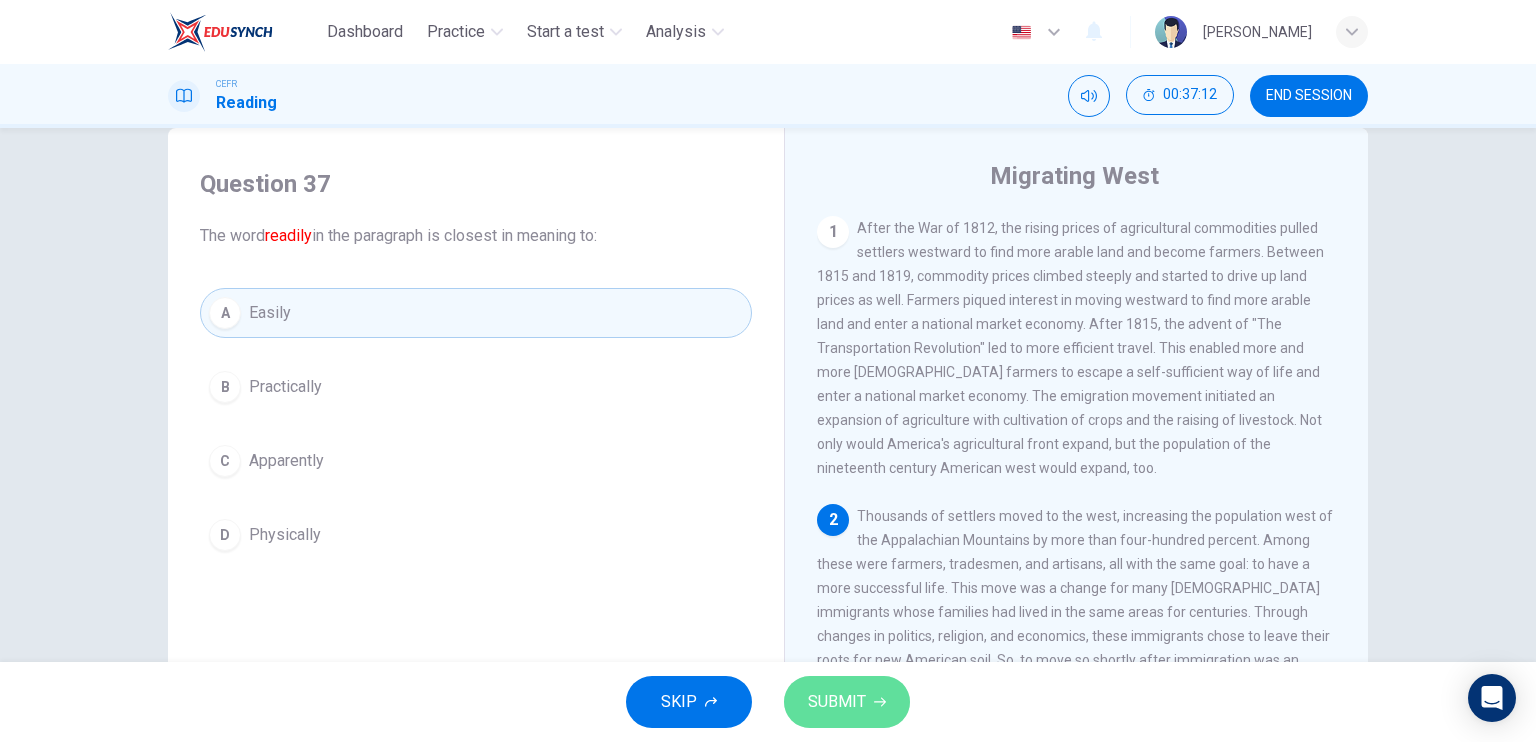 click on "SUBMIT" at bounding box center [847, 702] 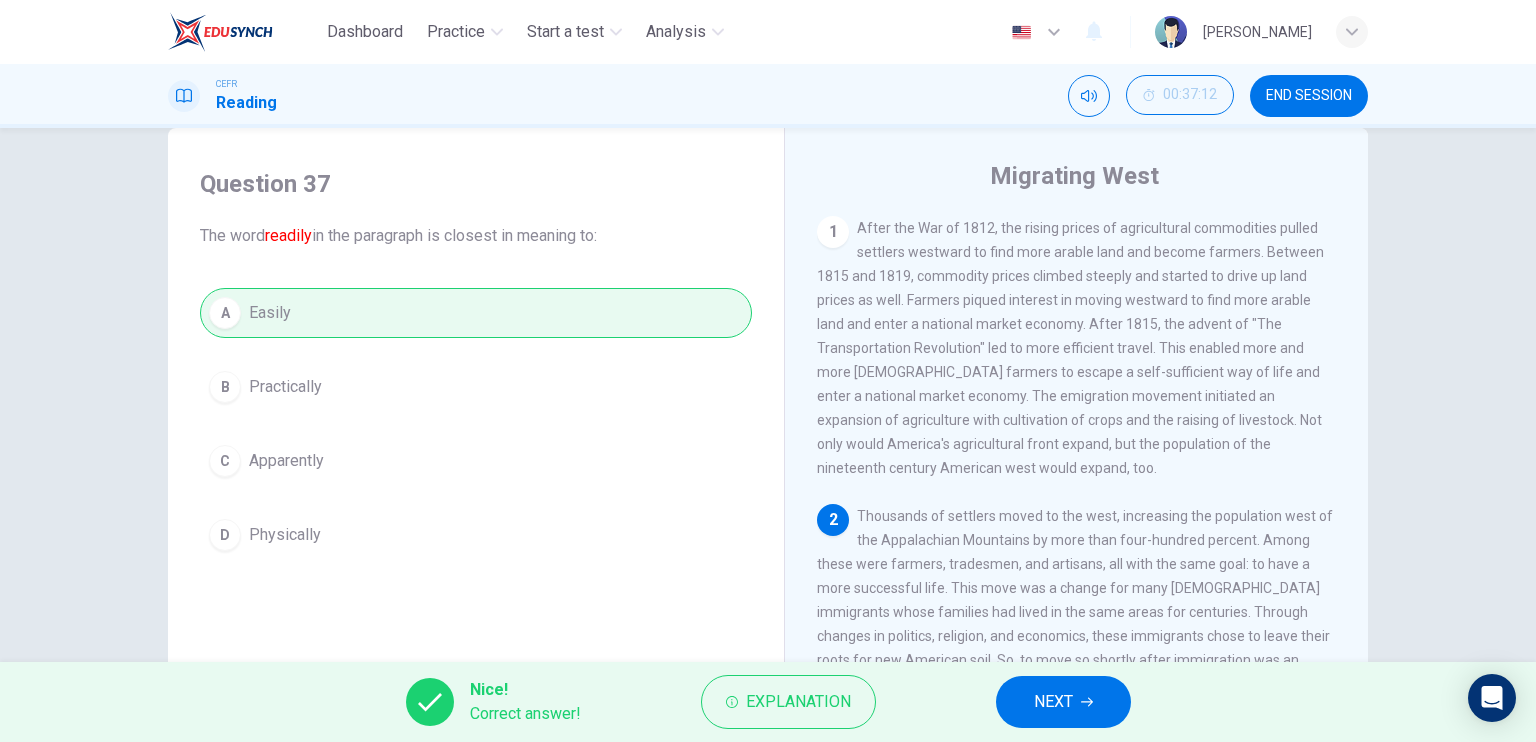 click on "NEXT" at bounding box center [1063, 702] 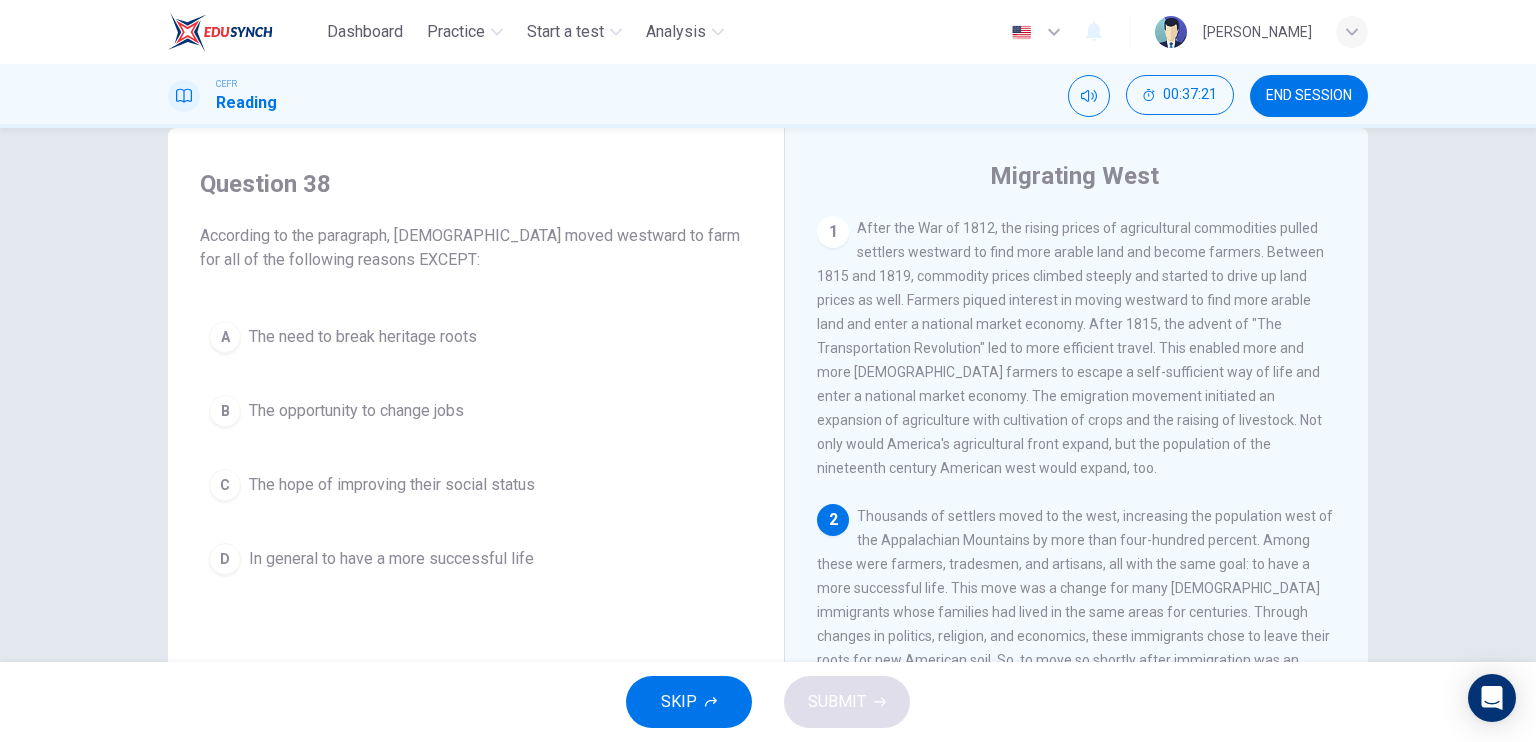 click on "A" at bounding box center [225, 337] 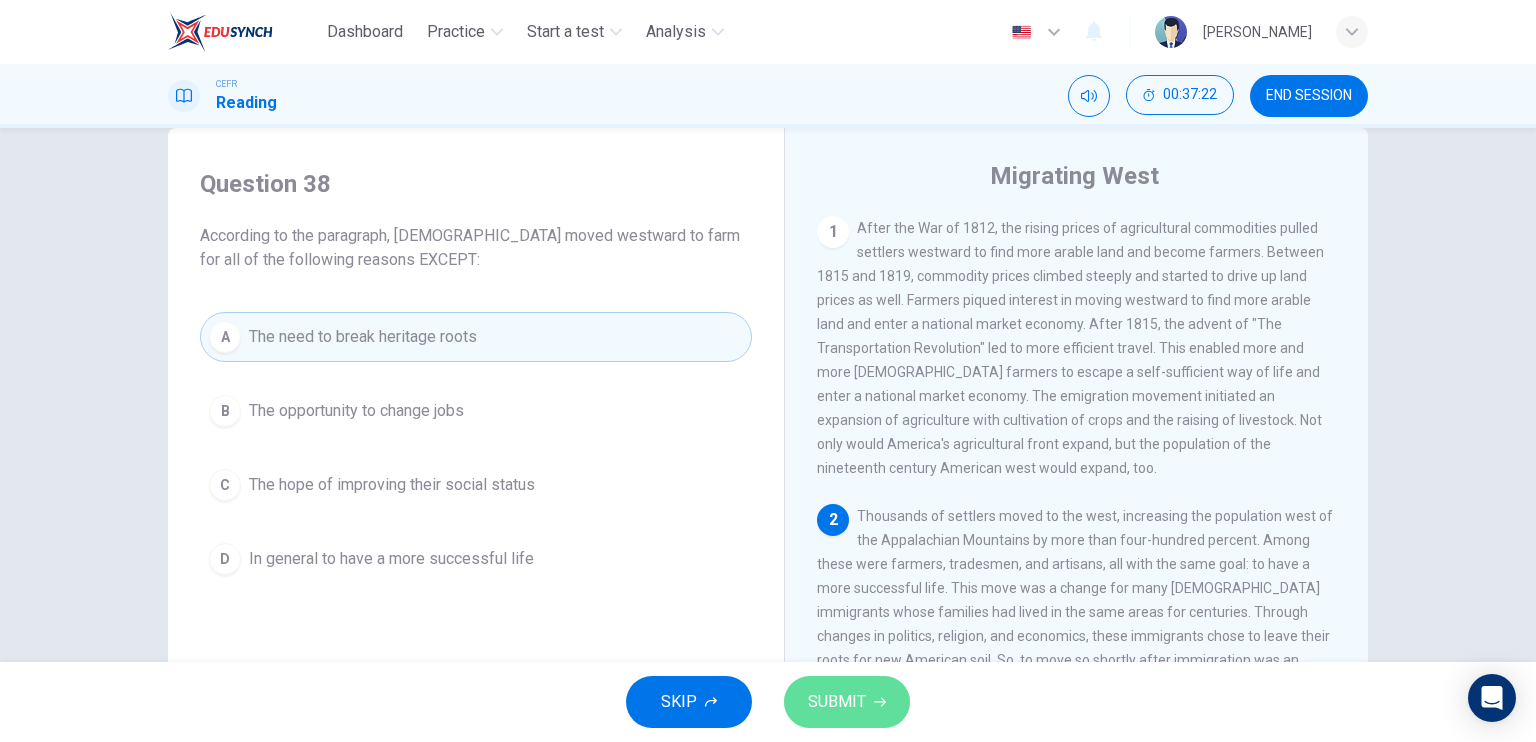 click on "SUBMIT" at bounding box center [847, 702] 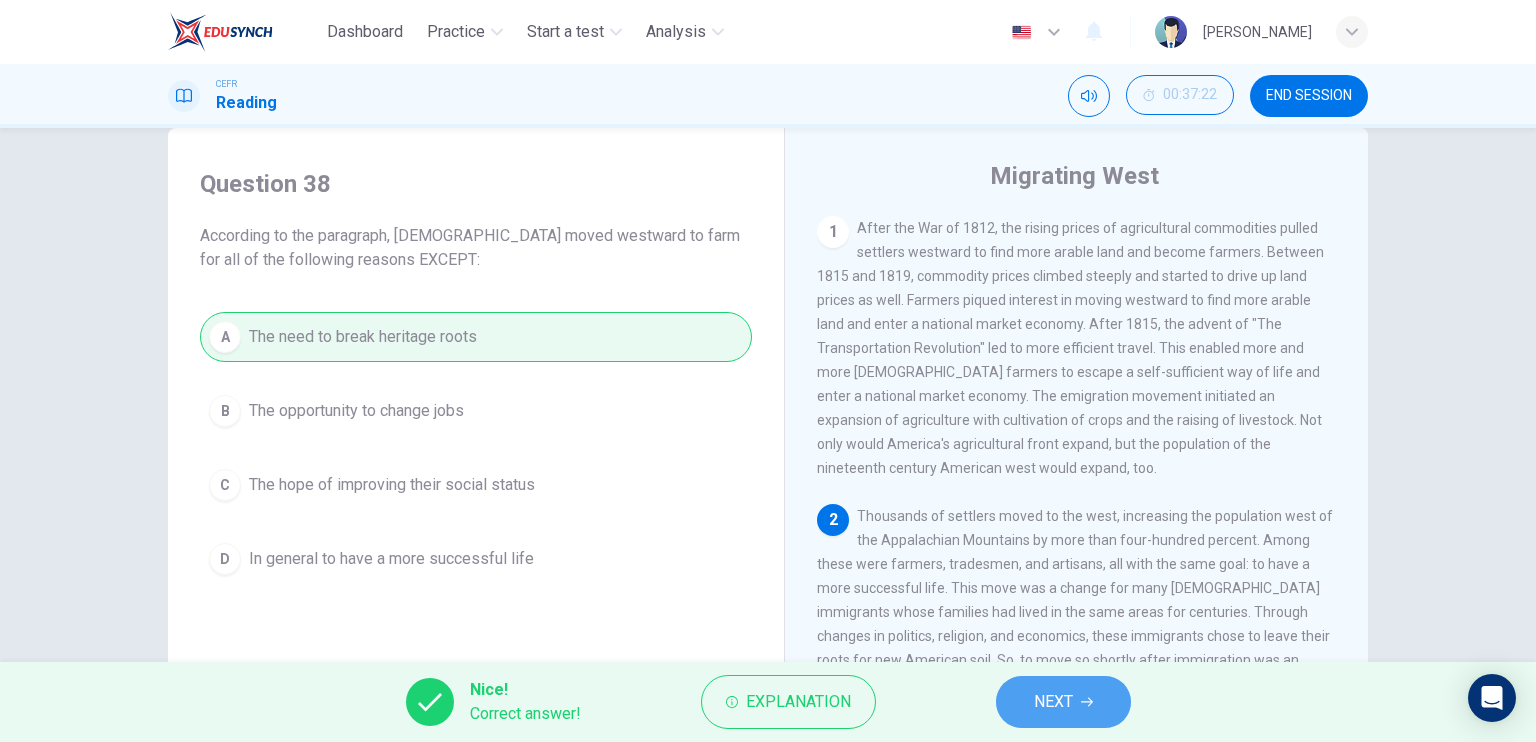 click on "NEXT" at bounding box center (1053, 702) 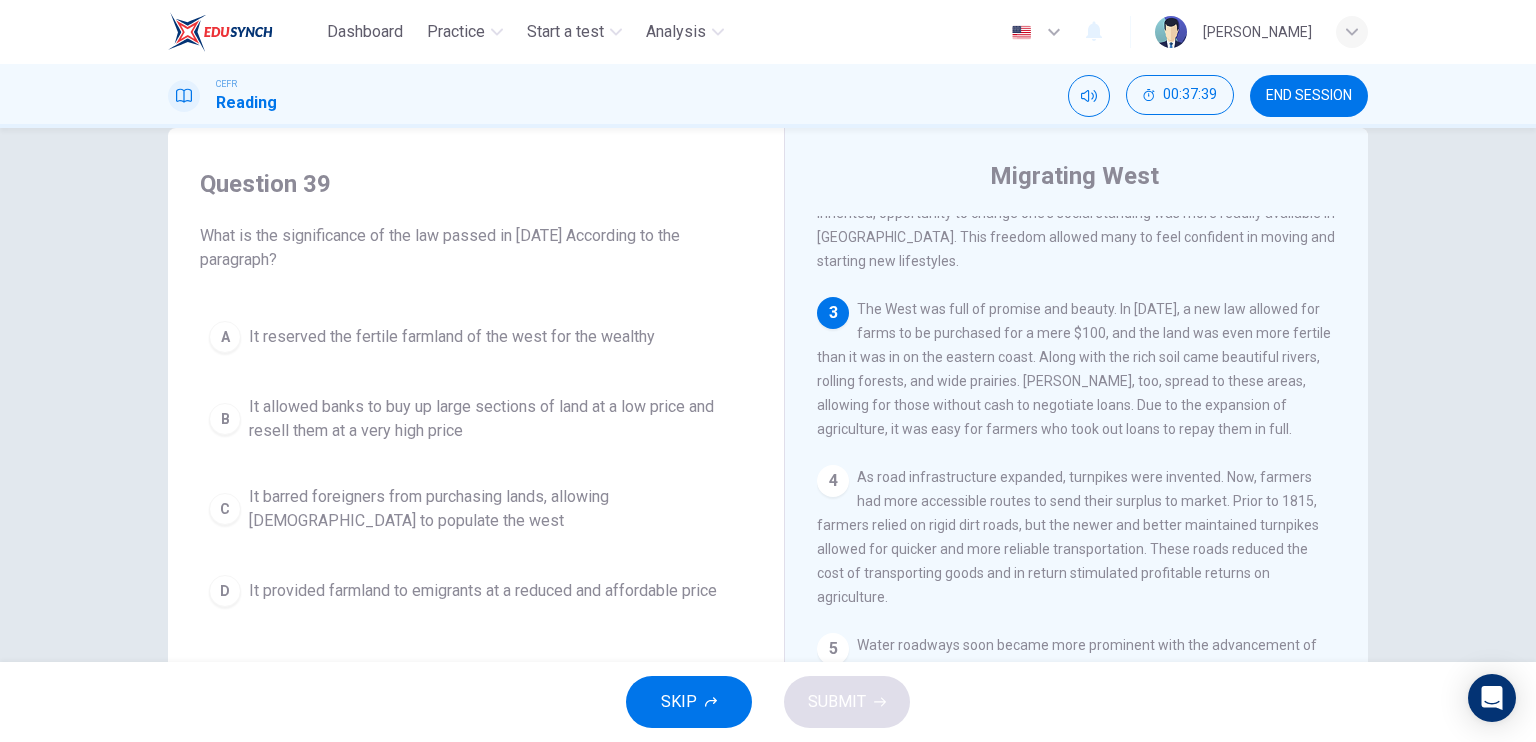 scroll, scrollTop: 527, scrollLeft: 0, axis: vertical 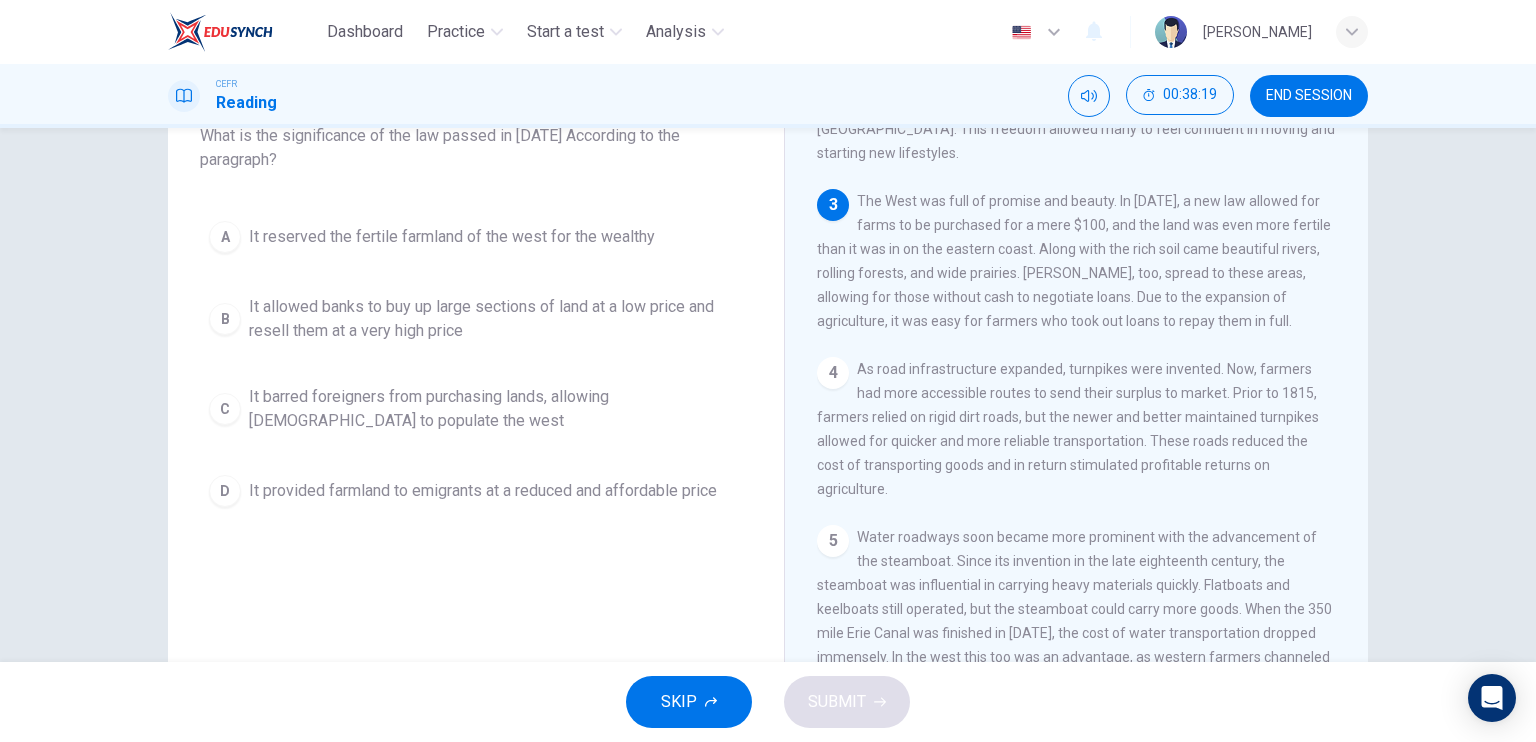 click on "It provided farmland to emigrants at a reduced and affordable price" at bounding box center [483, 491] 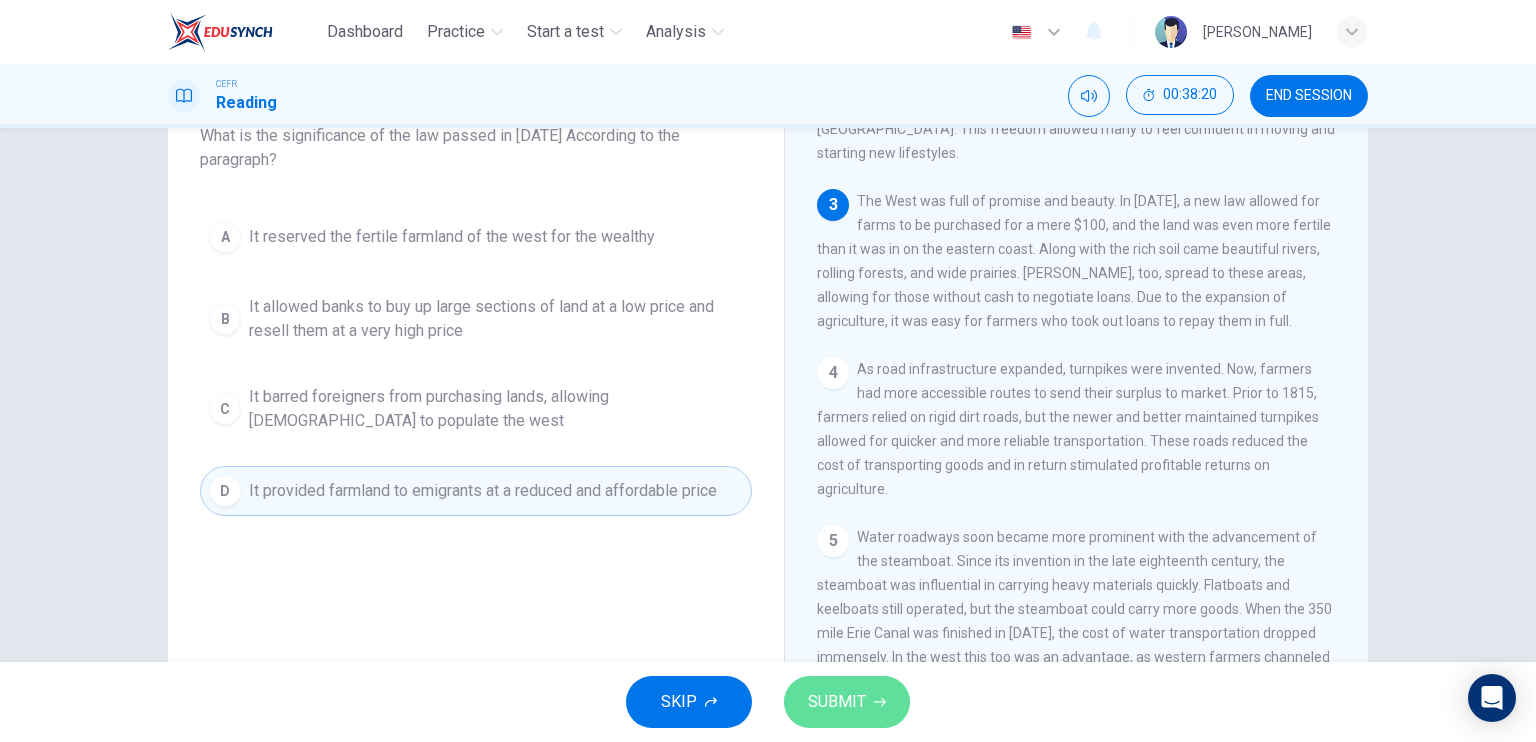 click on "SUBMIT" at bounding box center [847, 702] 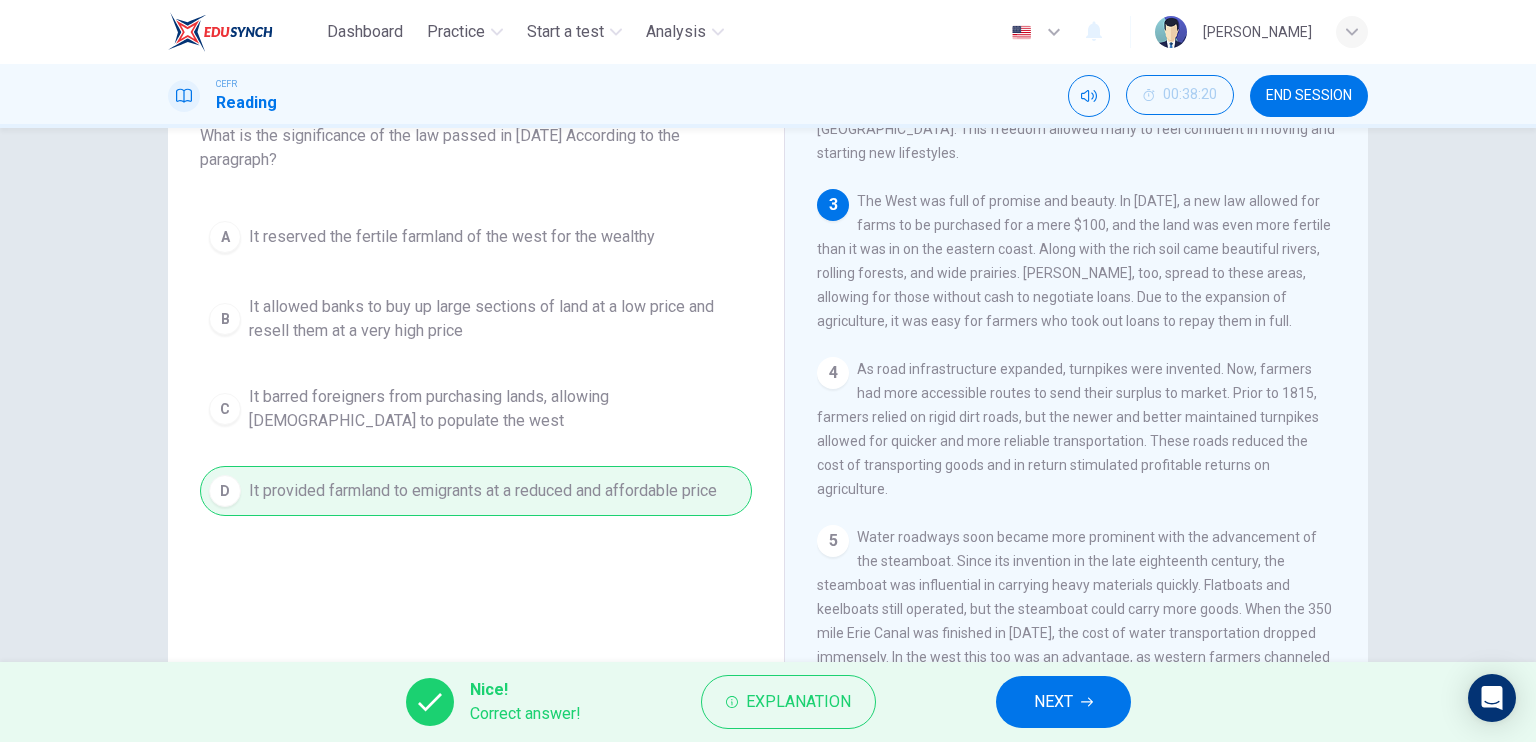 click on "NEXT" at bounding box center (1063, 702) 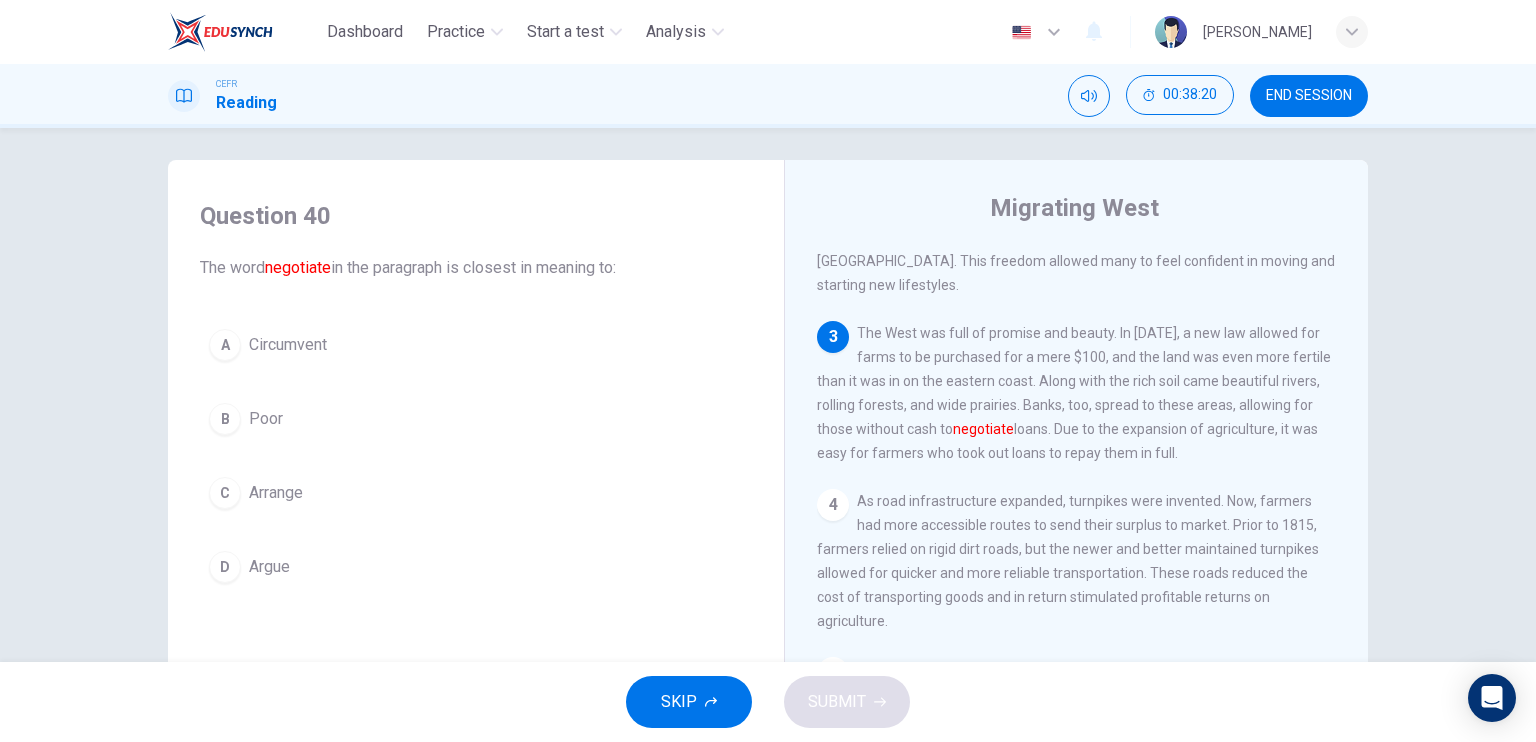 scroll, scrollTop: 0, scrollLeft: 0, axis: both 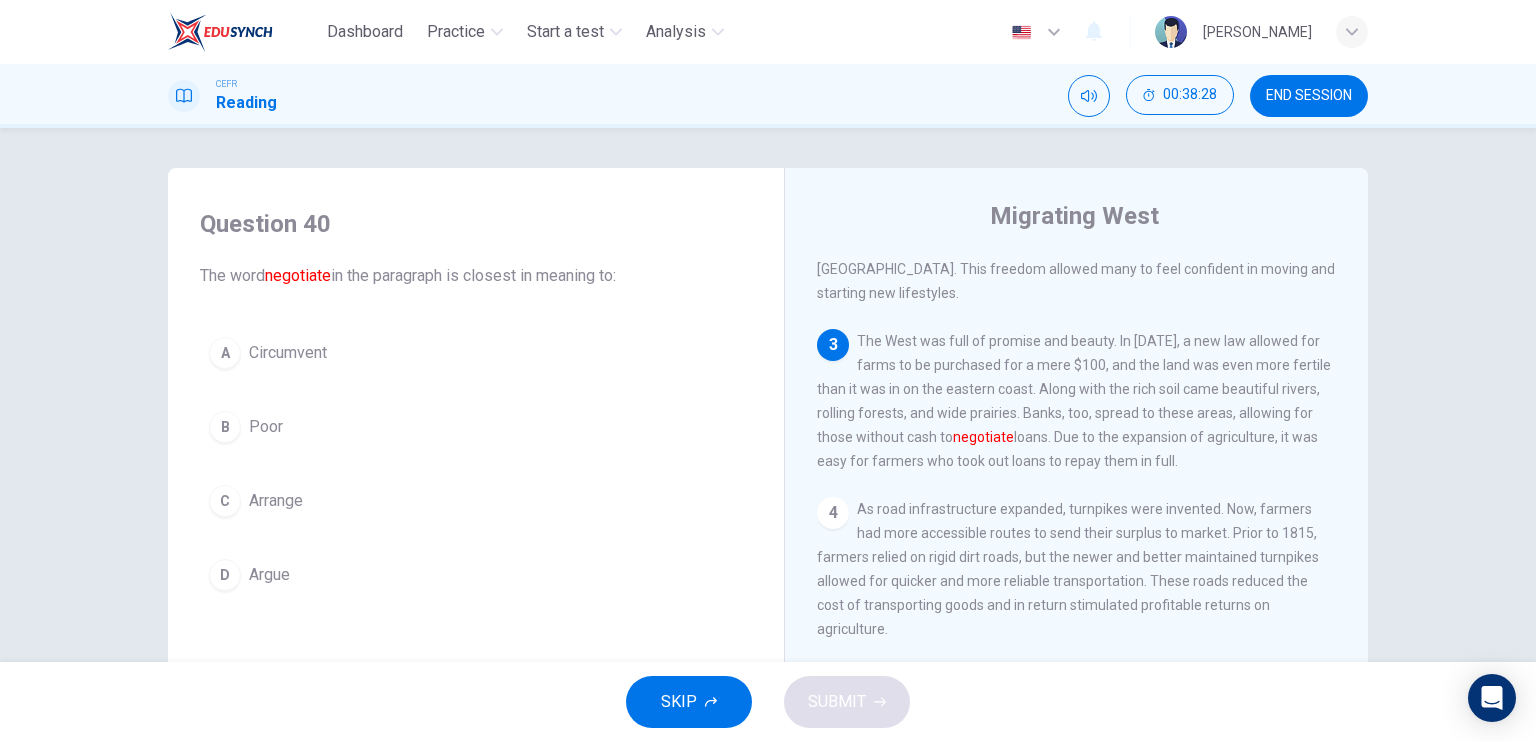 click on "C Arrange" at bounding box center (476, 501) 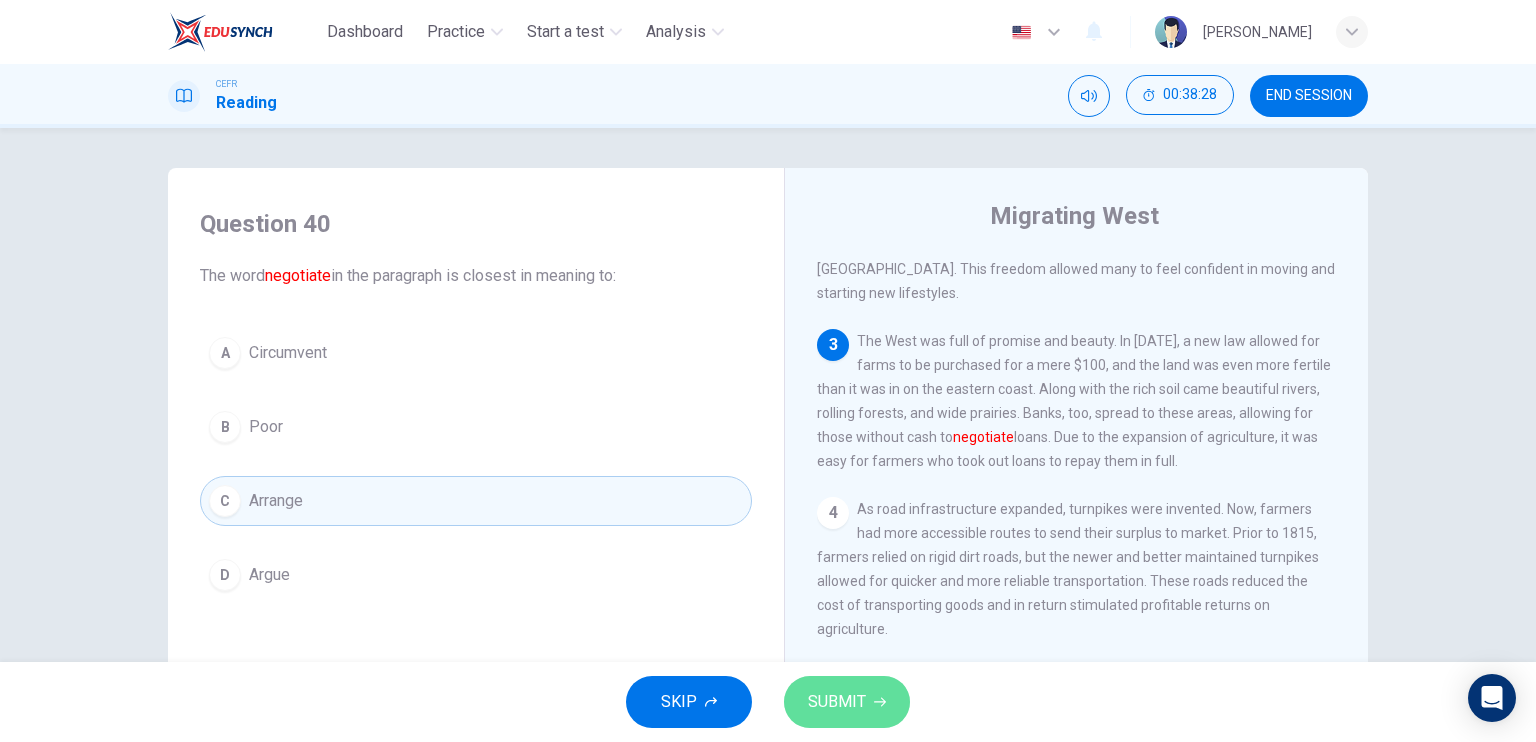 click on "SUBMIT" at bounding box center (837, 702) 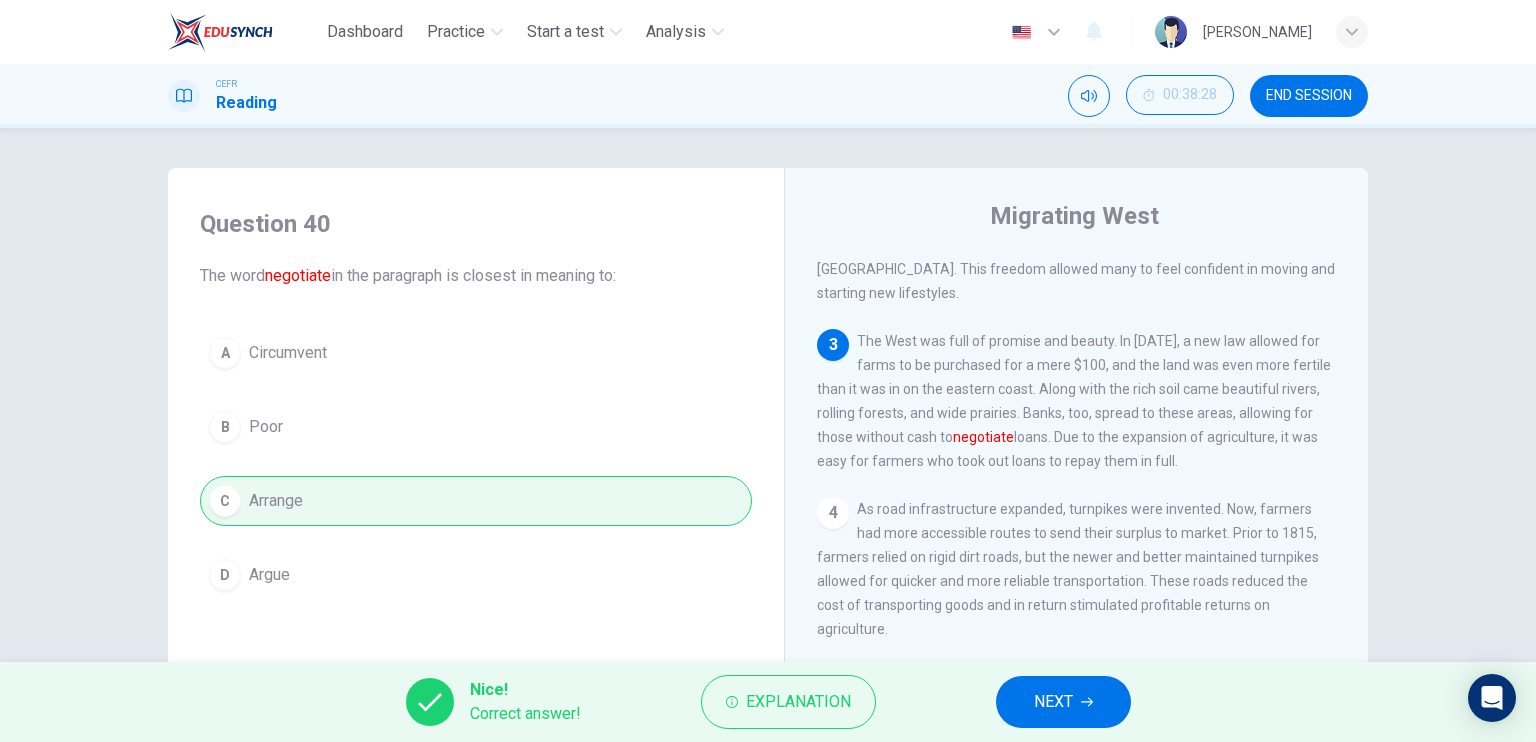 drag, startPoint x: 1048, startPoint y: 703, endPoint x: 1020, endPoint y: 700, distance: 28.160255 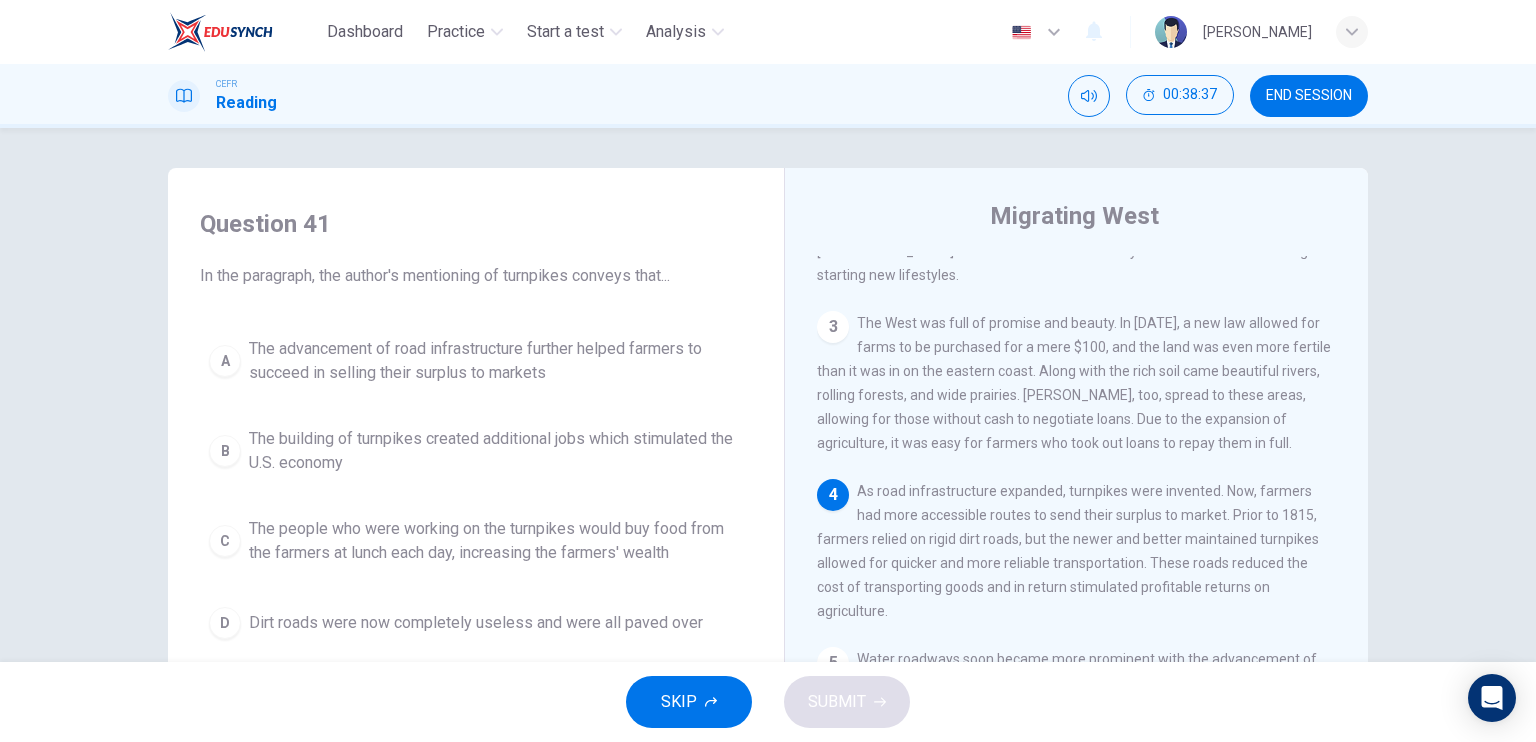 scroll, scrollTop: 579, scrollLeft: 0, axis: vertical 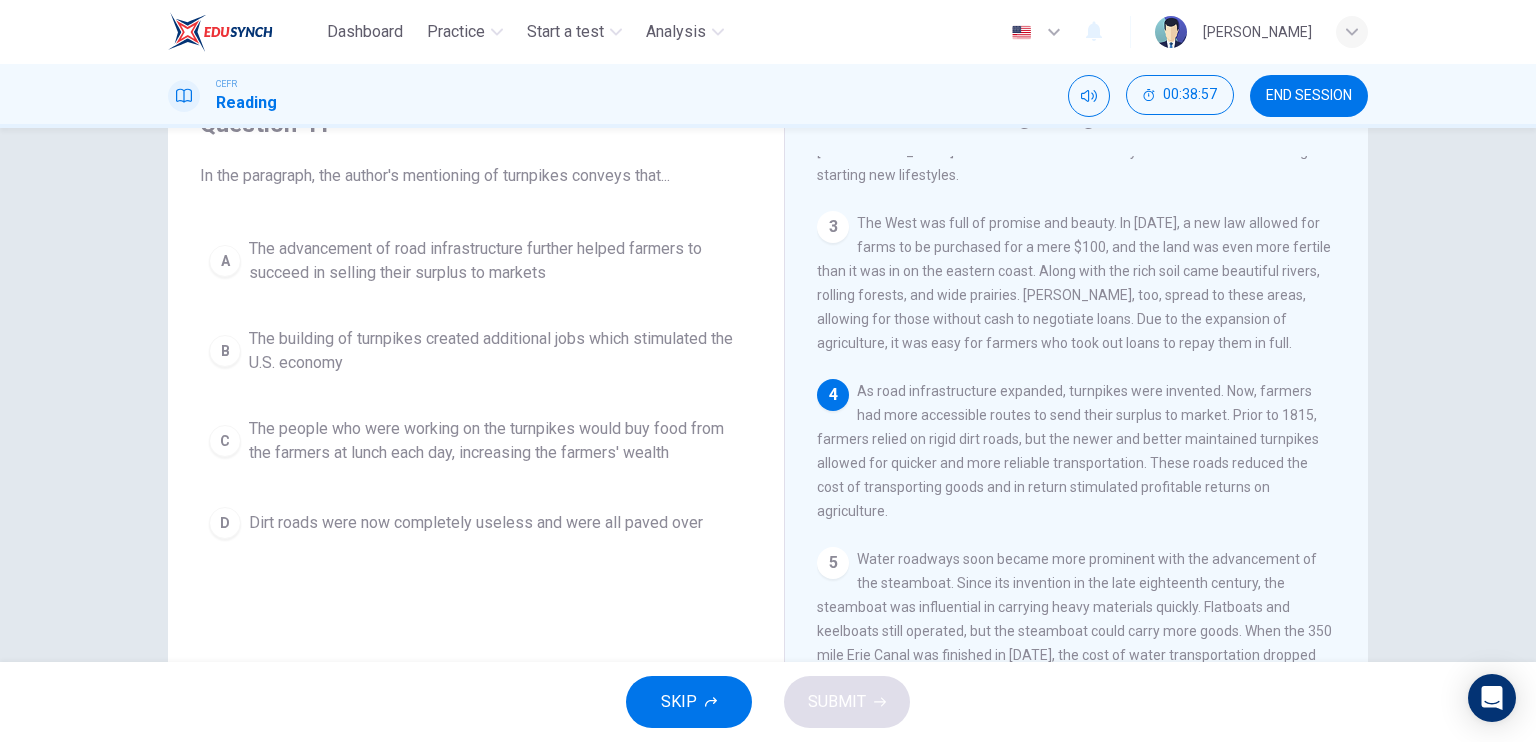 click on "The advancement of road infrastructure further helped farmers to succeed in selling their surplus to markets" at bounding box center (496, 261) 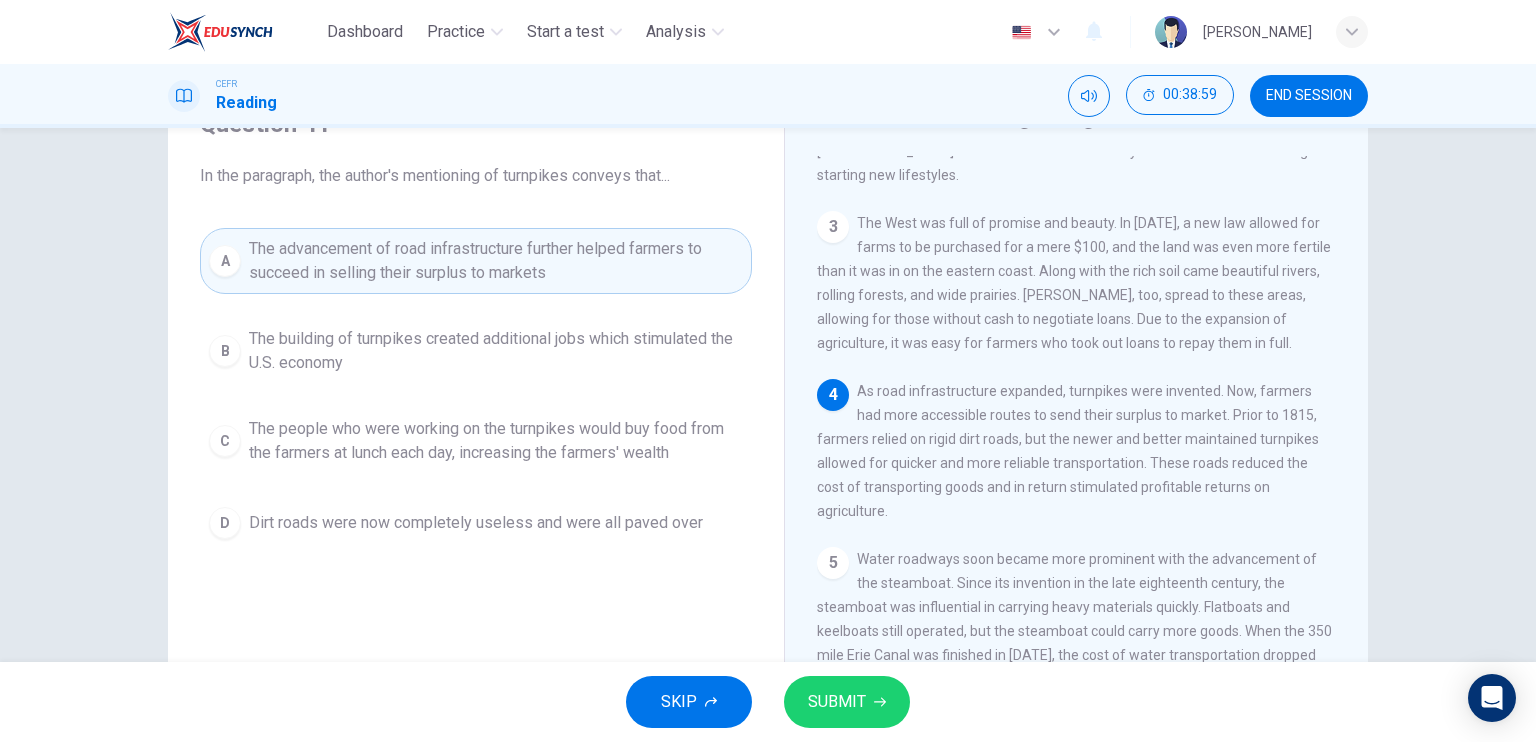 click on "SUBMIT" at bounding box center (847, 702) 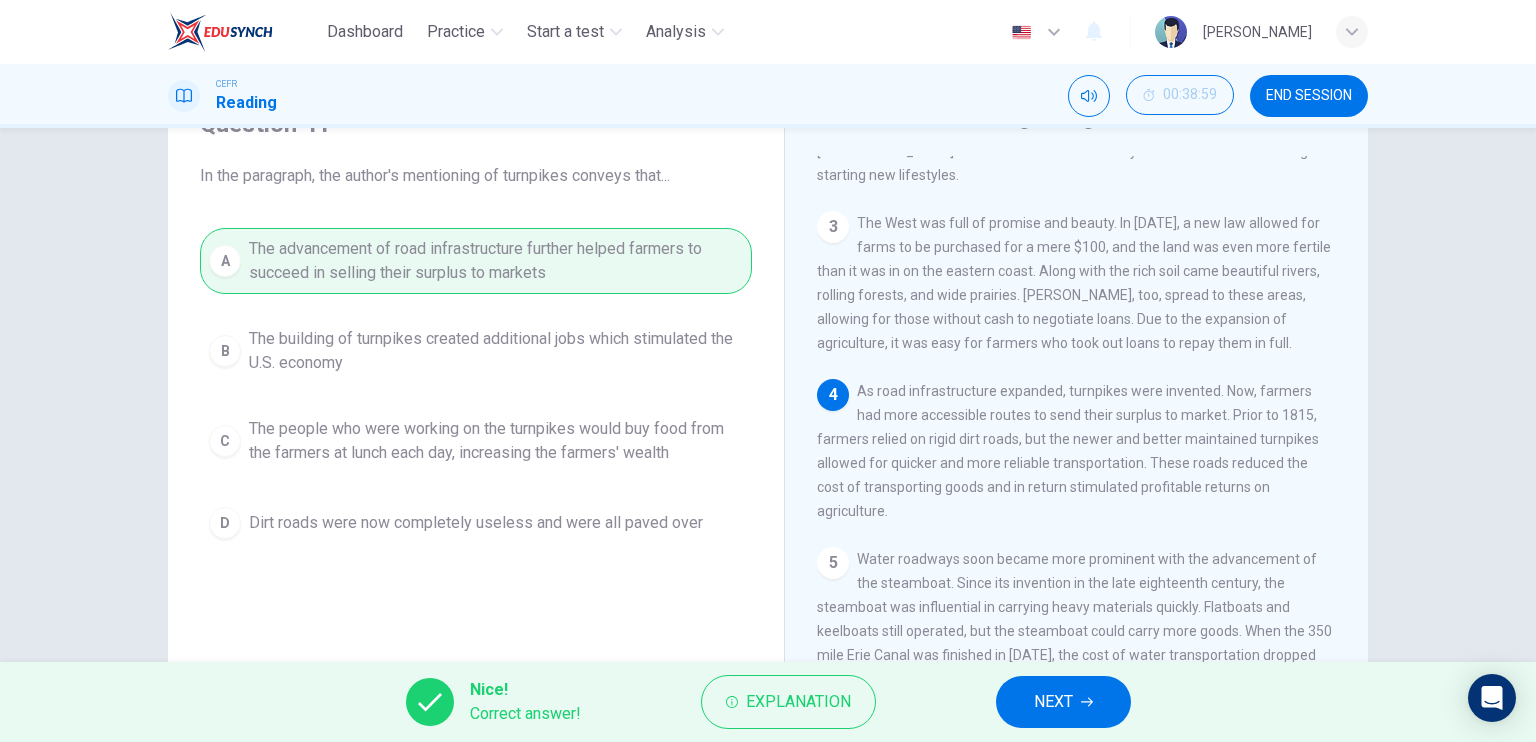 click on "NEXT" at bounding box center (1053, 702) 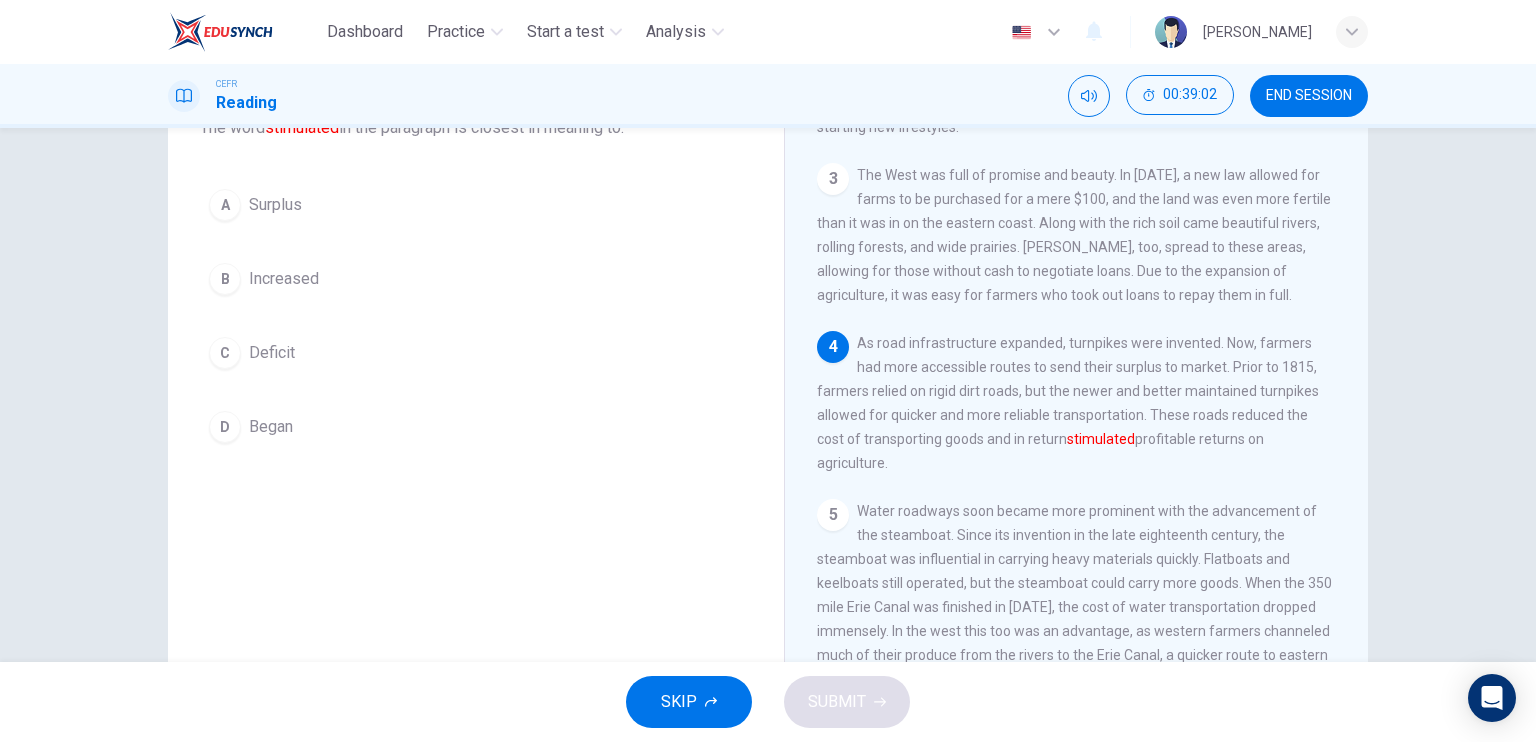 scroll, scrollTop: 140, scrollLeft: 0, axis: vertical 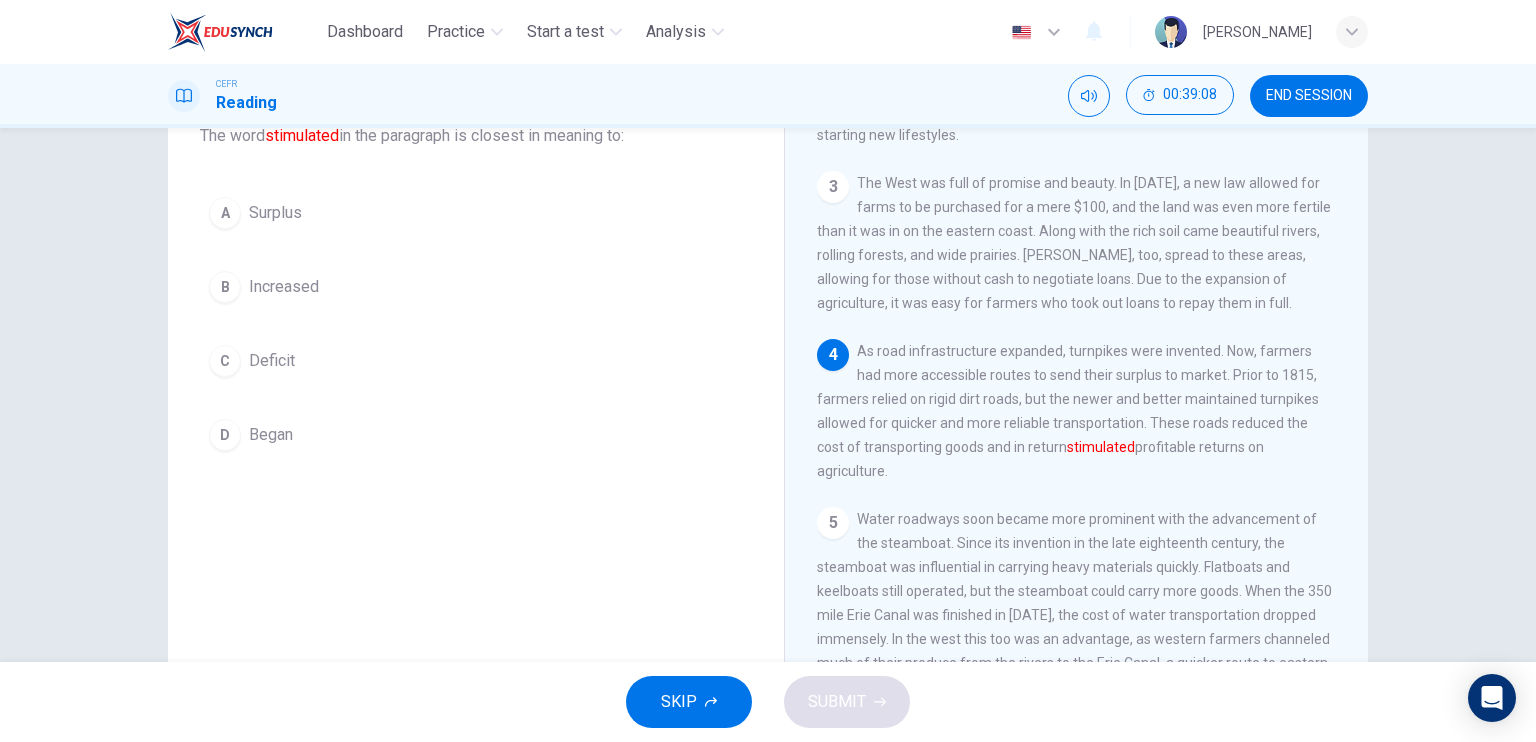 click on "B" at bounding box center [225, 287] 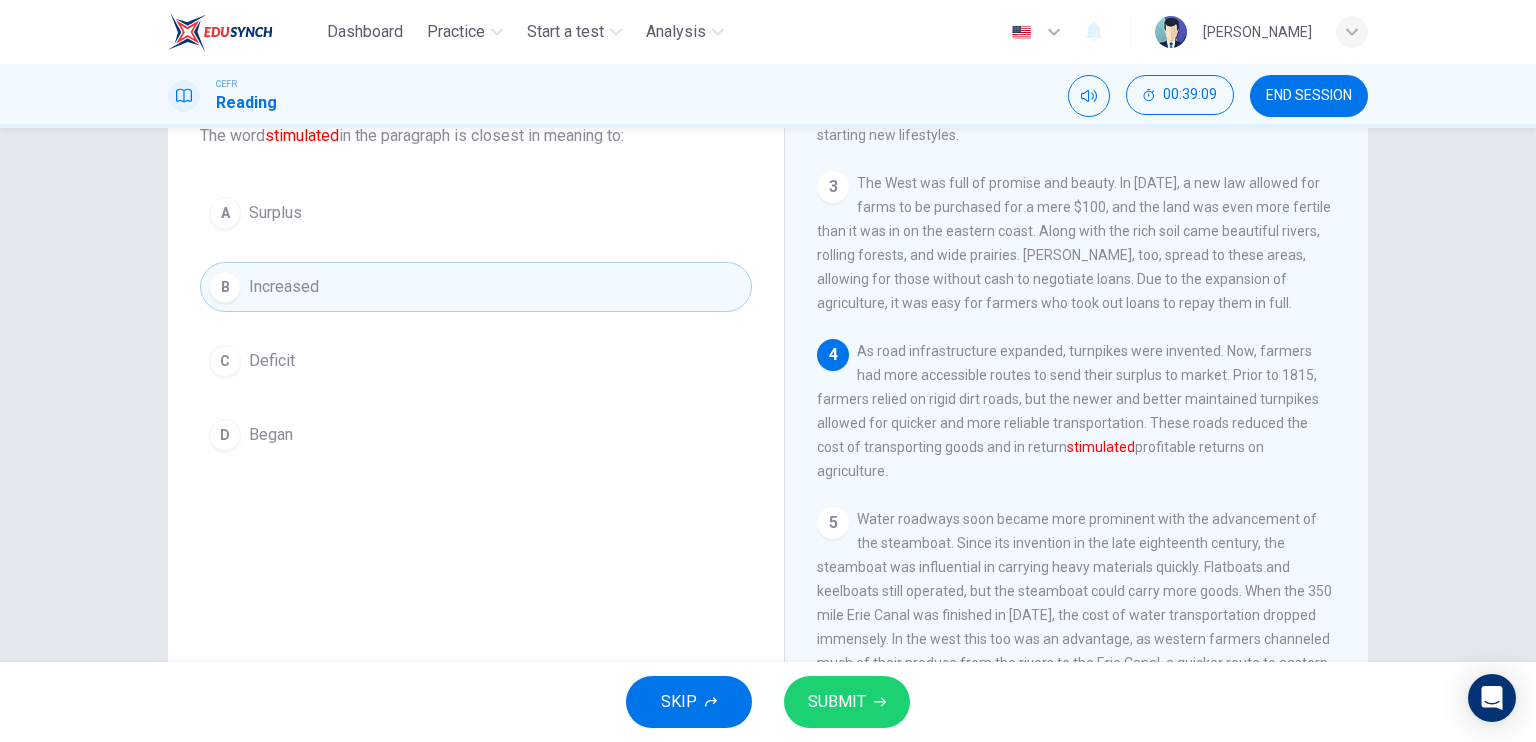 click on "SUBMIT" at bounding box center [837, 702] 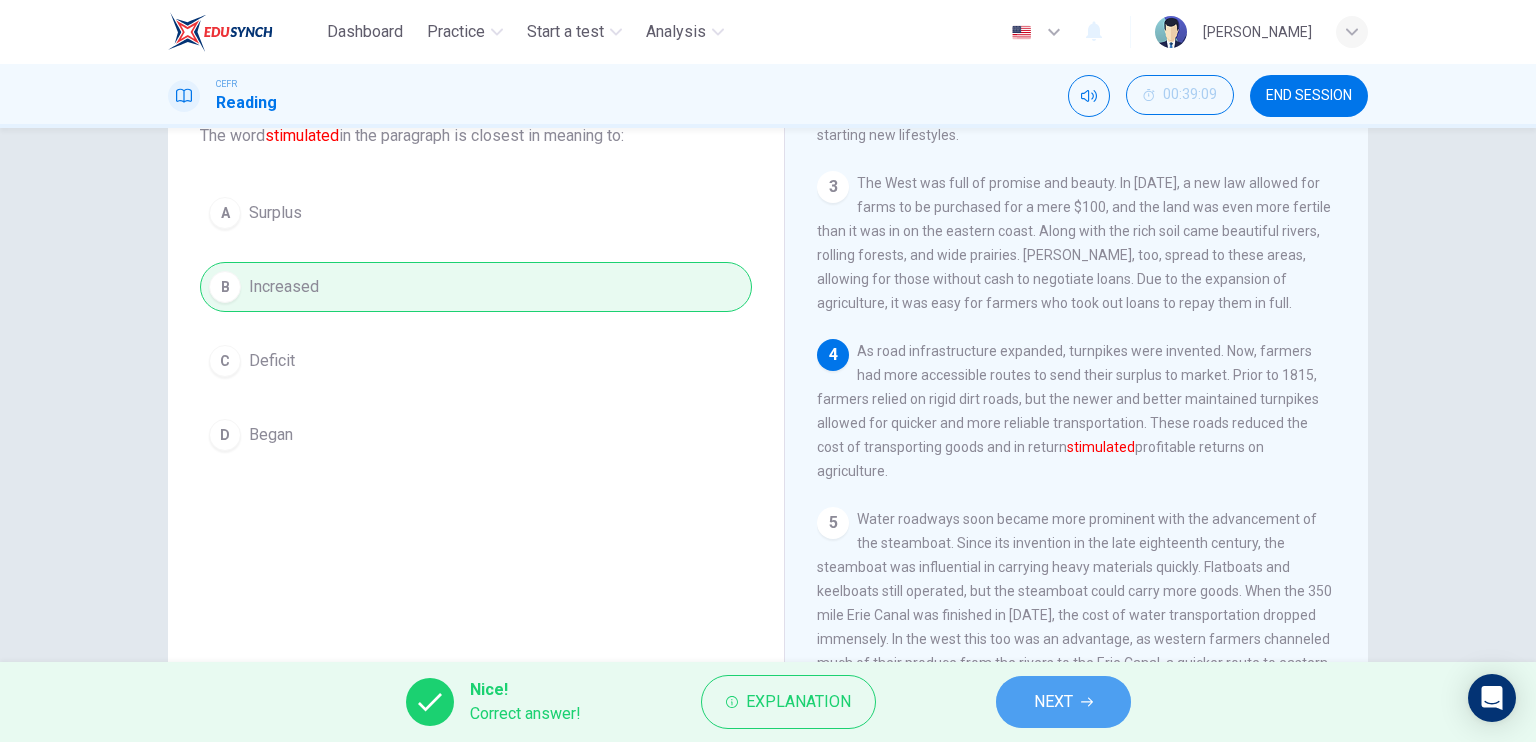 click on "NEXT" at bounding box center (1053, 702) 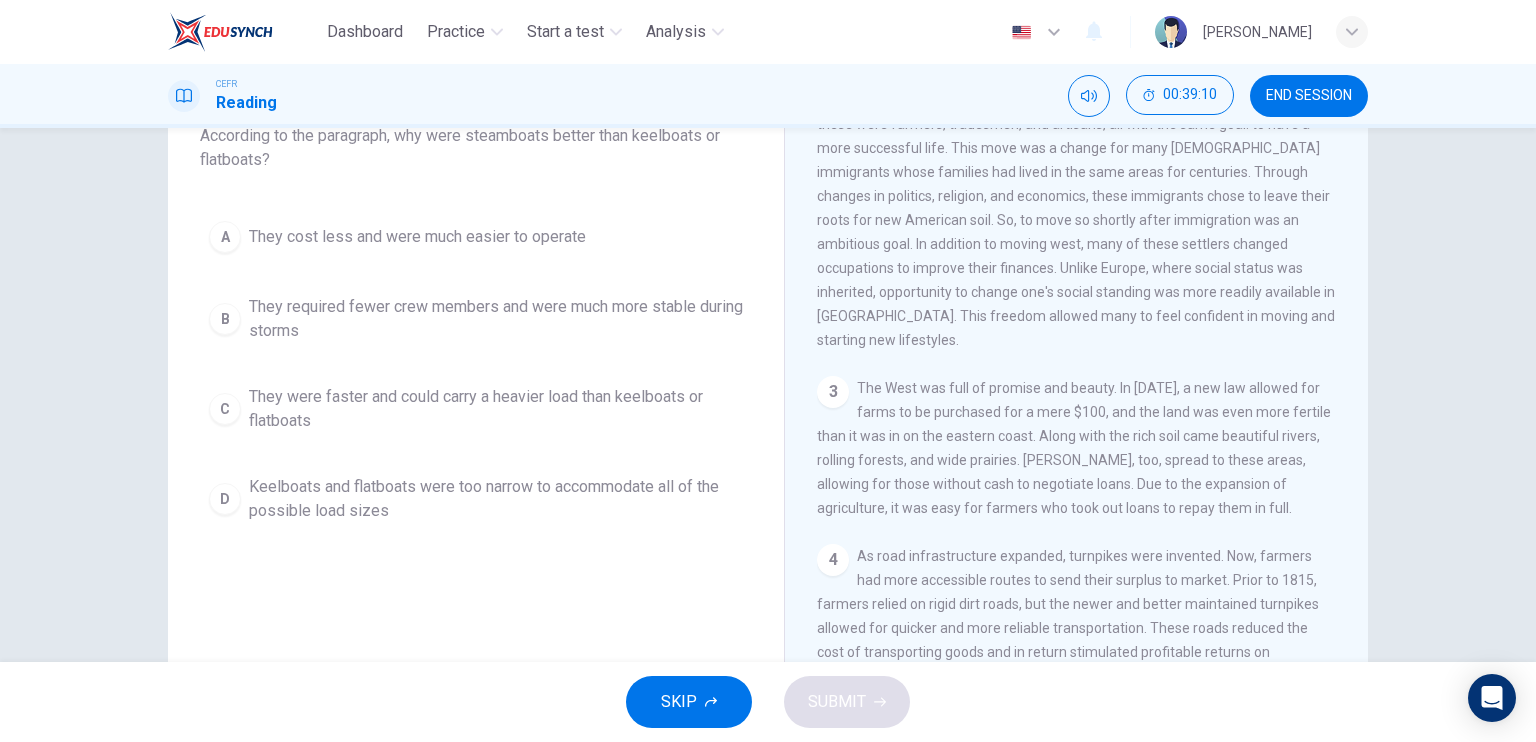 scroll, scrollTop: 0, scrollLeft: 0, axis: both 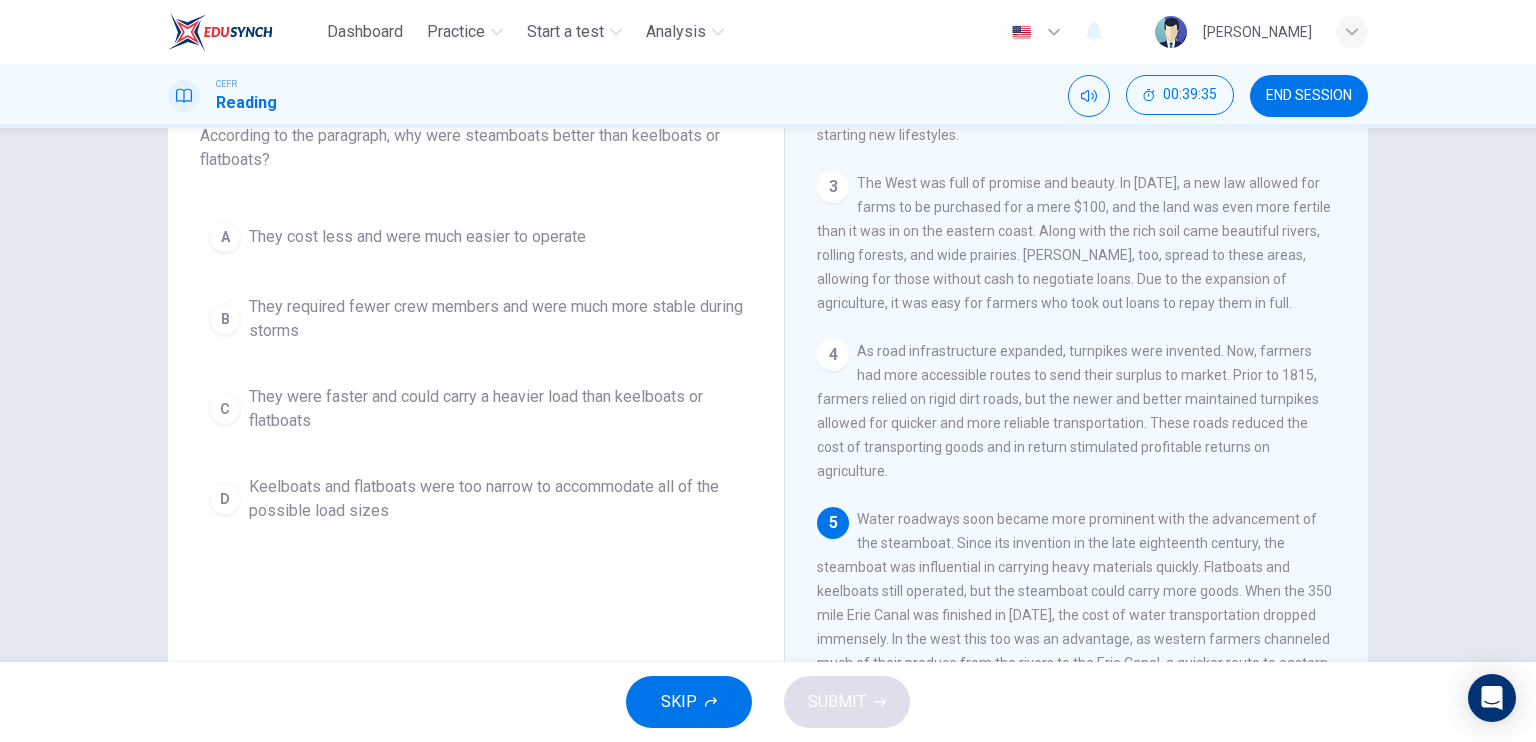 click on "They cost less and were much easier to operate" at bounding box center (417, 237) 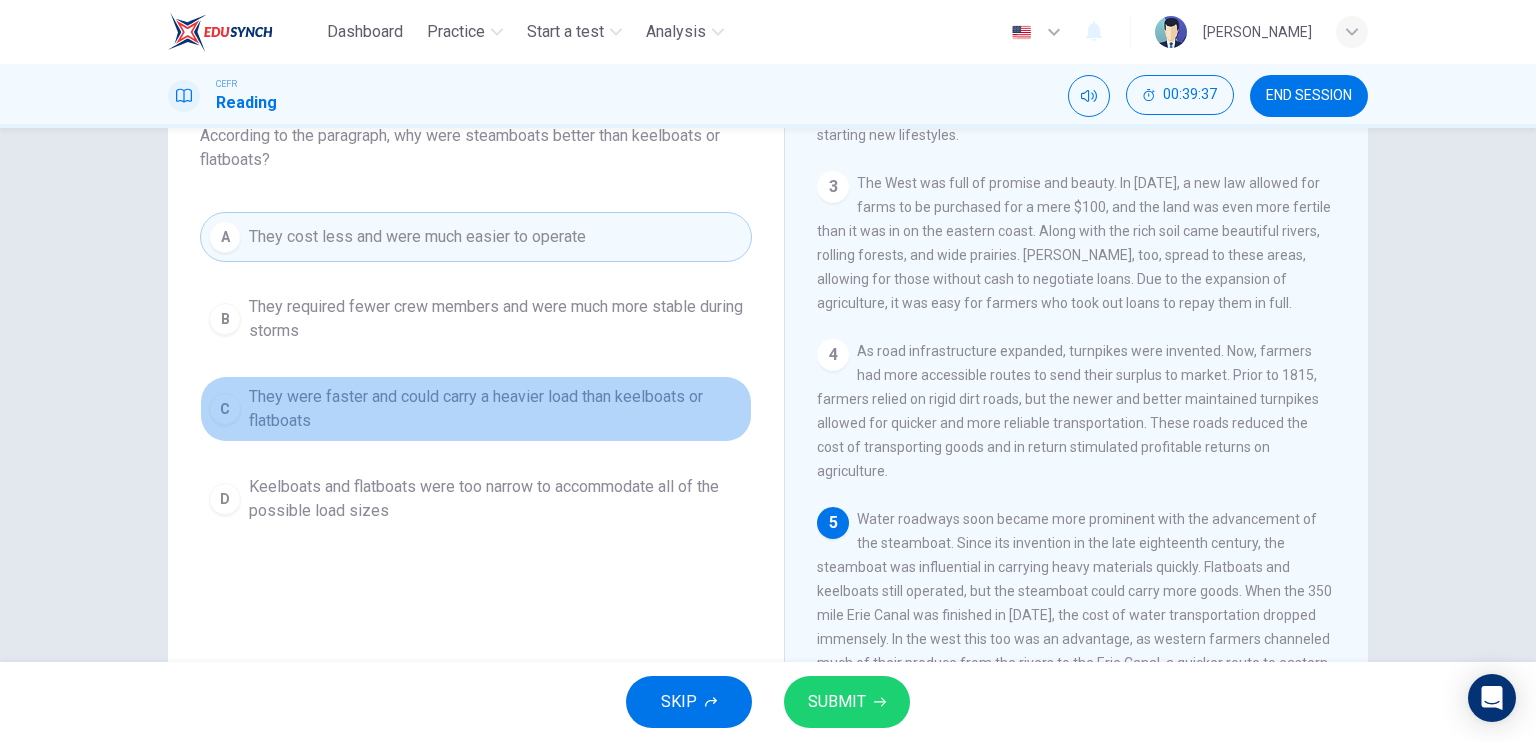 click on "They were faster and could carry a heavier load than keelboats or flatboats" at bounding box center [496, 409] 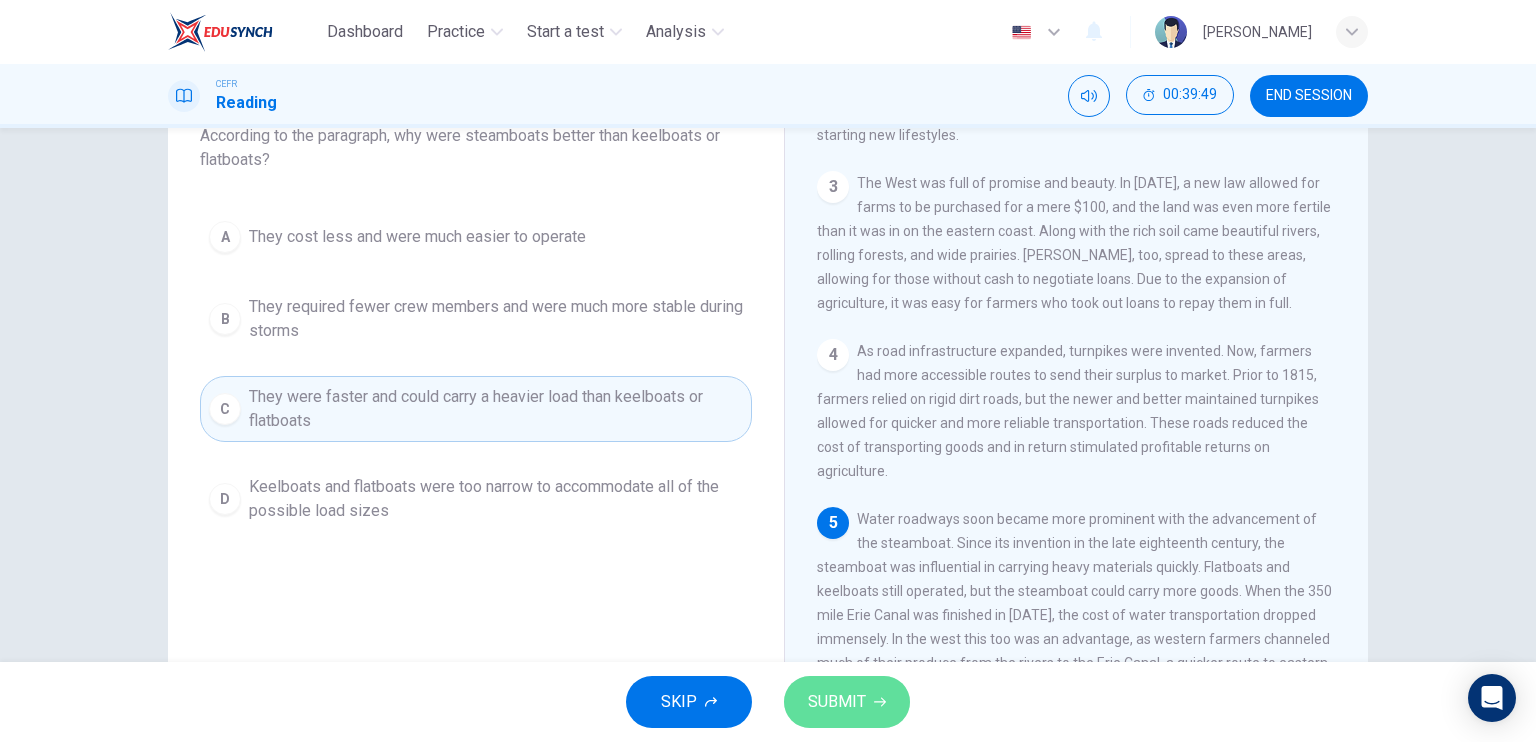 click 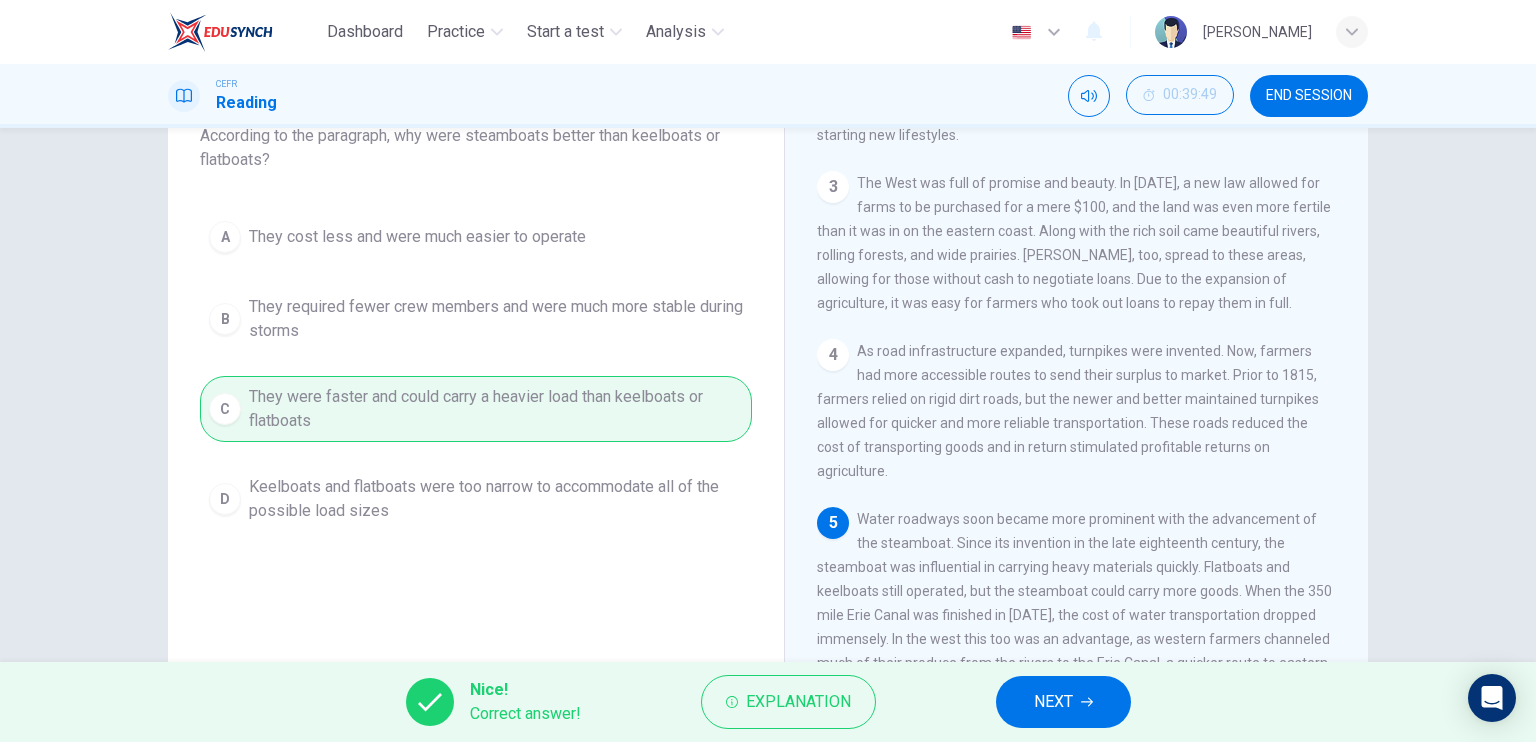 click on "NEXT" at bounding box center (1053, 702) 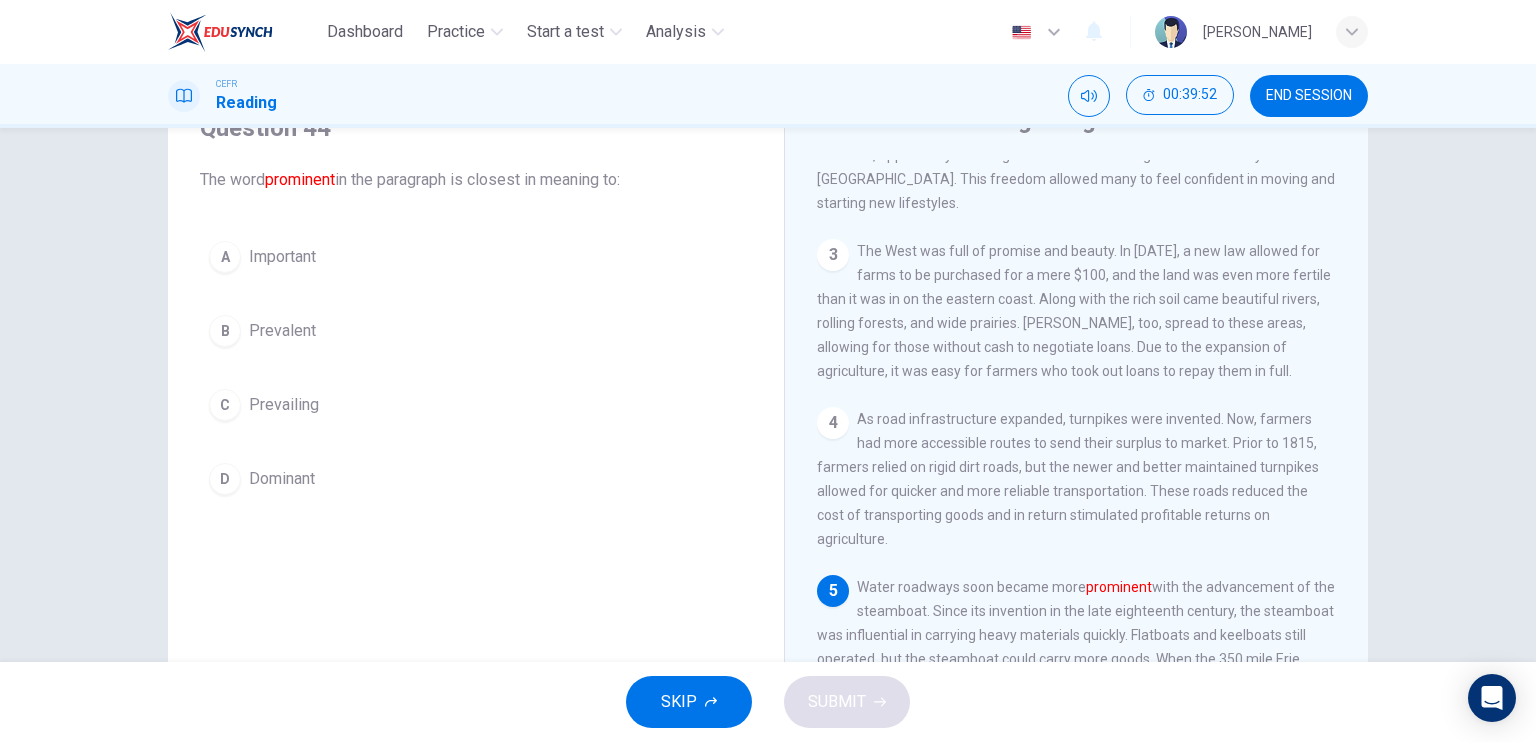 scroll, scrollTop: 100, scrollLeft: 0, axis: vertical 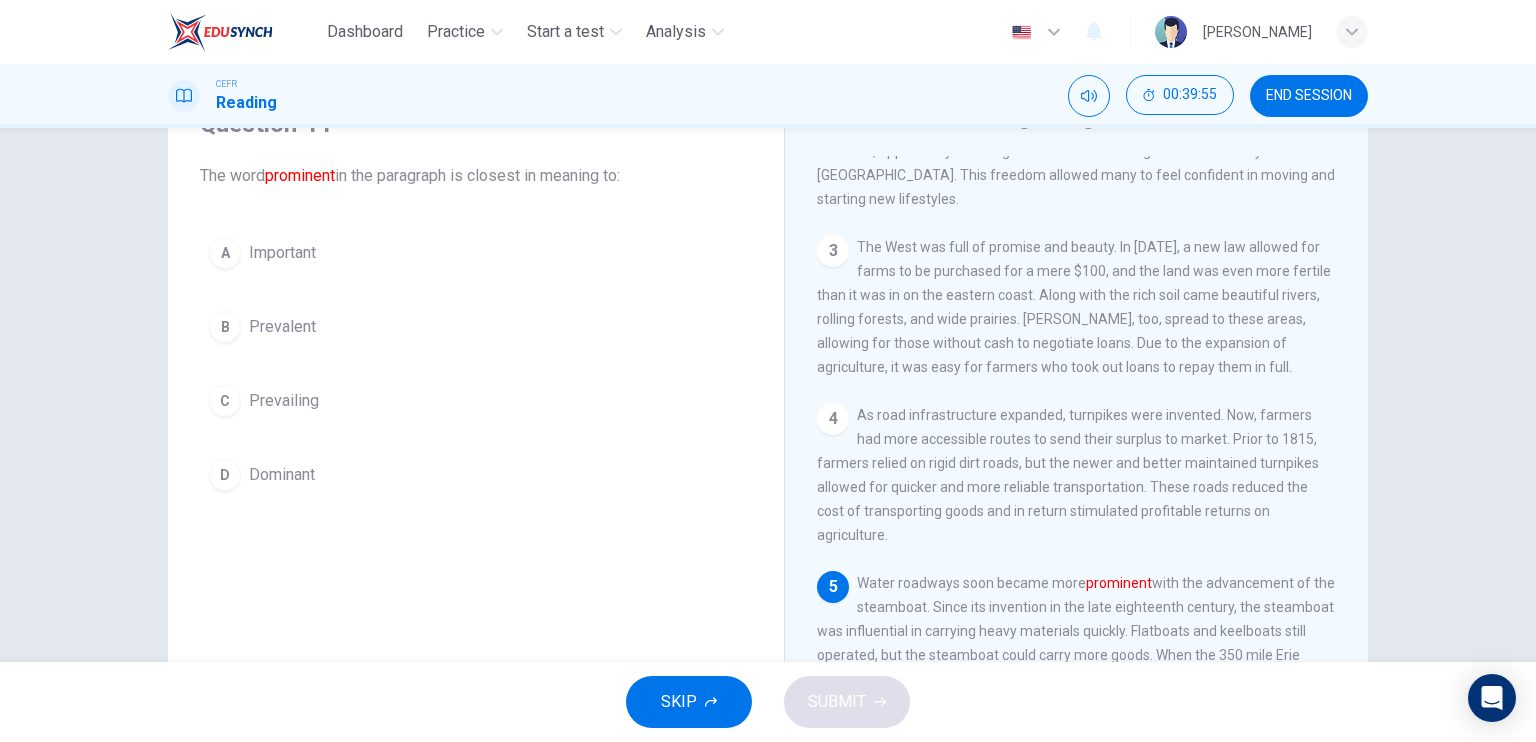 click on "B" at bounding box center [225, 327] 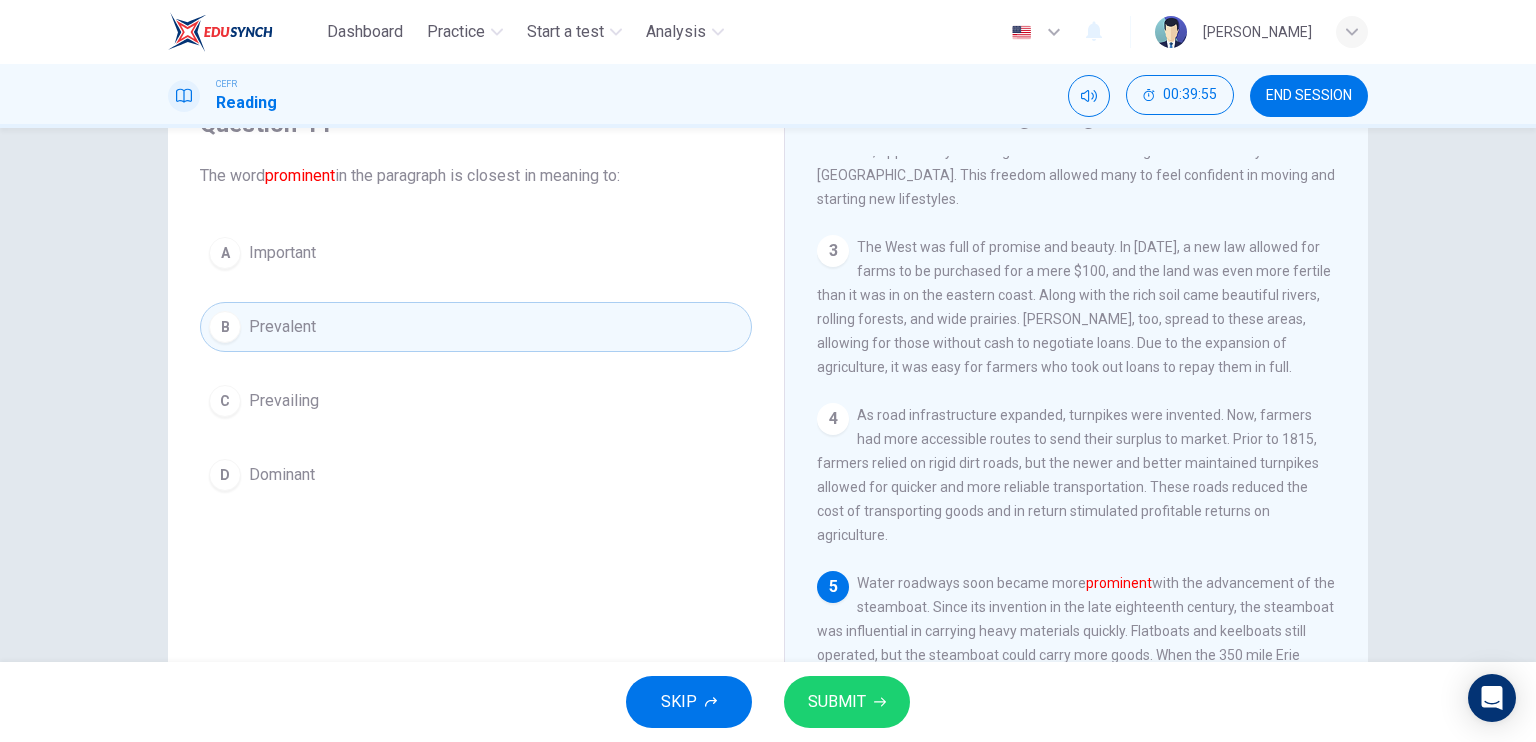 click 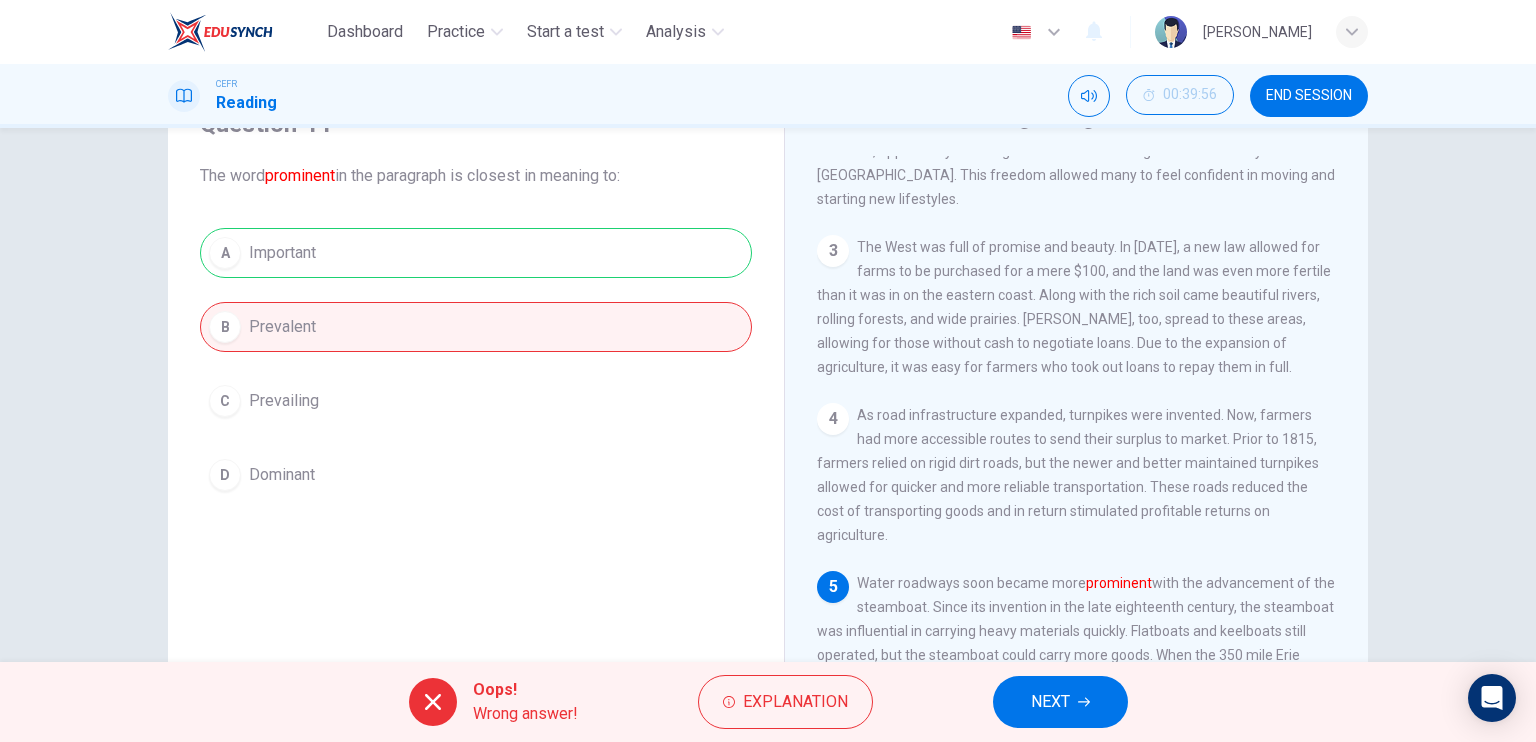 click on "NEXT" at bounding box center [1050, 702] 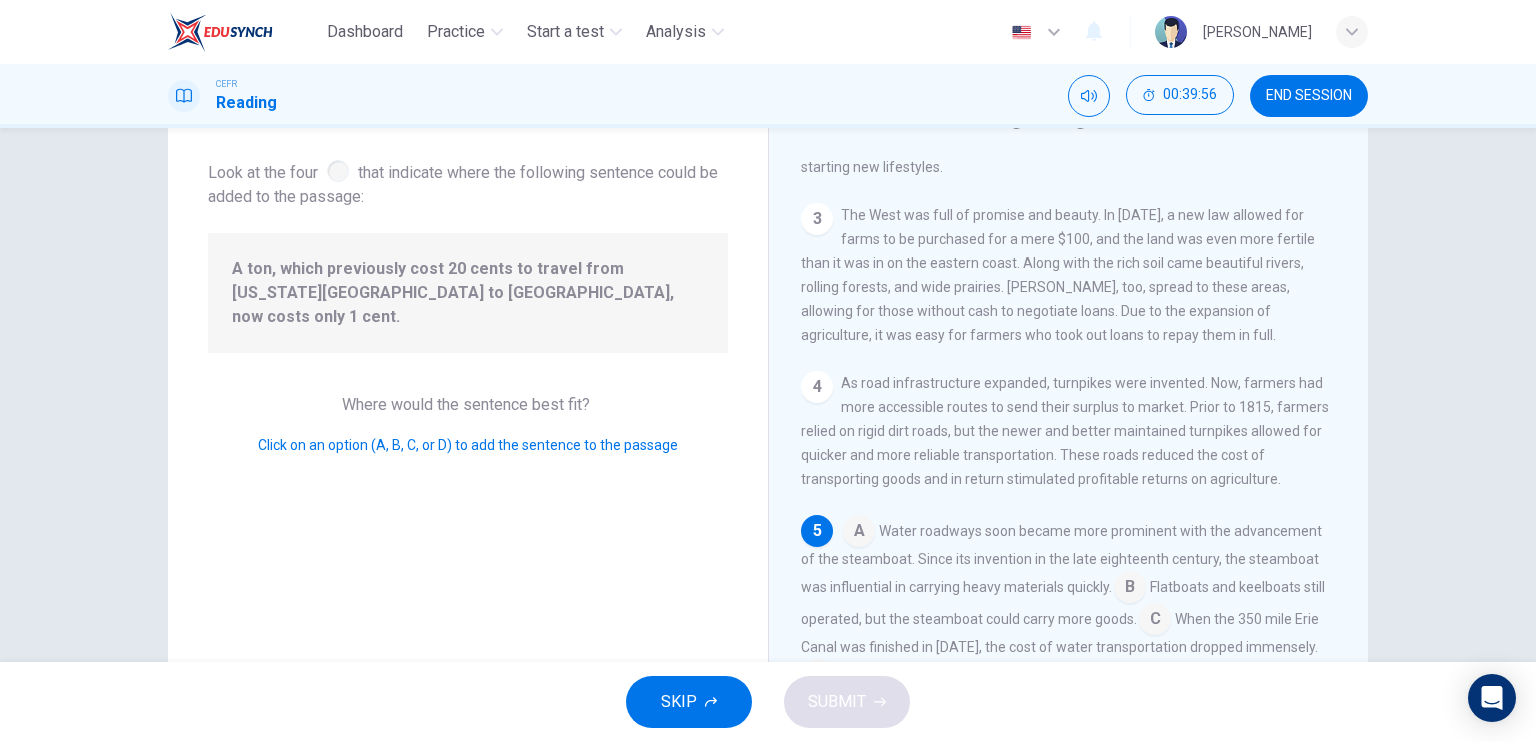 scroll, scrollTop: 562, scrollLeft: 0, axis: vertical 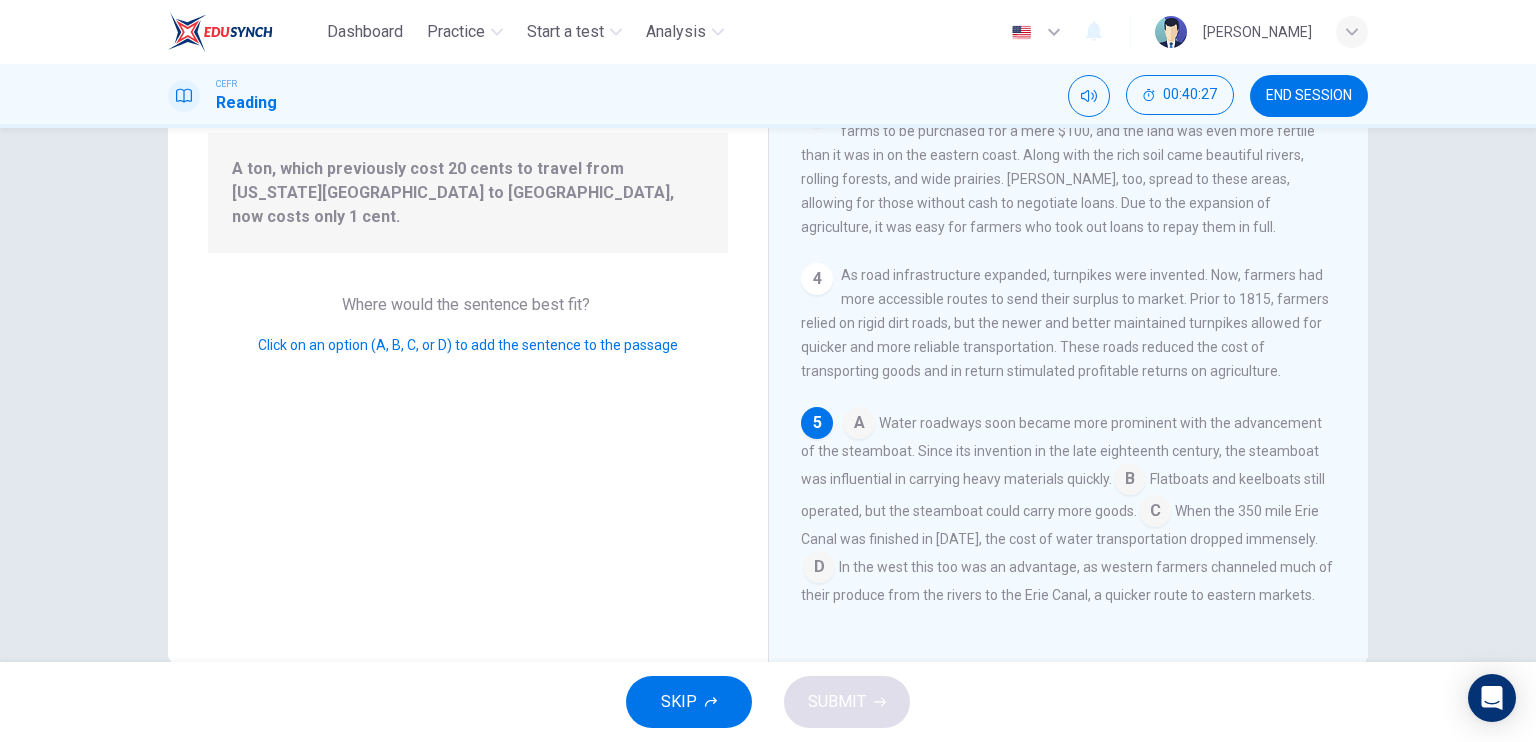 click at bounding box center (819, 569) 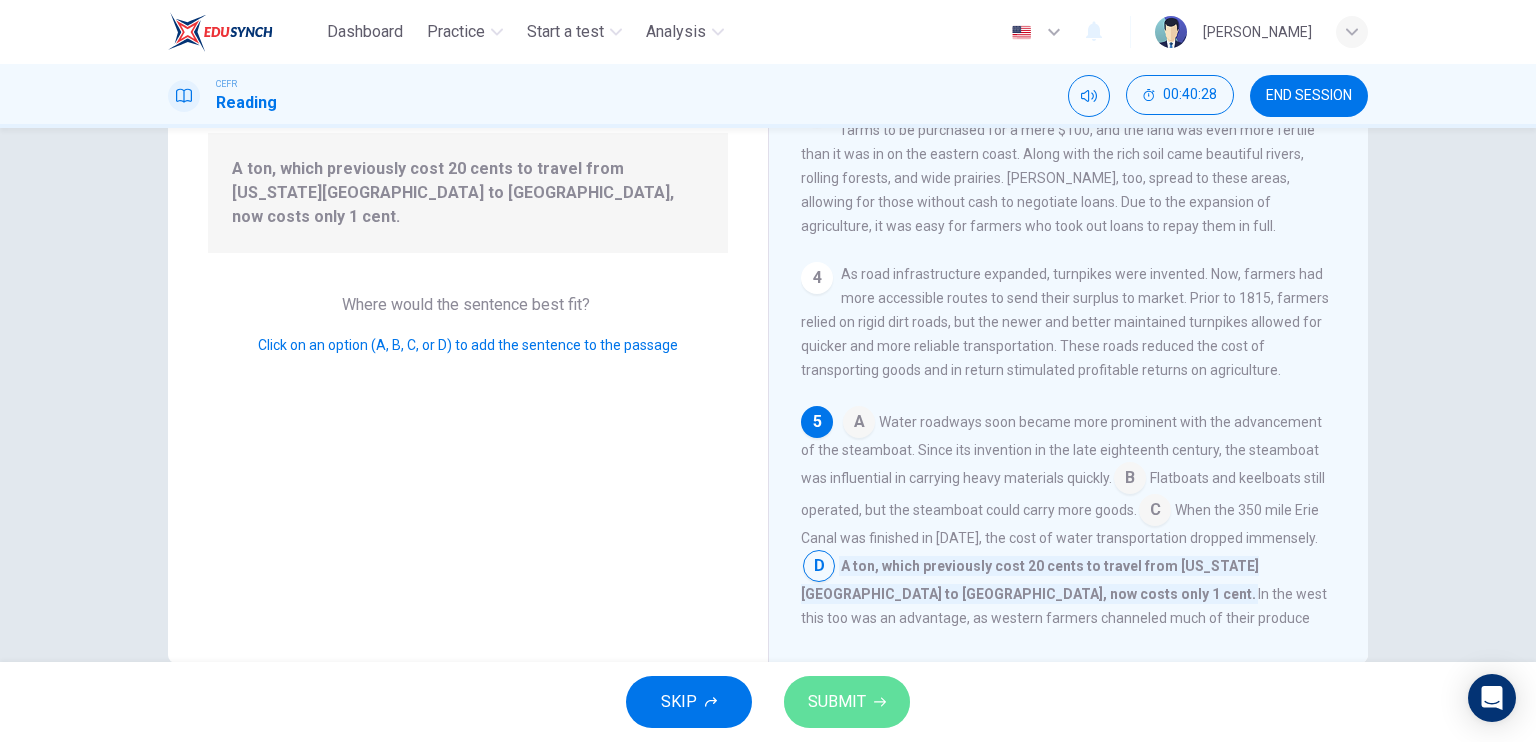 click on "SUBMIT" at bounding box center [847, 702] 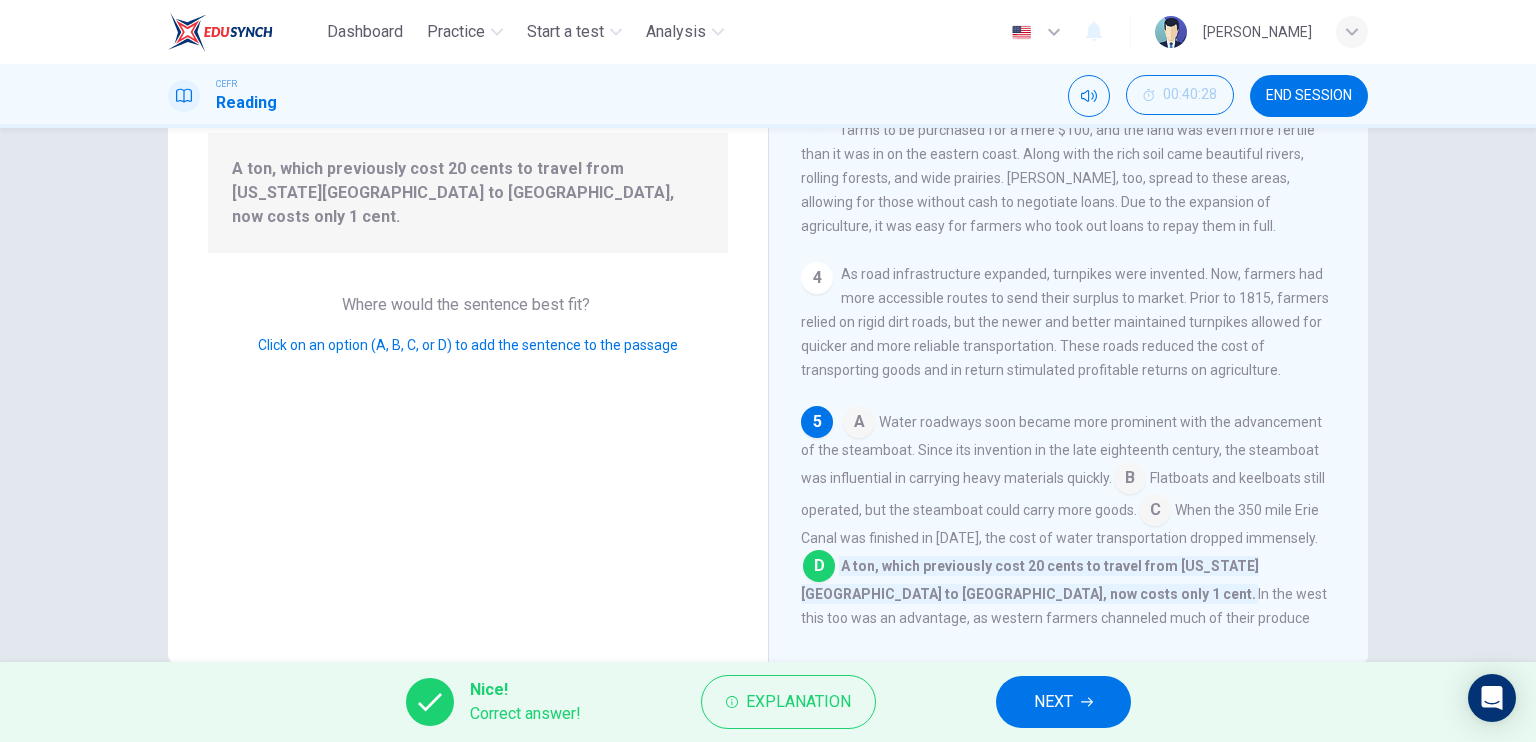 click on "Nice! Correct answer! Explanation NEXT" at bounding box center [768, 702] 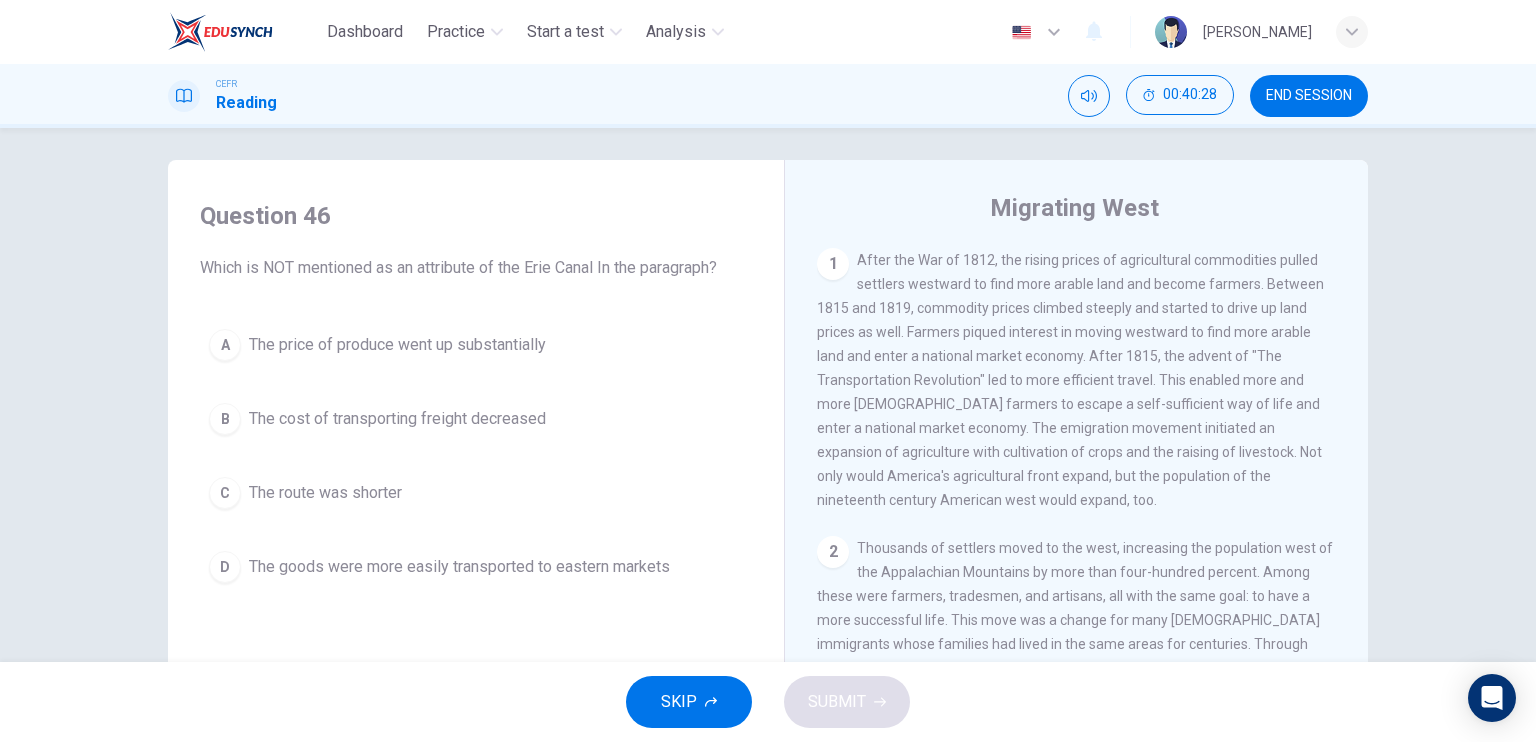 scroll, scrollTop: 0, scrollLeft: 0, axis: both 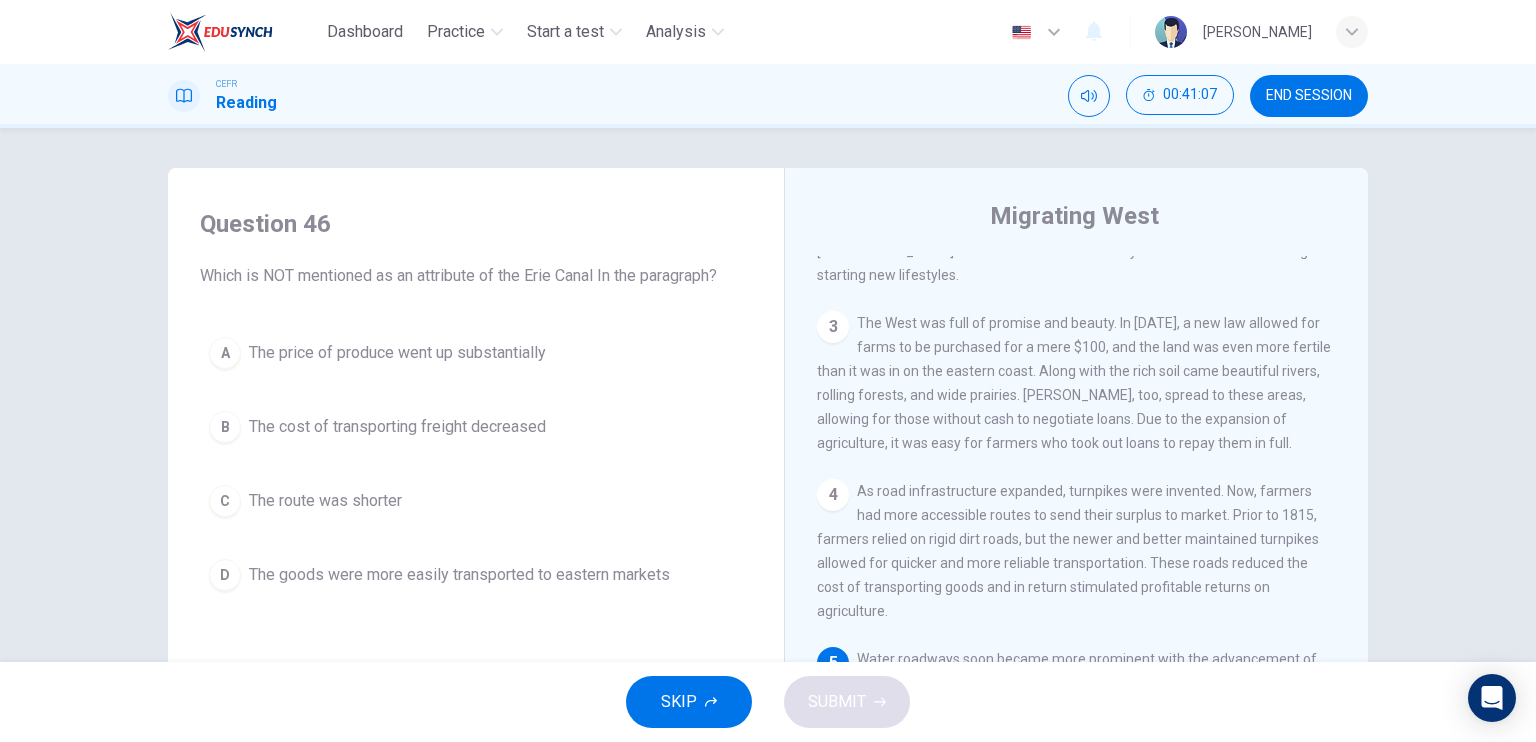 click on "The price of produce went up substantially" at bounding box center [397, 353] 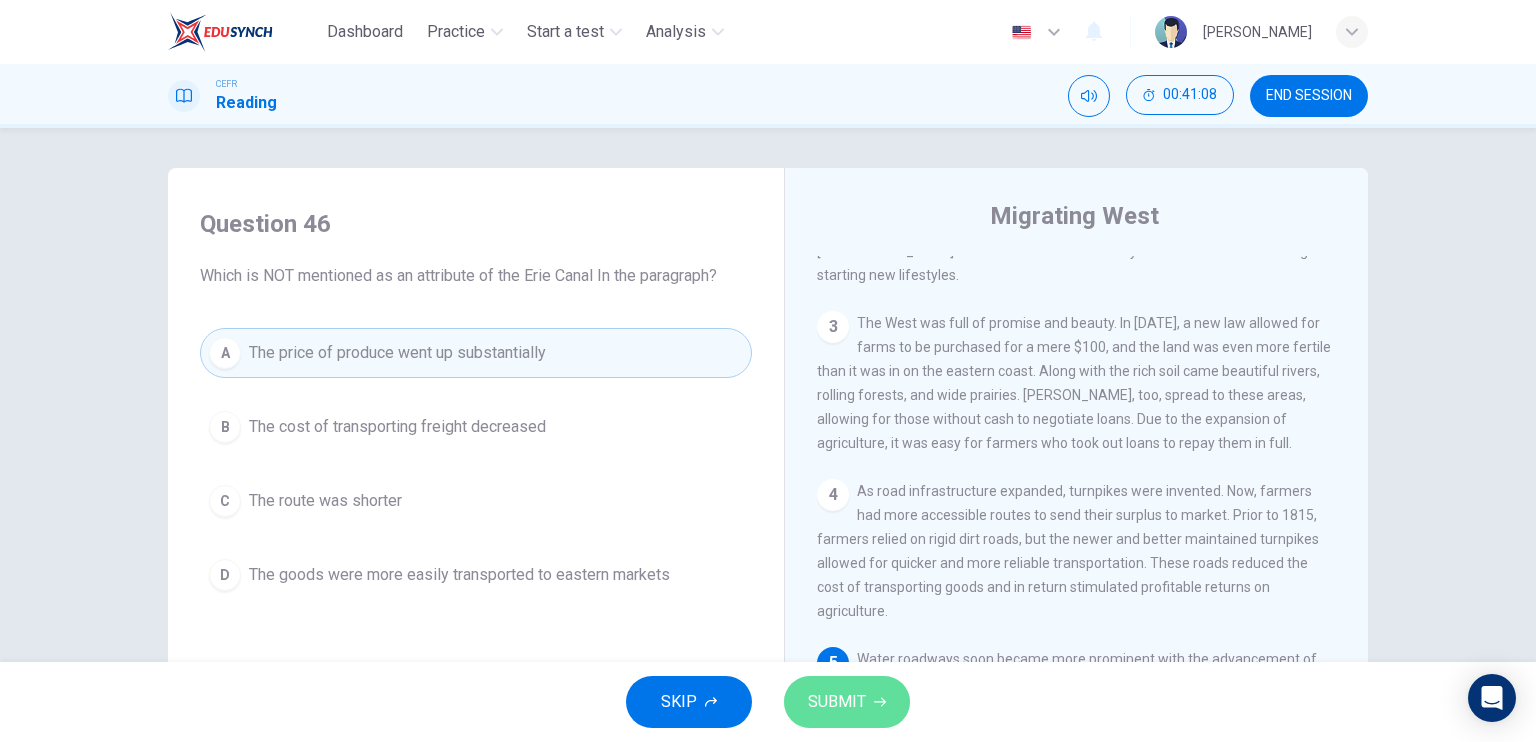 click on "SUBMIT" at bounding box center (847, 702) 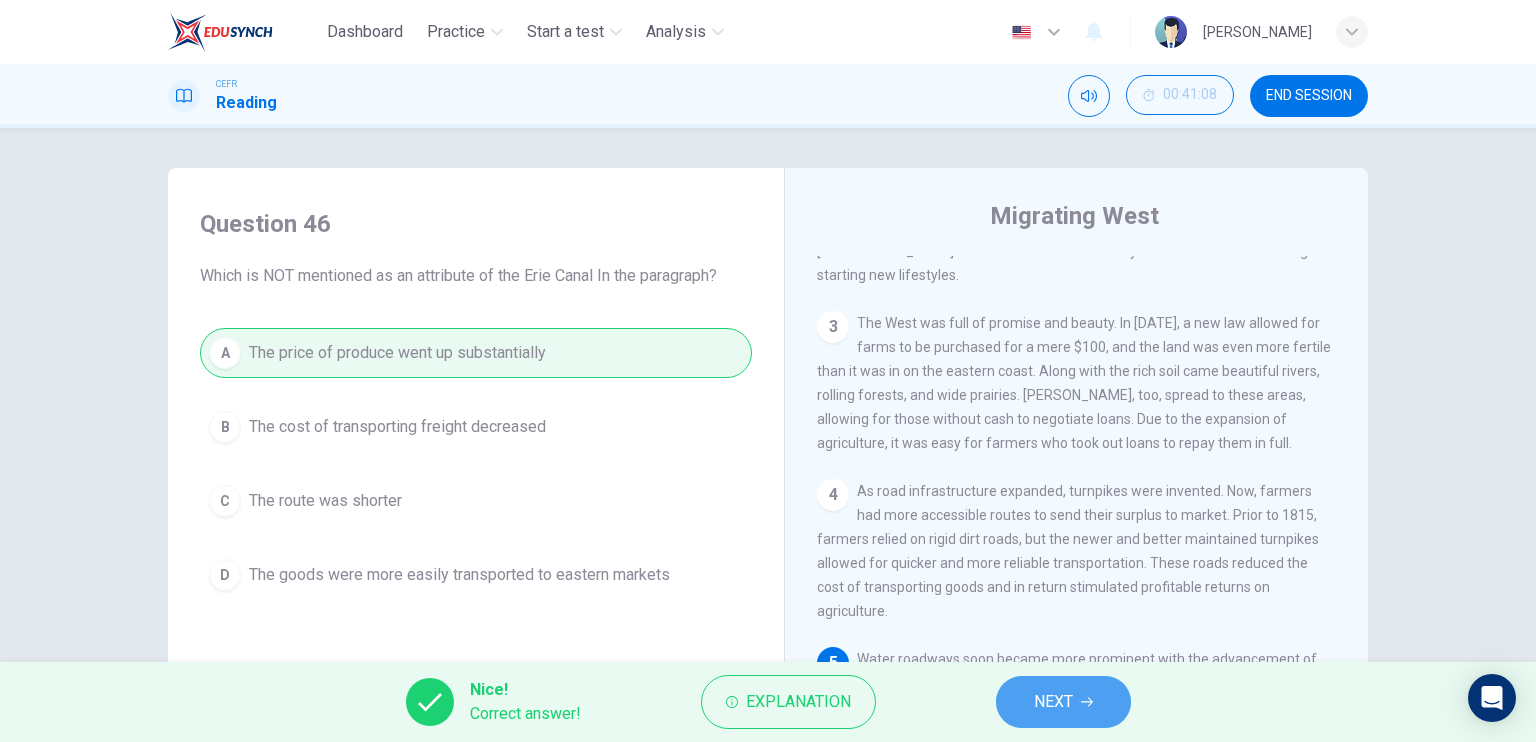 click on "NEXT" at bounding box center [1063, 702] 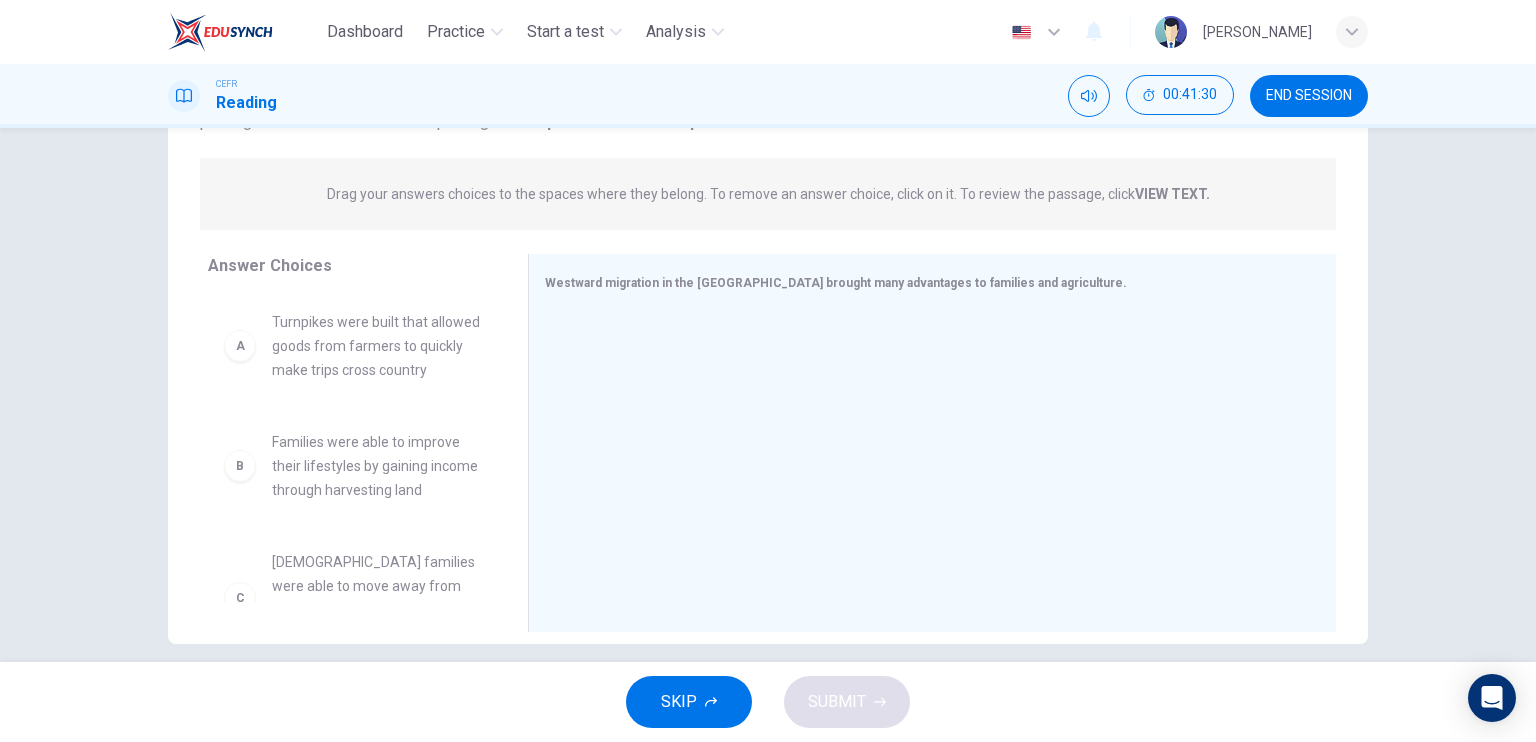 scroll, scrollTop: 240, scrollLeft: 0, axis: vertical 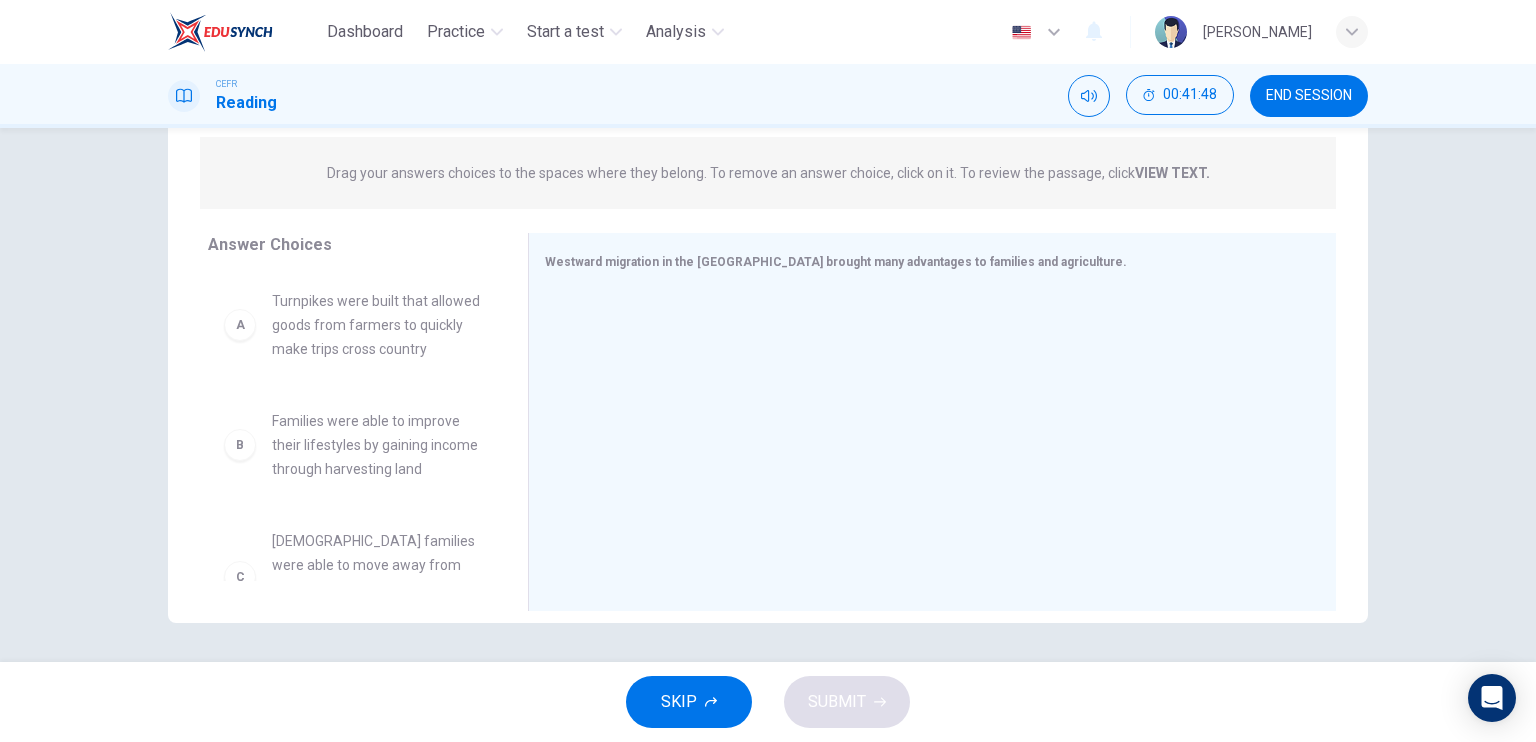 click on "Turnpikes were built that allowed goods from farmers to quickly make trips cross country" at bounding box center [376, 325] 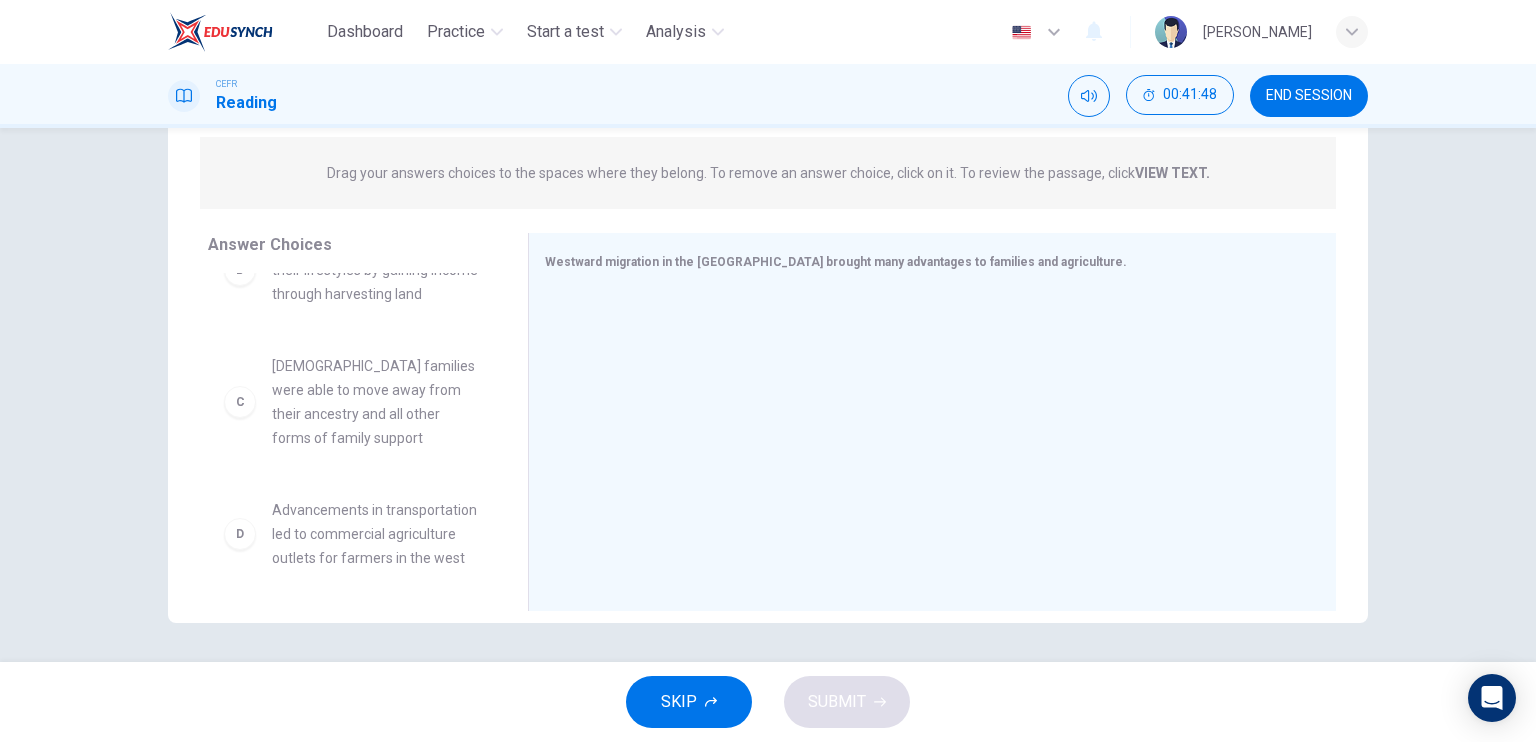 scroll, scrollTop: 0, scrollLeft: 0, axis: both 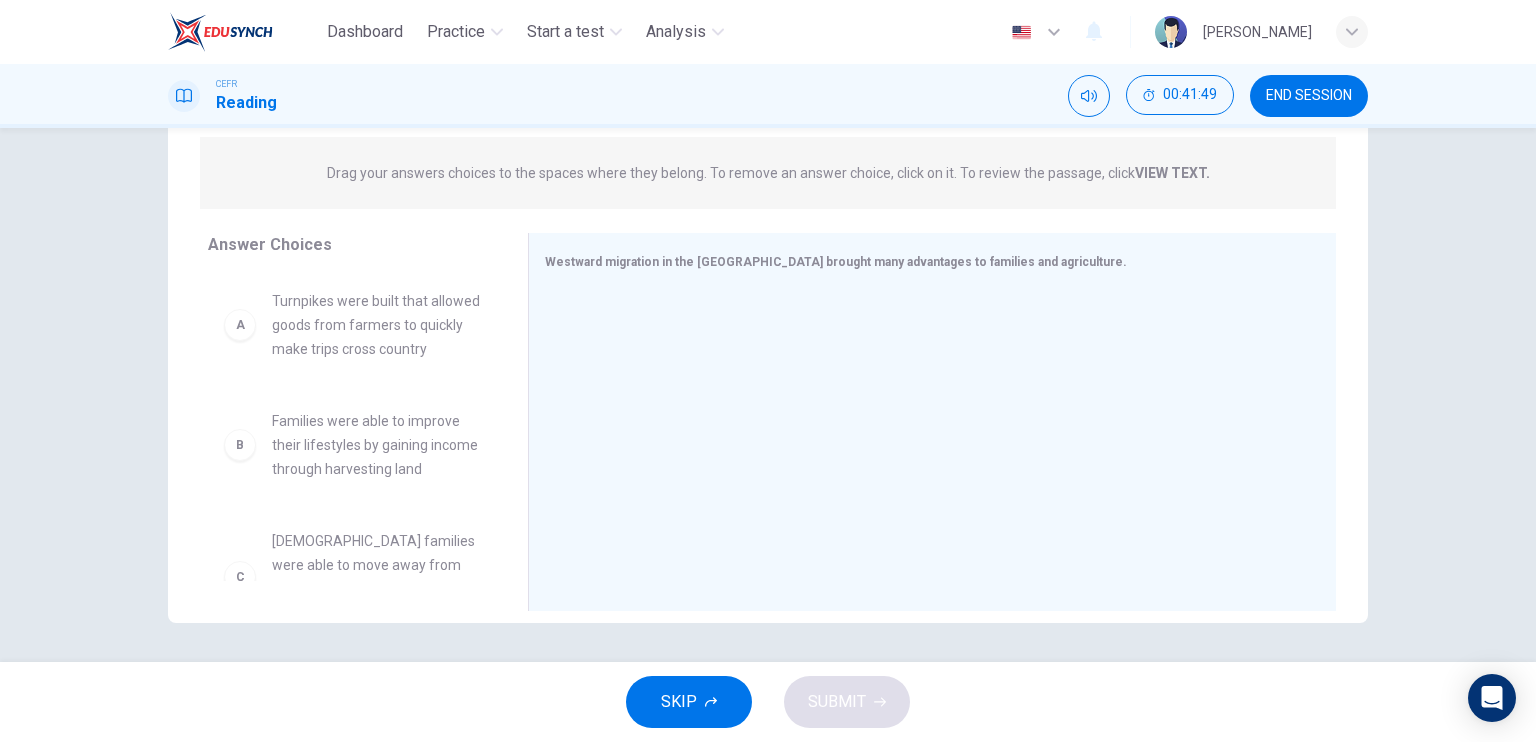 click on "A" at bounding box center (240, 325) 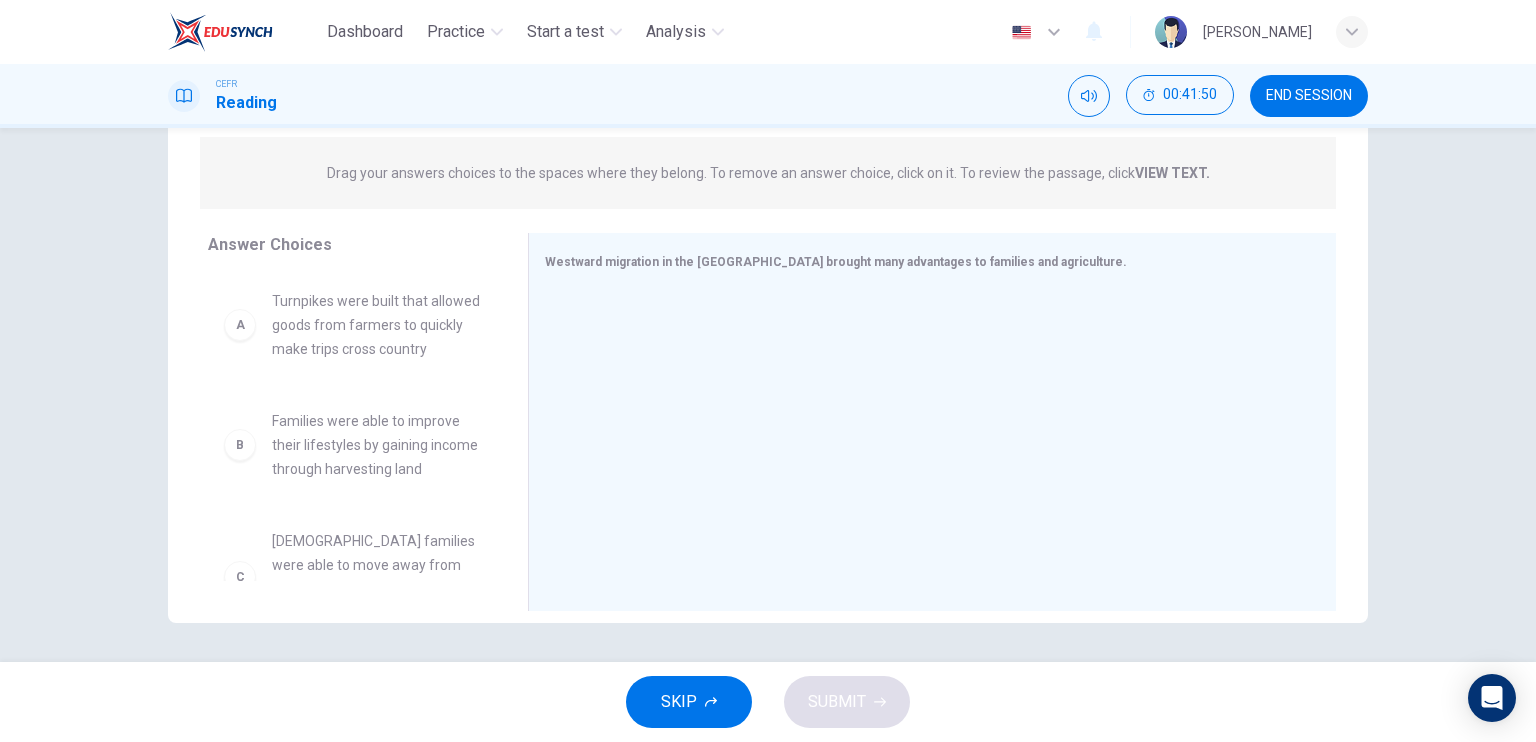 click on "A Turnpikes were built that allowed goods from farmers to quickly make trips cross country" at bounding box center (352, 325) 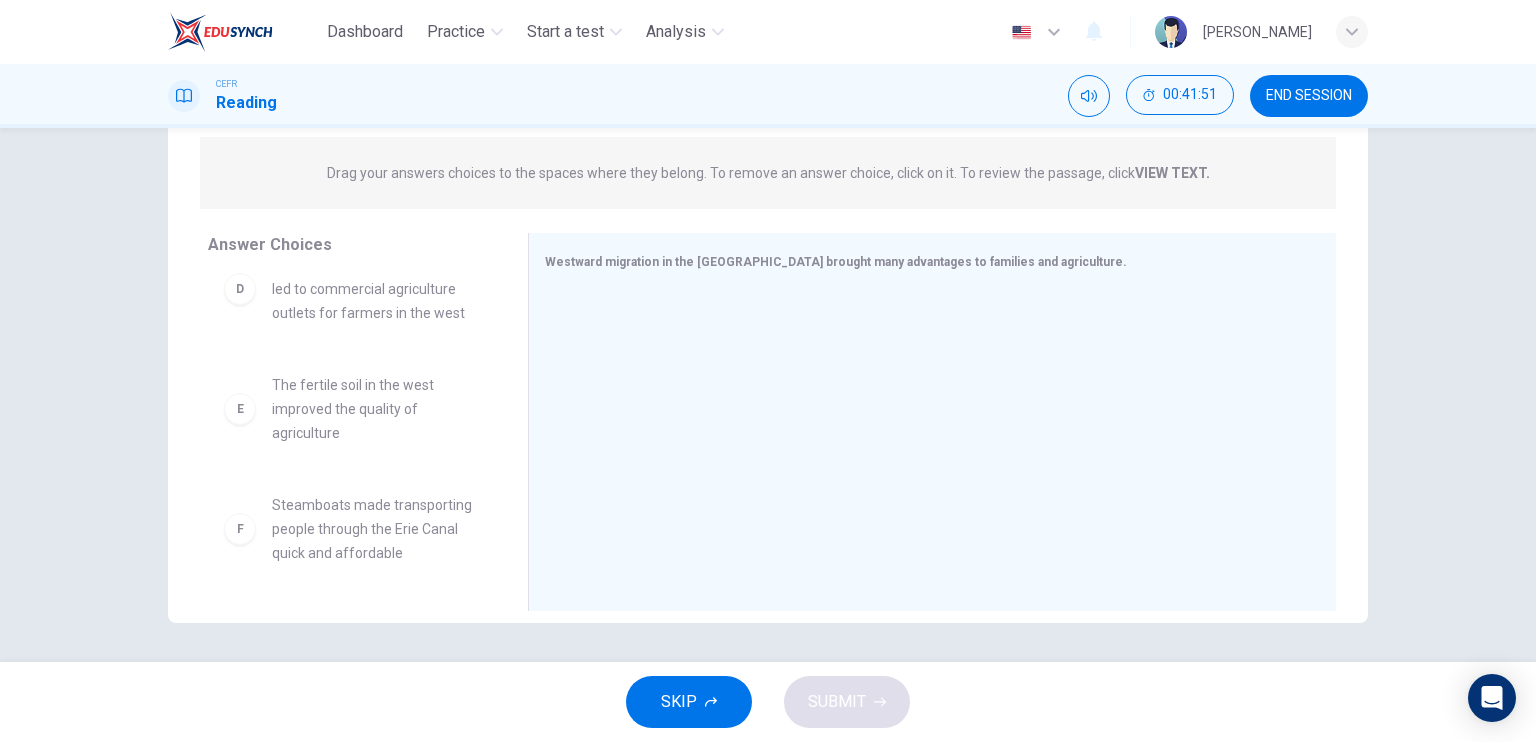 scroll, scrollTop: 468, scrollLeft: 0, axis: vertical 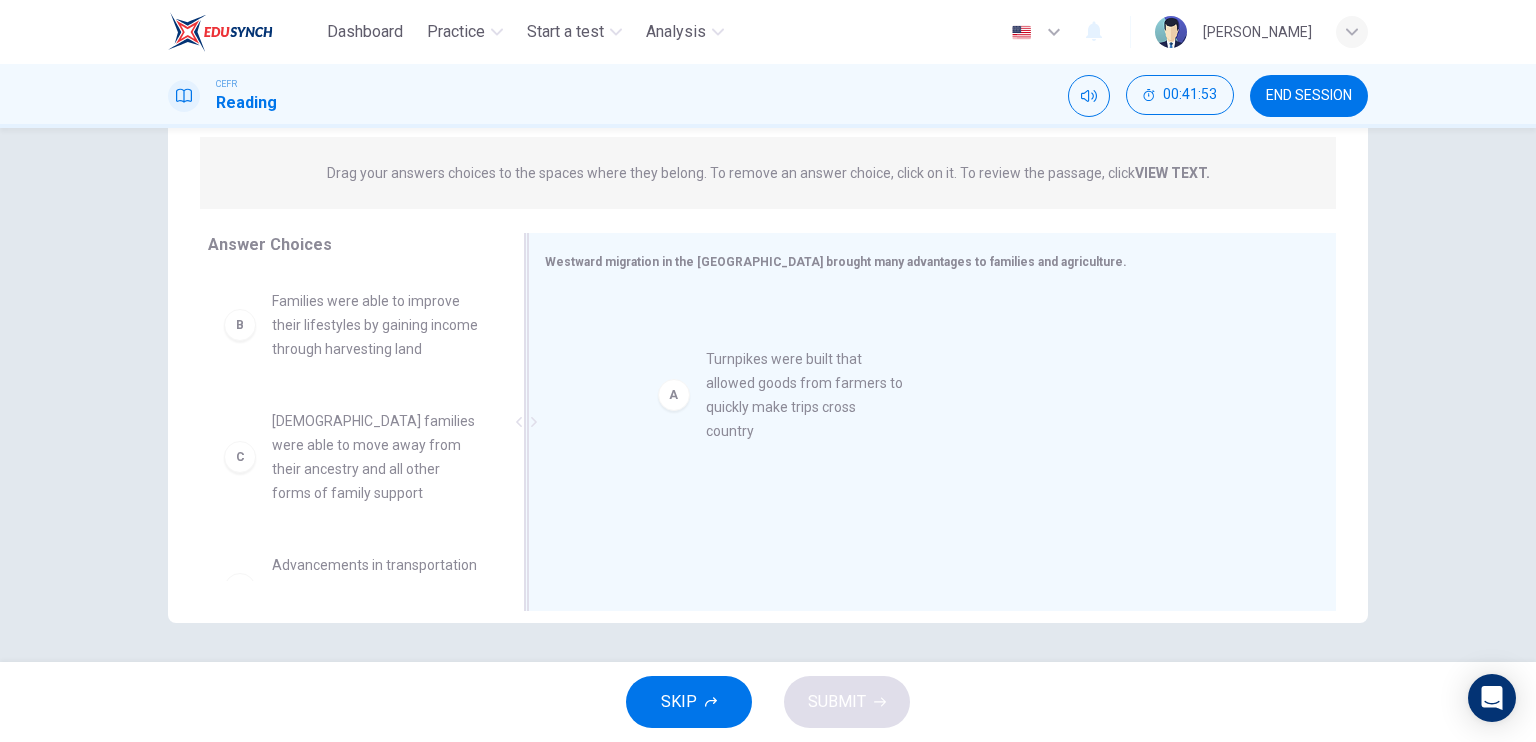 drag, startPoint x: 467, startPoint y: 370, endPoint x: 636, endPoint y: 389, distance: 170.0647 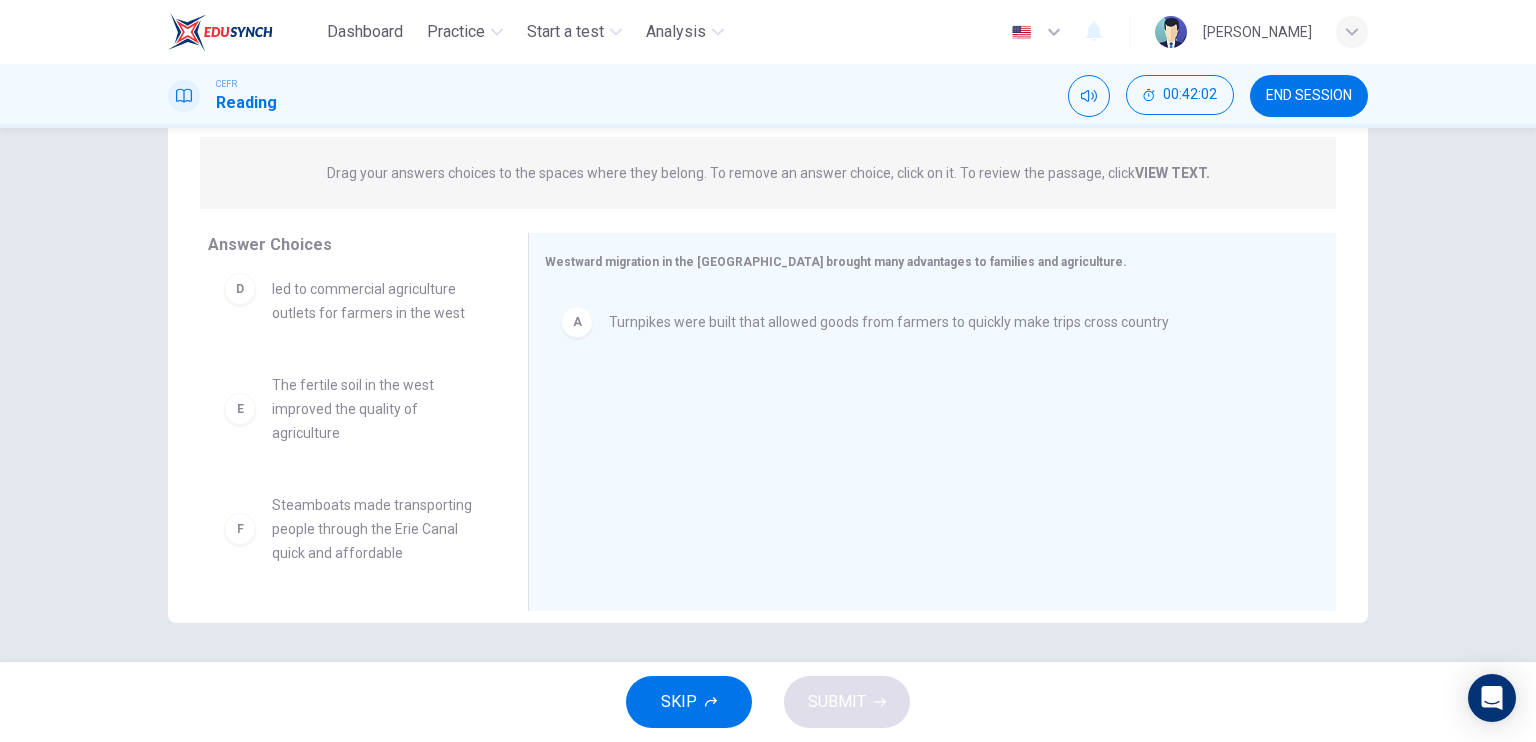 scroll, scrollTop: 324, scrollLeft: 0, axis: vertical 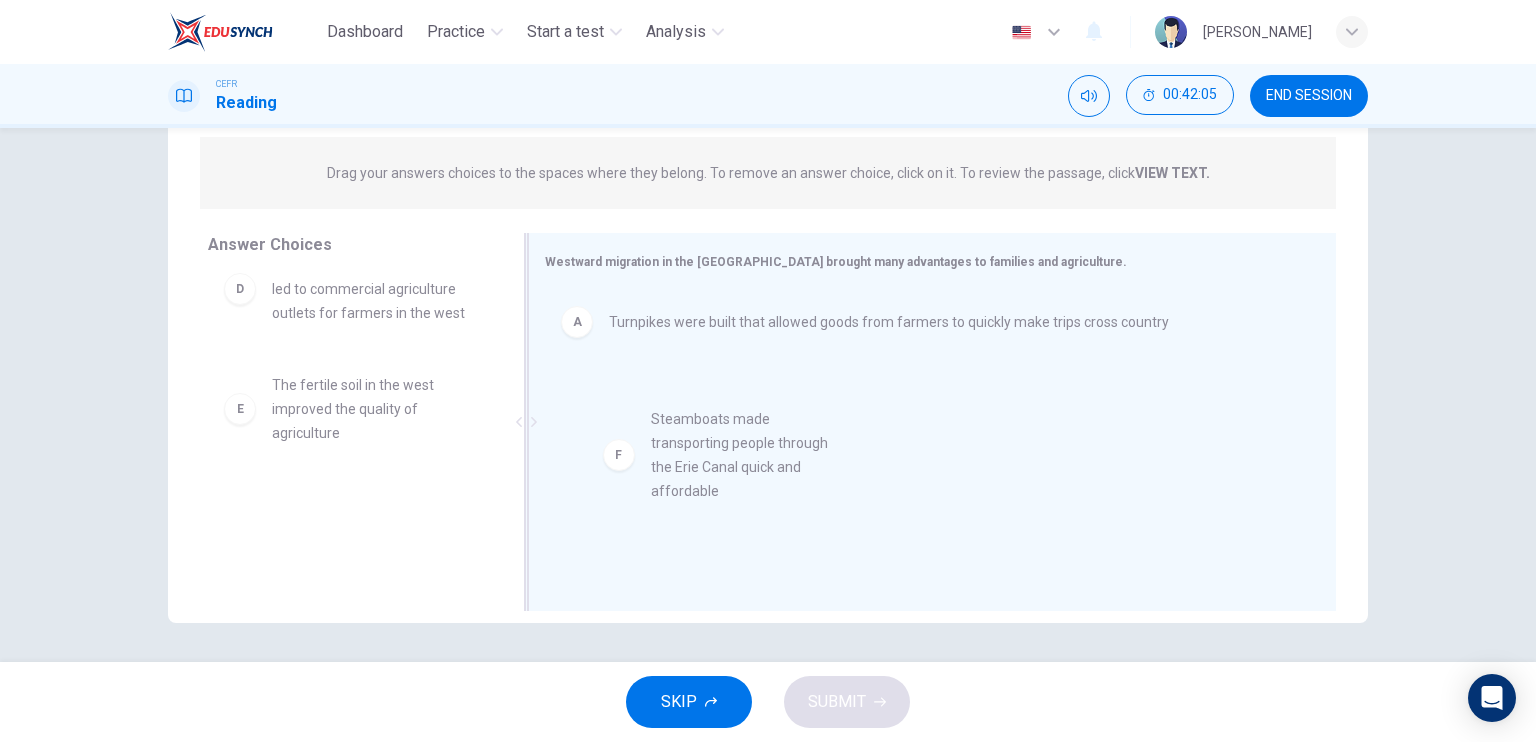 drag, startPoint x: 286, startPoint y: 525, endPoint x: 635, endPoint y: 433, distance: 360.92242 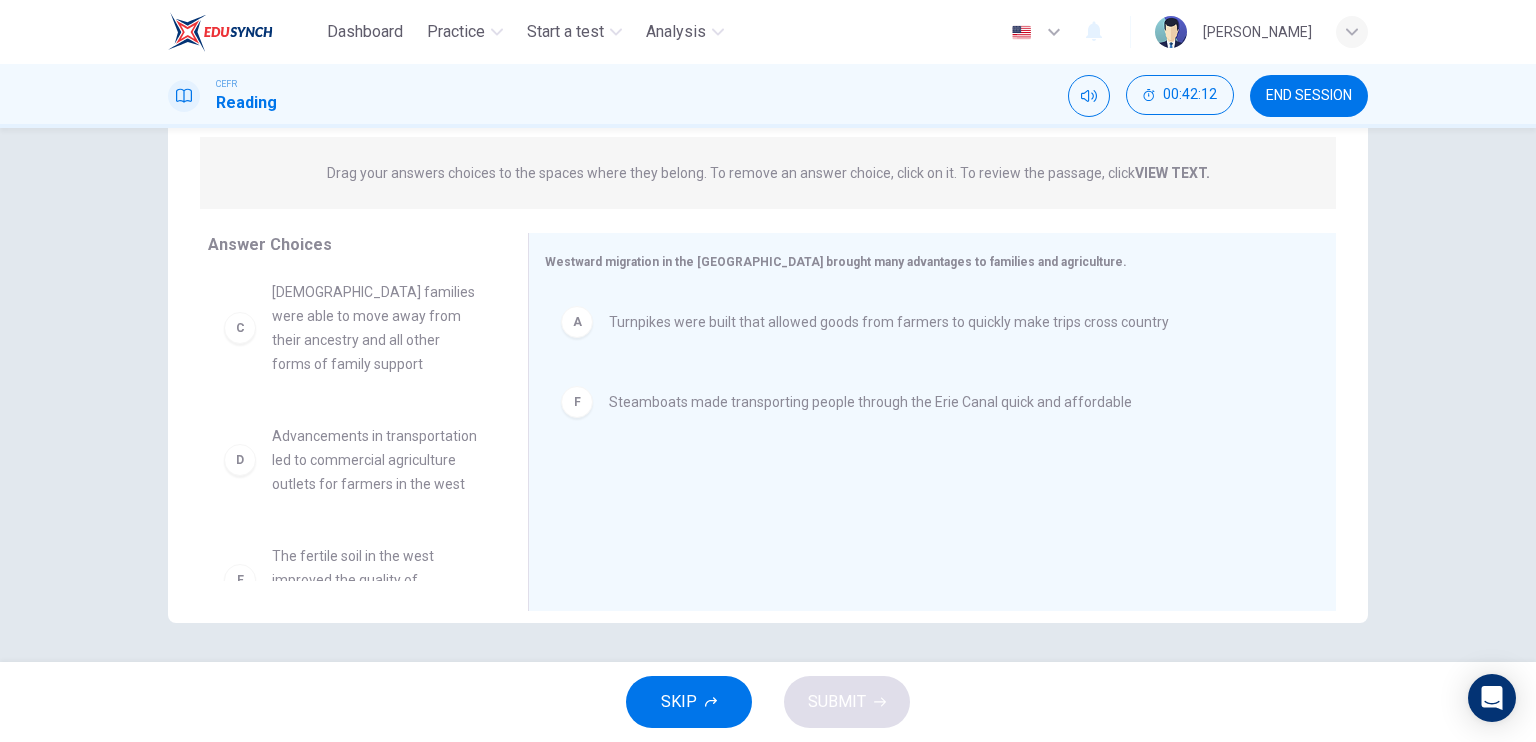 scroll, scrollTop: 204, scrollLeft: 0, axis: vertical 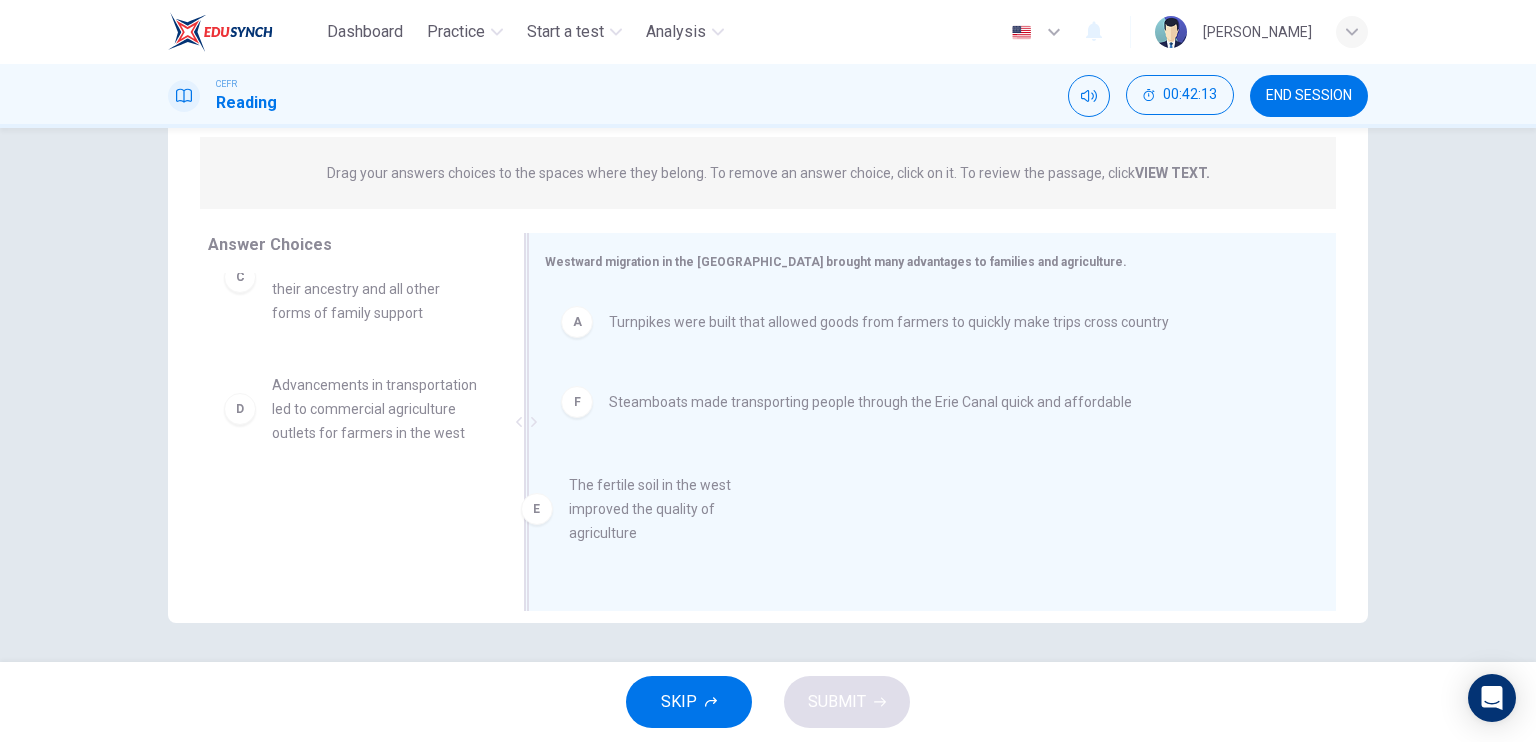 drag, startPoint x: 244, startPoint y: 535, endPoint x: 600, endPoint y: 500, distance: 357.71637 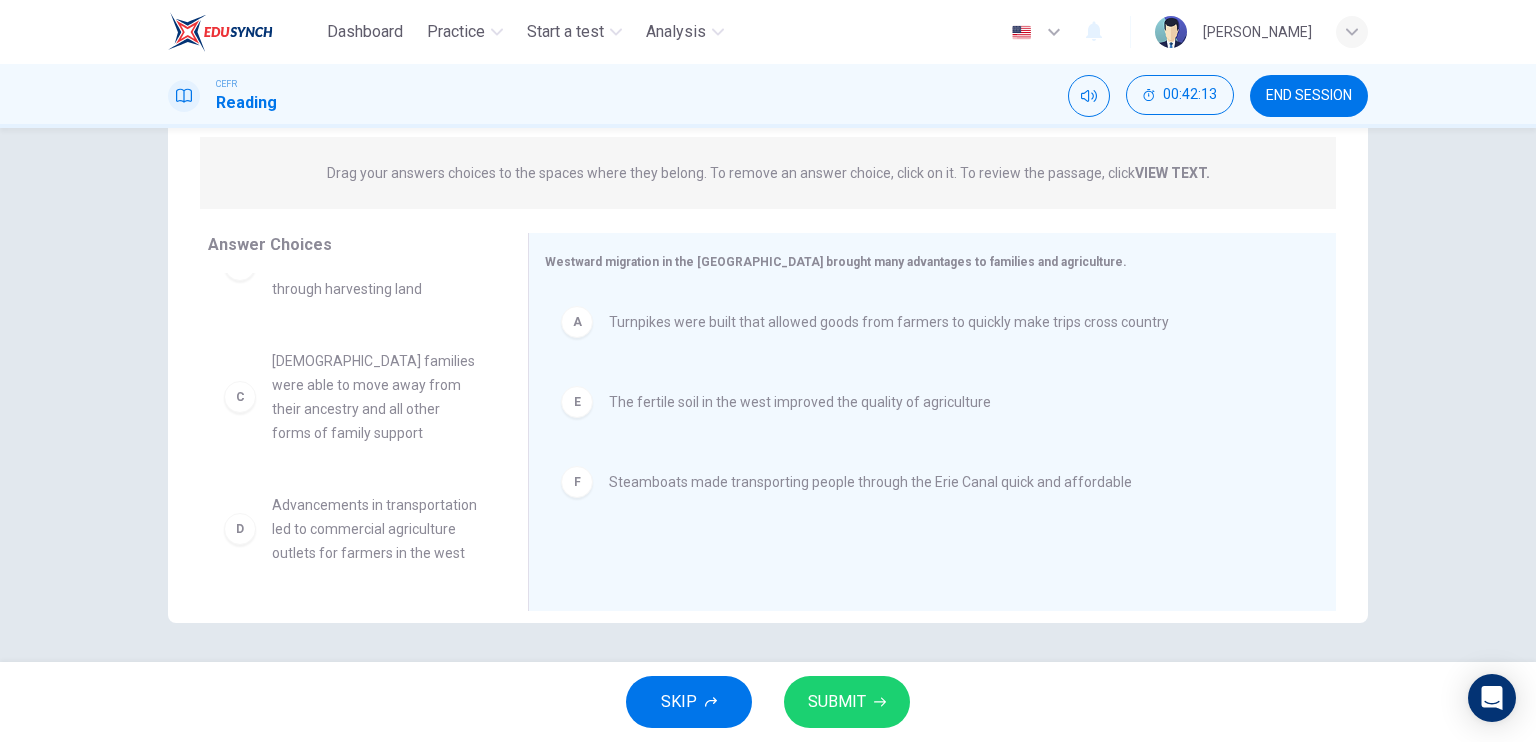 scroll, scrollTop: 84, scrollLeft: 0, axis: vertical 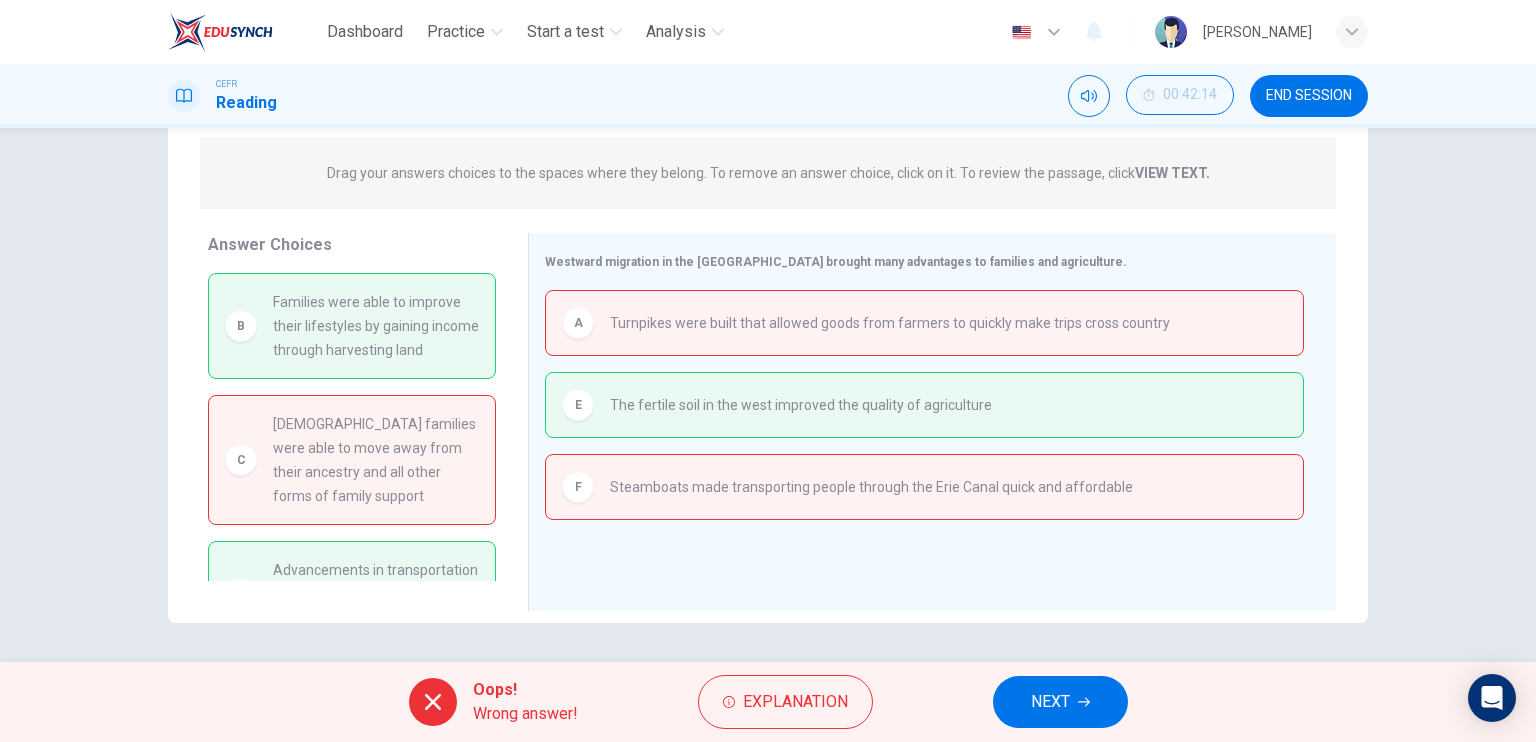 click on "NEXT" at bounding box center (1060, 702) 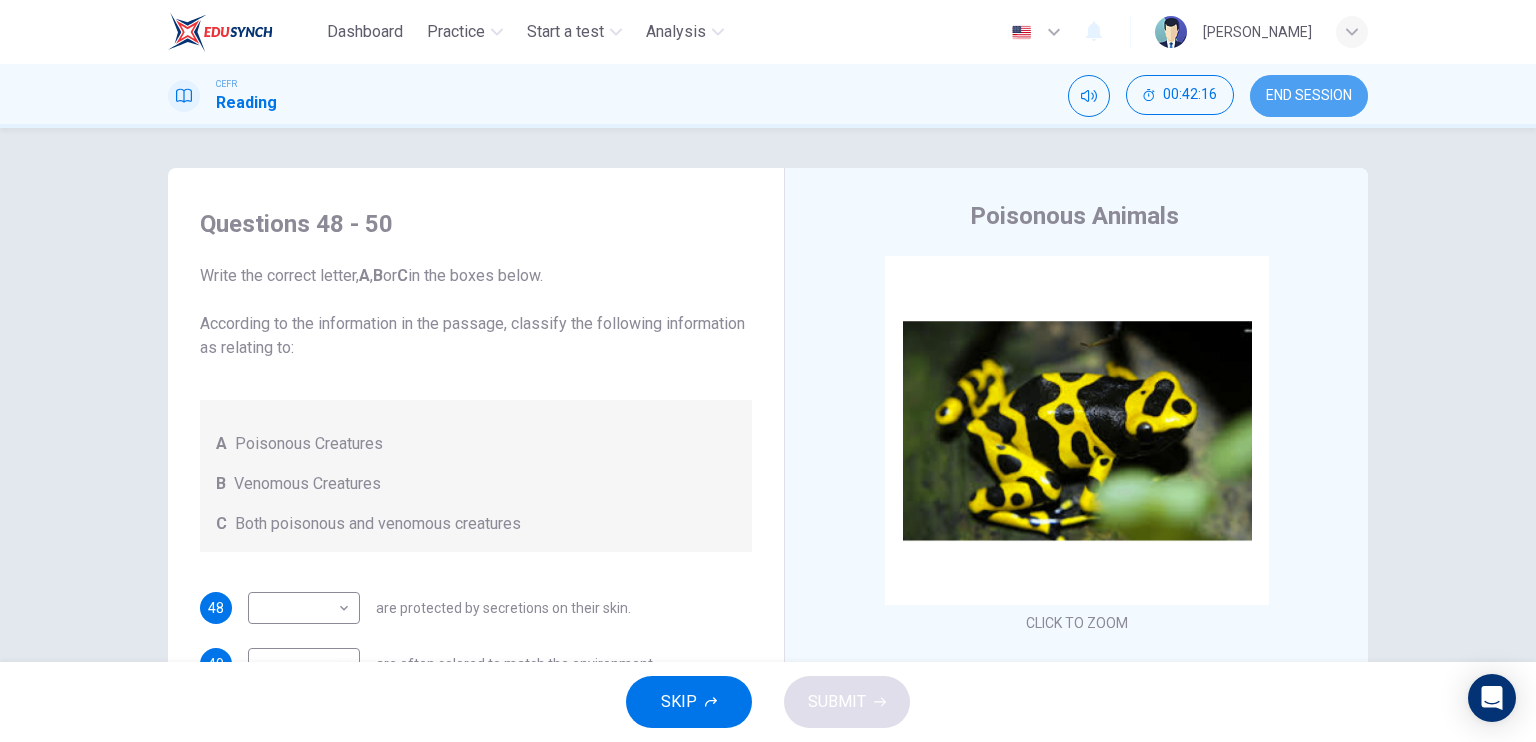 click on "END SESSION" at bounding box center (1309, 96) 